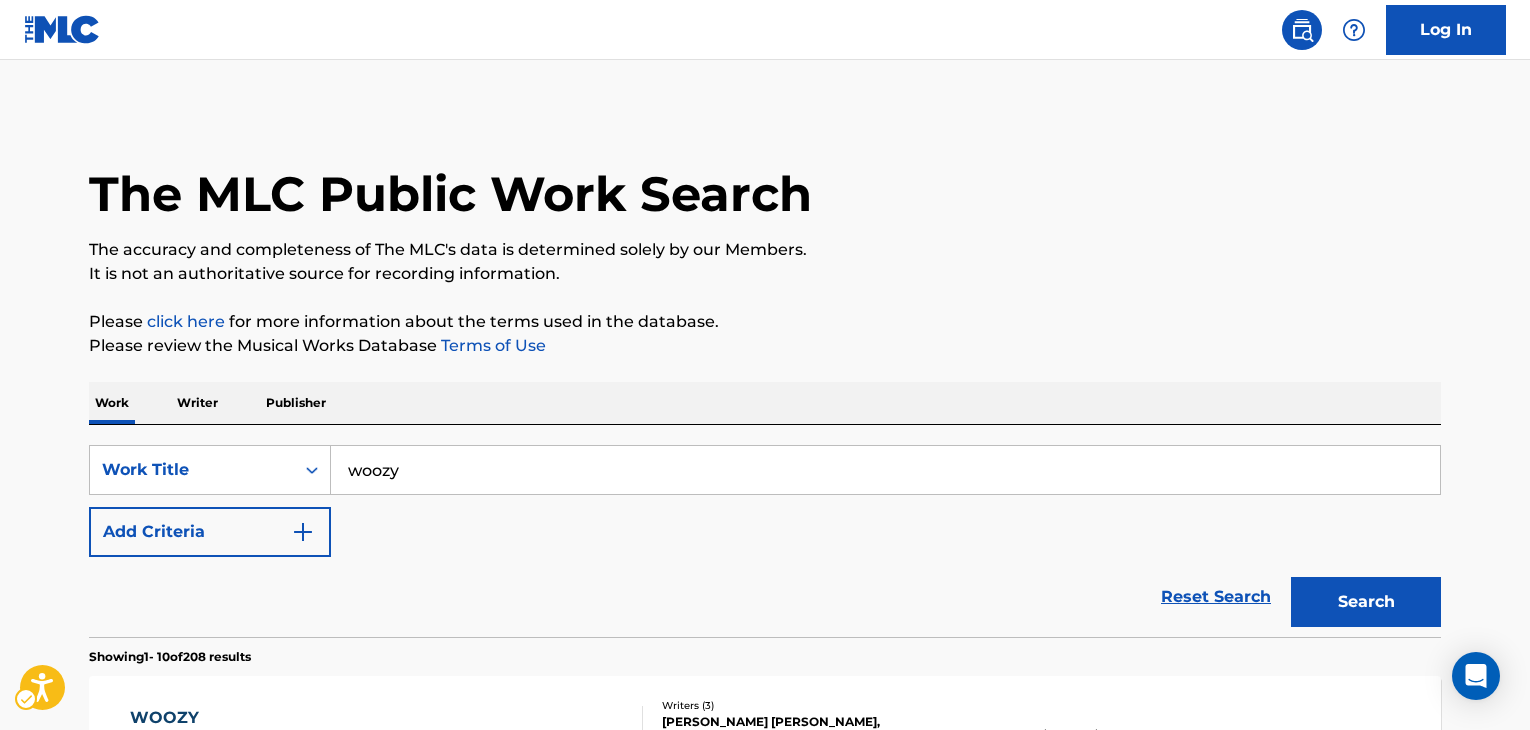 scroll, scrollTop: 224, scrollLeft: 0, axis: vertical 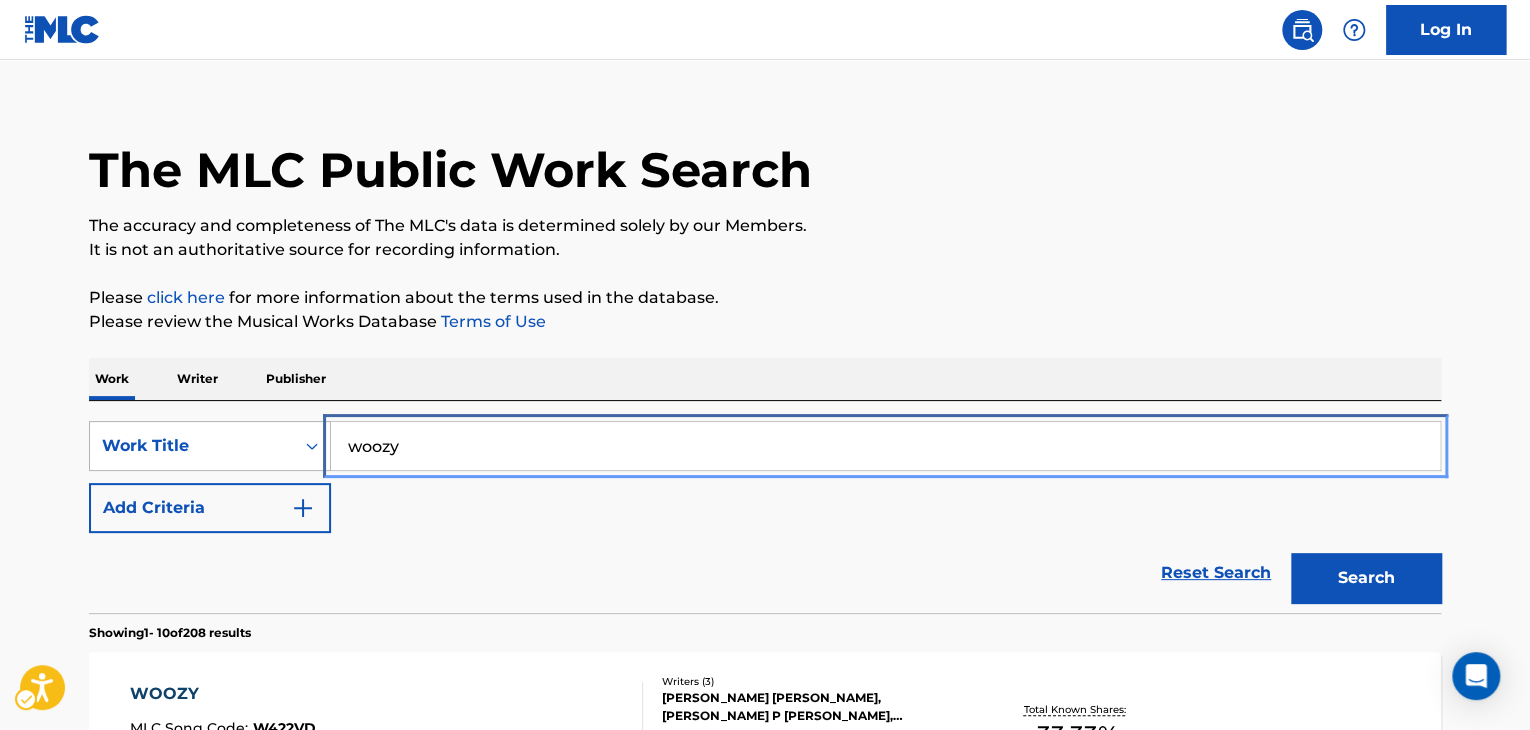 click on "SearchWithCriteria7d469914-ce2a-4662-bcac-01430bfb19fd Work Title woozy" at bounding box center (765, 446) 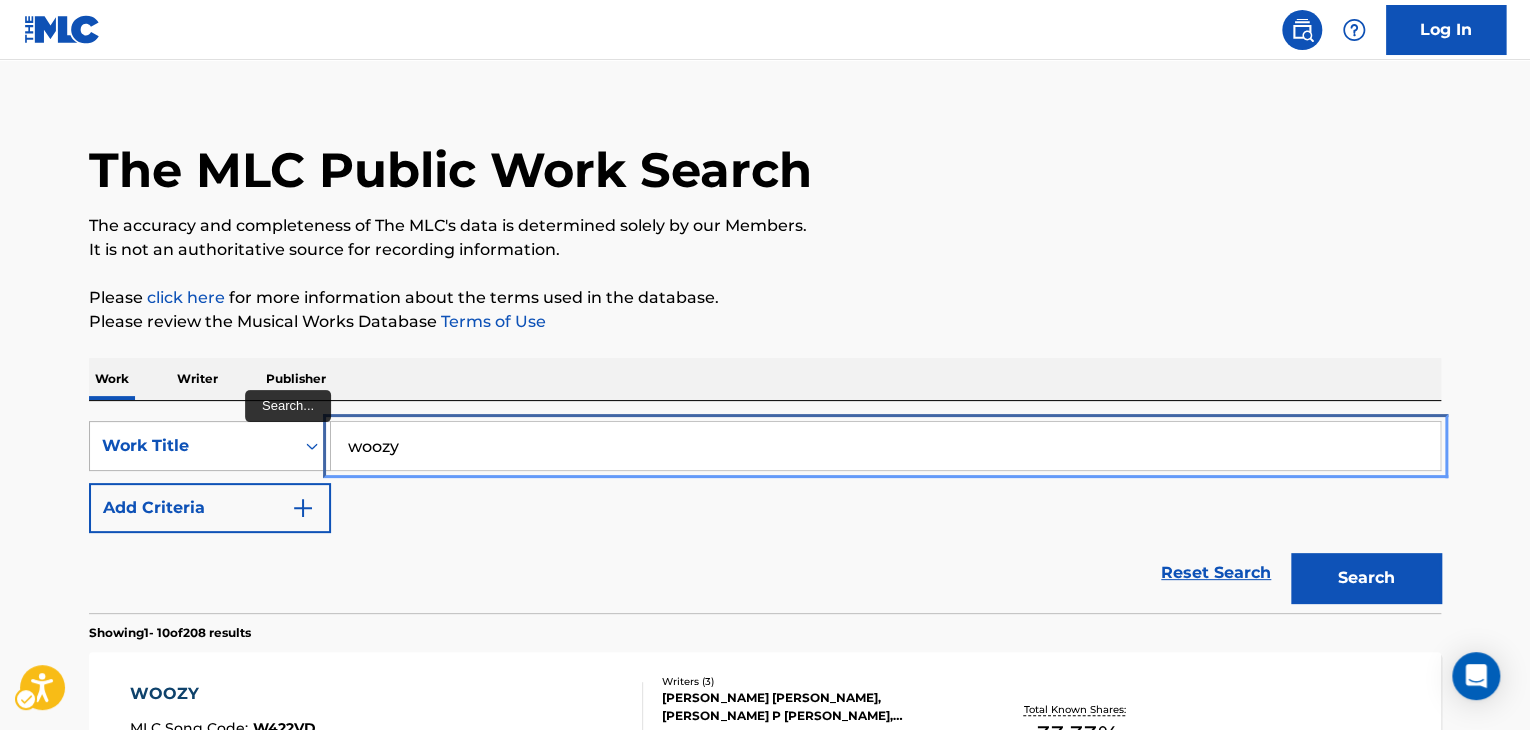 paste on "W" 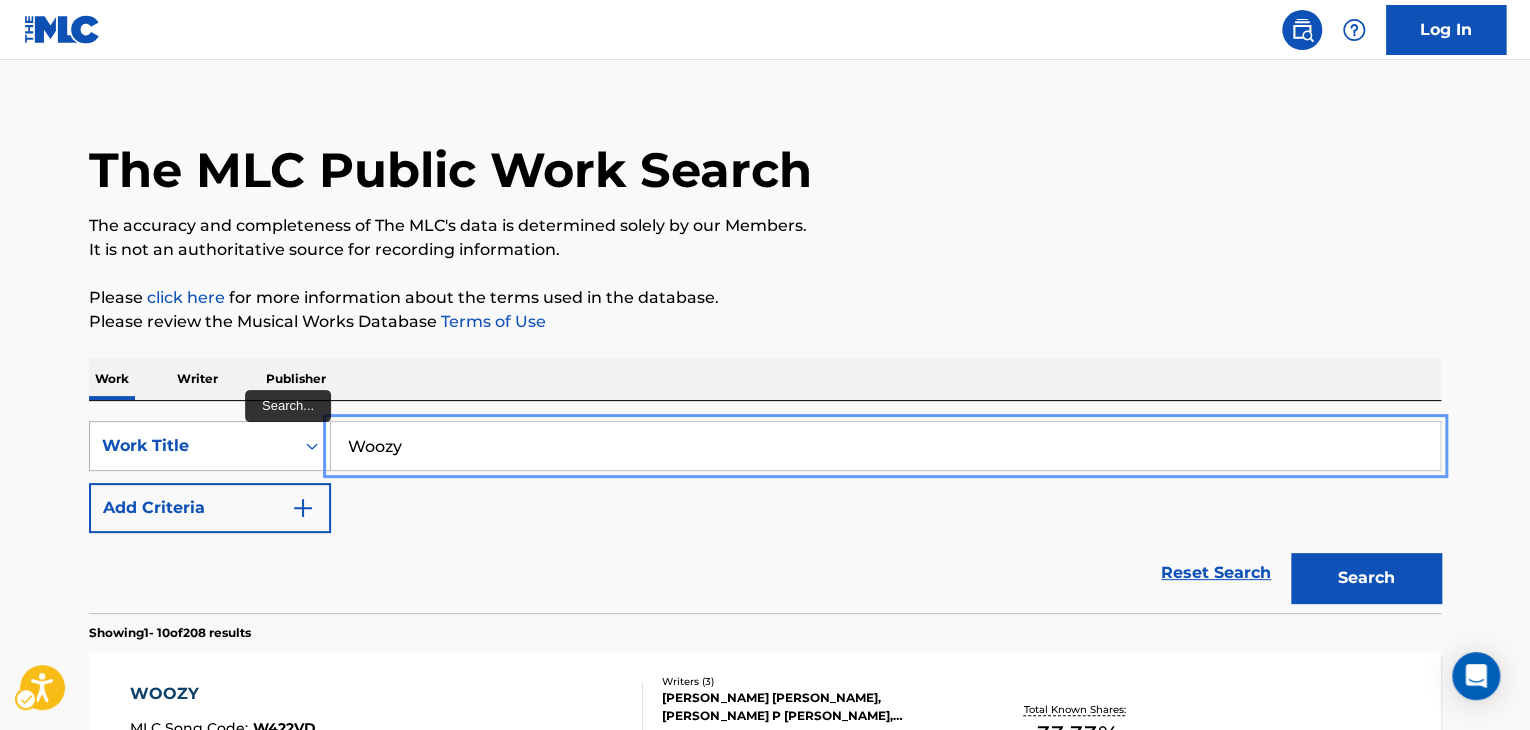 type on "Woozy" 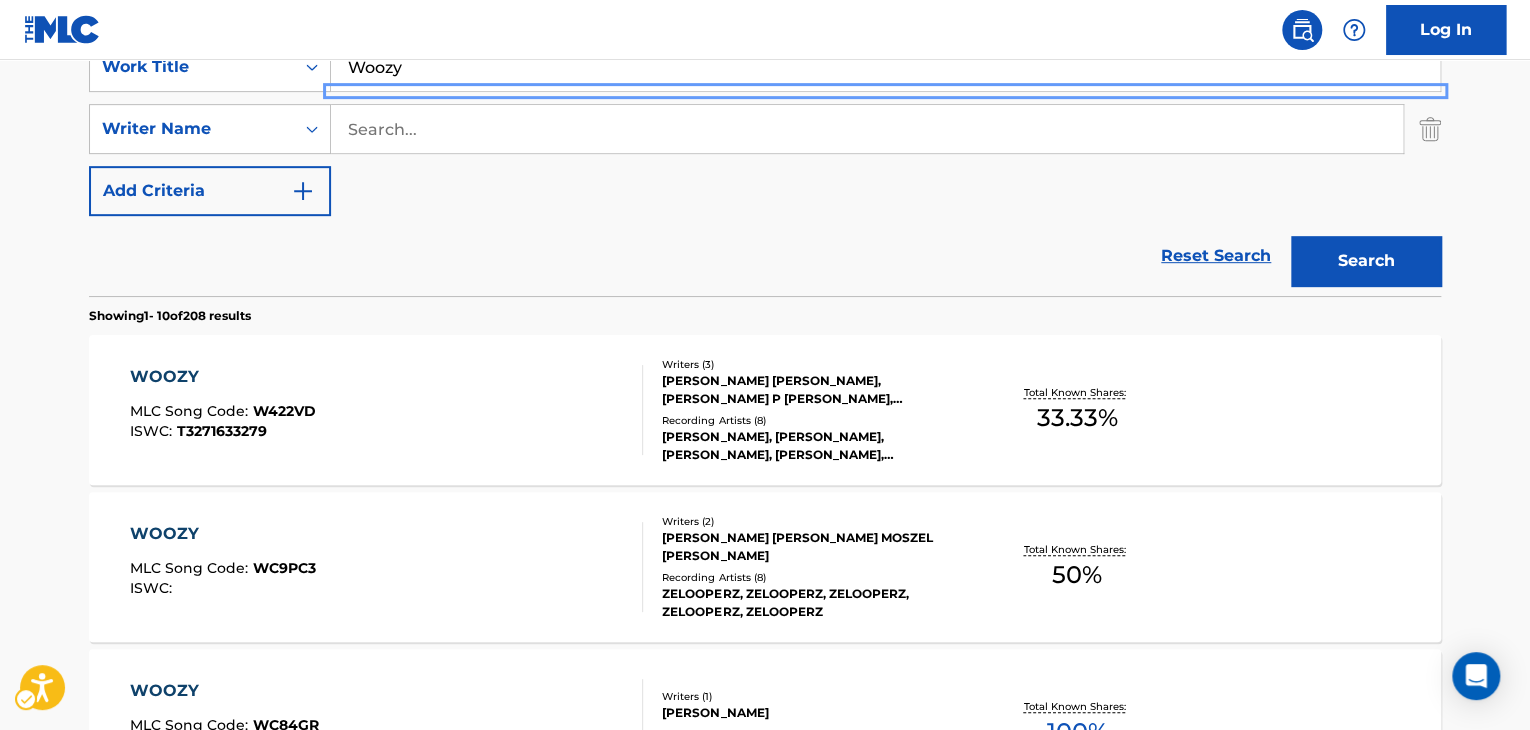 scroll, scrollTop: 203, scrollLeft: 0, axis: vertical 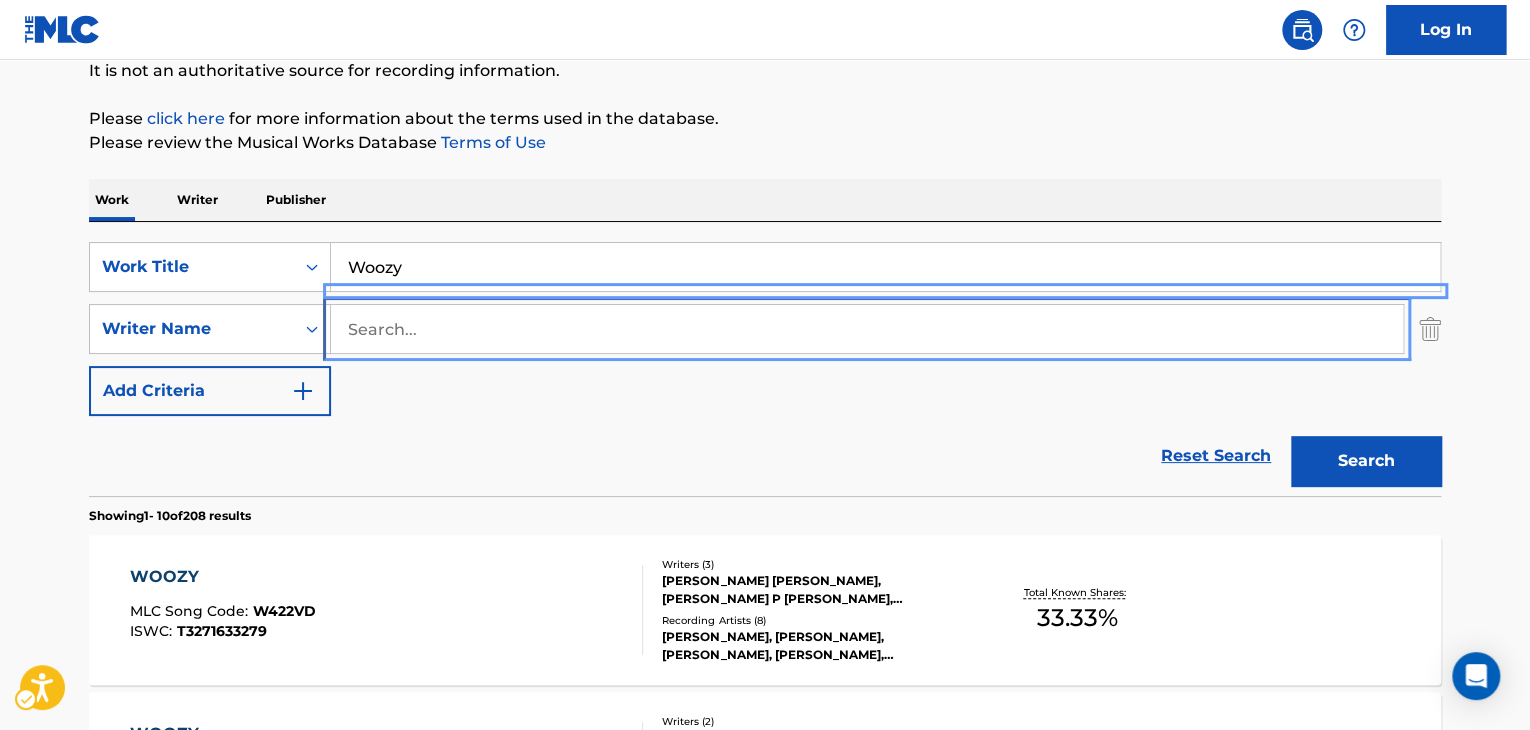 click at bounding box center (867, 329) 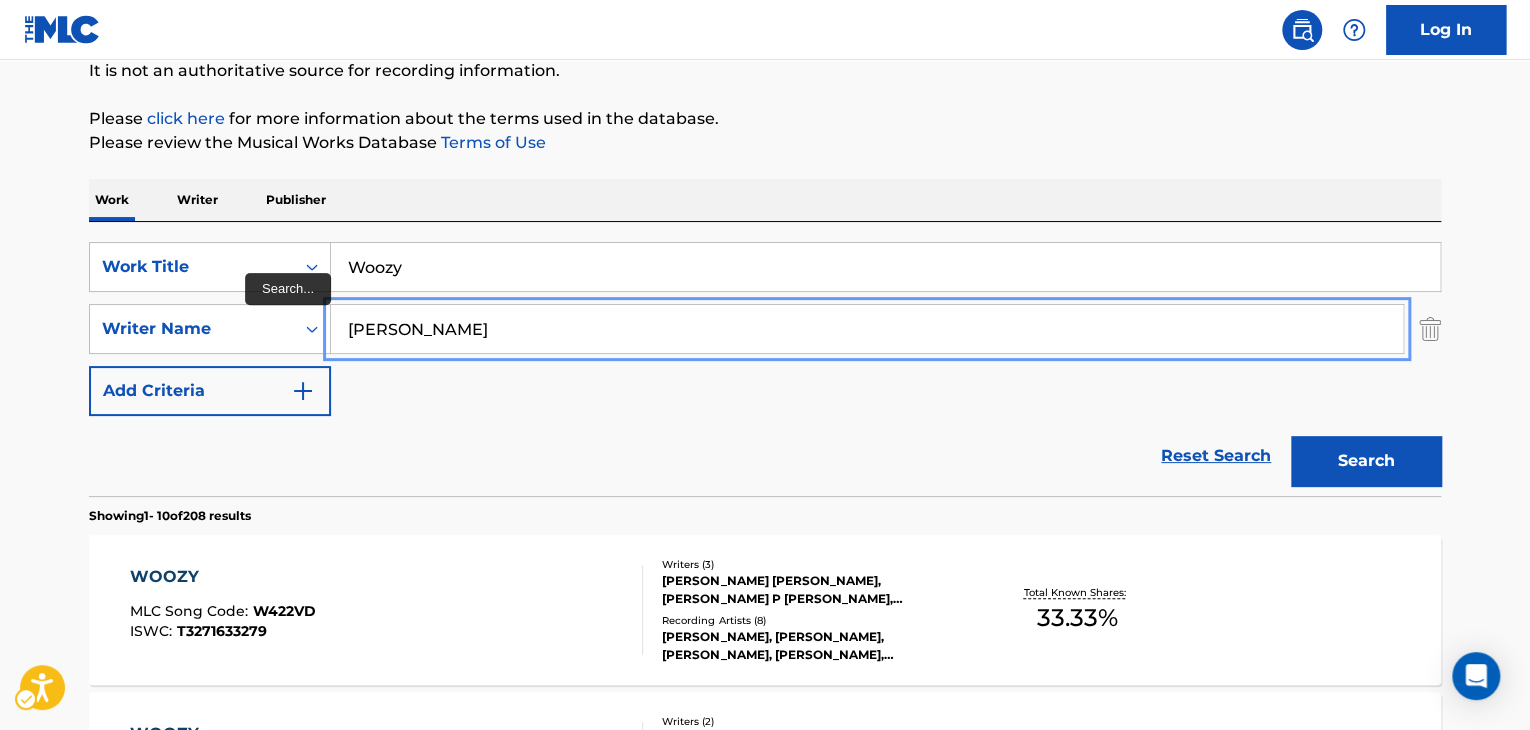 type on "CHOI" 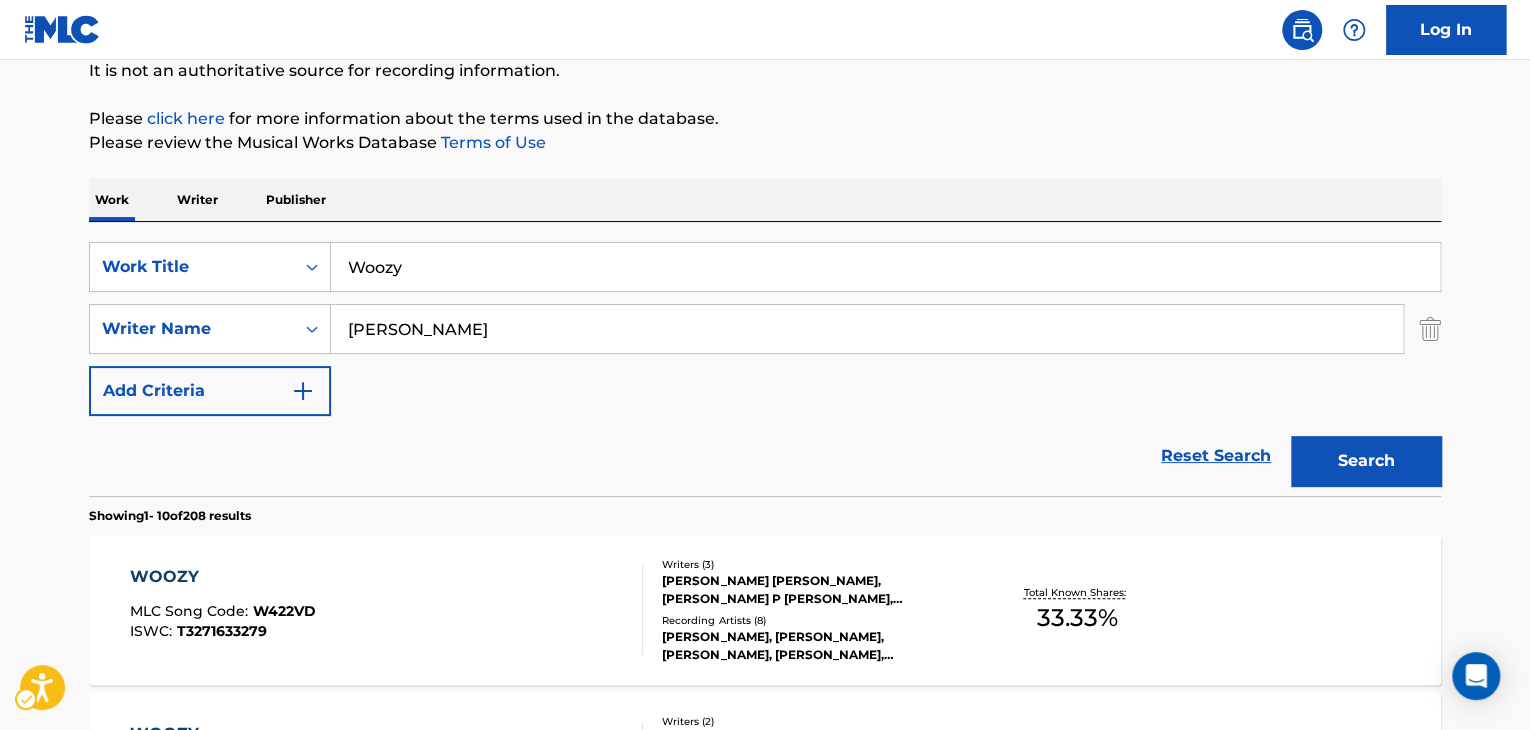 click on "SearchWithCriteria7d469914-ce2a-4662-bcac-01430bfb19fd Work Title Woozy Remove -  SearchWithCriteria2b041c0f-f1e6-48b3-9770-bd5cfac94e7c Writer Name CHOI Add Criteria" at bounding box center [765, 329] 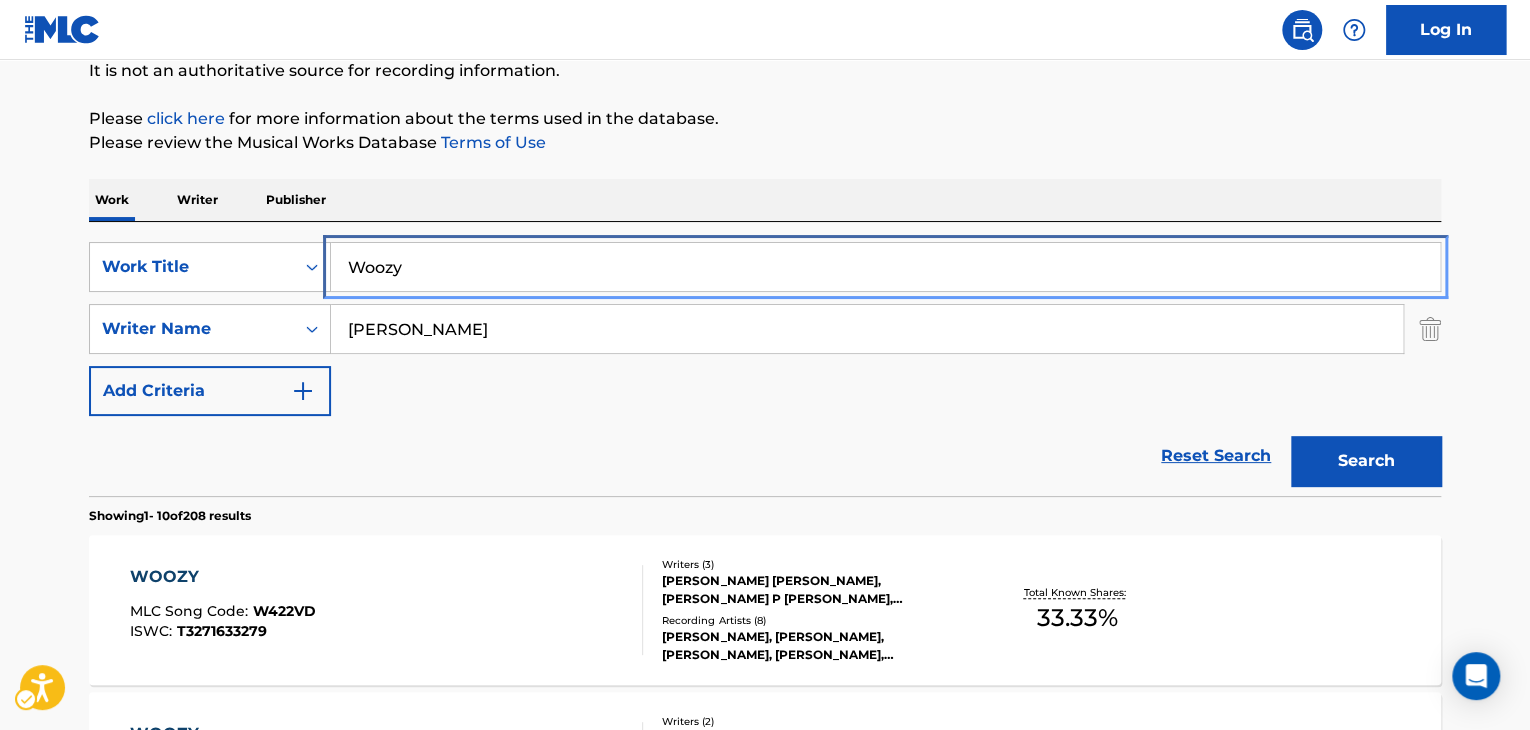 click on "Woozy" at bounding box center (885, 267) 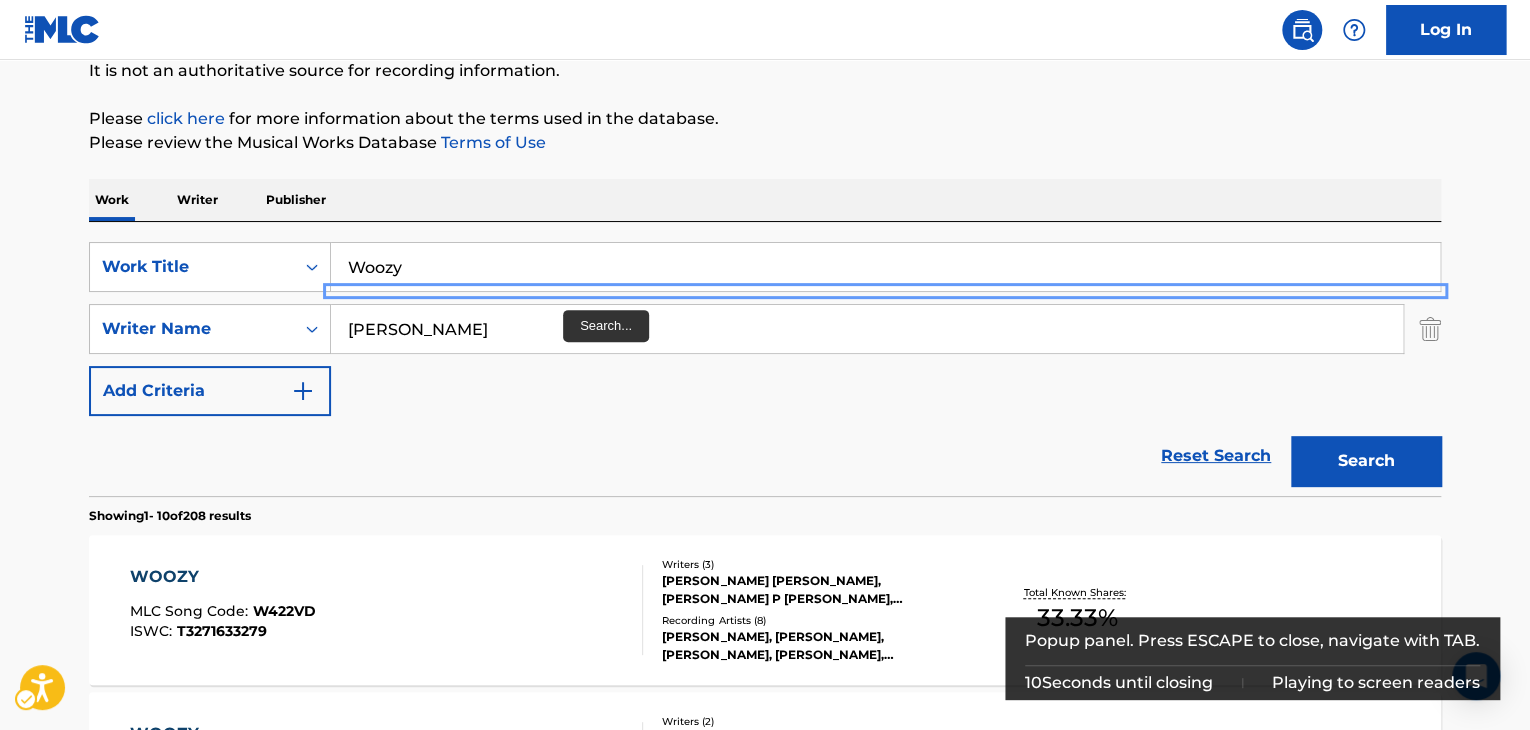 scroll, scrollTop: 236, scrollLeft: 0, axis: vertical 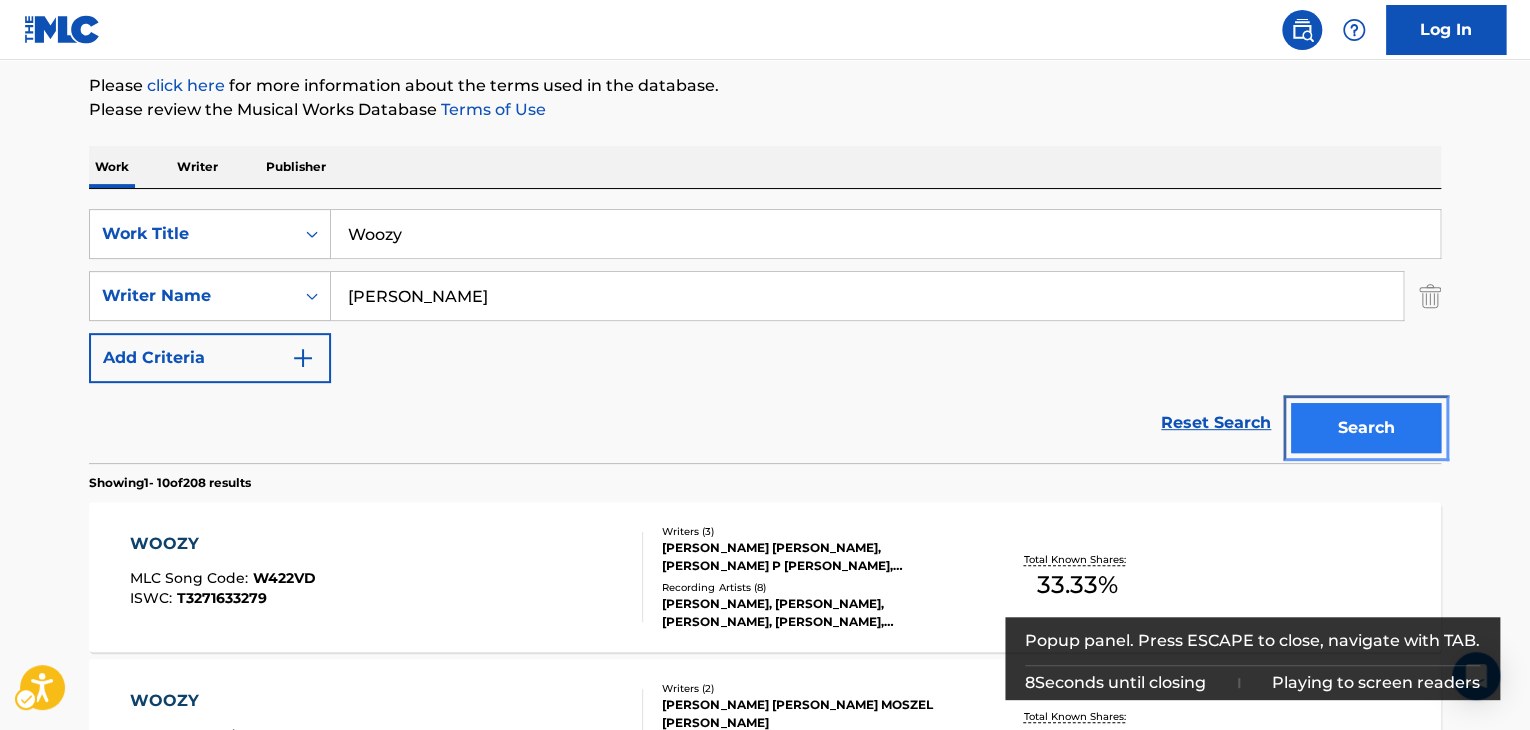 click on "Search" at bounding box center (1366, 428) 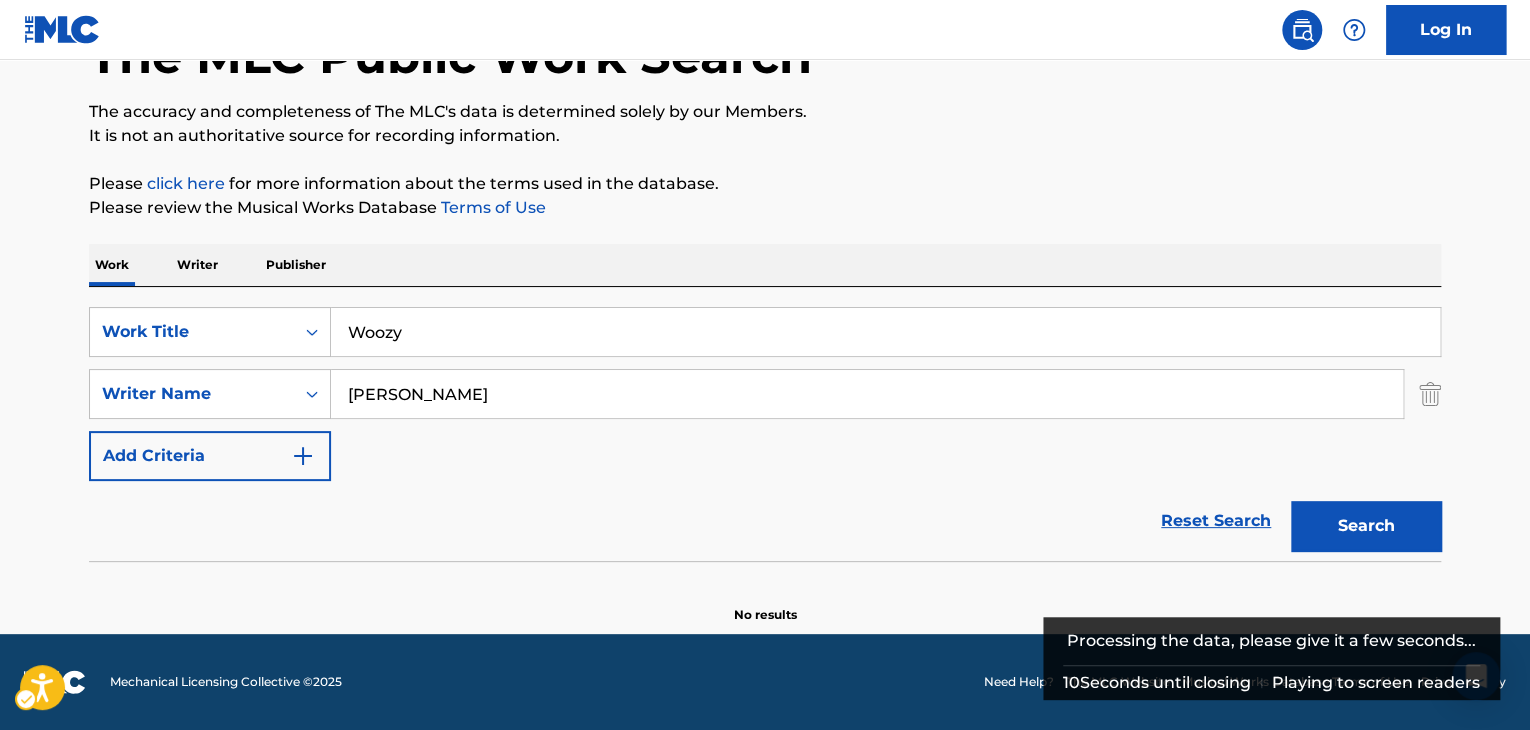 scroll, scrollTop: 138, scrollLeft: 0, axis: vertical 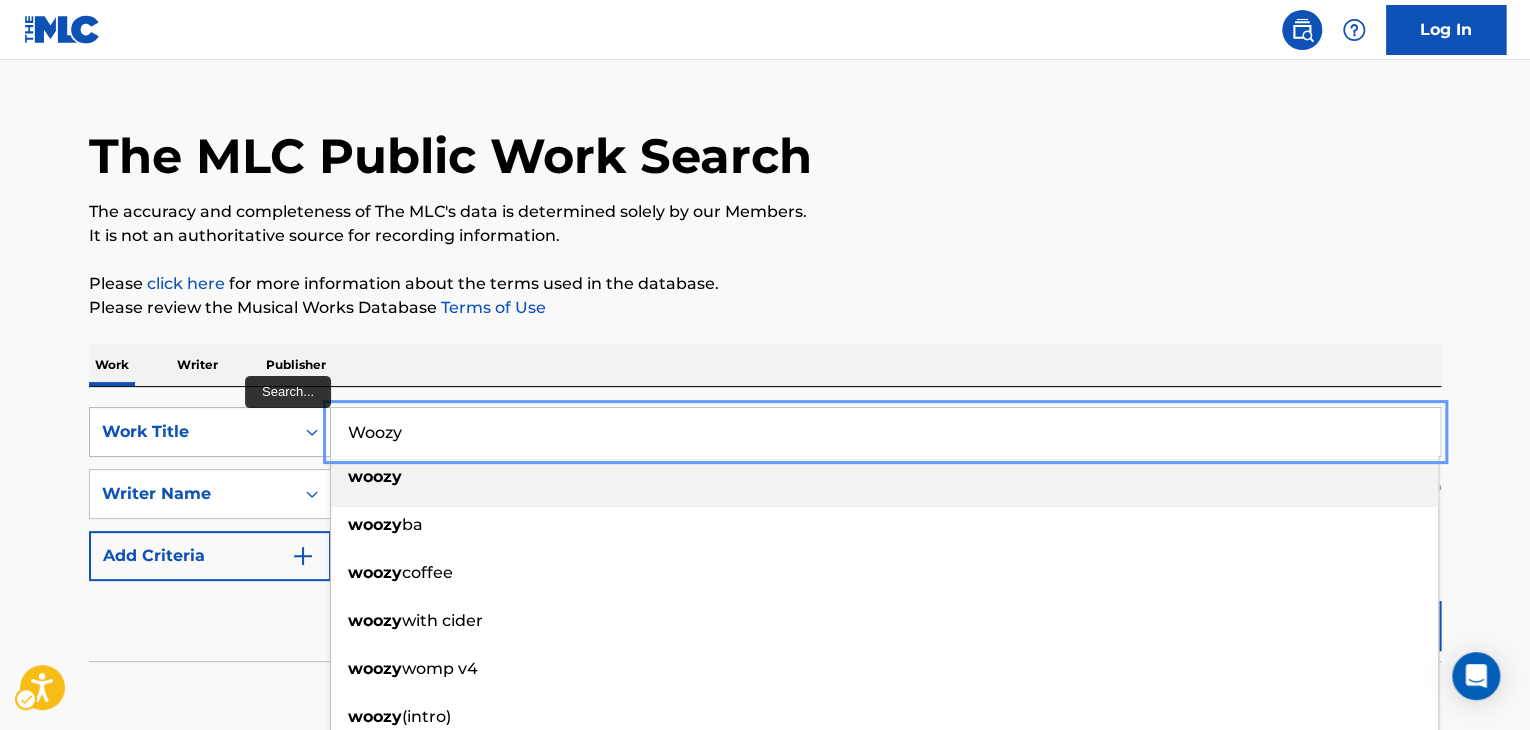 drag, startPoint x: 457, startPoint y: 433, endPoint x: 216, endPoint y: 451, distance: 241.67126 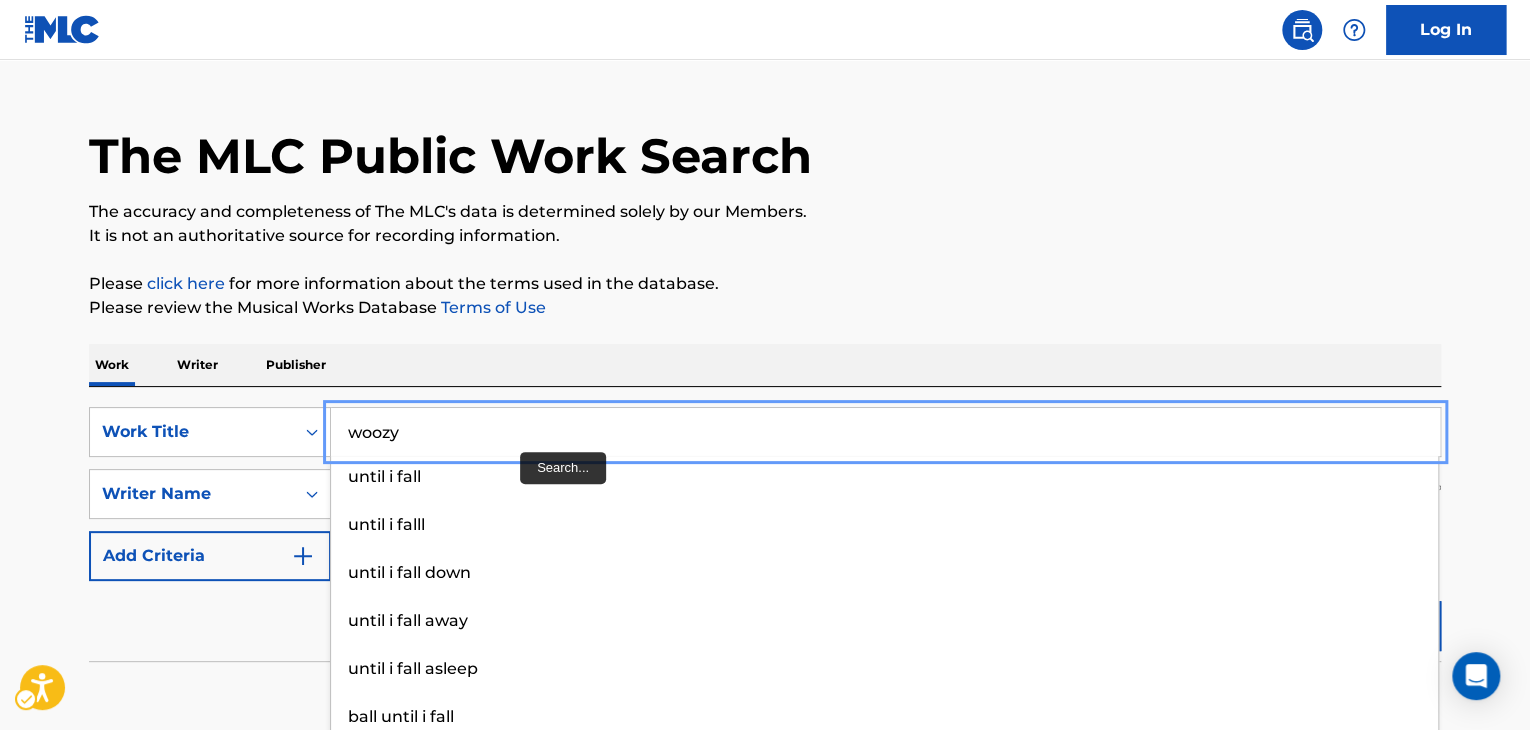 click on "woozy" at bounding box center [885, 432] 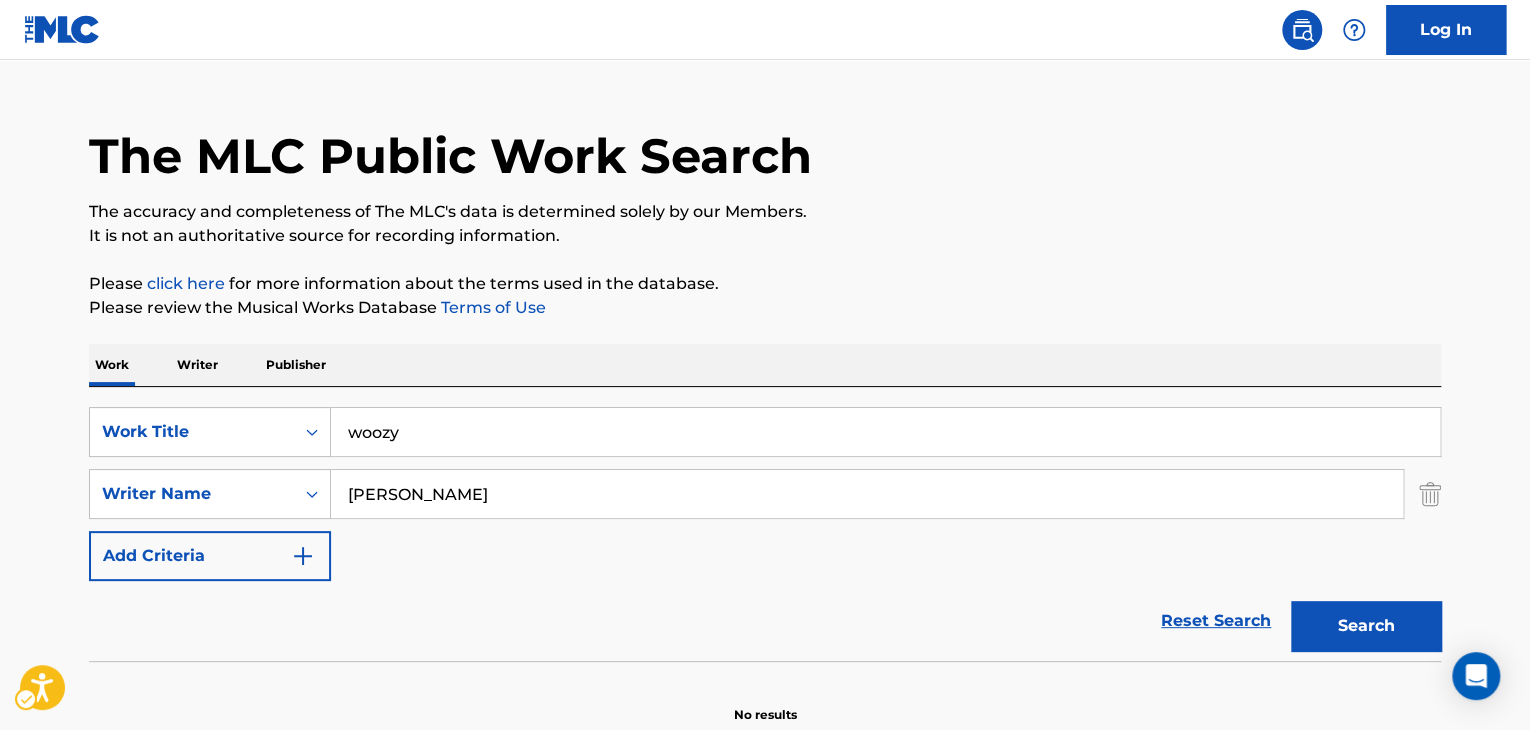 click on "The MLC Public Work Search The accuracy and completeness of The MLC's data is determined solely by our Members. It is not an authoritative source for recording information. Please   click here  | New Window   for more information about the terms used in the database. Please review the Musical Works Database   Terms of Use  | New Window Work Writer Publisher SearchWithCriteria7d469914-ce2a-4662-bcac-01430bfb19fd Work Title woozy Remove -  SearchWithCriteria2b041c0f-f1e6-48b3-9770-bd5cfac94e7c Writer Name CHOI Add Criteria Reset Search Search No results" at bounding box center (765, 398) 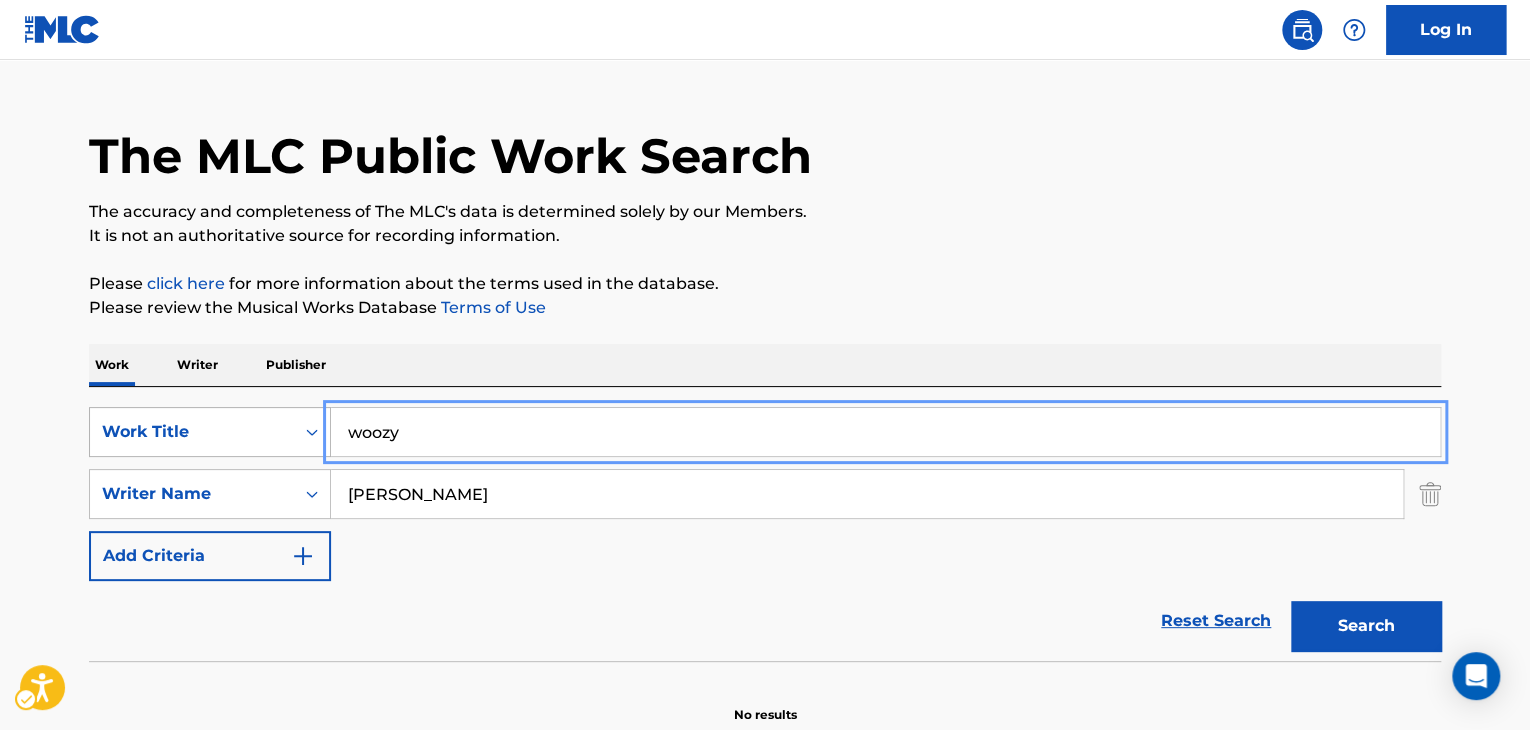 drag, startPoint x: 487, startPoint y: 430, endPoint x: 293, endPoint y: 444, distance: 194.5045 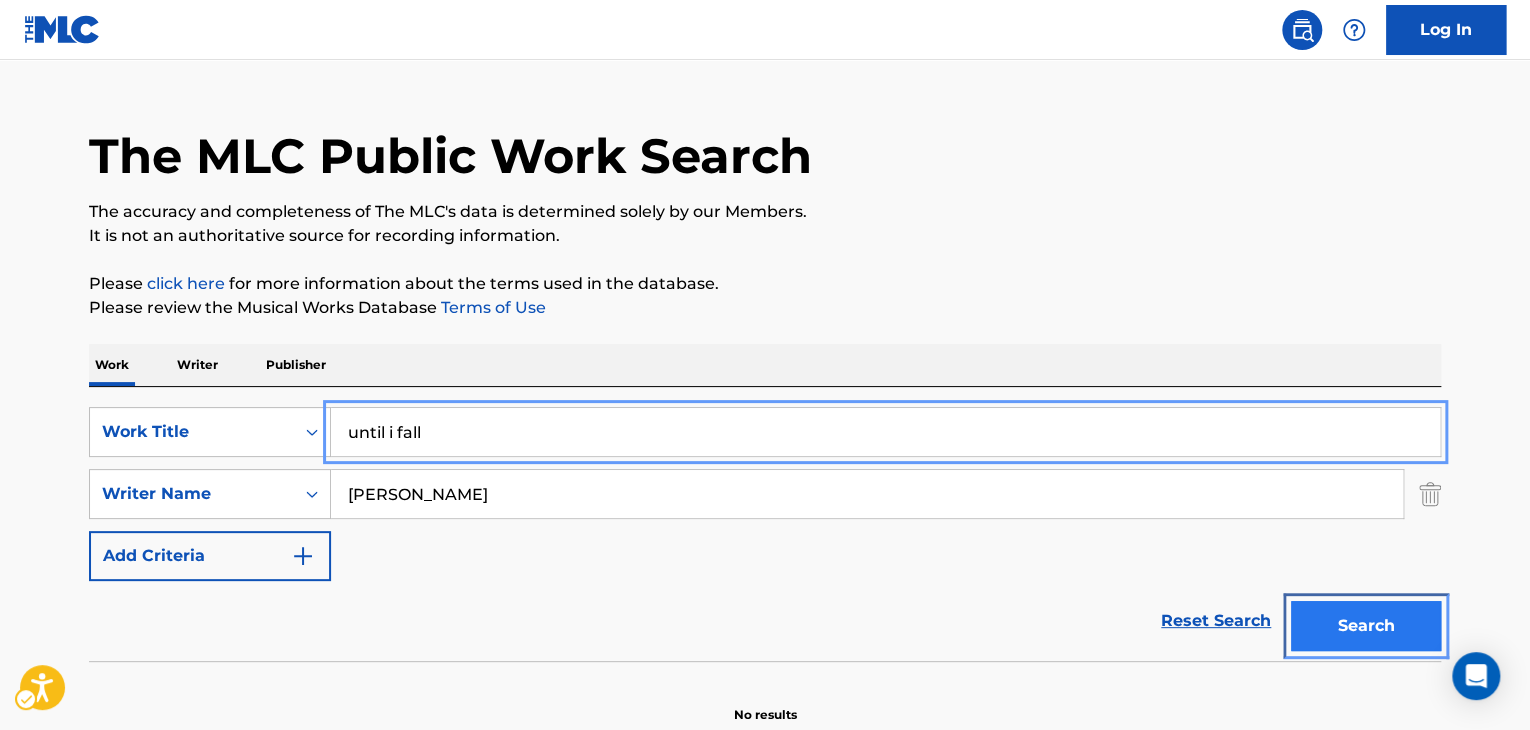 click on "Search" at bounding box center (1366, 626) 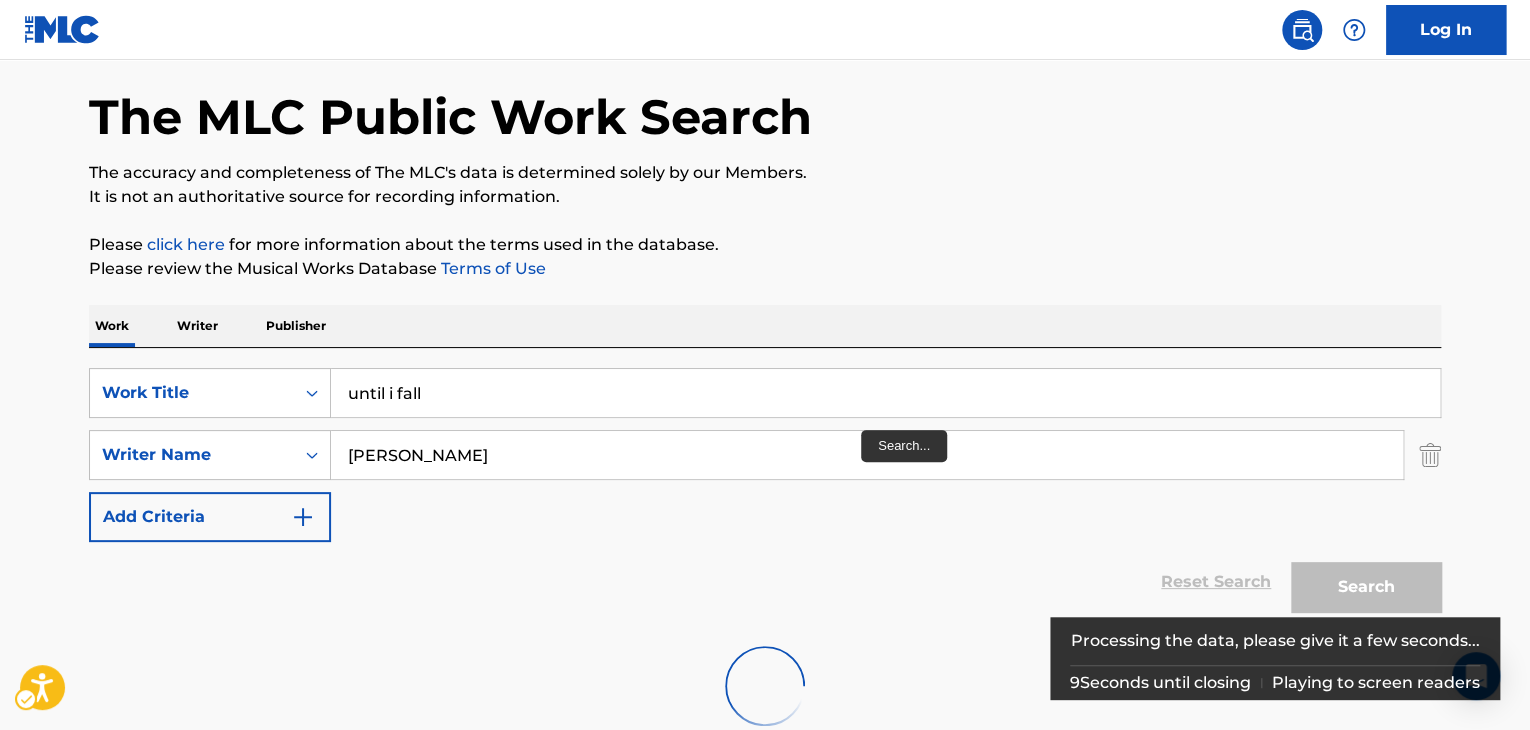 scroll, scrollTop: 138, scrollLeft: 0, axis: vertical 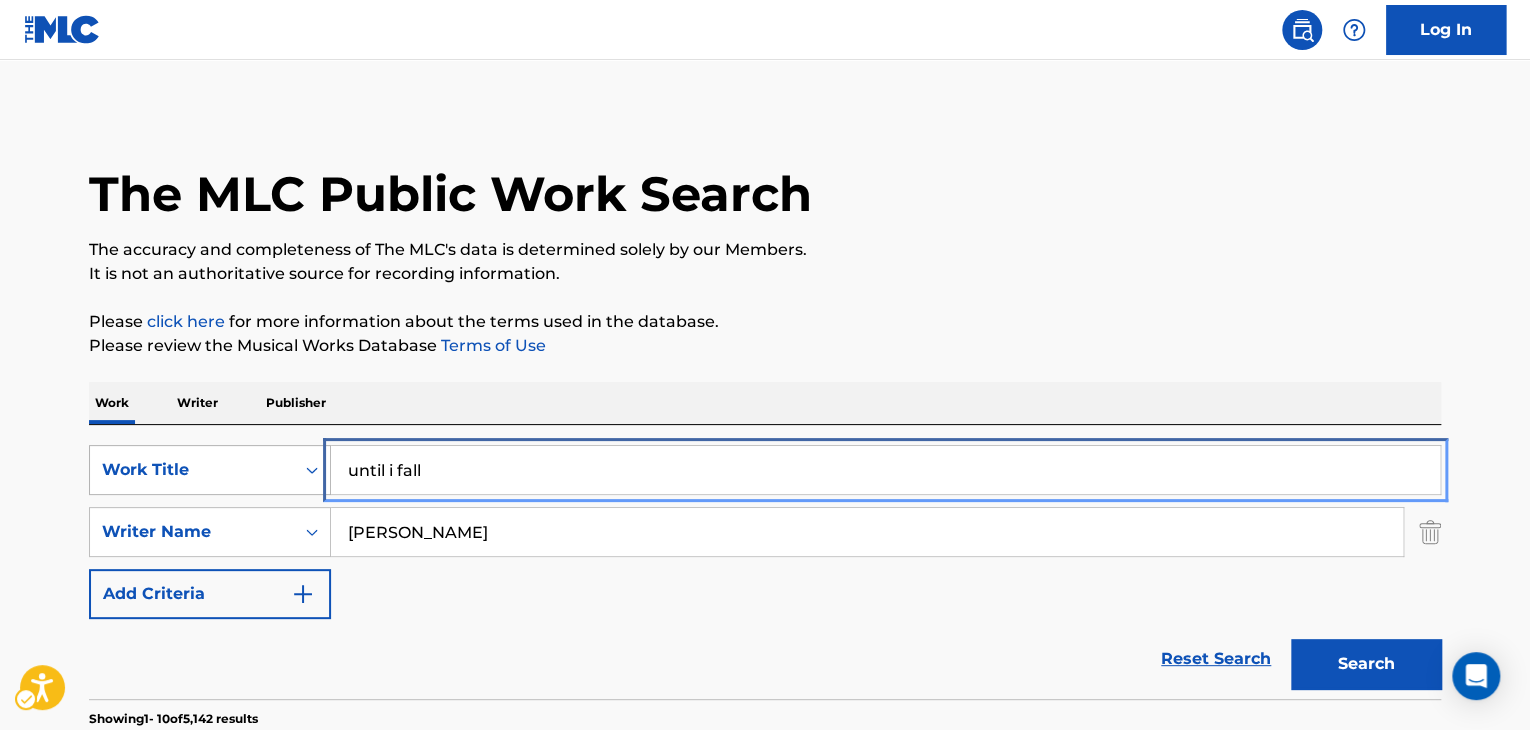 drag, startPoint x: 124, startPoint y: 472, endPoint x: 105, endPoint y: 472, distance: 19 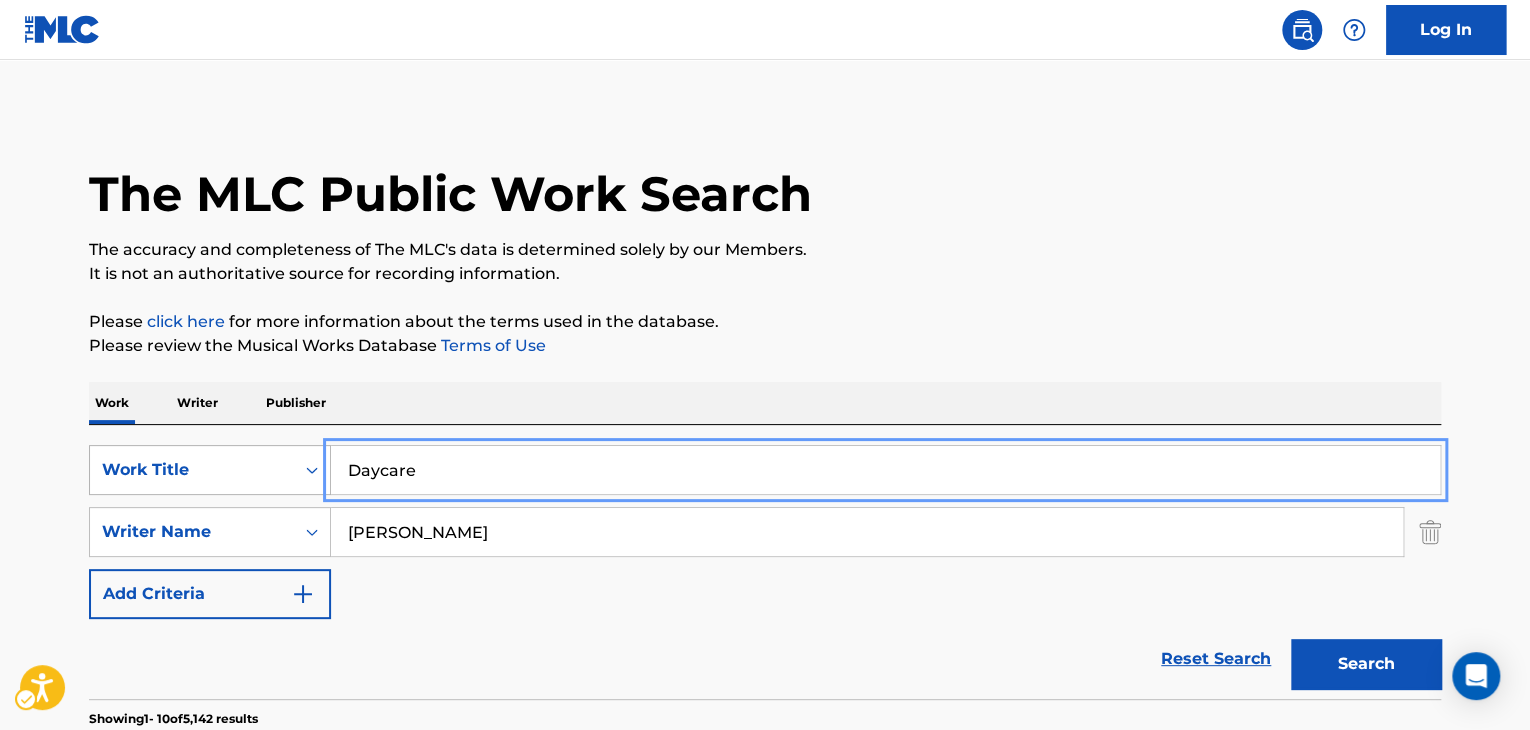 click on "Add Criteria" at bounding box center (210, 594) 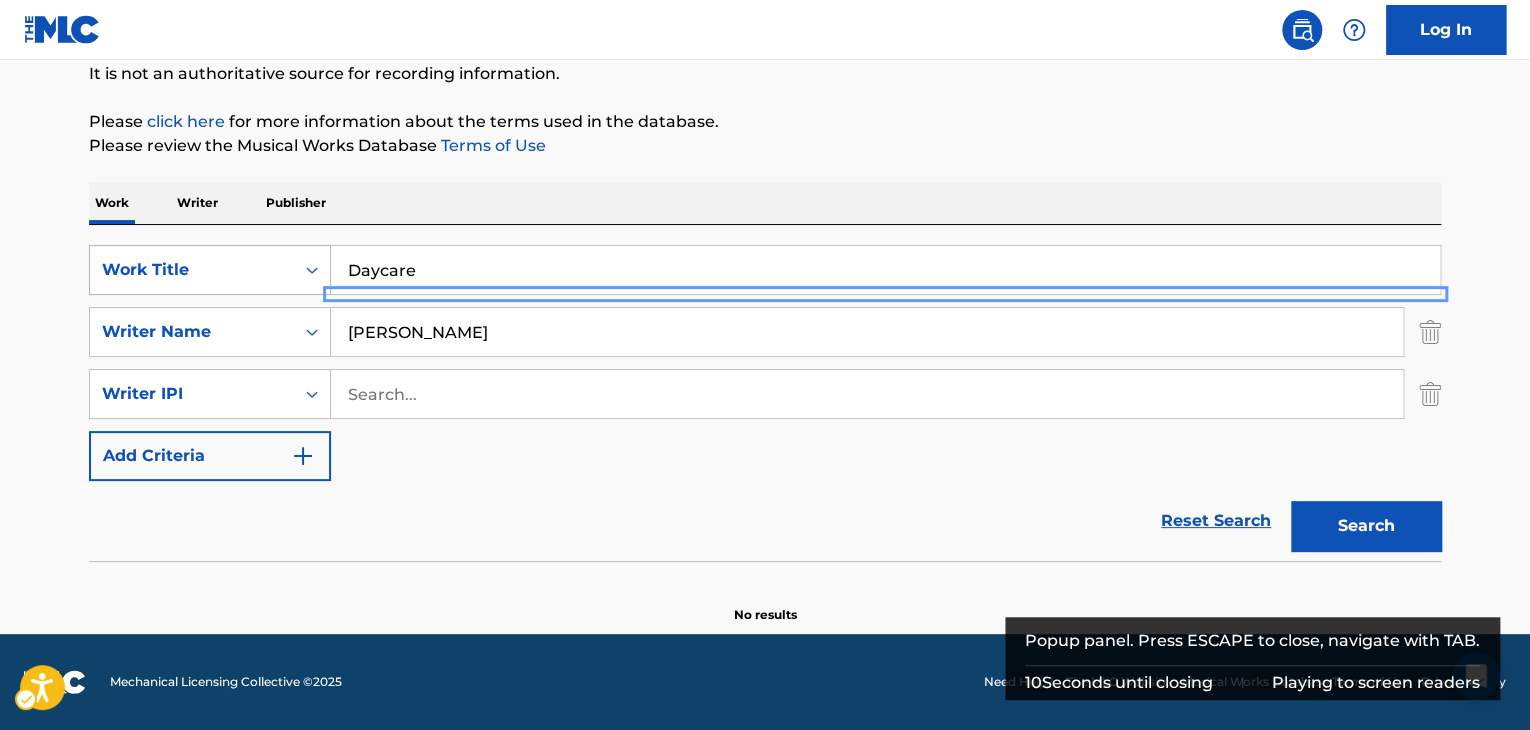 scroll, scrollTop: 200, scrollLeft: 0, axis: vertical 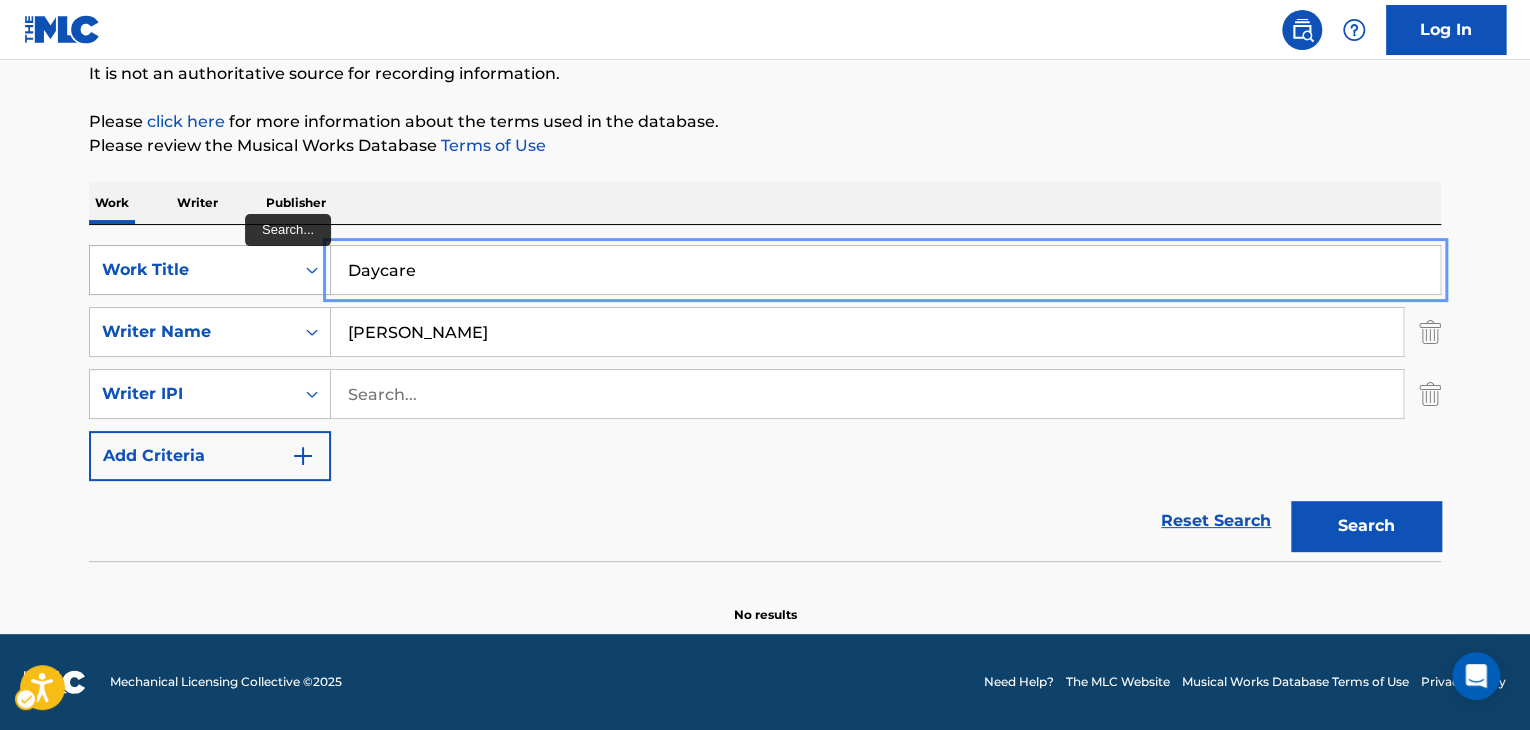 drag, startPoint x: 532, startPoint y: 270, endPoint x: 150, endPoint y: 291, distance: 382.57678 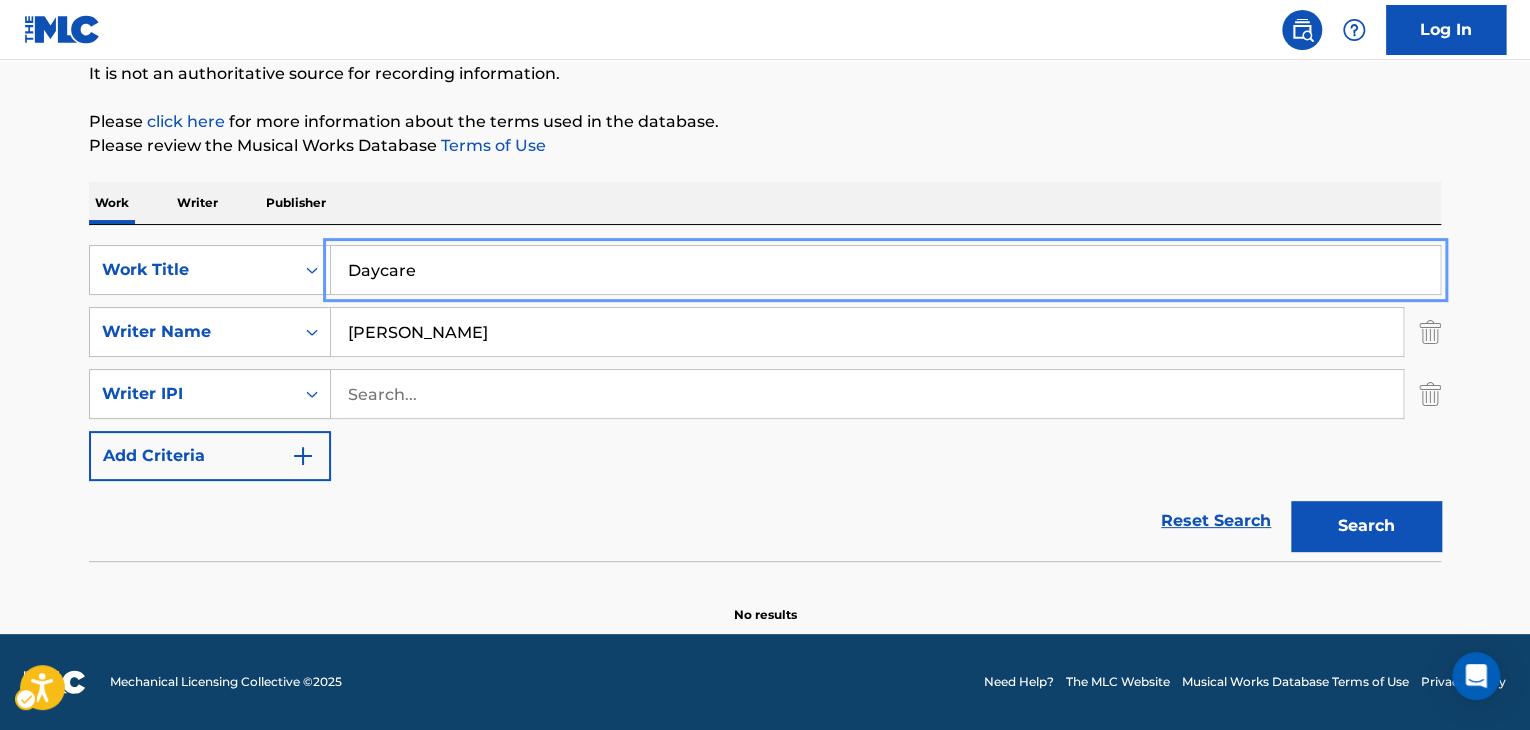 paste on "Amusement Park" 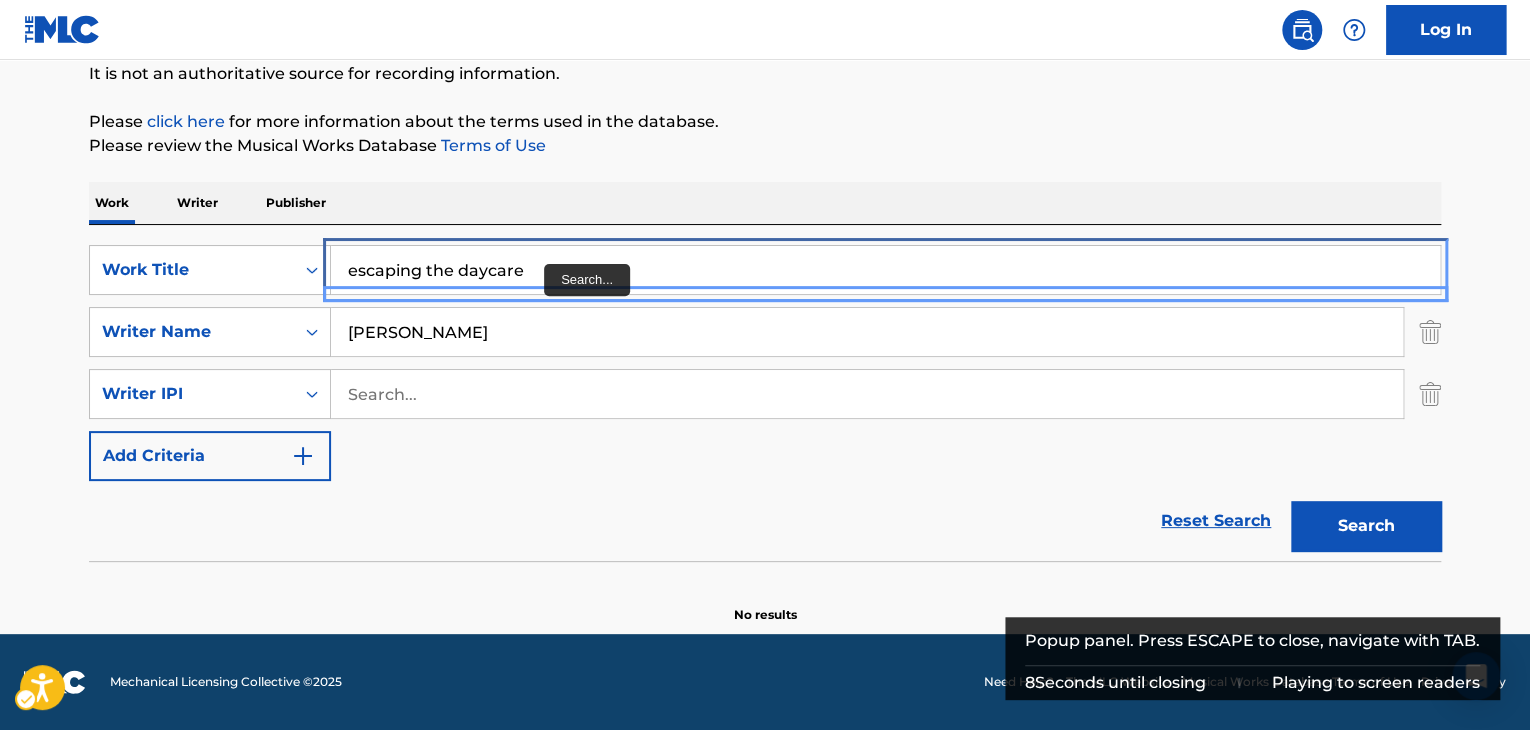 click on "escaping the daycare" at bounding box center [885, 270] 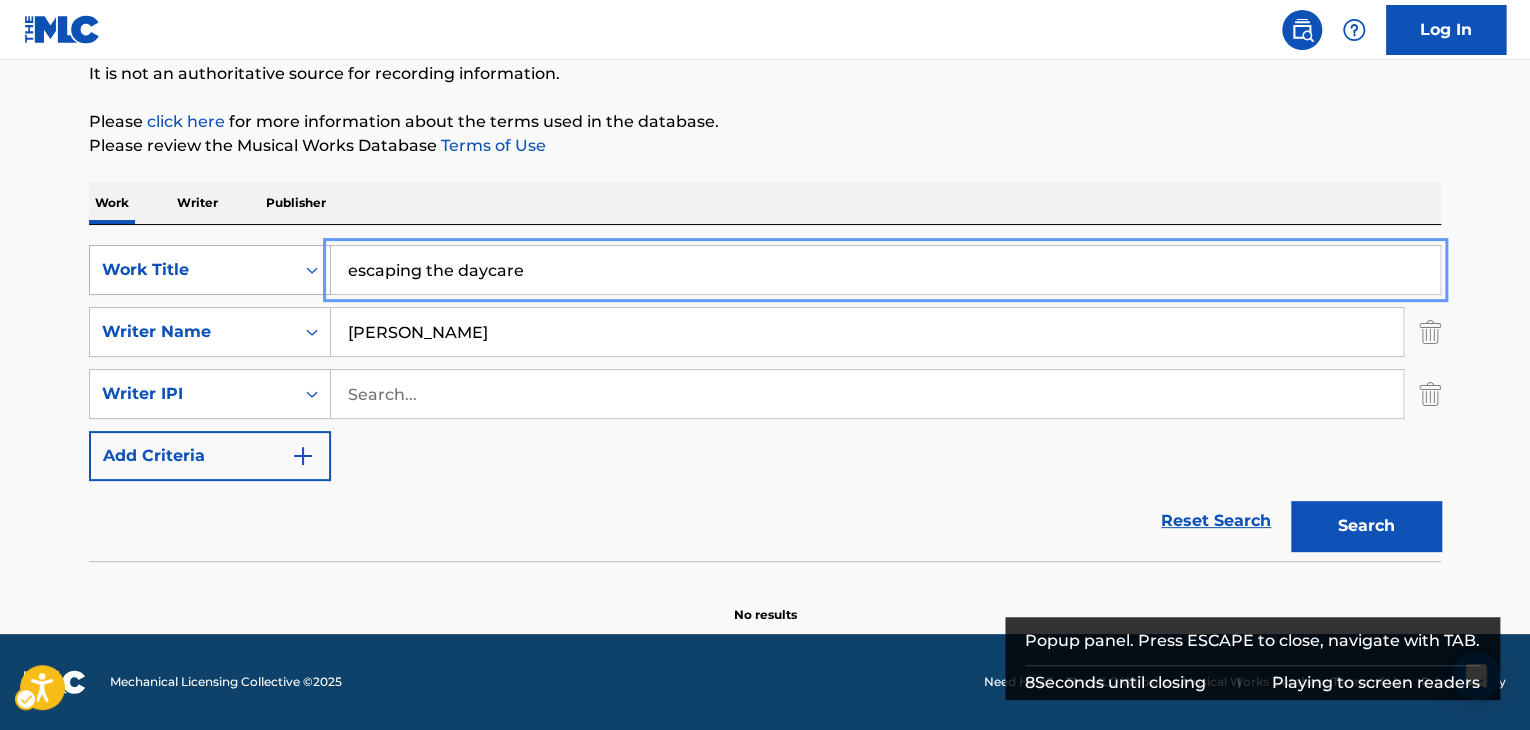drag, startPoint x: 552, startPoint y: 257, endPoint x: 260, endPoint y: 264, distance: 292.0839 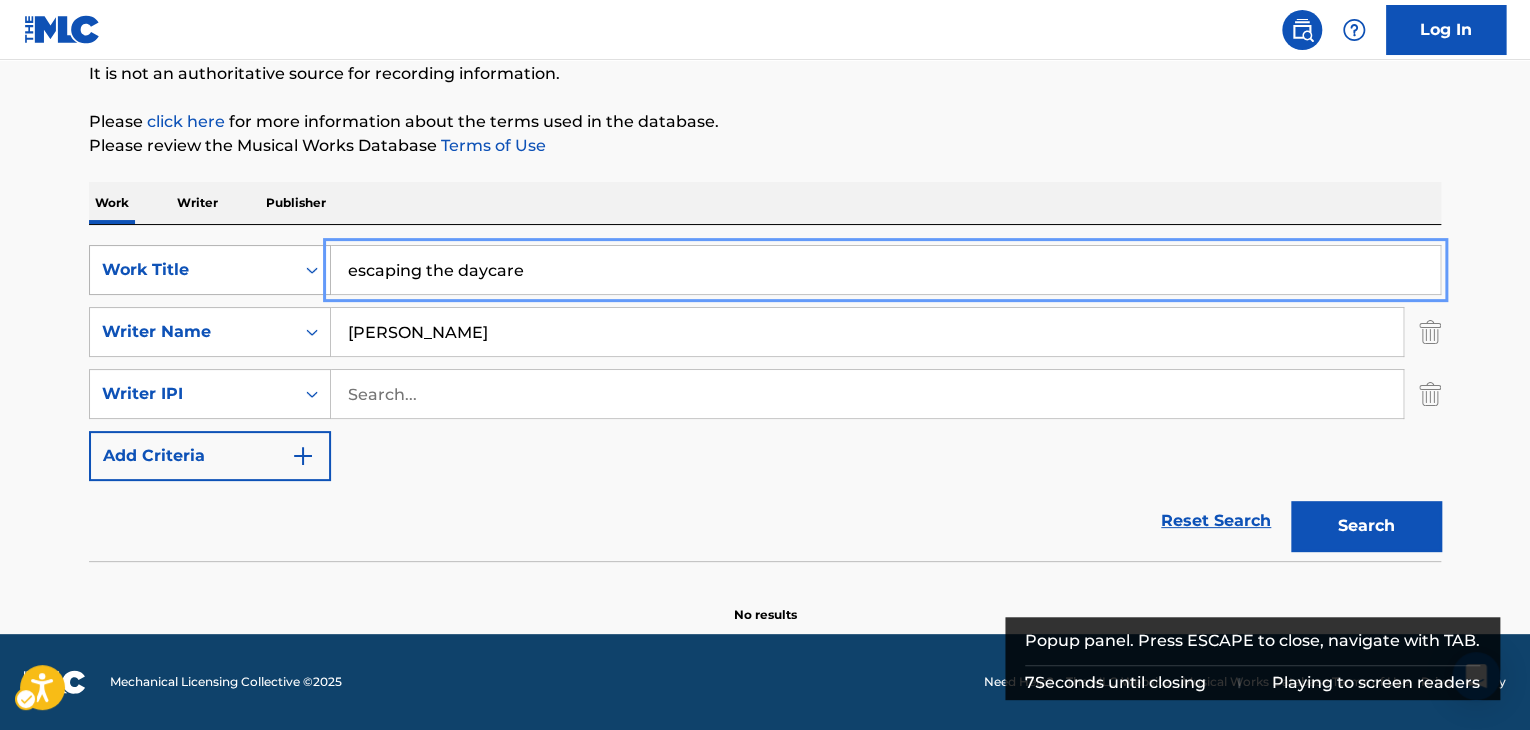 paste on "Amusement Park" 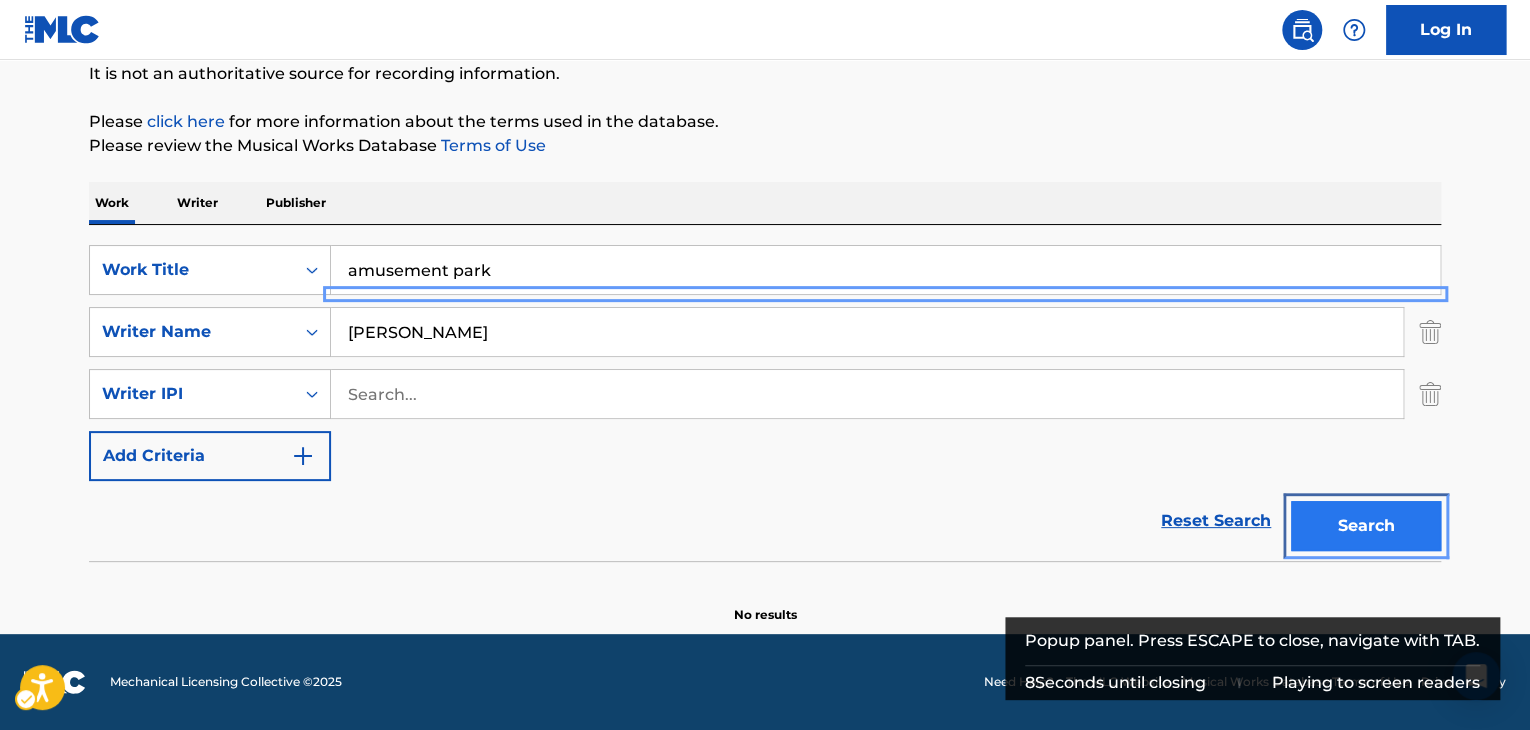 click on "Search" at bounding box center [1366, 526] 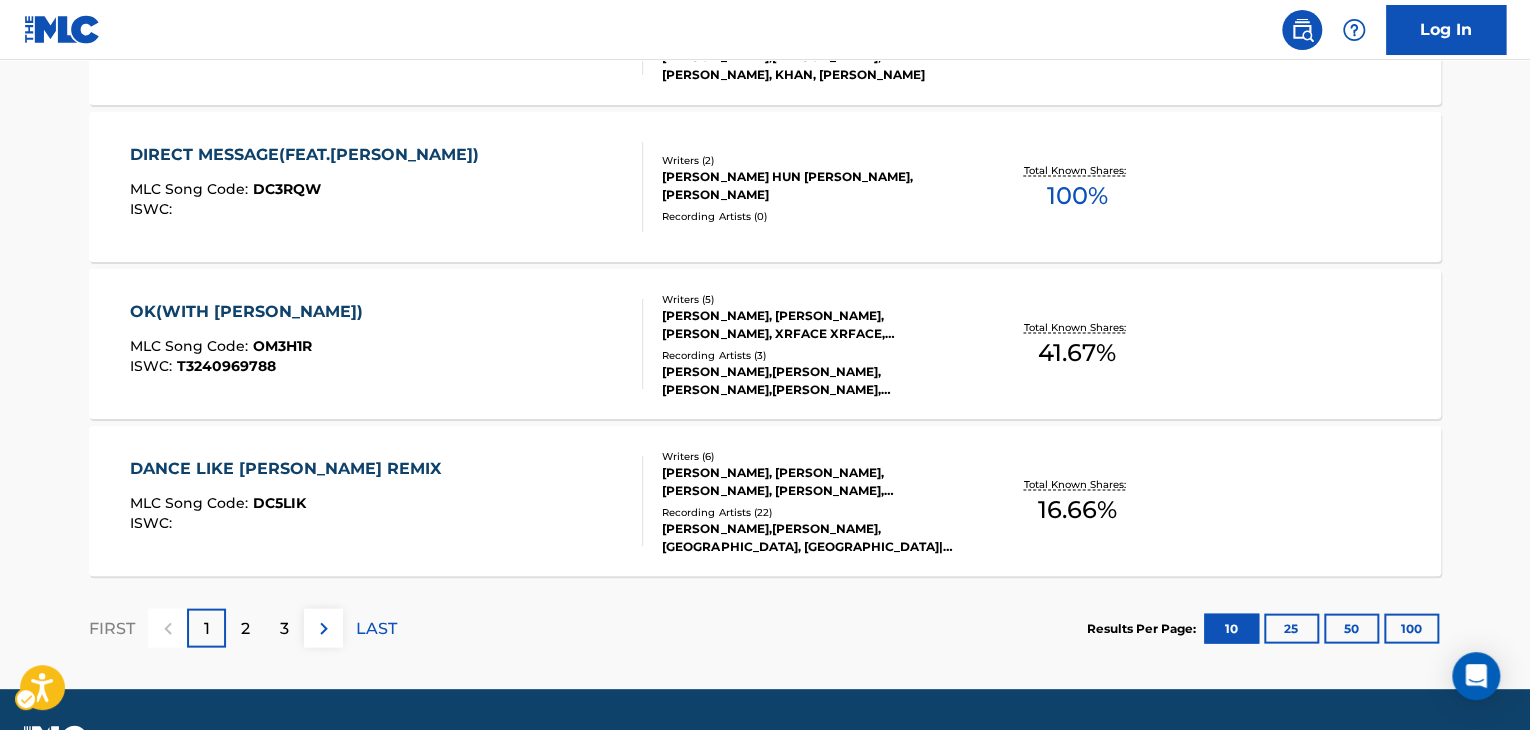 scroll, scrollTop: 1842, scrollLeft: 0, axis: vertical 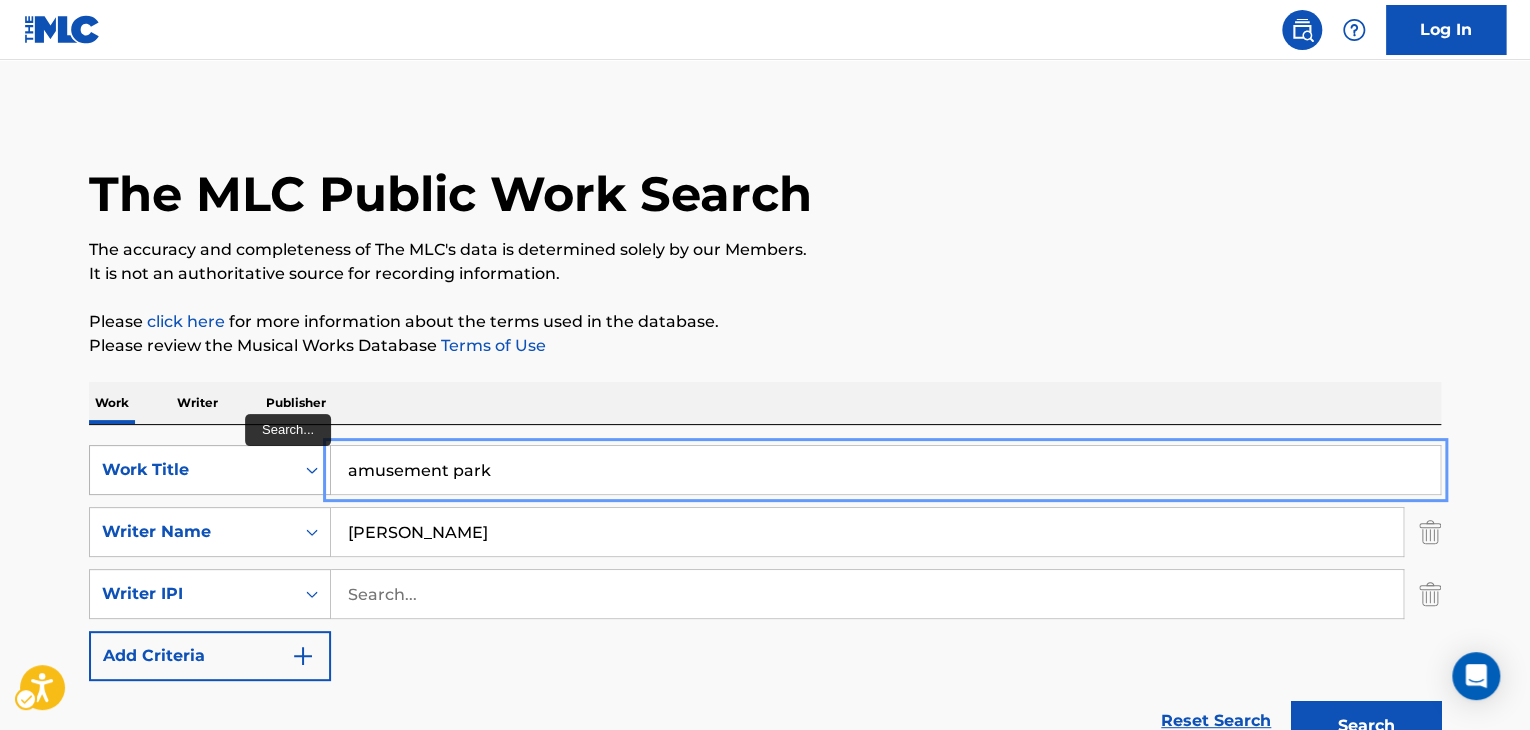 drag, startPoint x: 556, startPoint y: 476, endPoint x: 150, endPoint y: 476, distance: 406 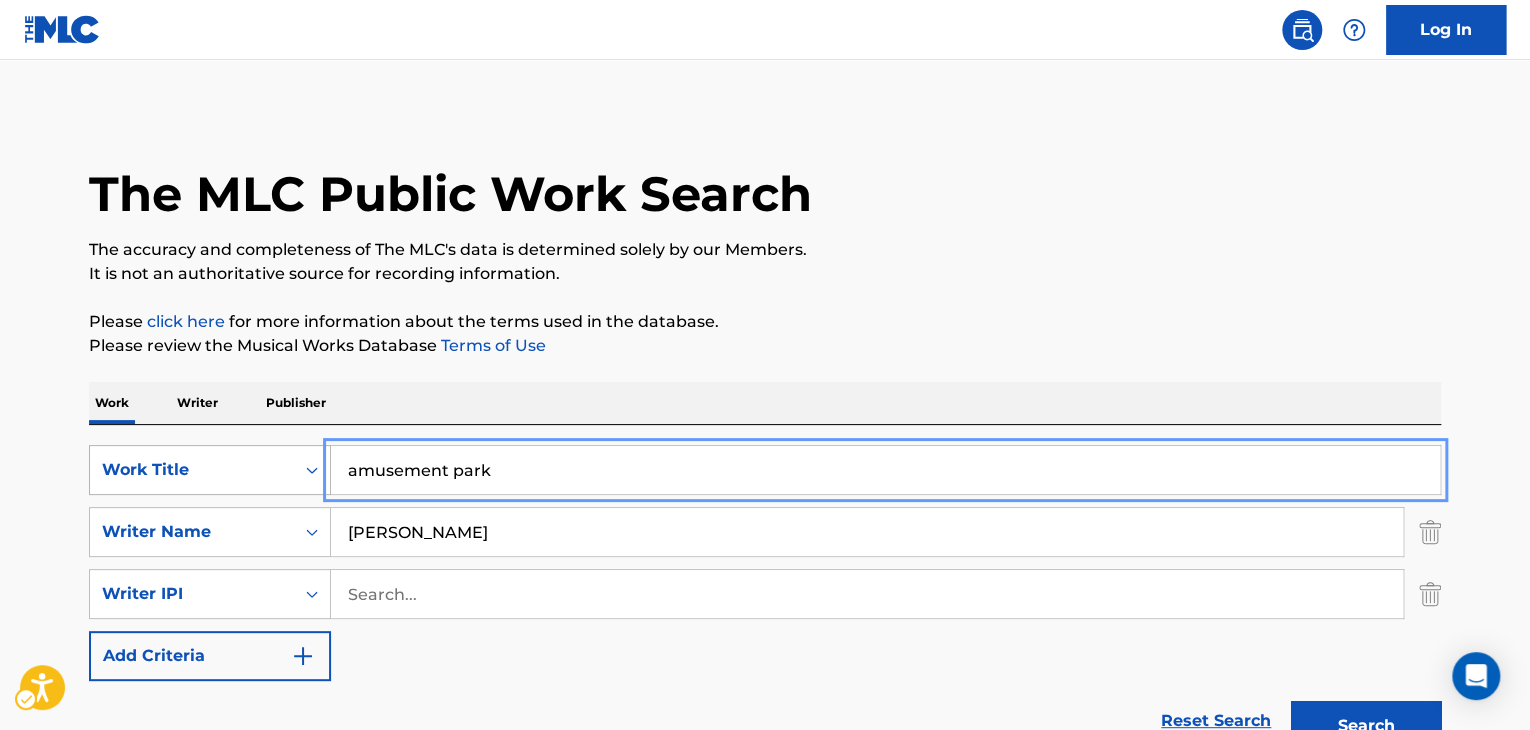 paste on "Oxygen" 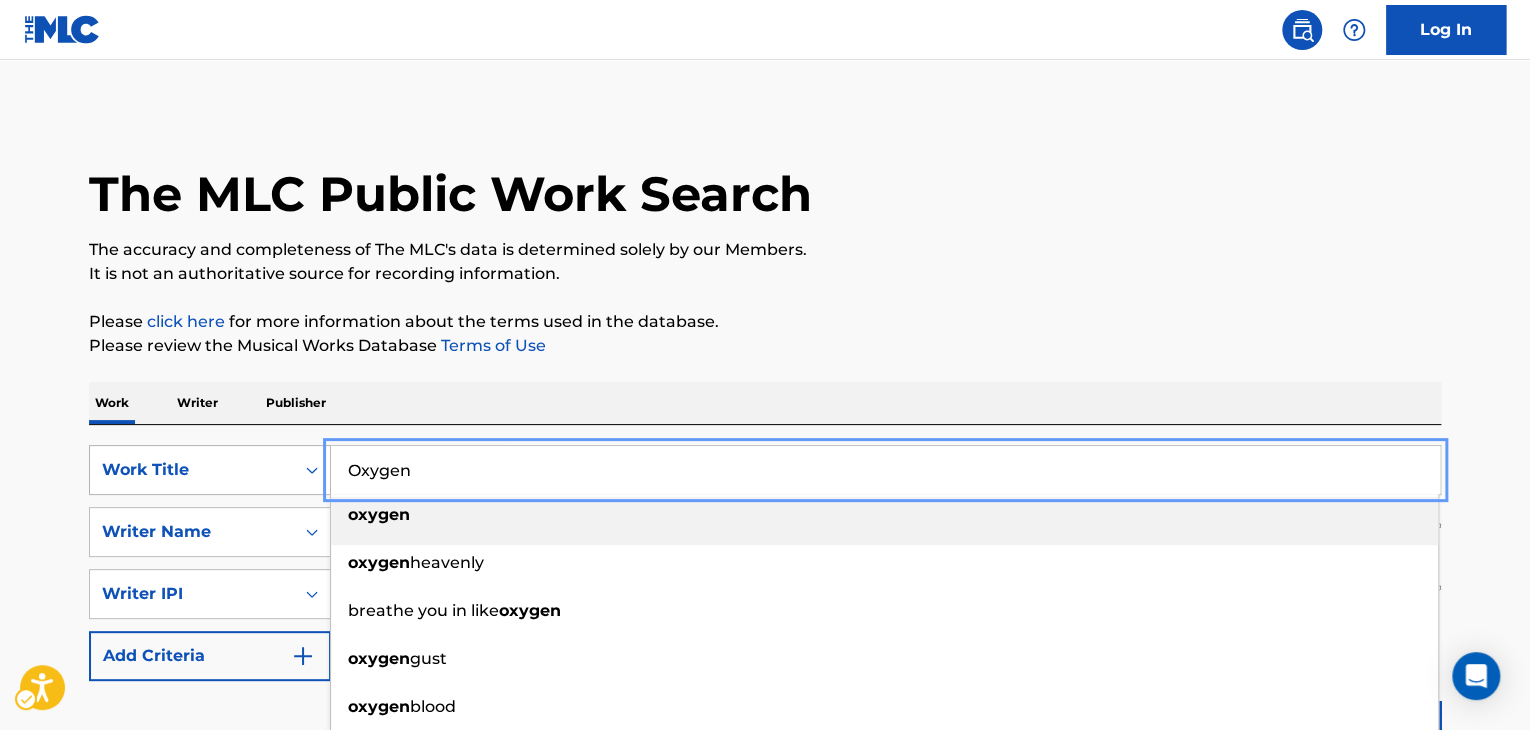 scroll, scrollTop: 236, scrollLeft: 0, axis: vertical 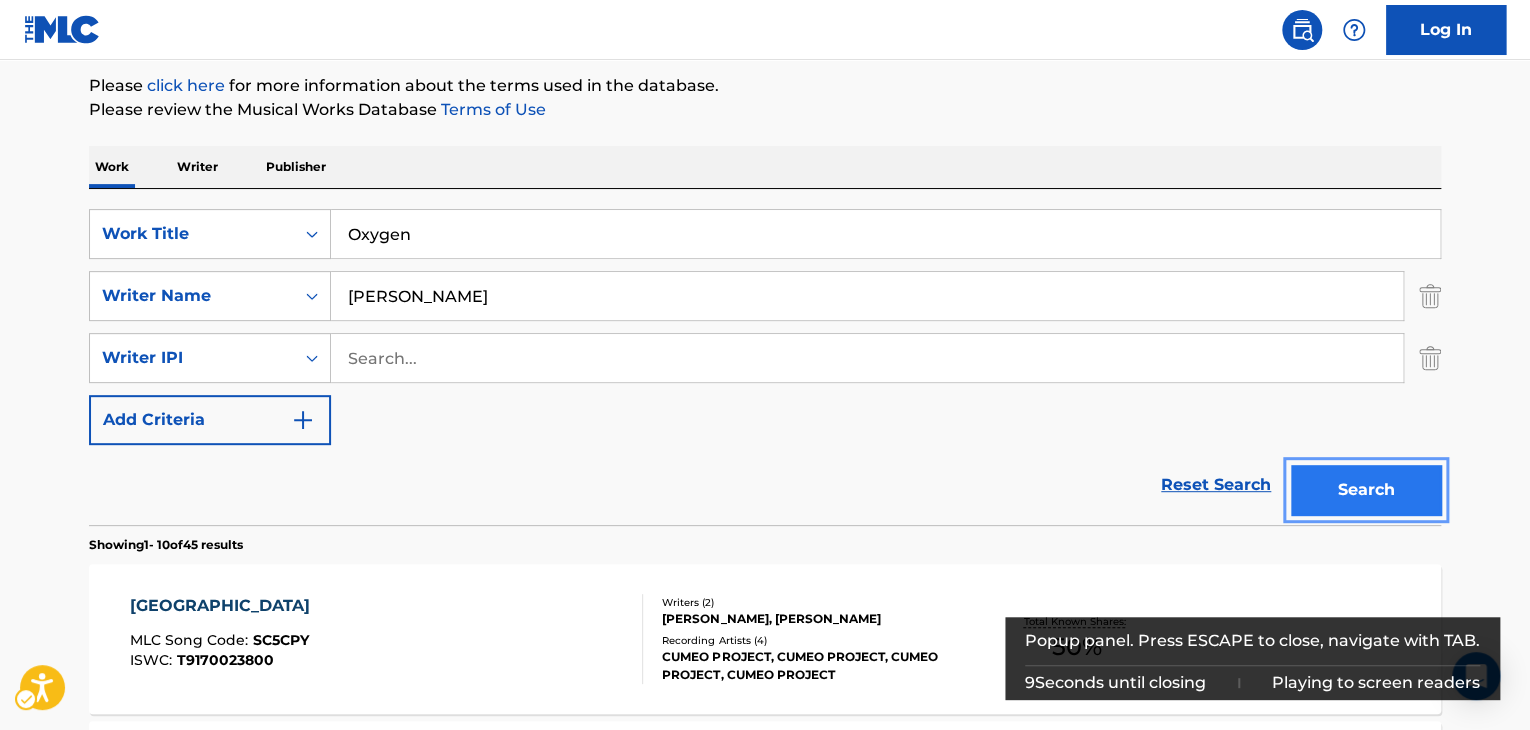 click on "Search" at bounding box center [1366, 490] 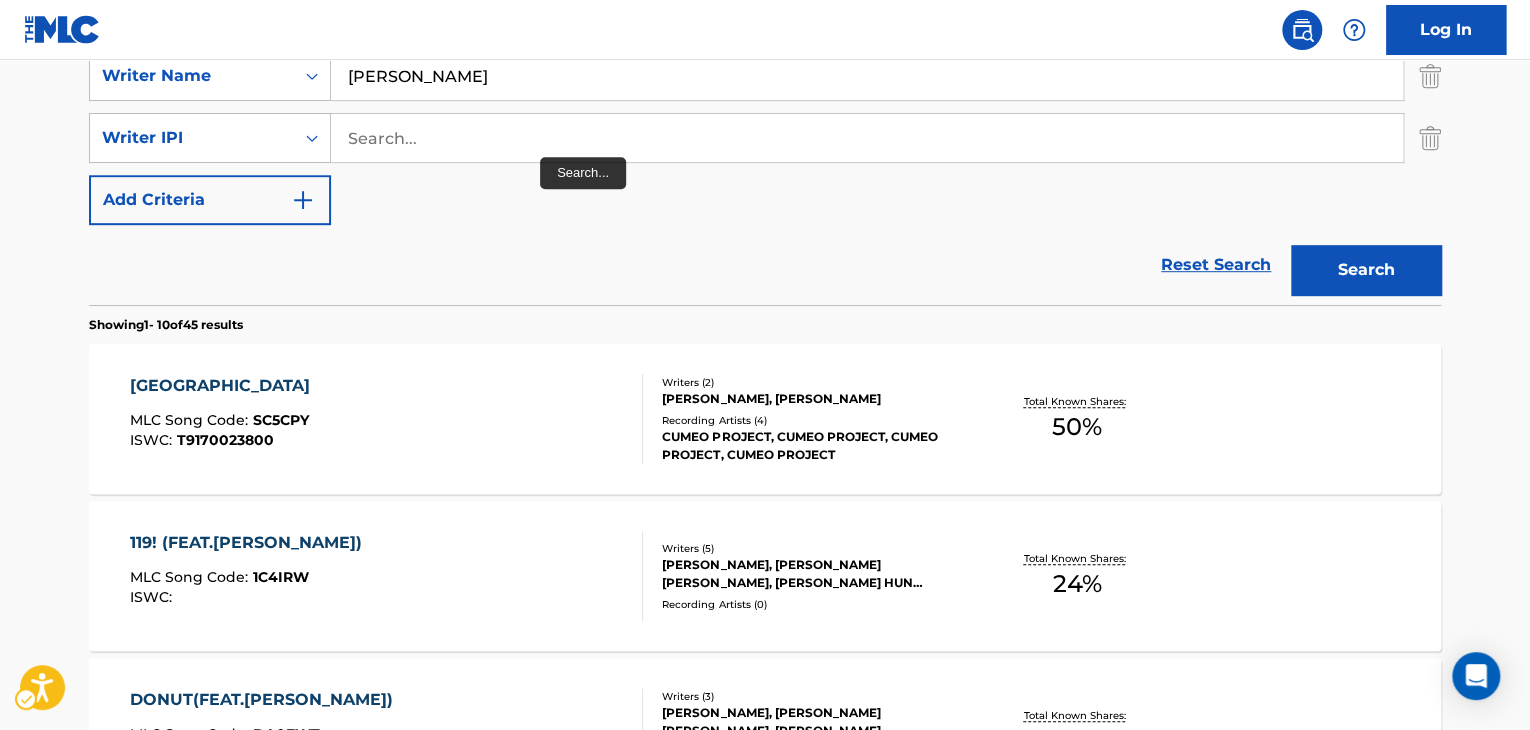scroll, scrollTop: 0, scrollLeft: 0, axis: both 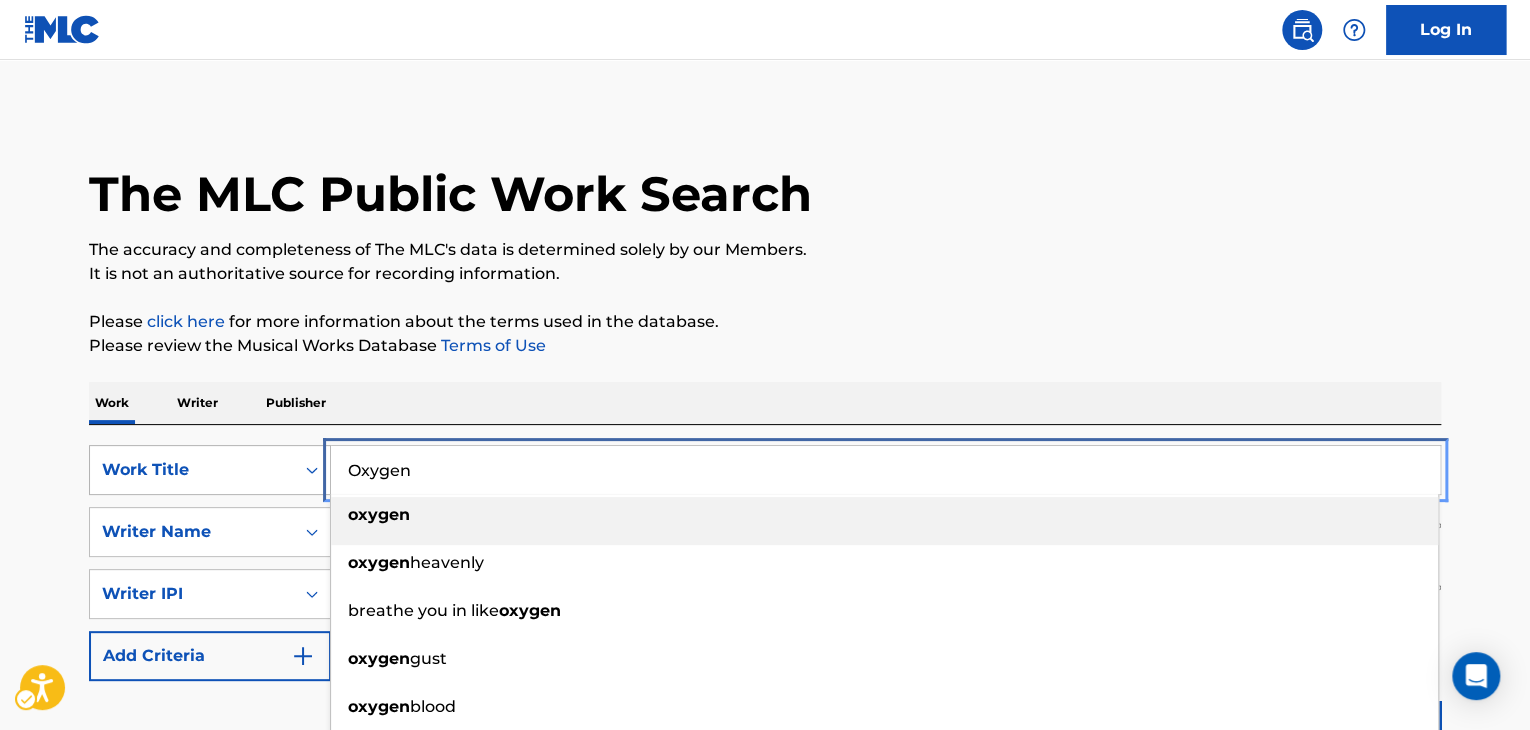 drag, startPoint x: 487, startPoint y: 481, endPoint x: 227, endPoint y: 481, distance: 260 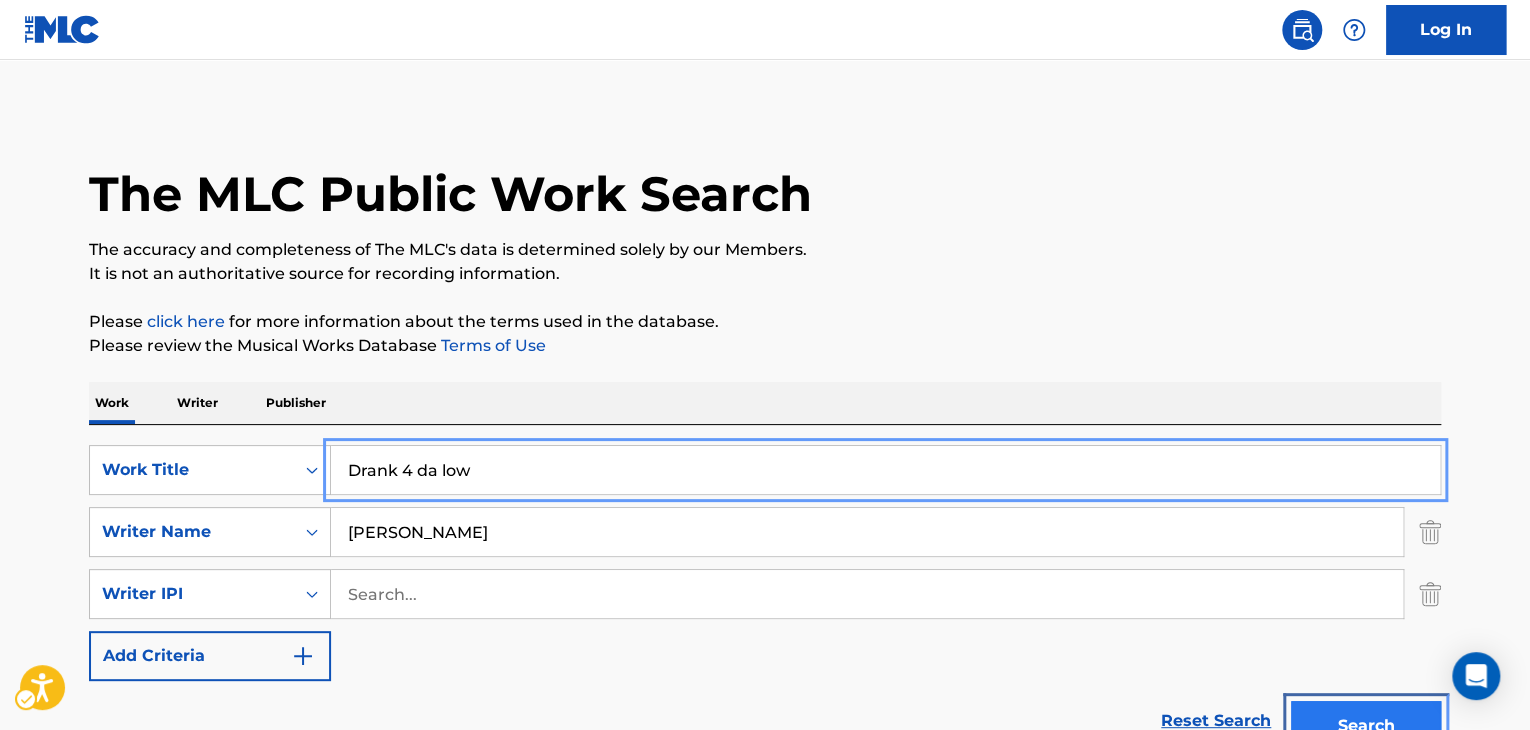 click on "Search" at bounding box center [1366, 726] 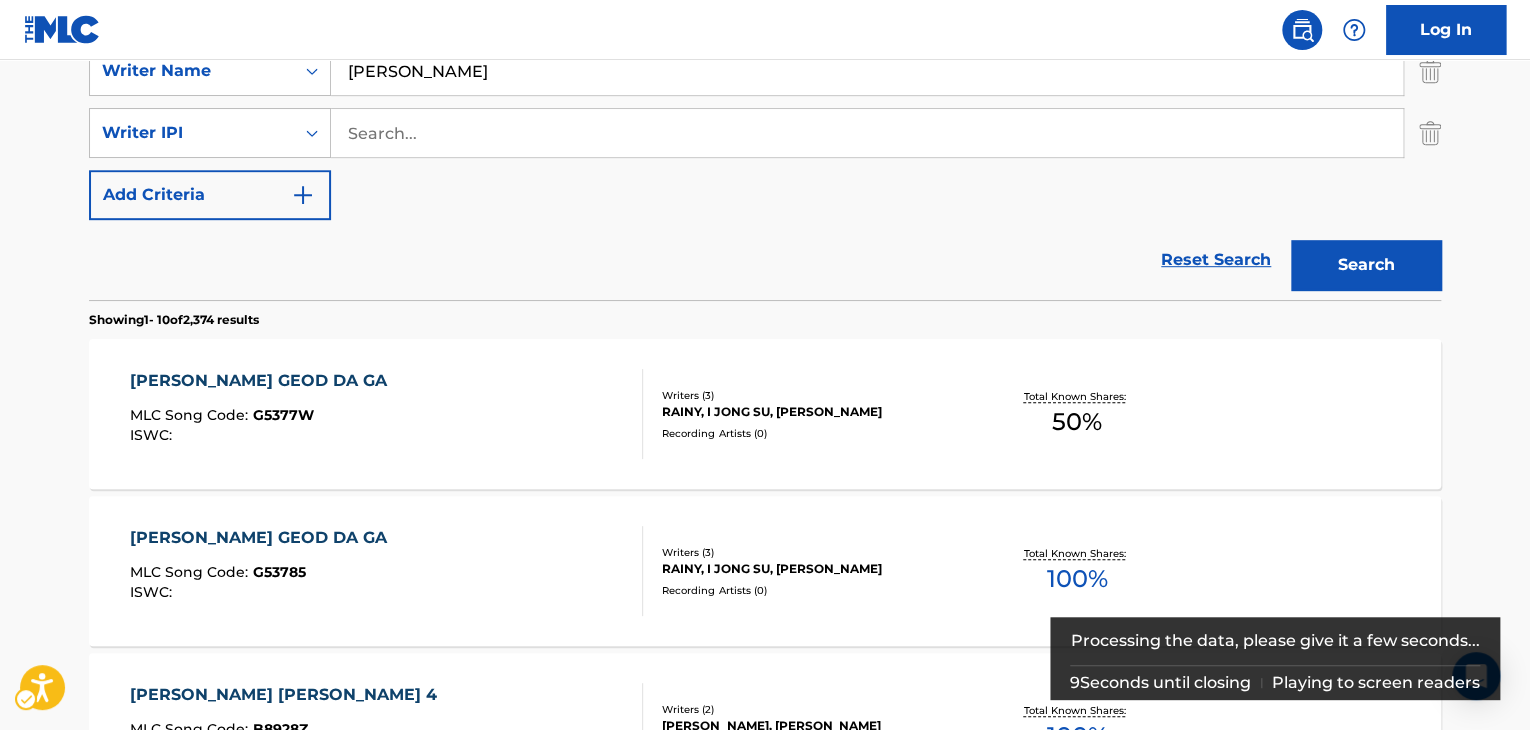 scroll, scrollTop: 600, scrollLeft: 0, axis: vertical 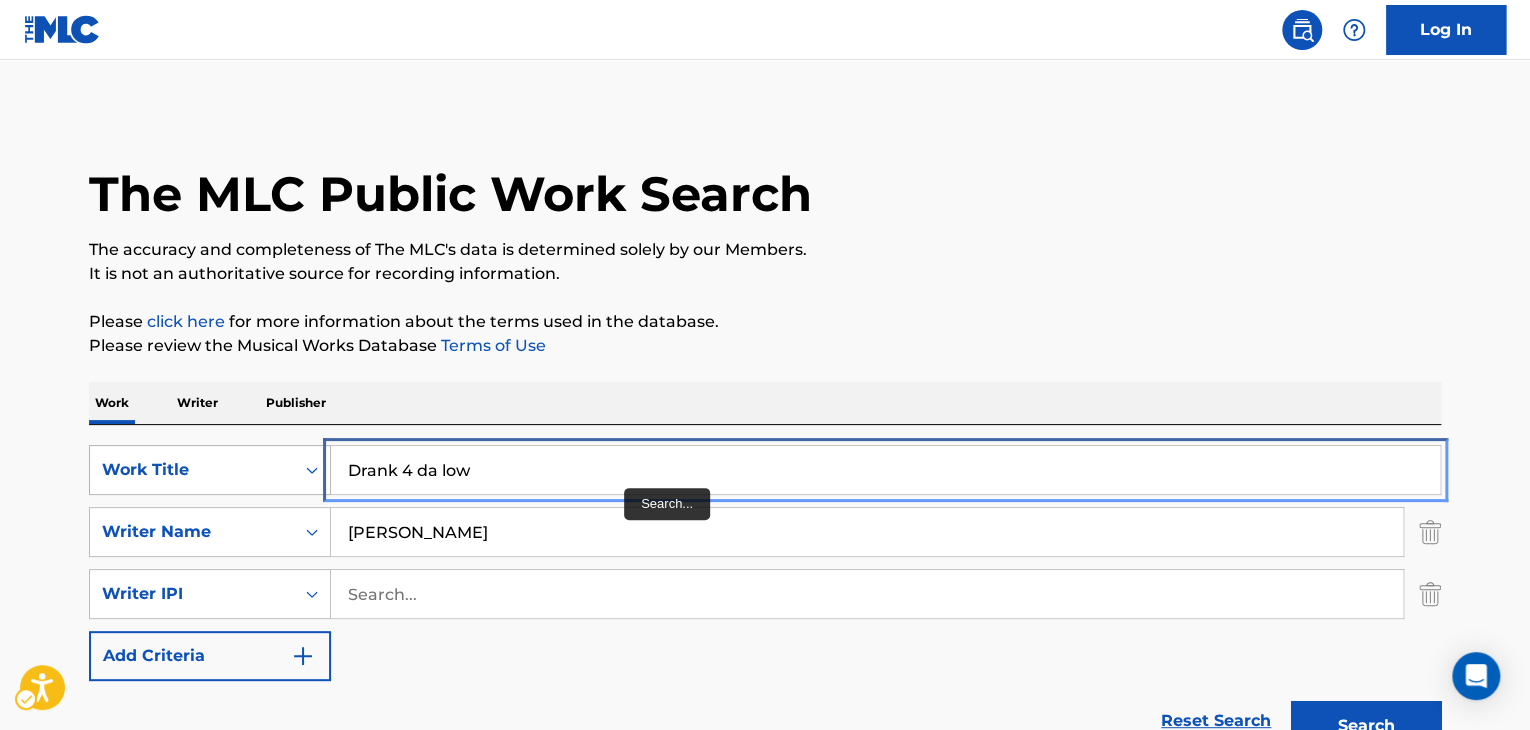 drag, startPoint x: 590, startPoint y: 465, endPoint x: 196, endPoint y: 465, distance: 394 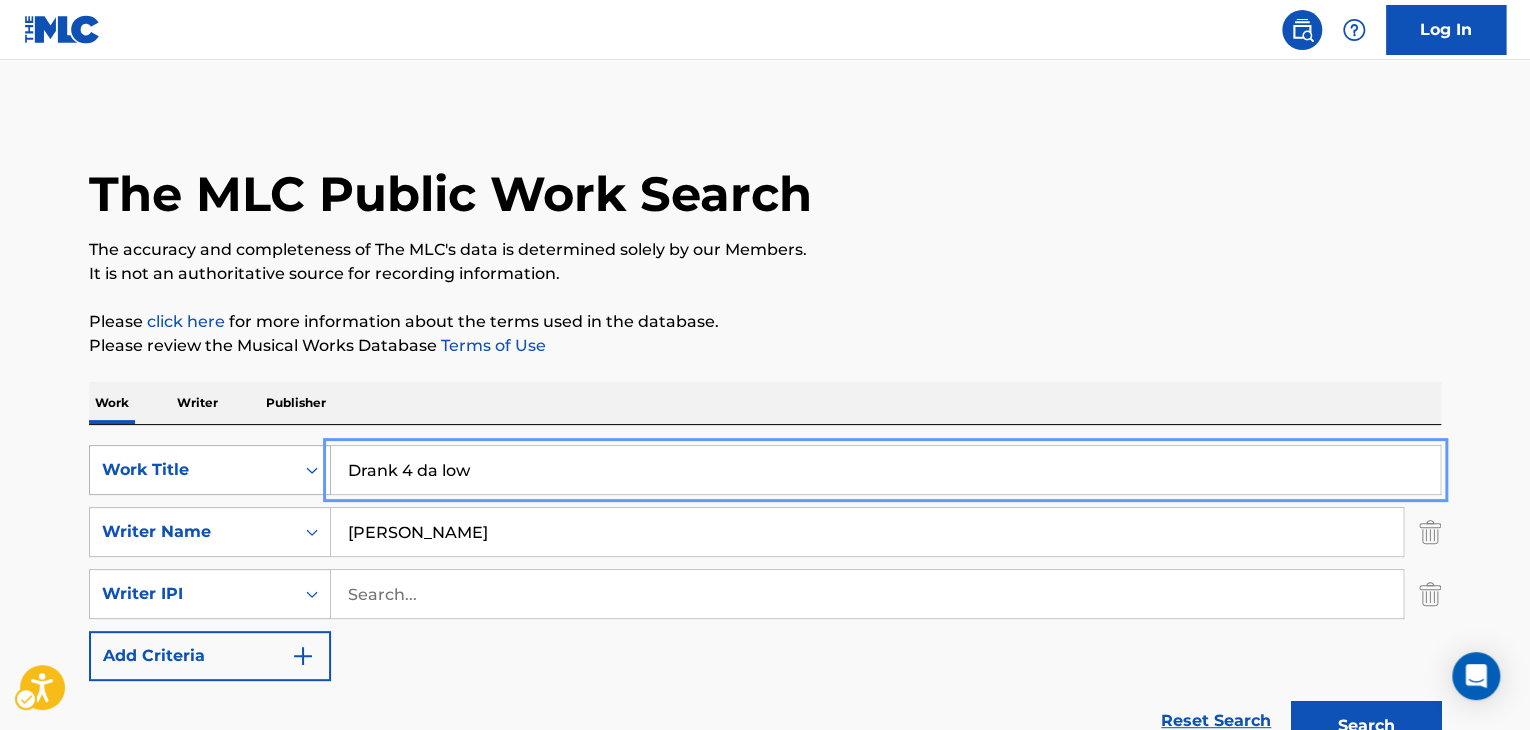 paste on "Acid Fly Remix feat. CAMO" 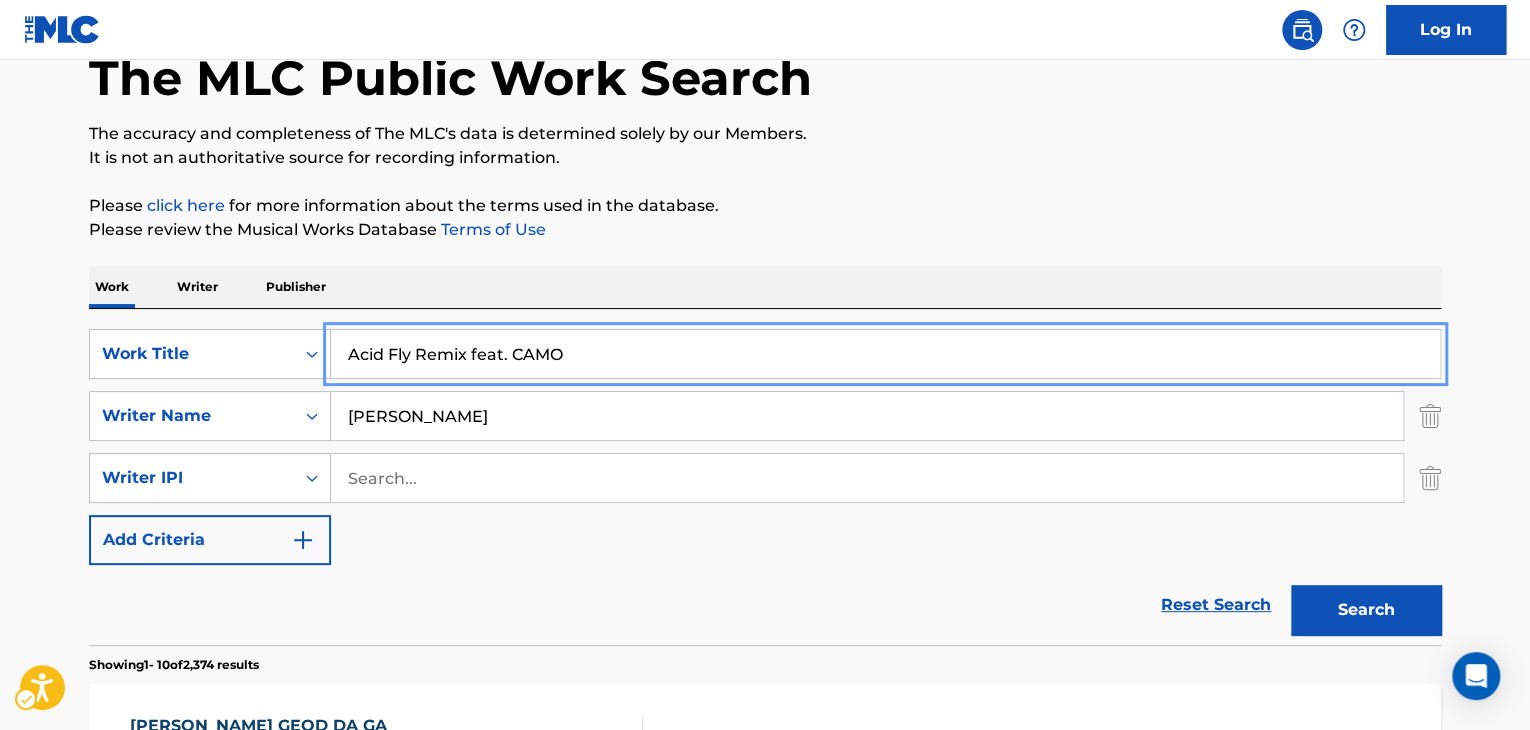 scroll, scrollTop: 200, scrollLeft: 0, axis: vertical 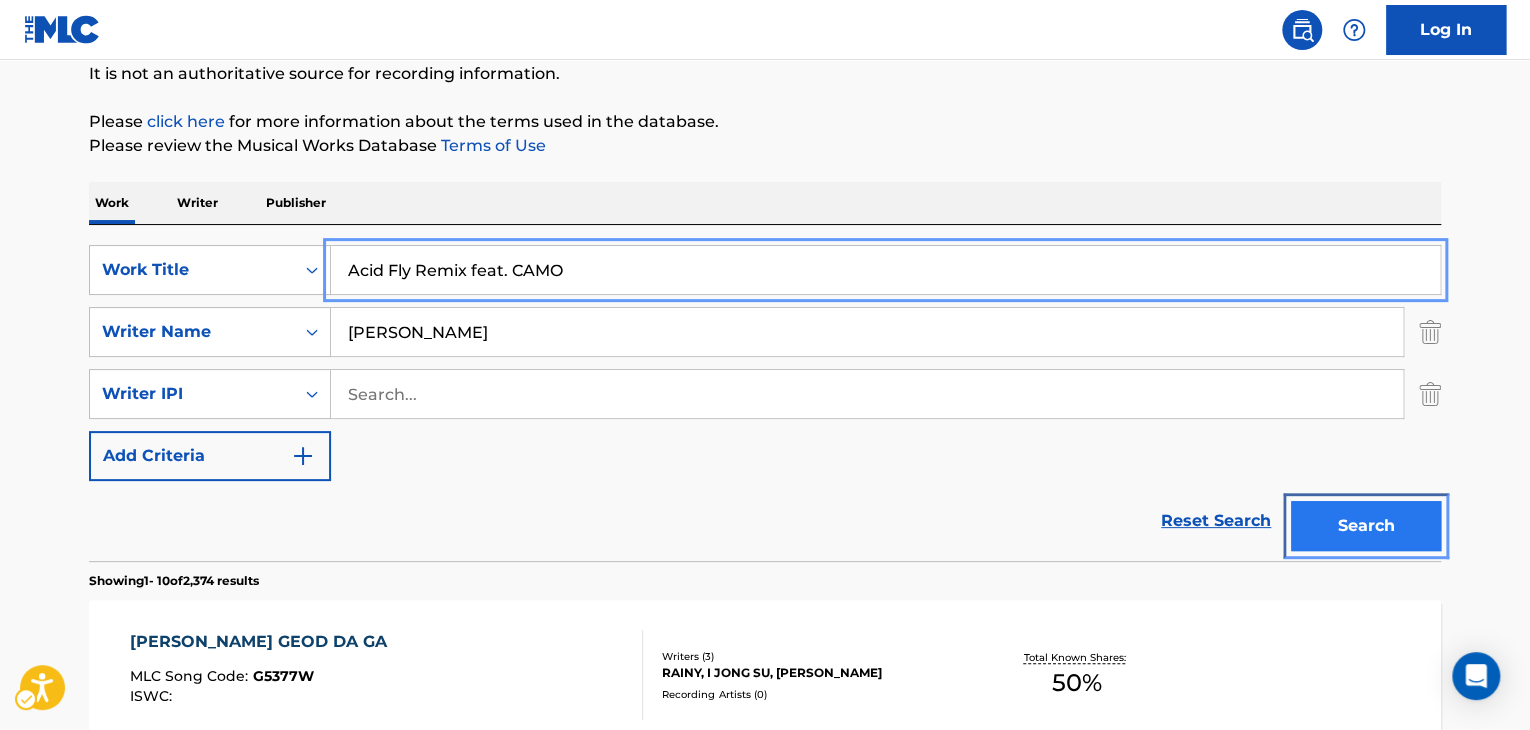 click on "Search" at bounding box center [1366, 526] 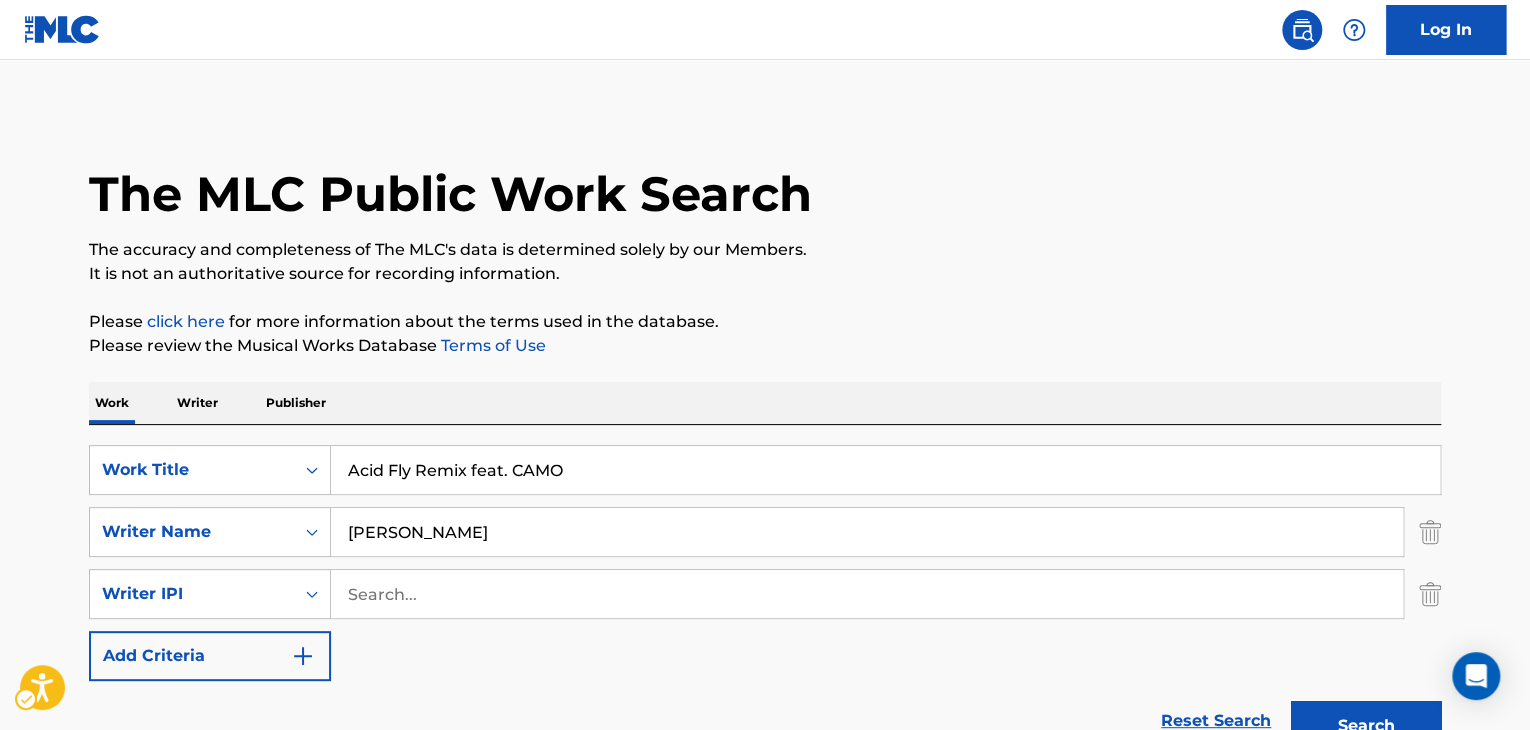 scroll, scrollTop: 0, scrollLeft: 0, axis: both 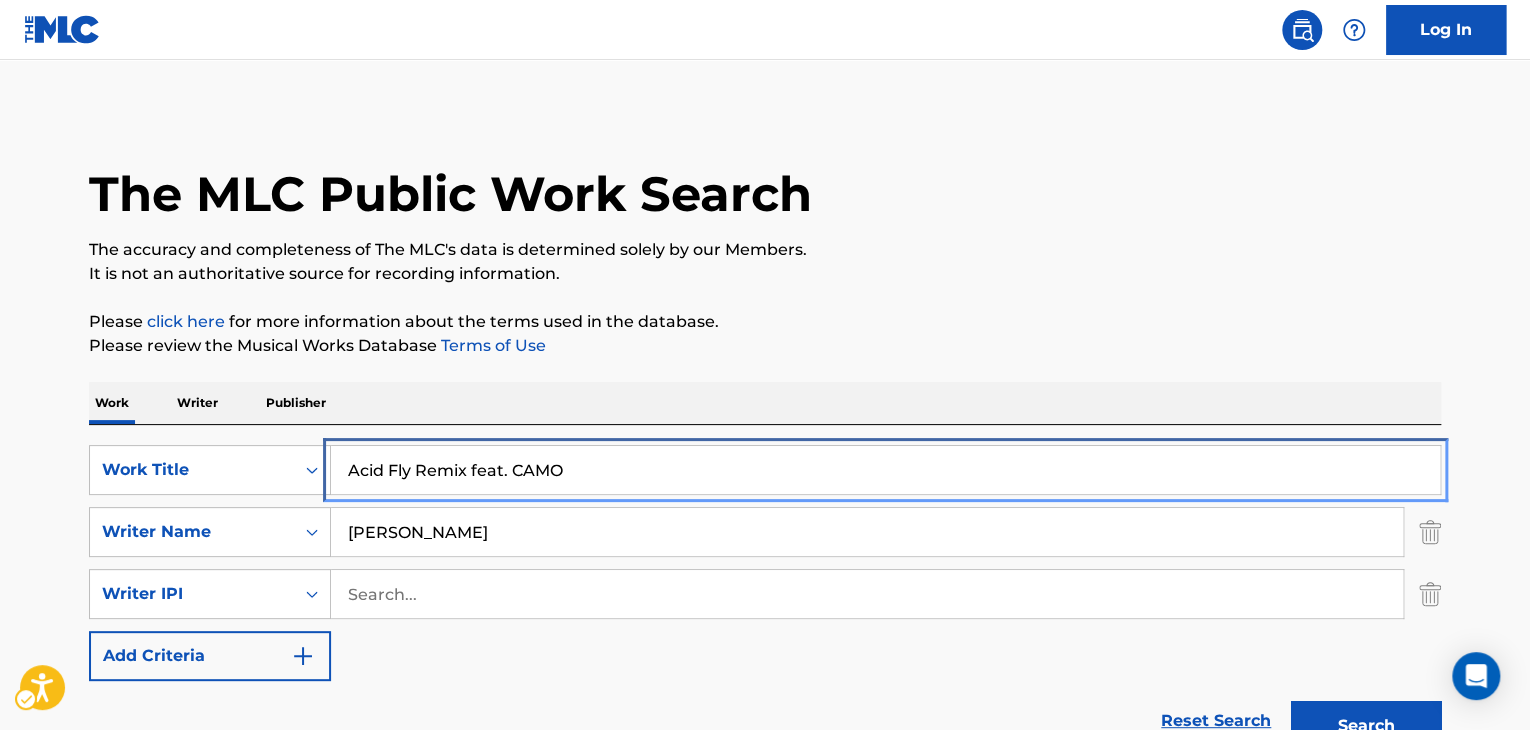 paste on "Be the Real" 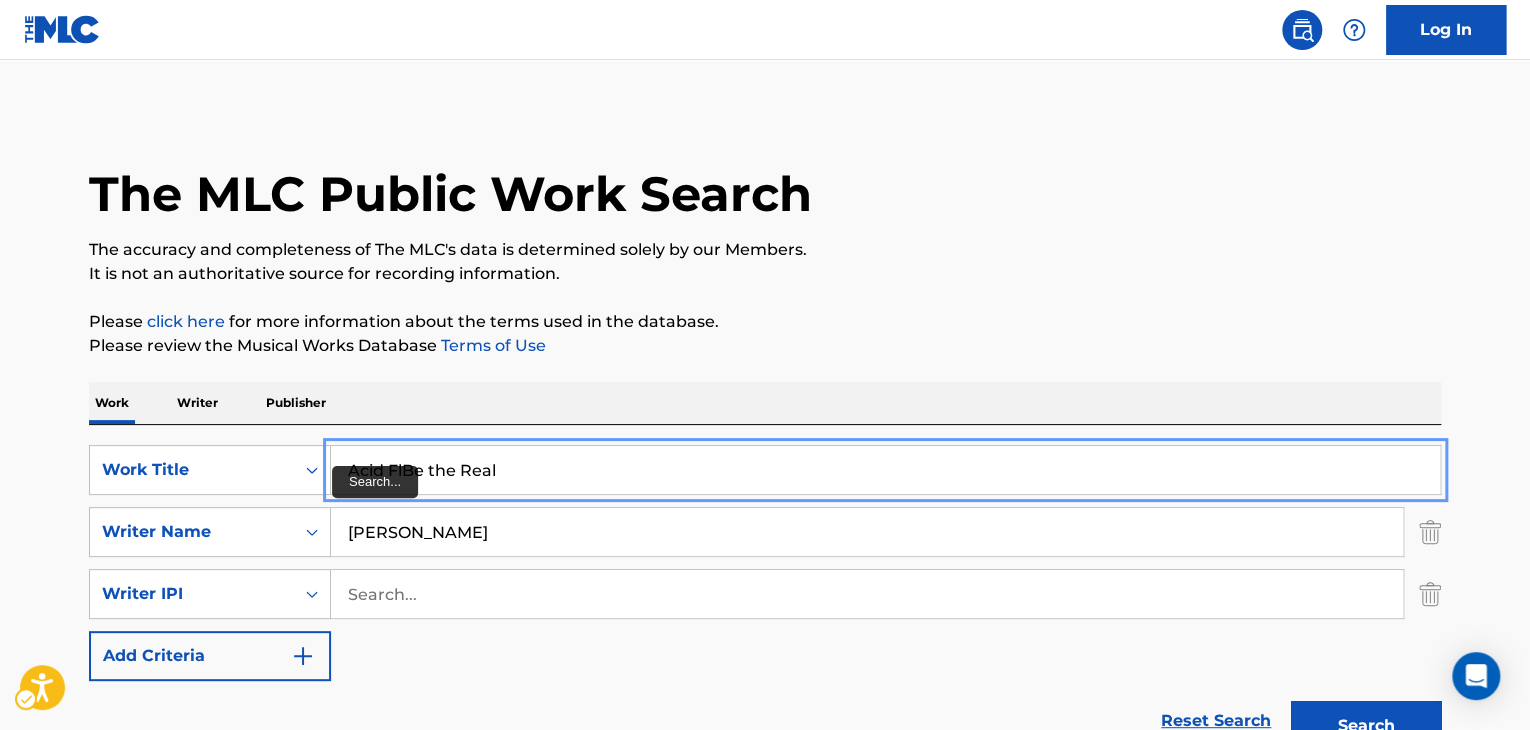 drag, startPoint x: 516, startPoint y: 466, endPoint x: 527, endPoint y: 465, distance: 11.045361 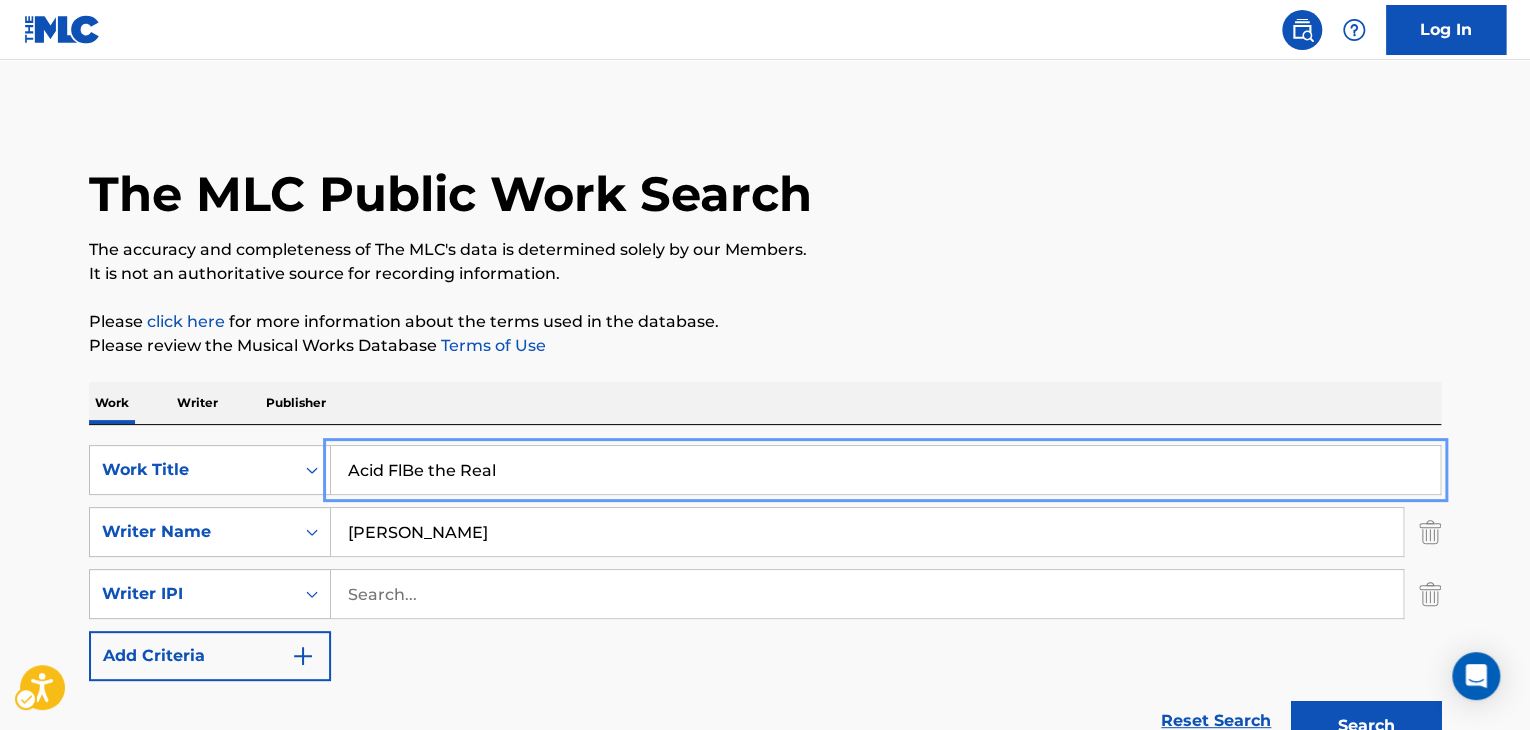 click on "Acid FlBe the Real" at bounding box center [885, 470] 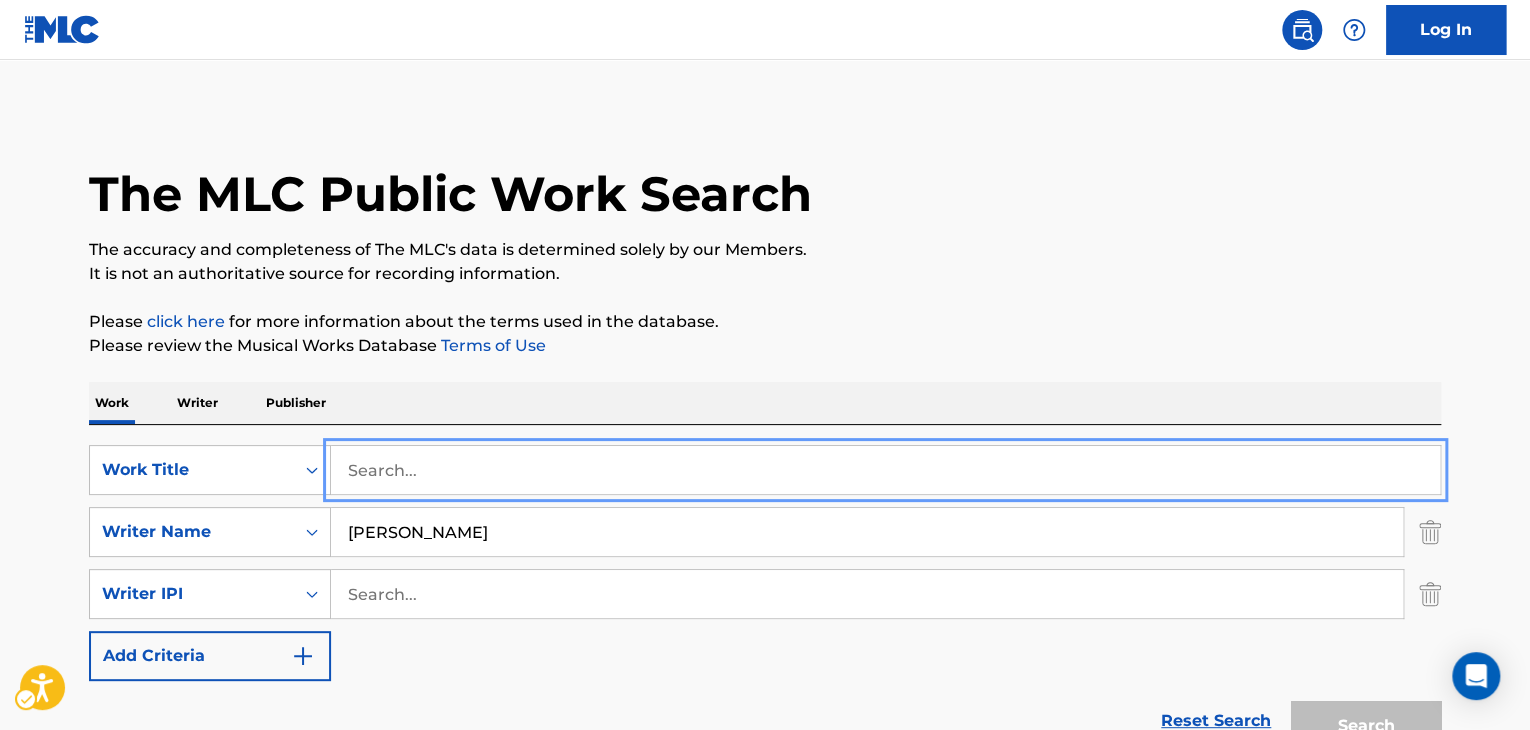 paste on "Be the Real" 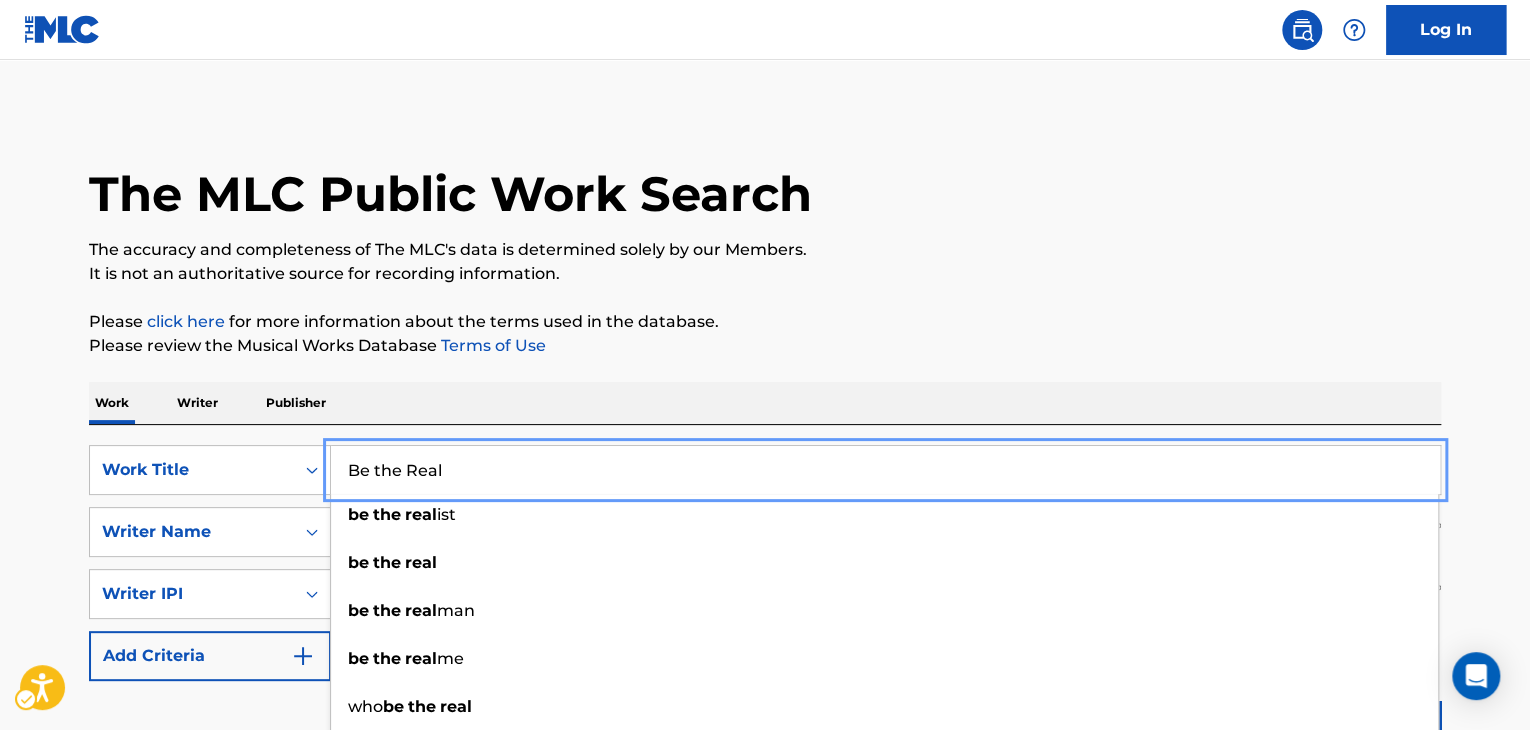 click on "Please review the Musical Works Database   Terms of Use  | New Window" at bounding box center (765, 346) 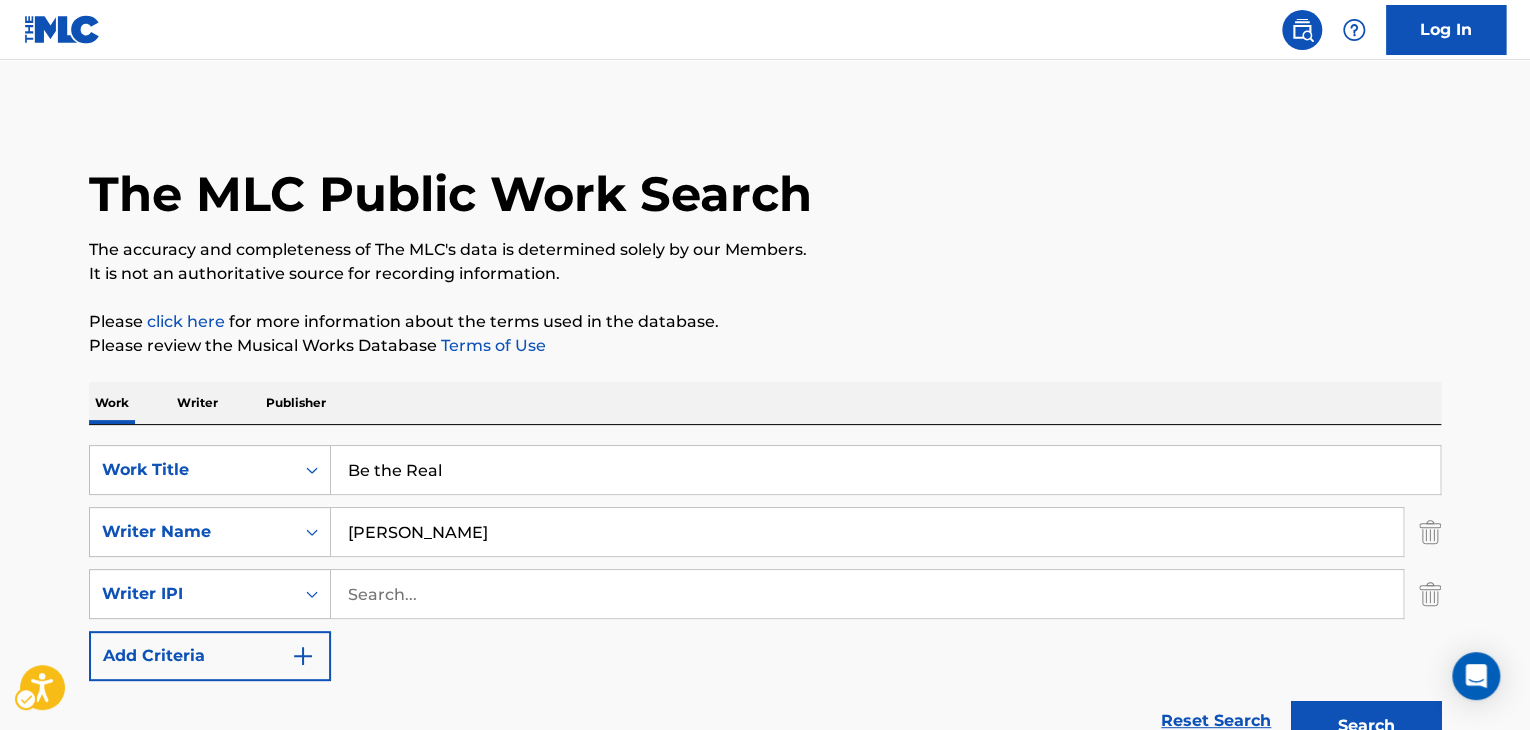 scroll, scrollTop: 100, scrollLeft: 0, axis: vertical 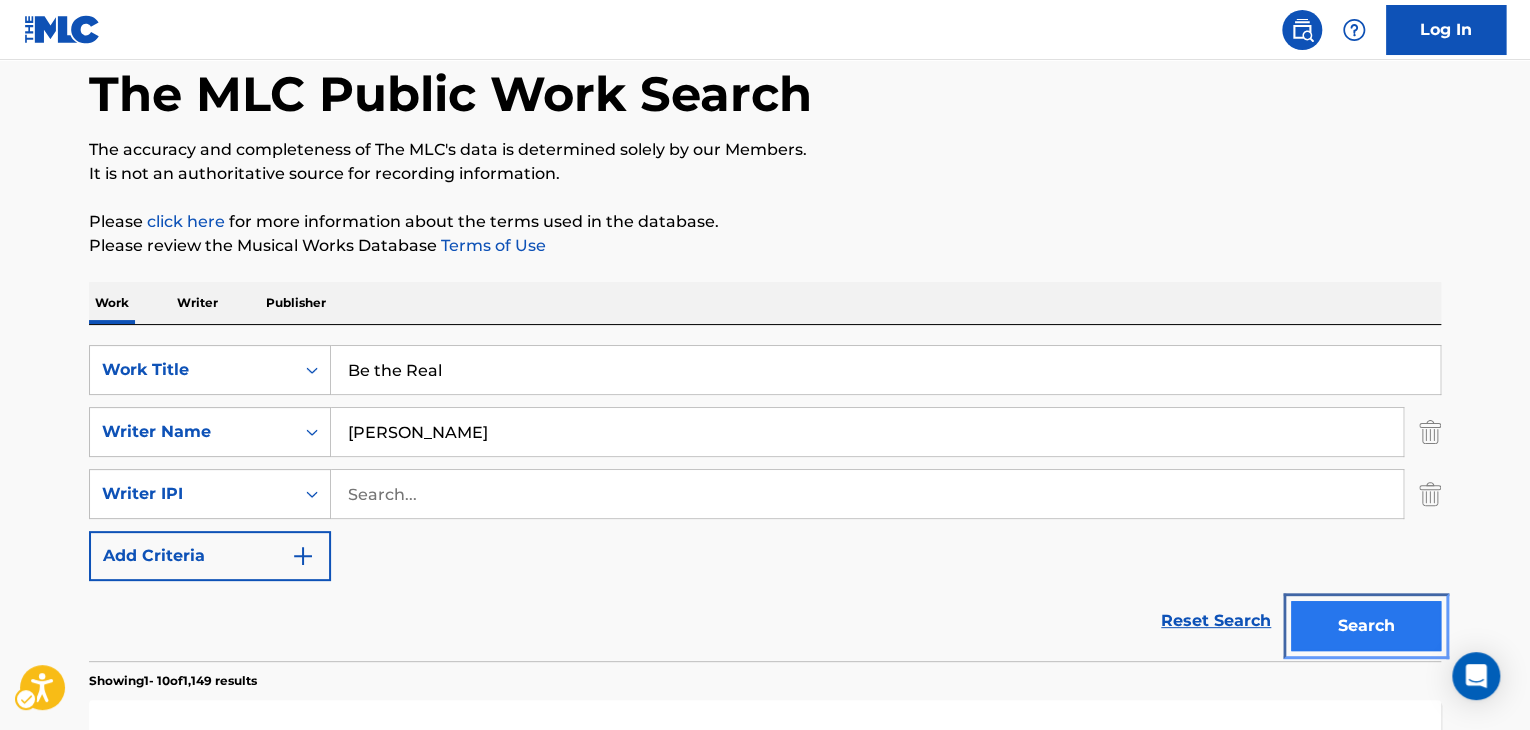 click on "Search" at bounding box center [1366, 626] 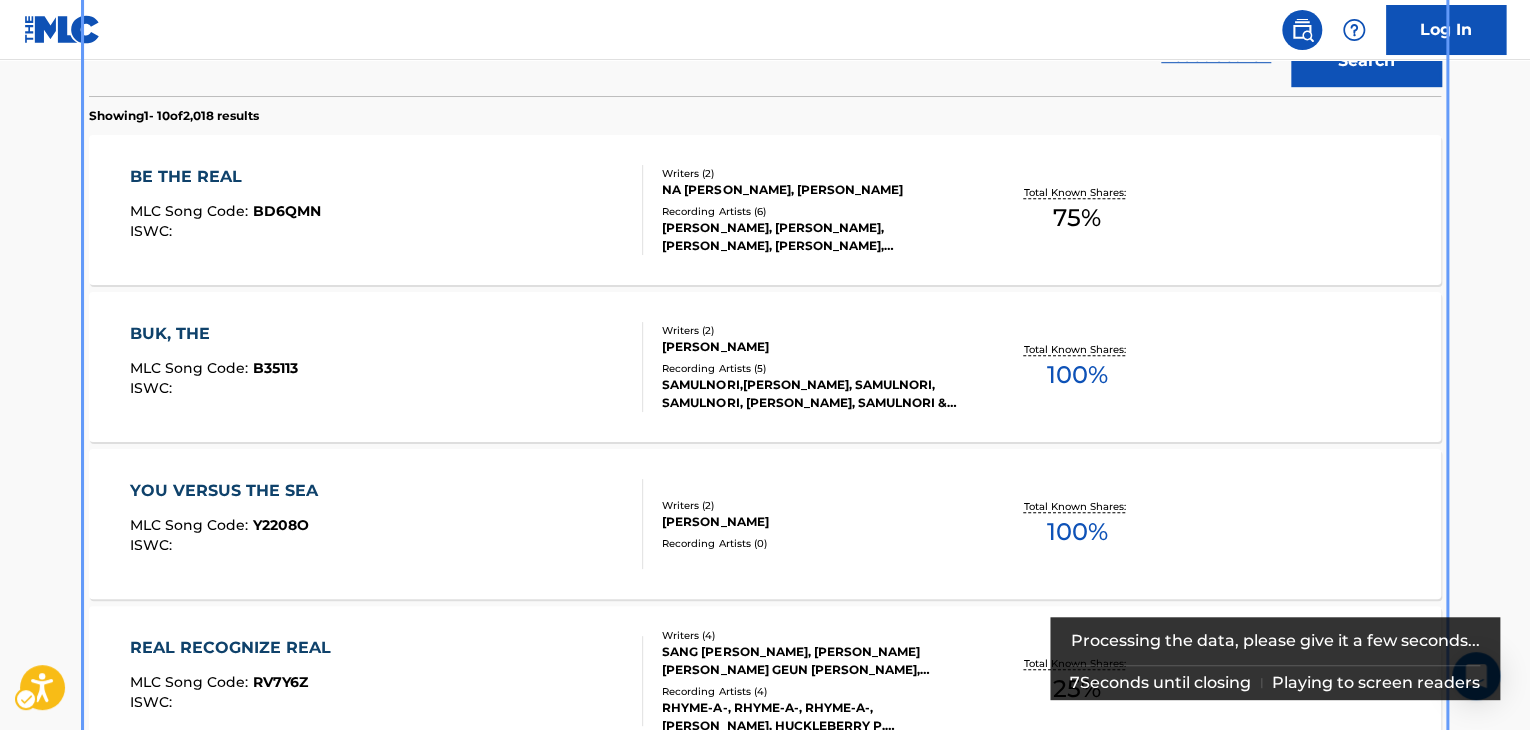 scroll, scrollTop: 265, scrollLeft: 0, axis: vertical 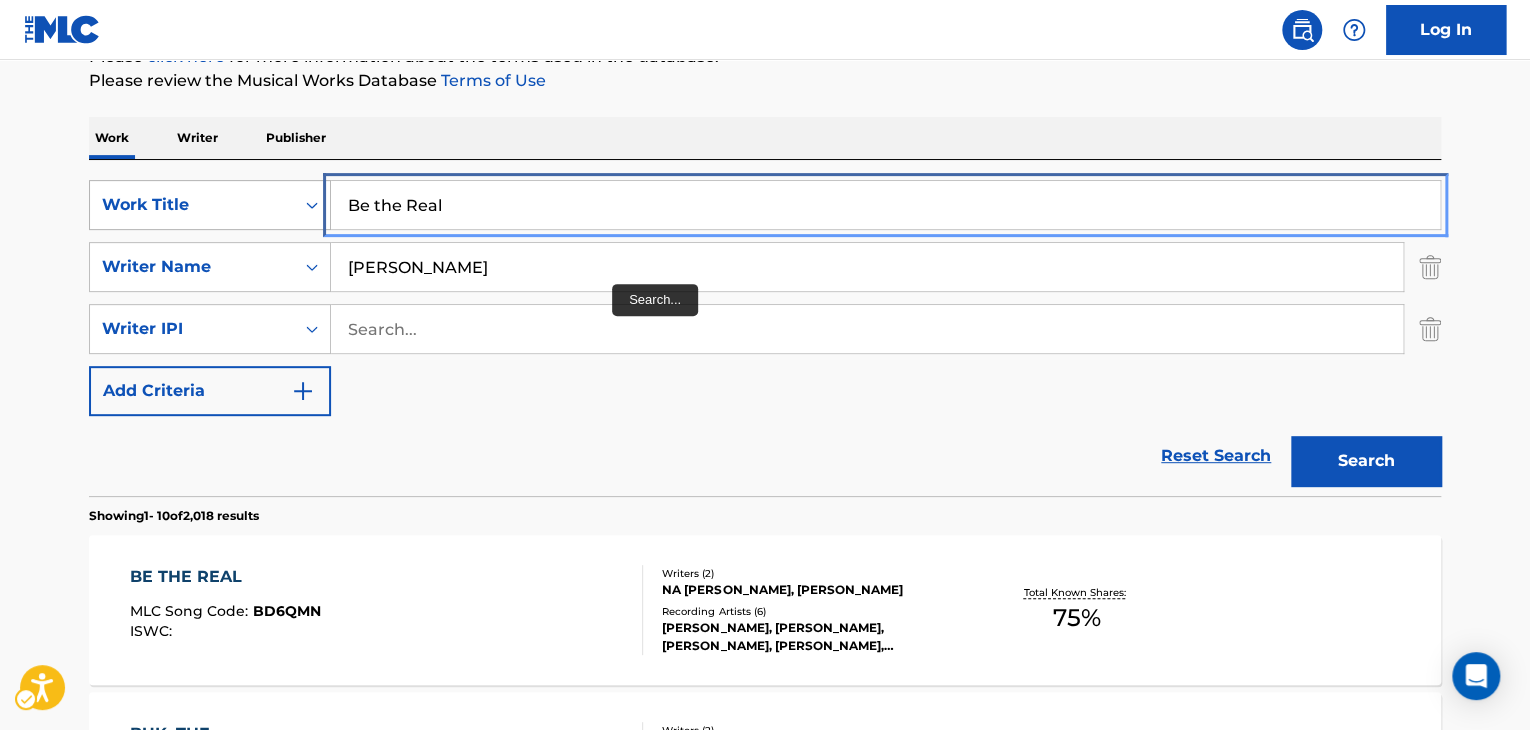 click on "SearchWithCriteria7d469914-ce2a-4662-bcac-01430bfb19fd Work Title Be the Real Remove -" at bounding box center (765, 205) 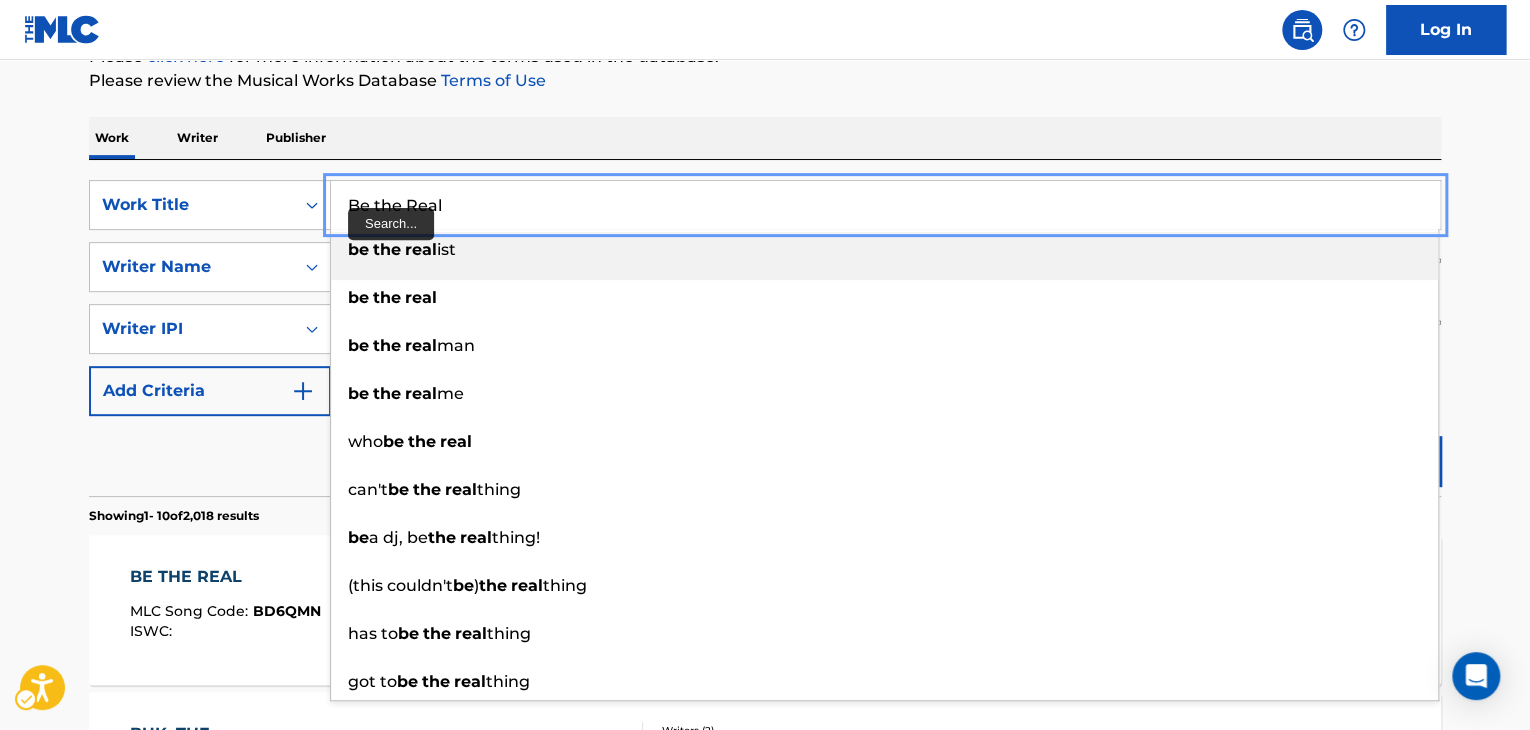 paste on "Daycare" 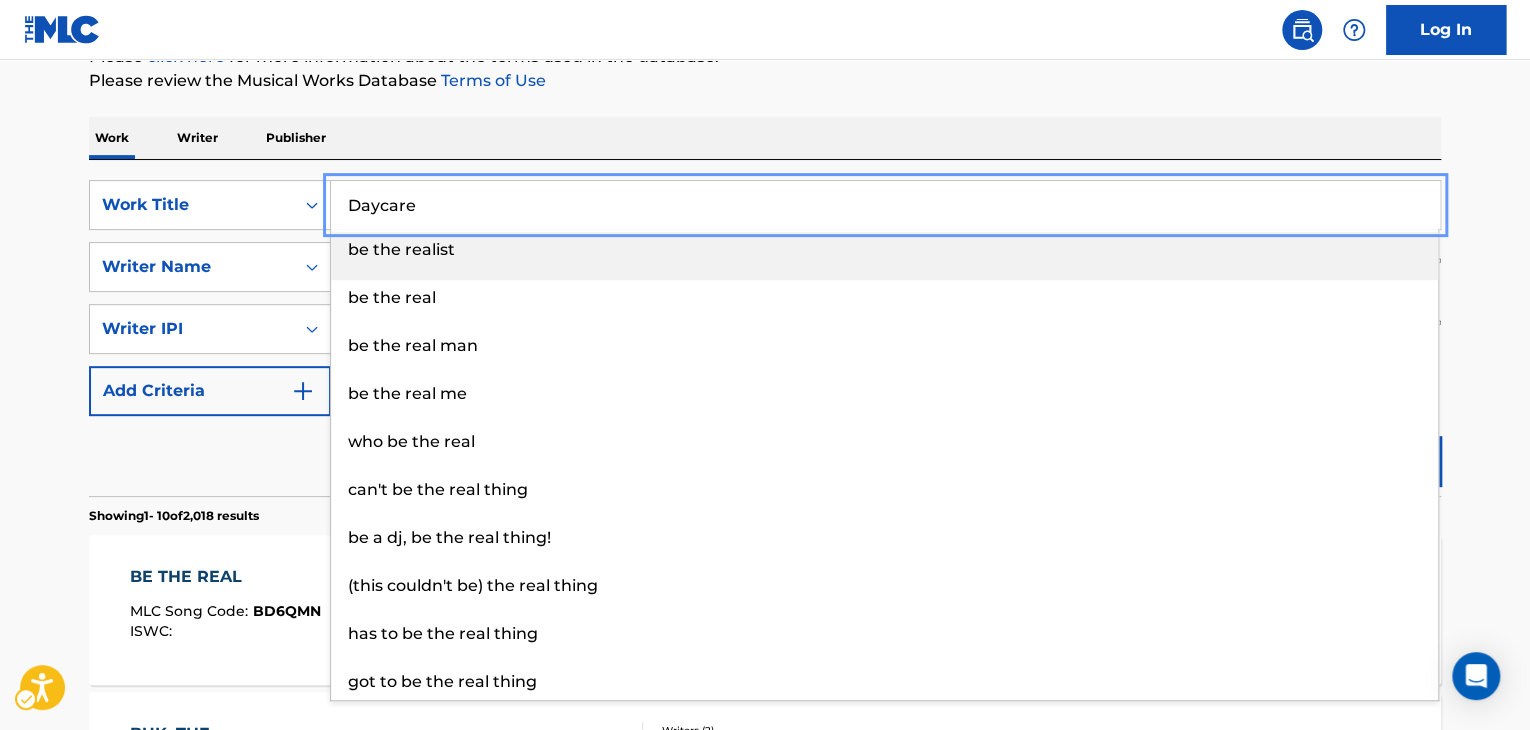 click on "Please review the Musical Works Database   Terms of Use  | New Window" at bounding box center (765, 81) 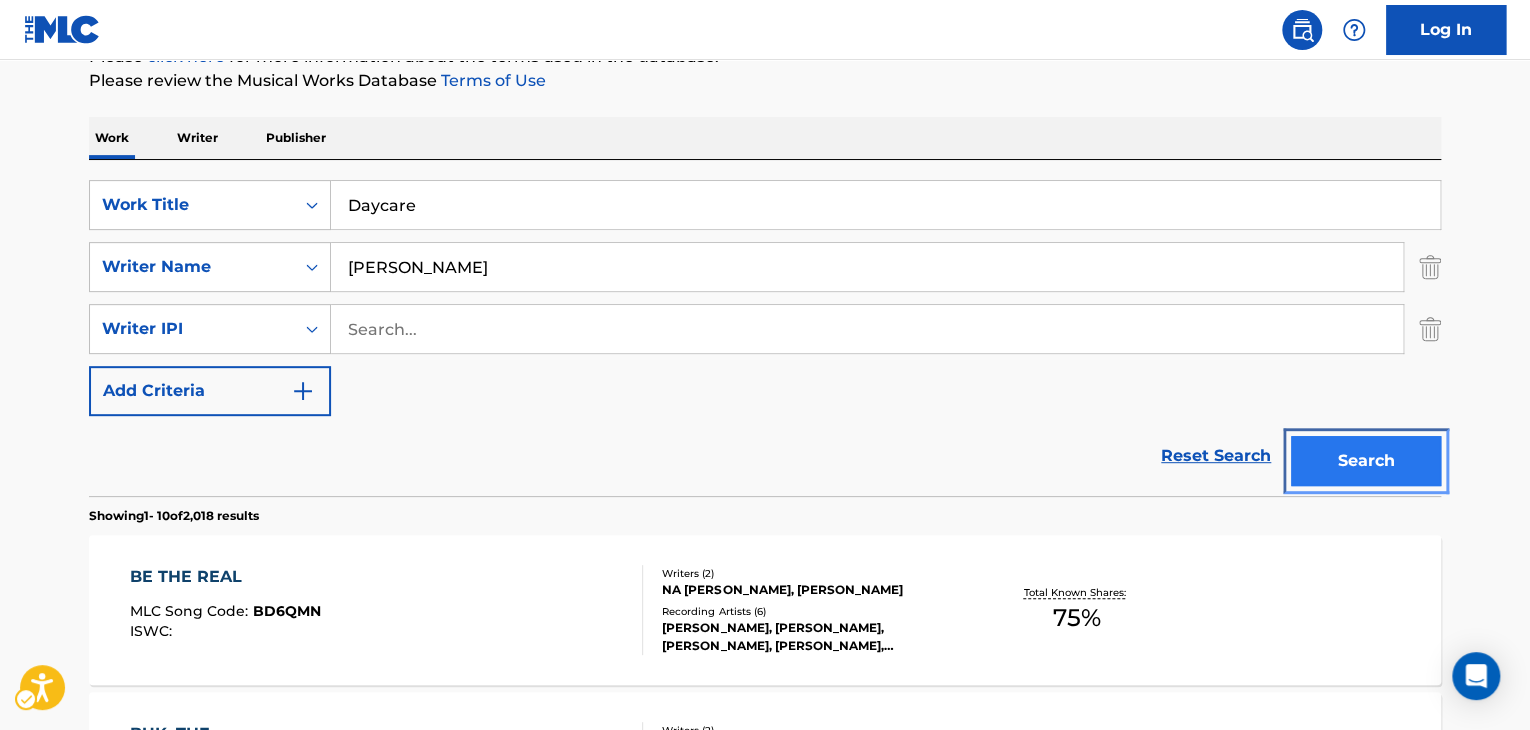 click on "Search" at bounding box center (1366, 461) 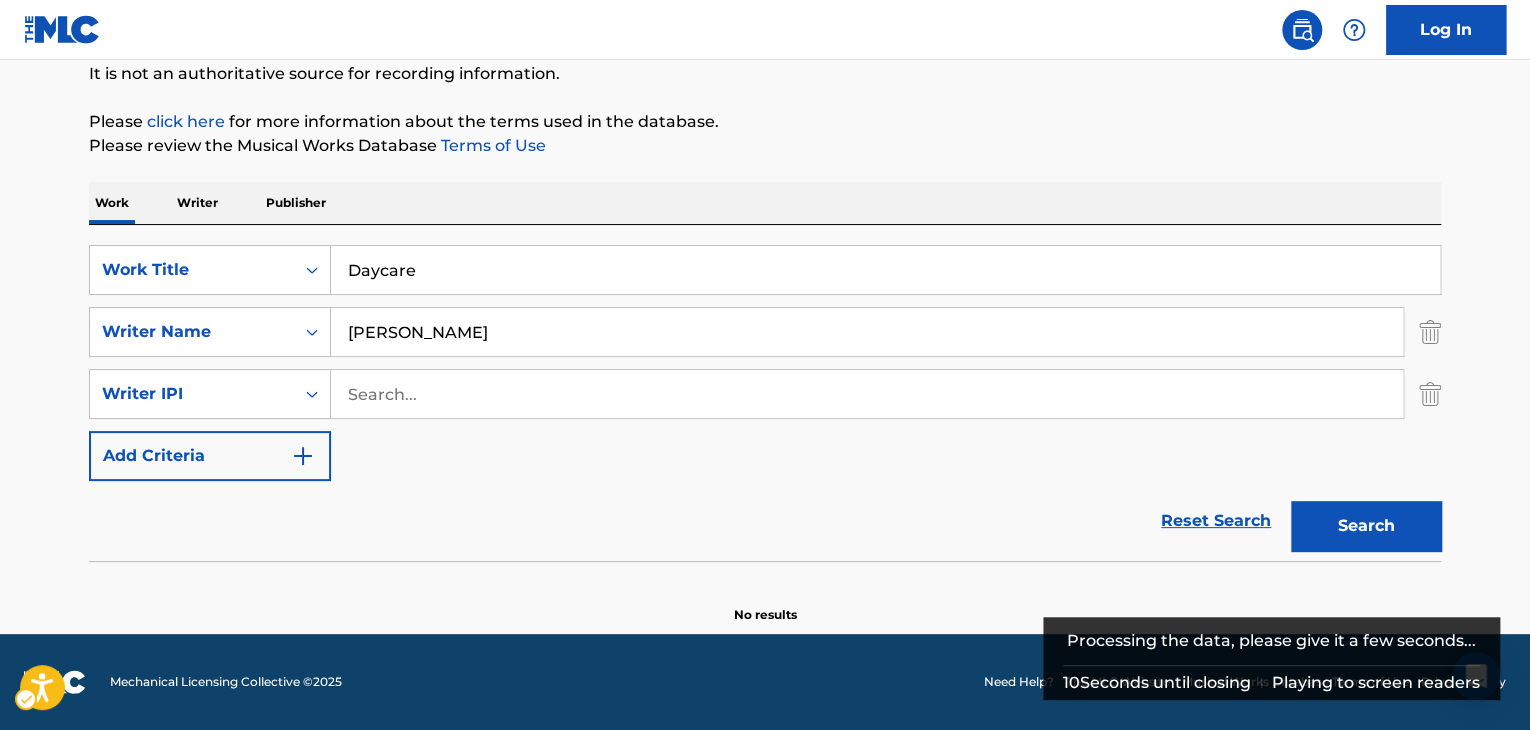 scroll, scrollTop: 200, scrollLeft: 0, axis: vertical 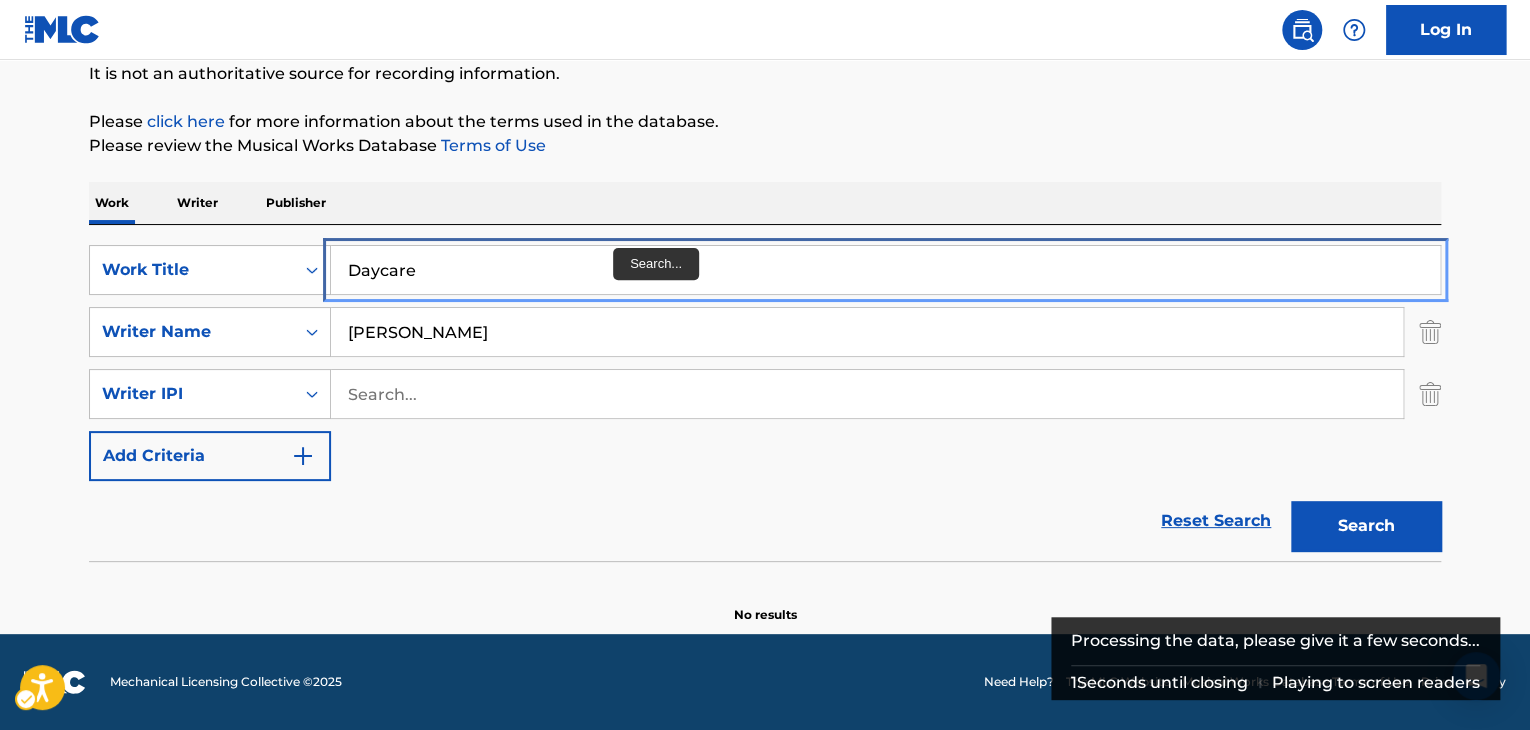 drag, startPoint x: 556, startPoint y: 273, endPoint x: 418, endPoint y: 281, distance: 138.23169 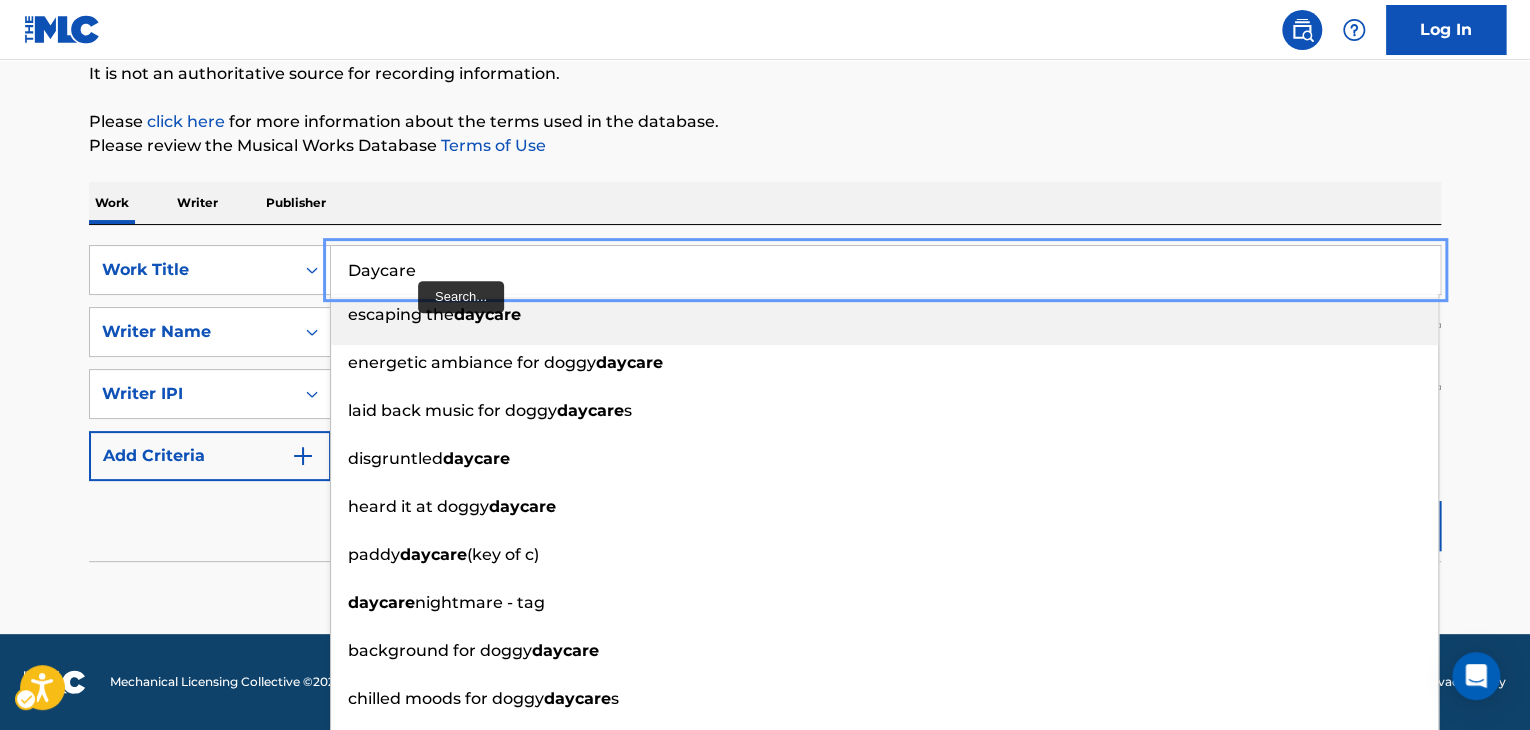 click on "Daycare" at bounding box center [885, 270] 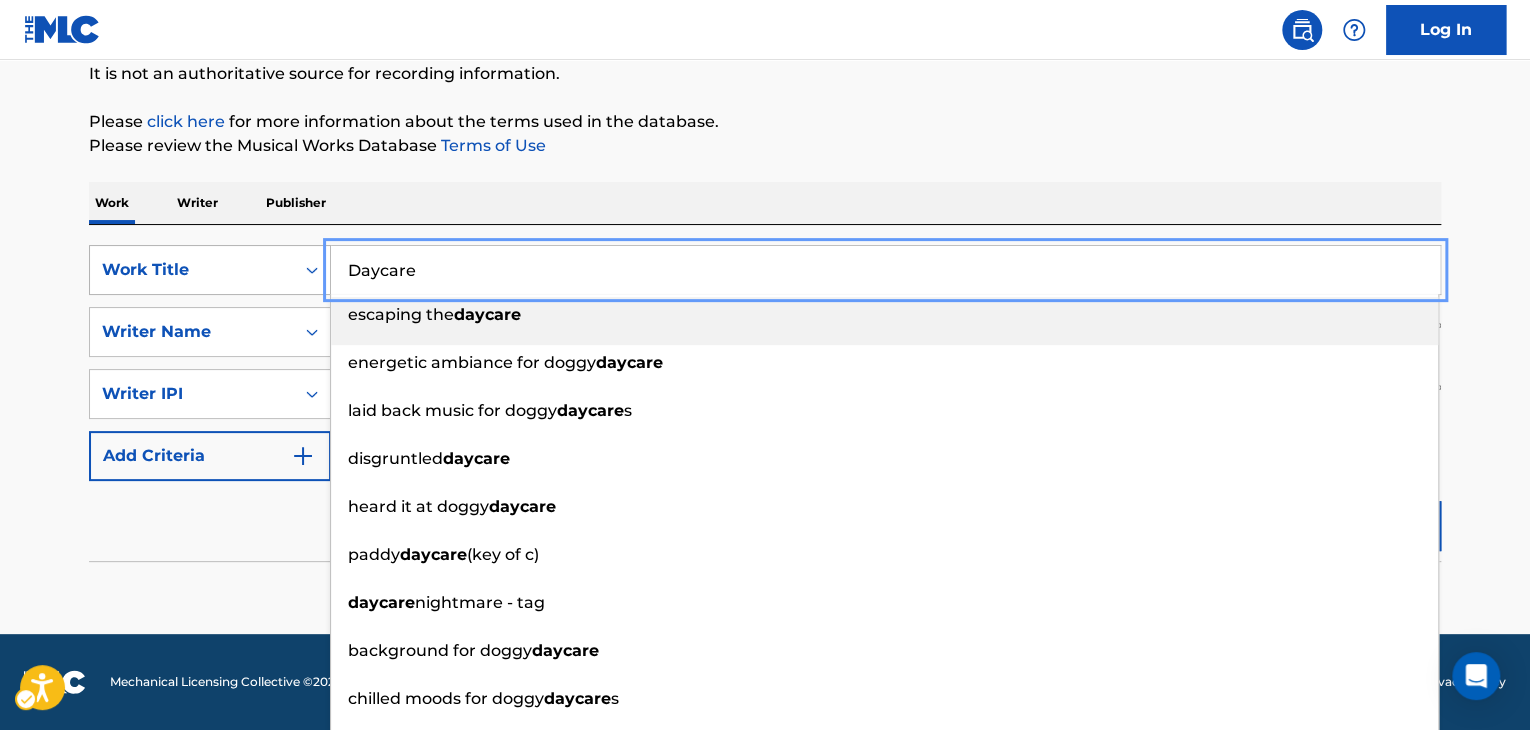 drag, startPoint x: 460, startPoint y: 280, endPoint x: 304, endPoint y: 273, distance: 156.15697 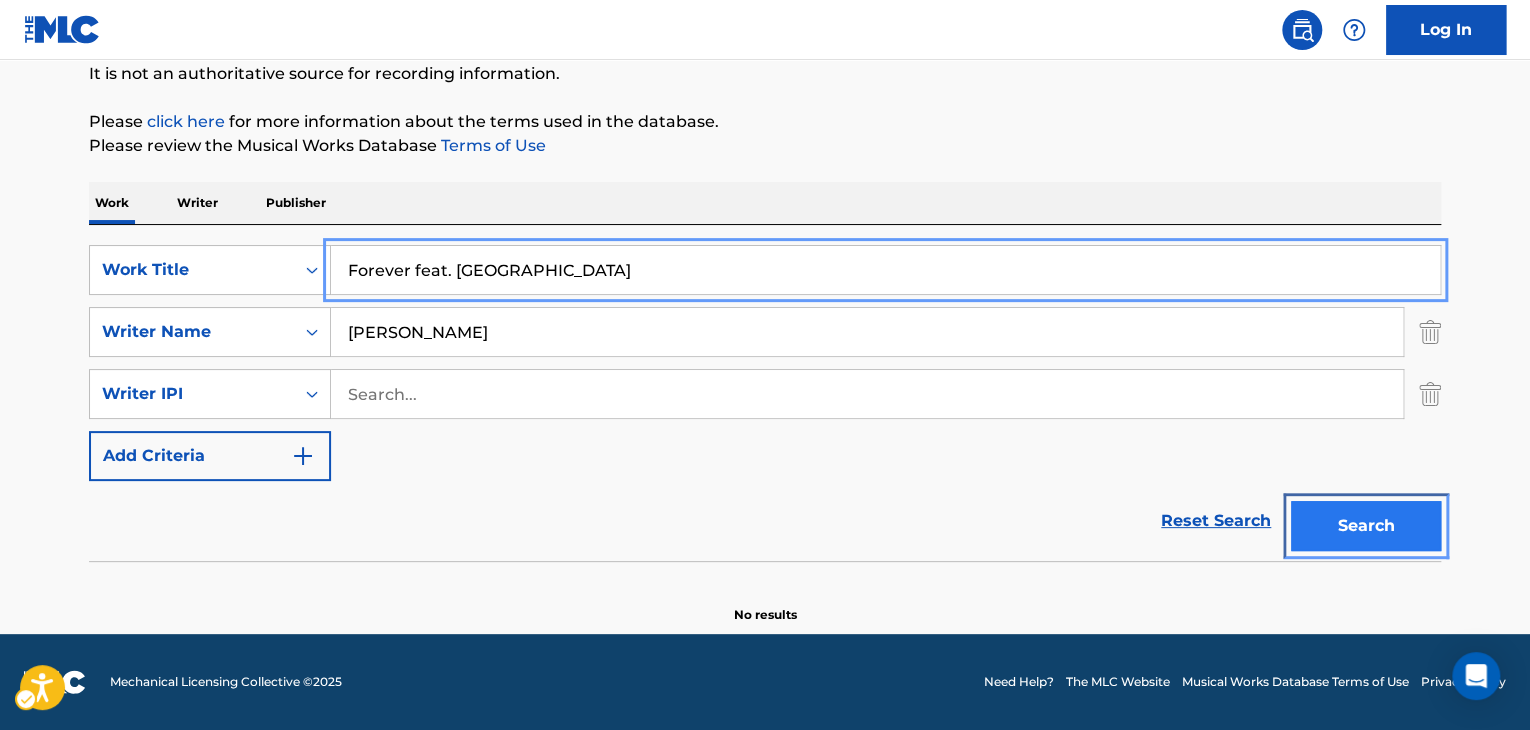 click on "Search" at bounding box center (1366, 526) 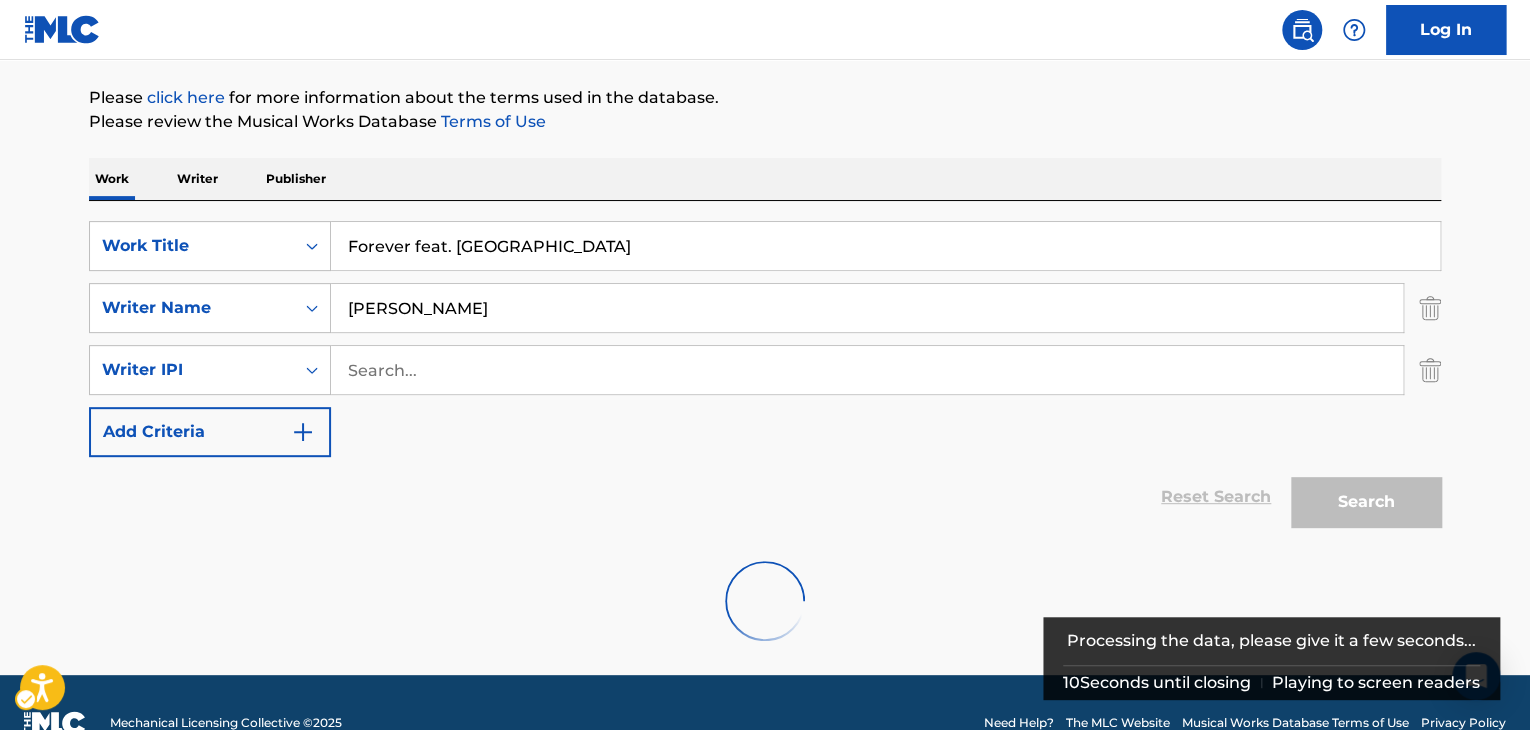 scroll, scrollTop: 265, scrollLeft: 0, axis: vertical 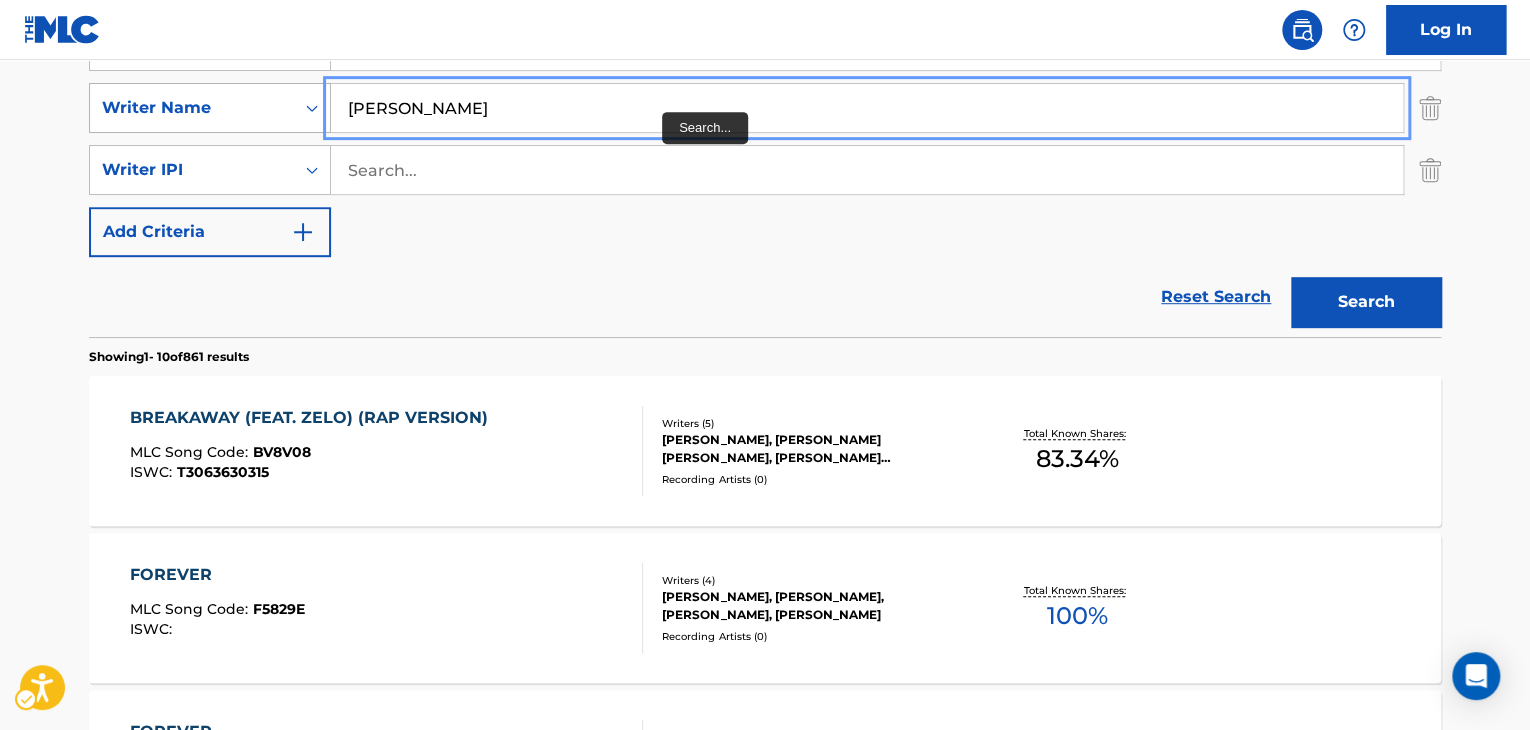 drag, startPoint x: 342, startPoint y: 116, endPoint x: 329, endPoint y: 119, distance: 13.341664 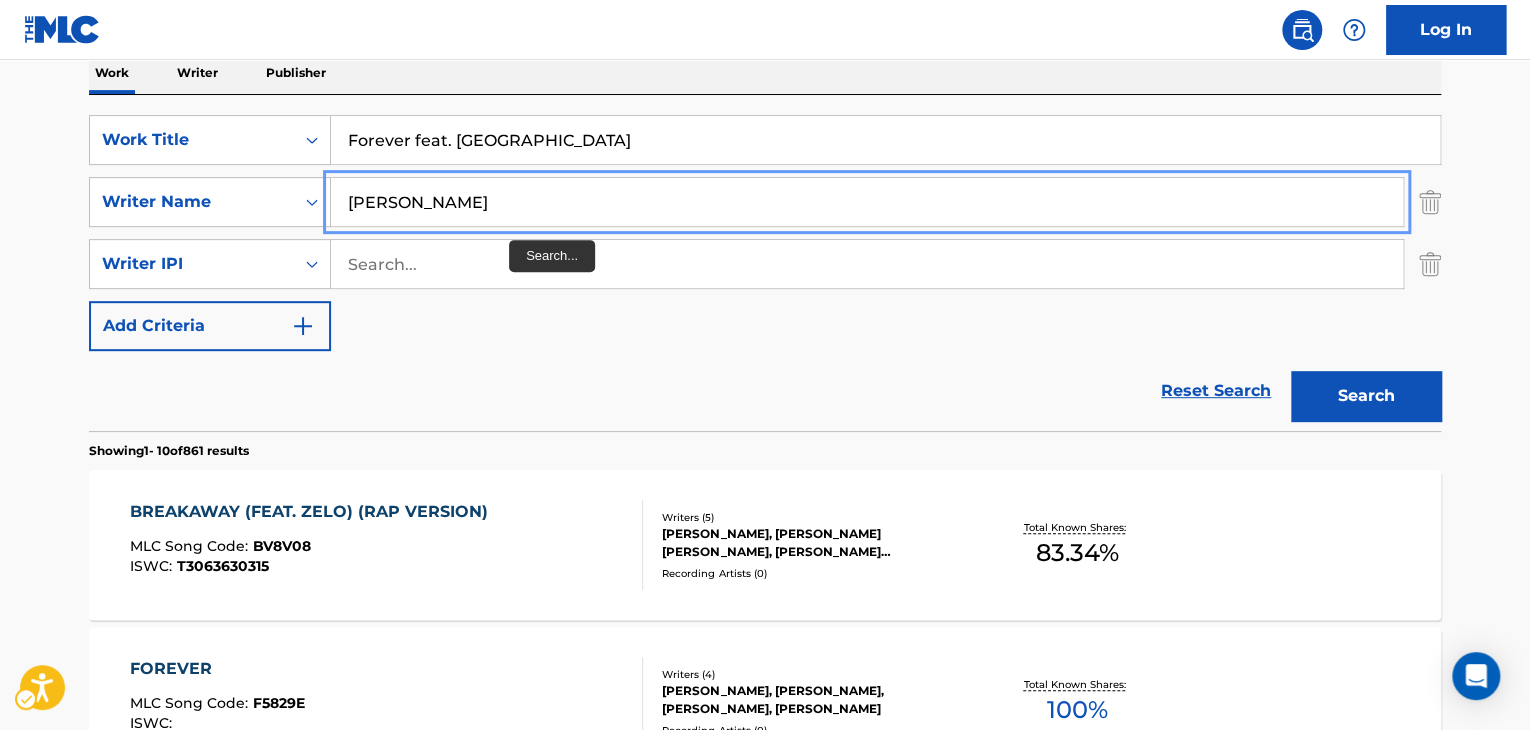 scroll, scrollTop: 224, scrollLeft: 0, axis: vertical 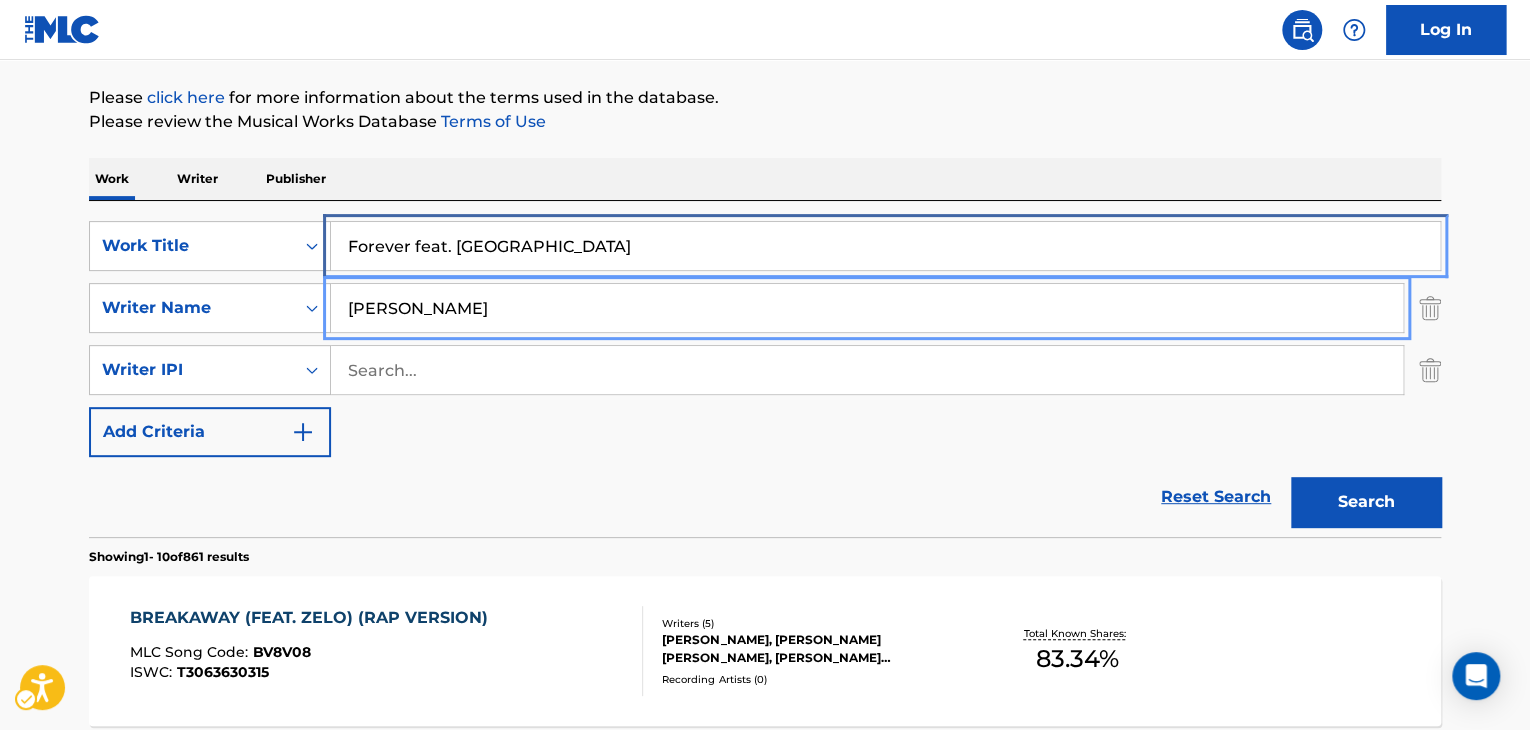 click on "Forever feat. Manaka" at bounding box center (885, 246) 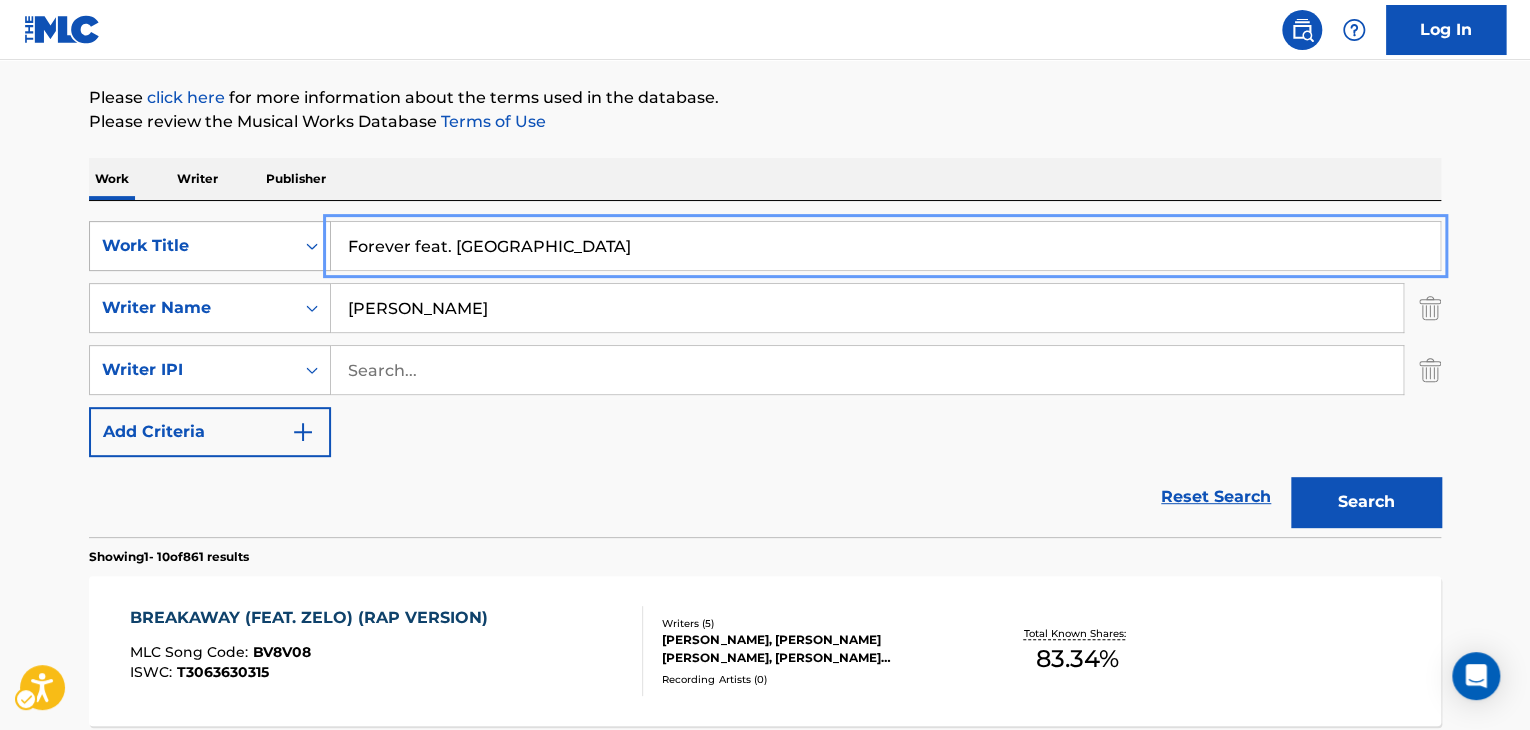 drag, startPoint x: 582, startPoint y: 241, endPoint x: 321, endPoint y: 251, distance: 261.1915 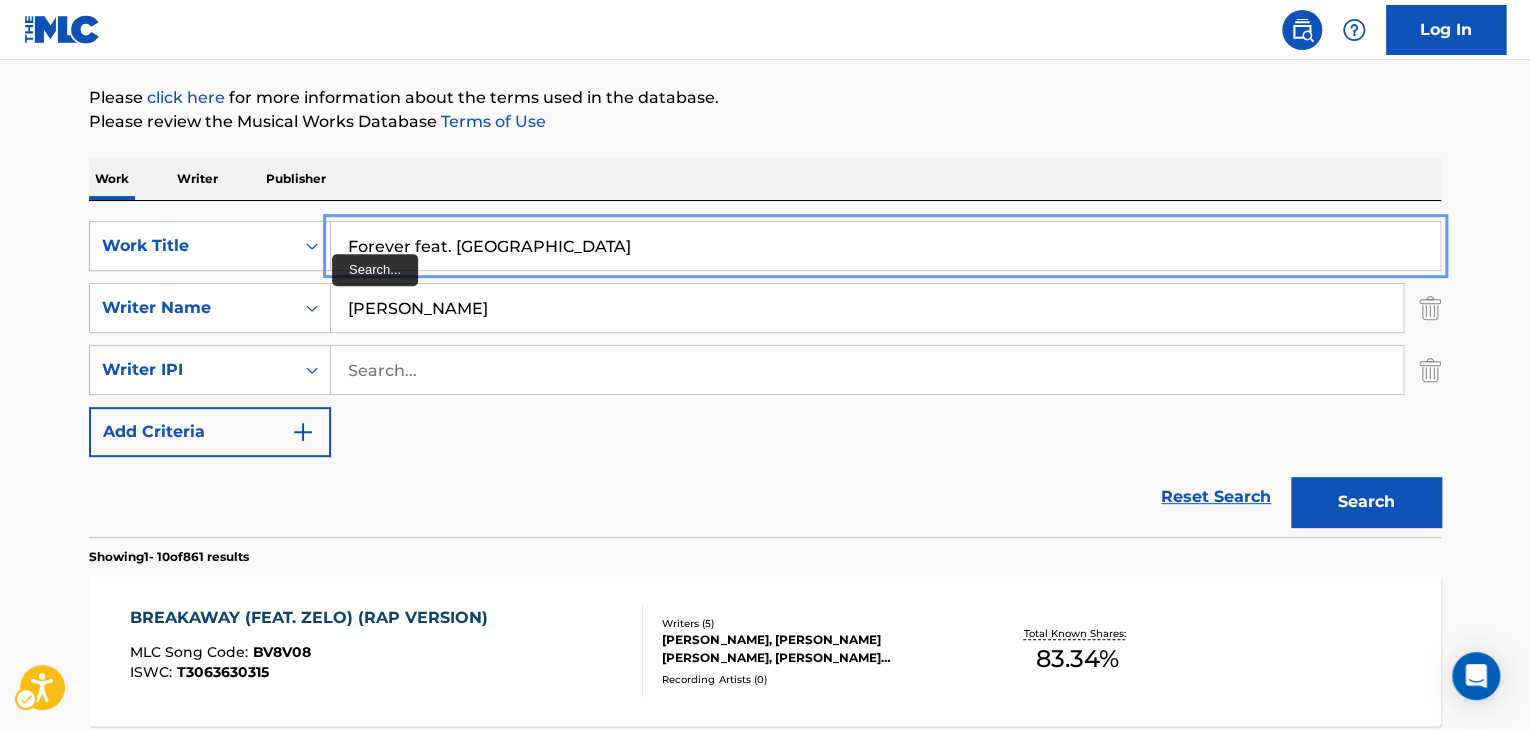paste on "Chrome Hearts feat. Jumadib" 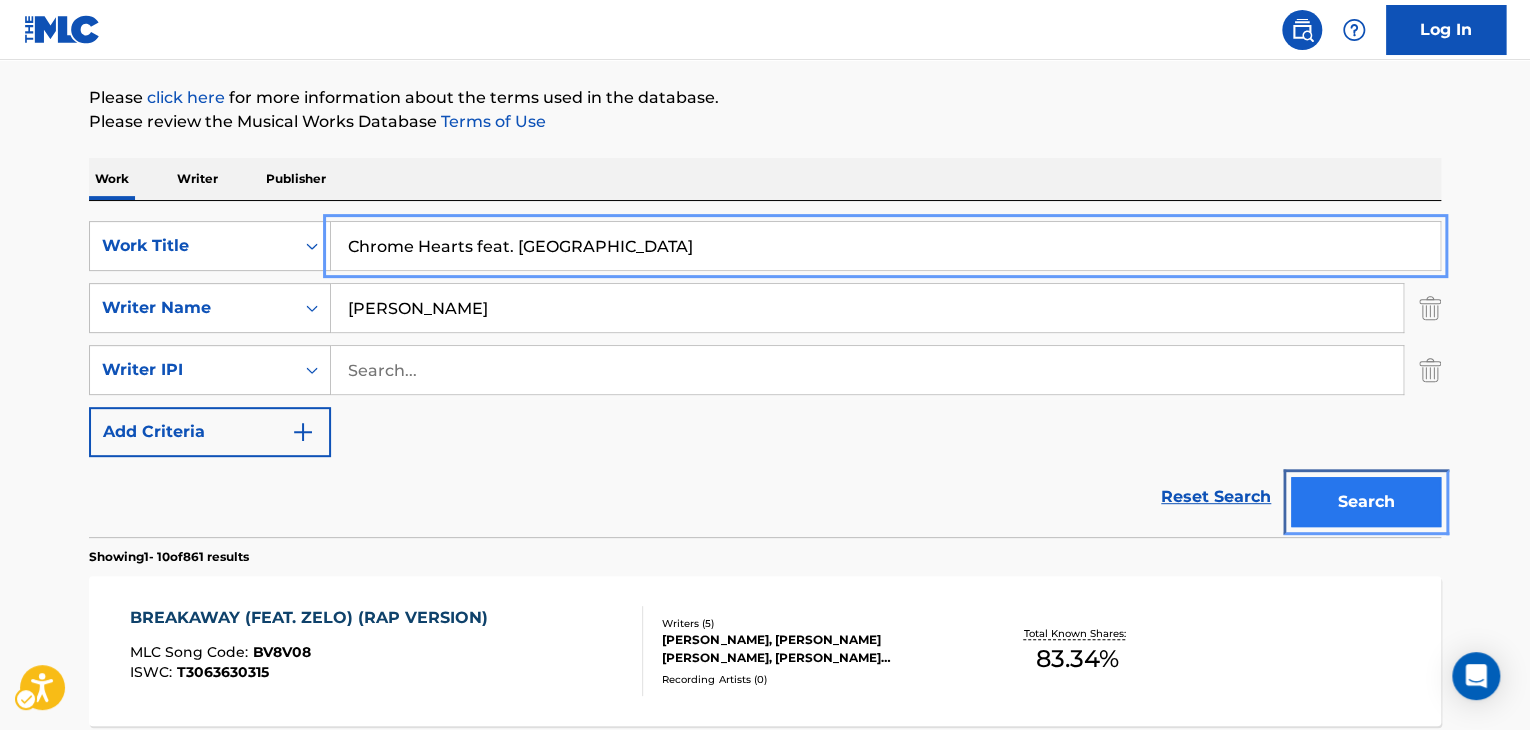 click on "Search" at bounding box center (1366, 502) 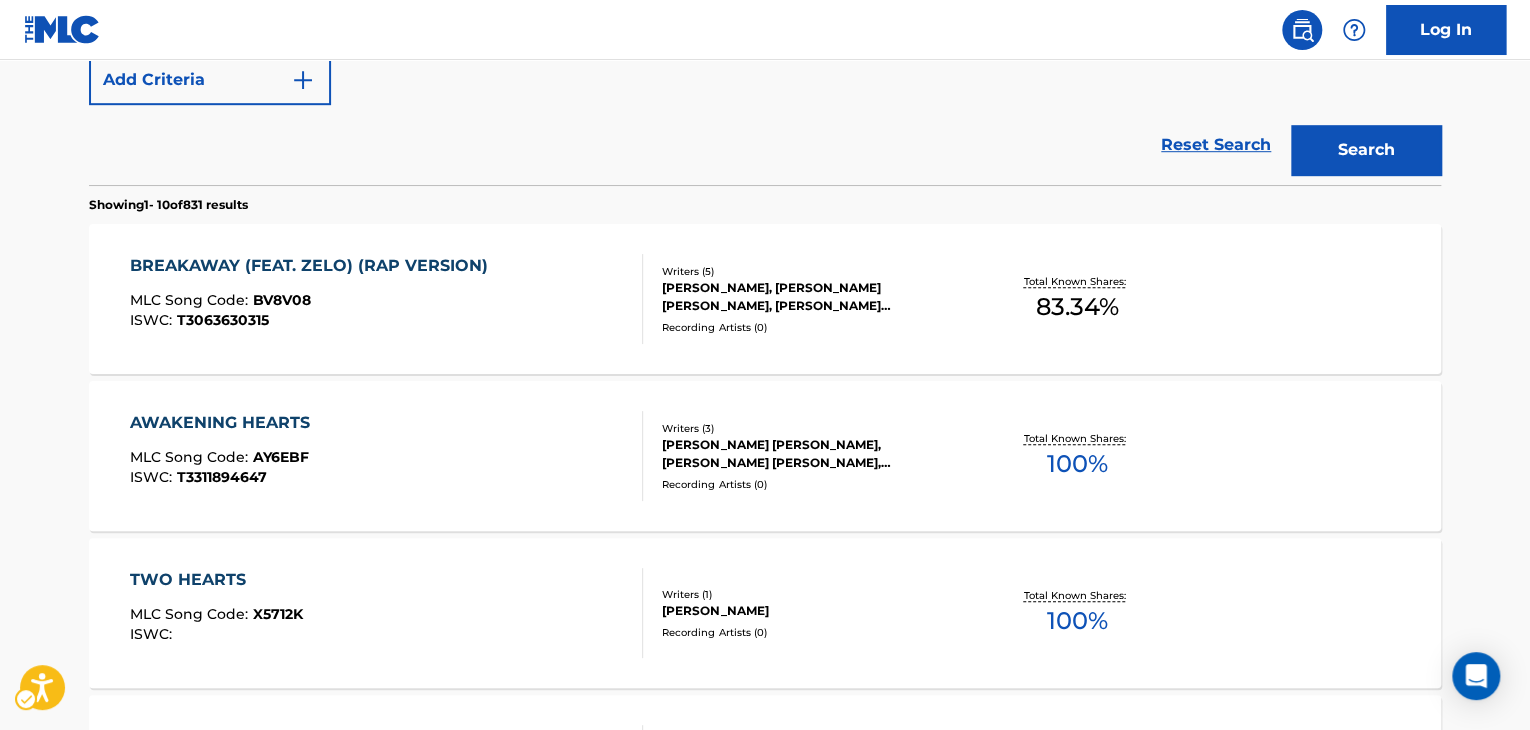 scroll, scrollTop: 0, scrollLeft: 0, axis: both 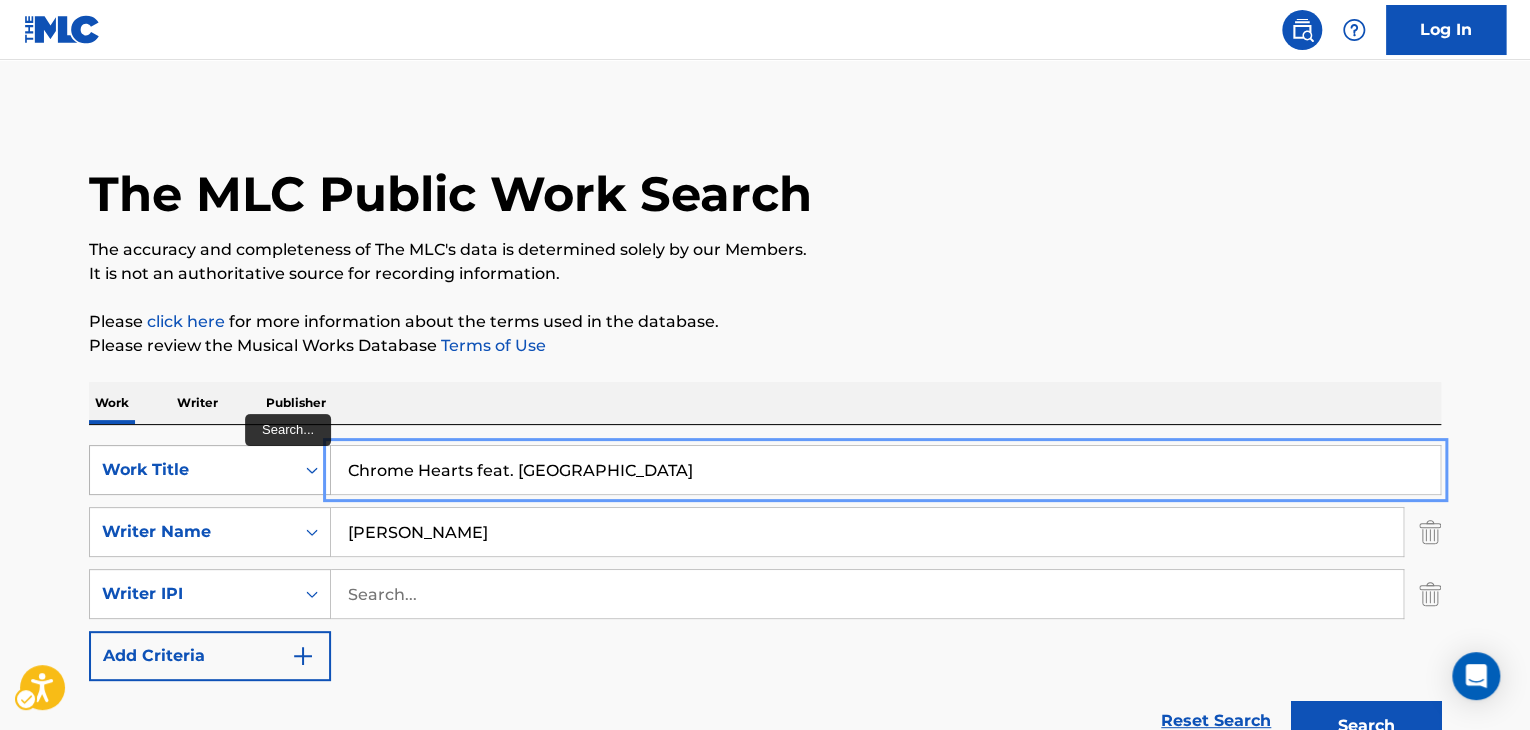 drag, startPoint x: 662, startPoint y: 479, endPoint x: 277, endPoint y: 475, distance: 385.02078 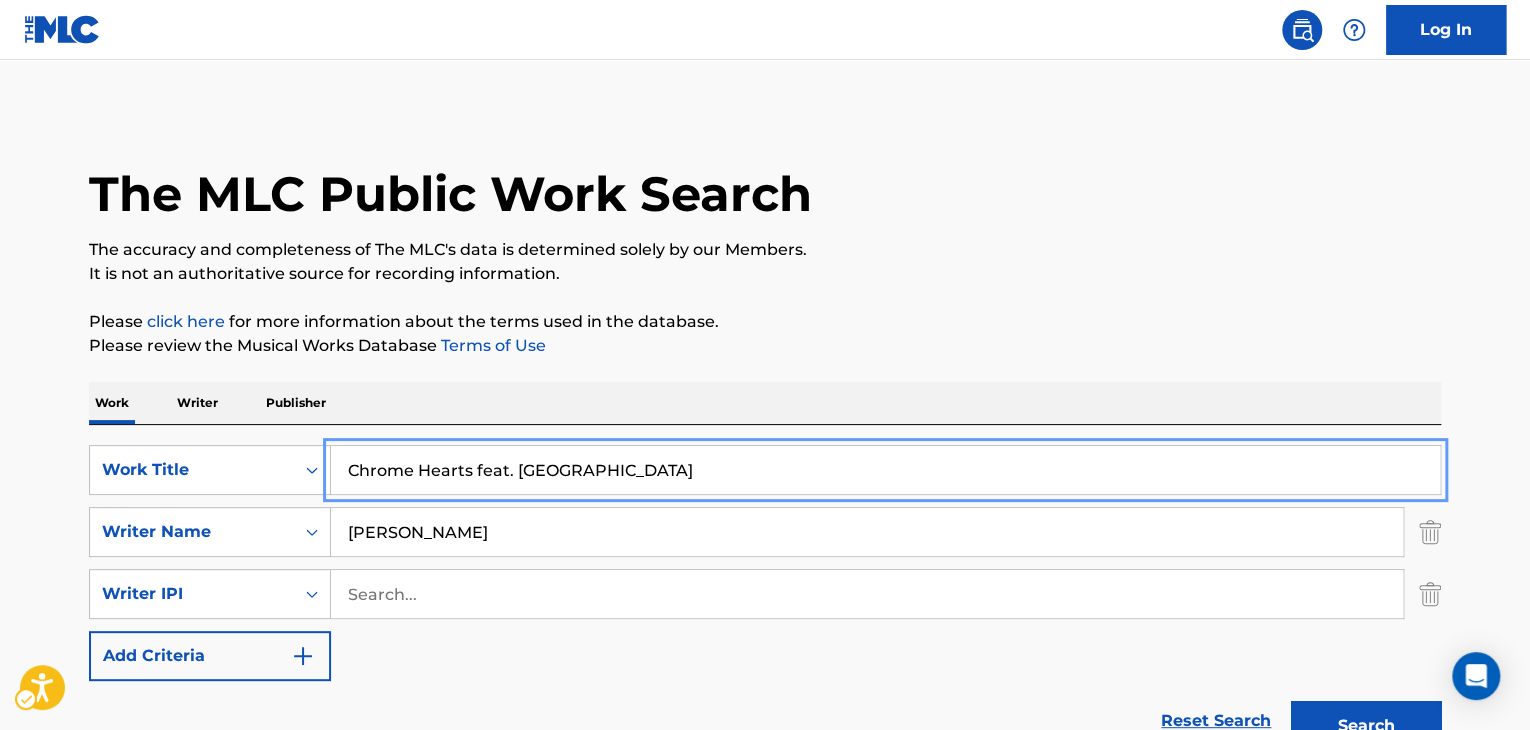 paste on "With Friends feat. Kohjiy" 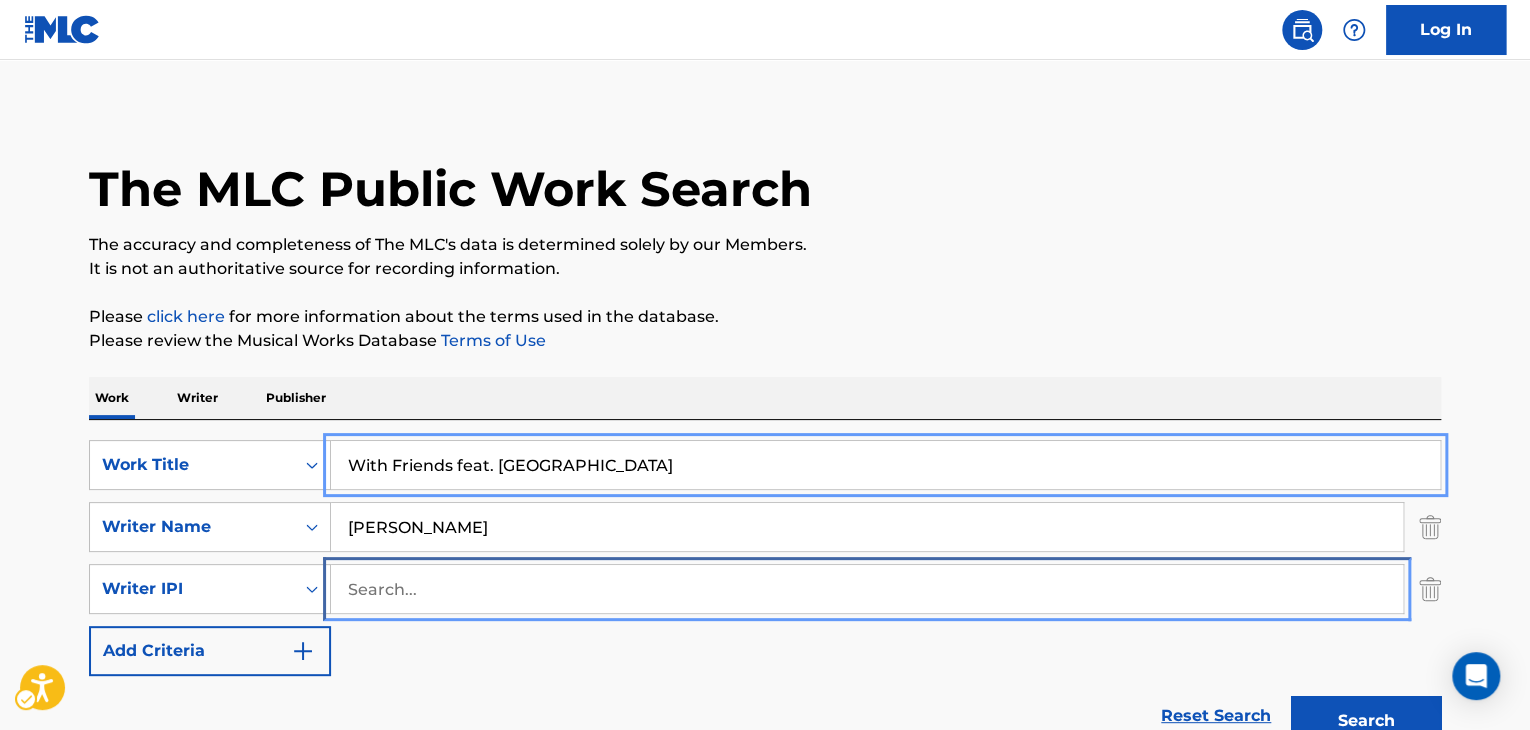 click at bounding box center (867, 589) 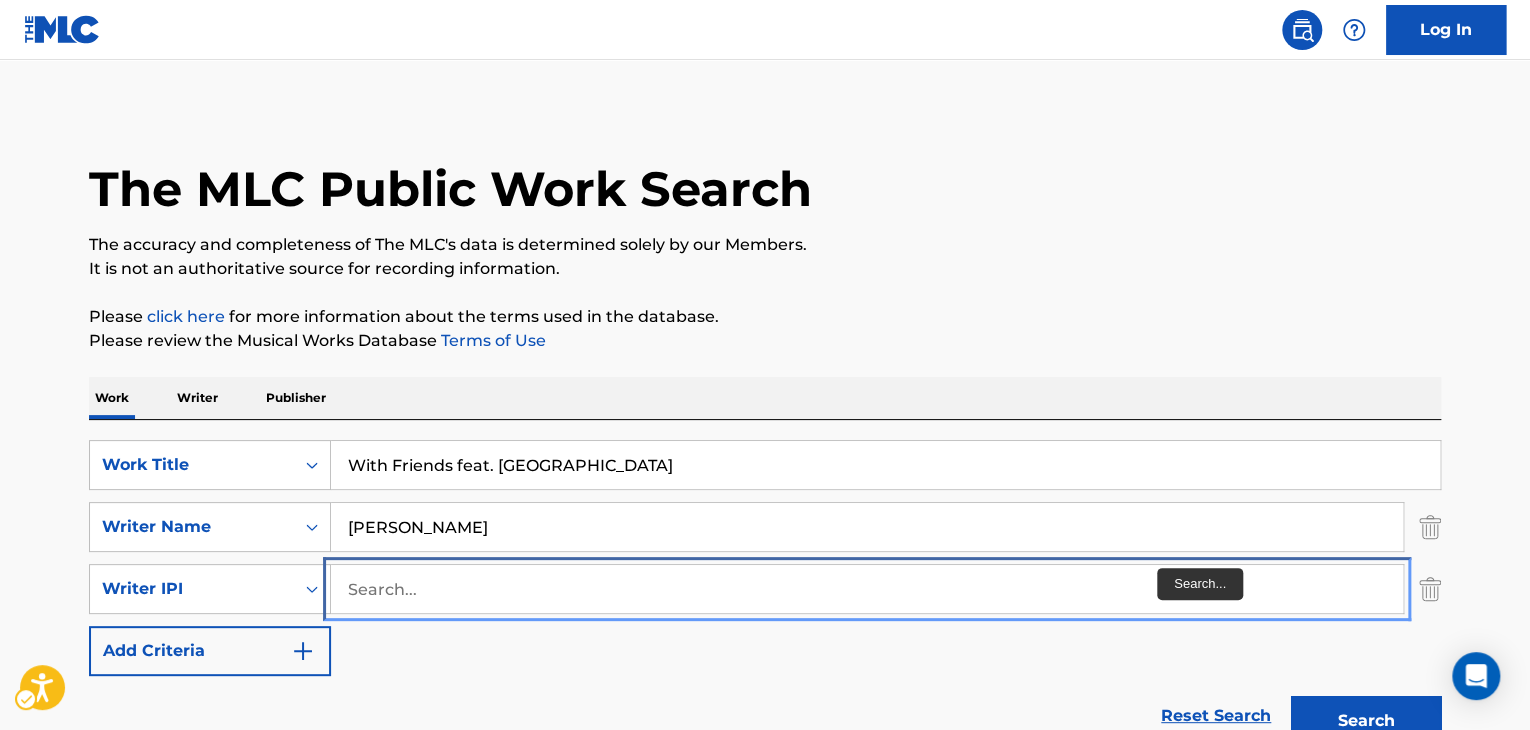 scroll, scrollTop: 200, scrollLeft: 0, axis: vertical 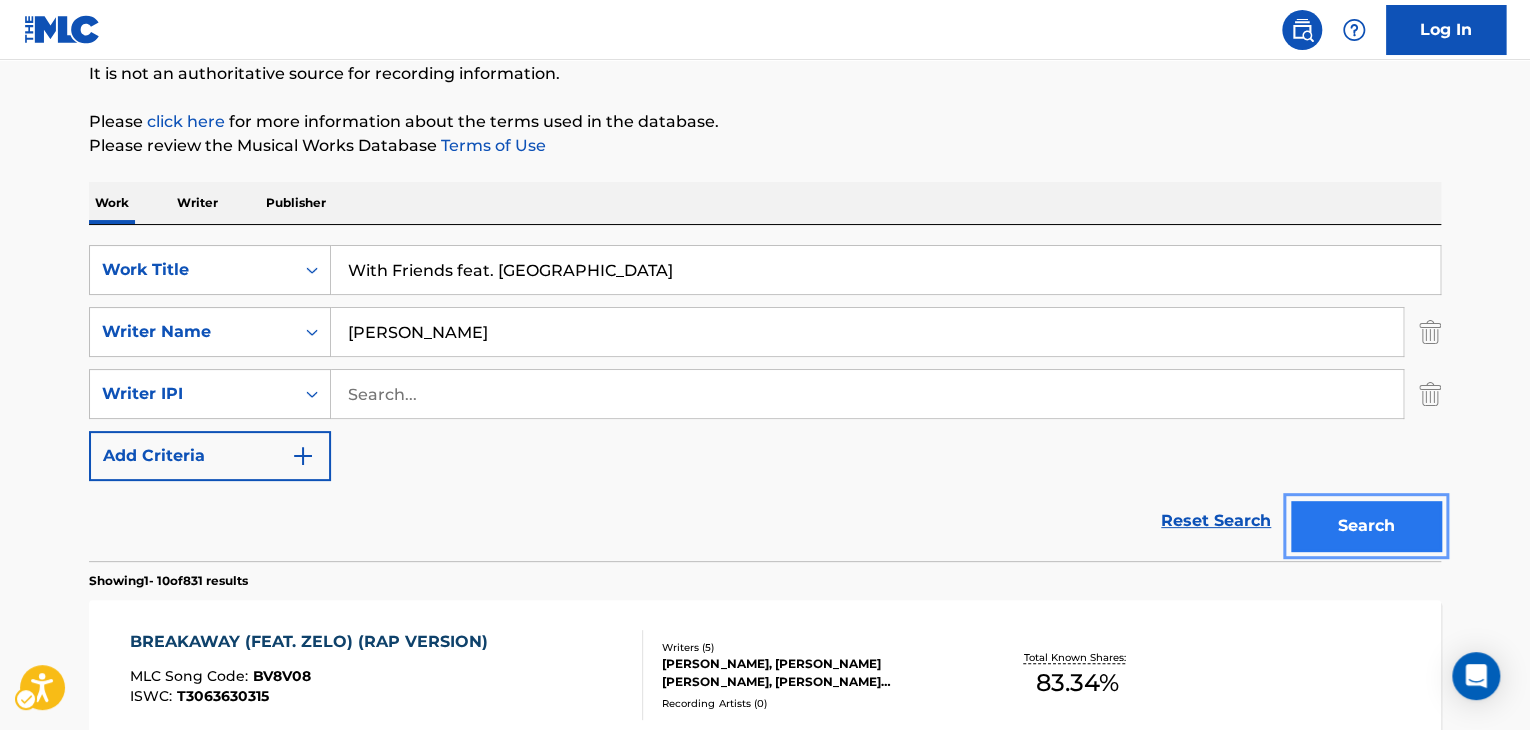 click on "Search" at bounding box center (1366, 526) 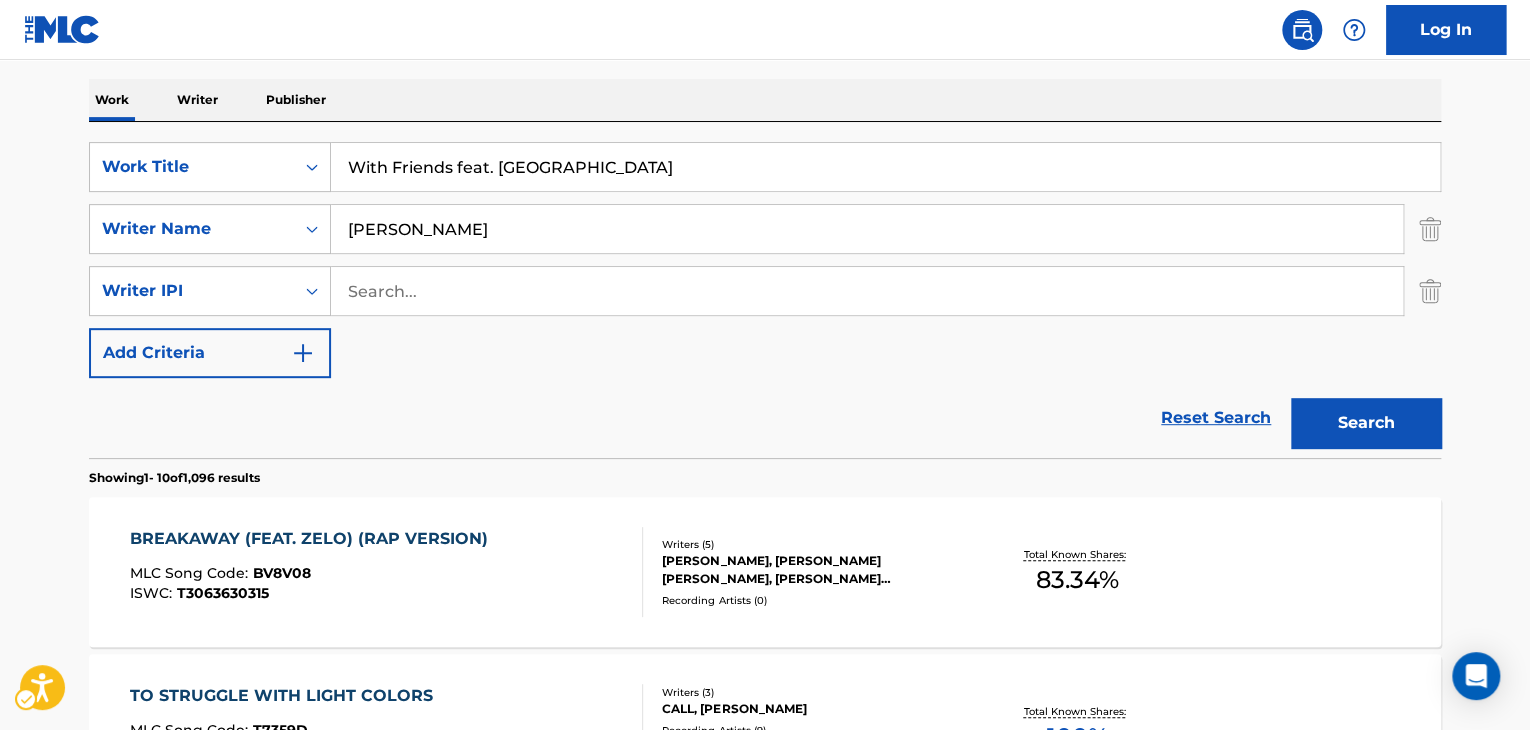 scroll, scrollTop: 324, scrollLeft: 0, axis: vertical 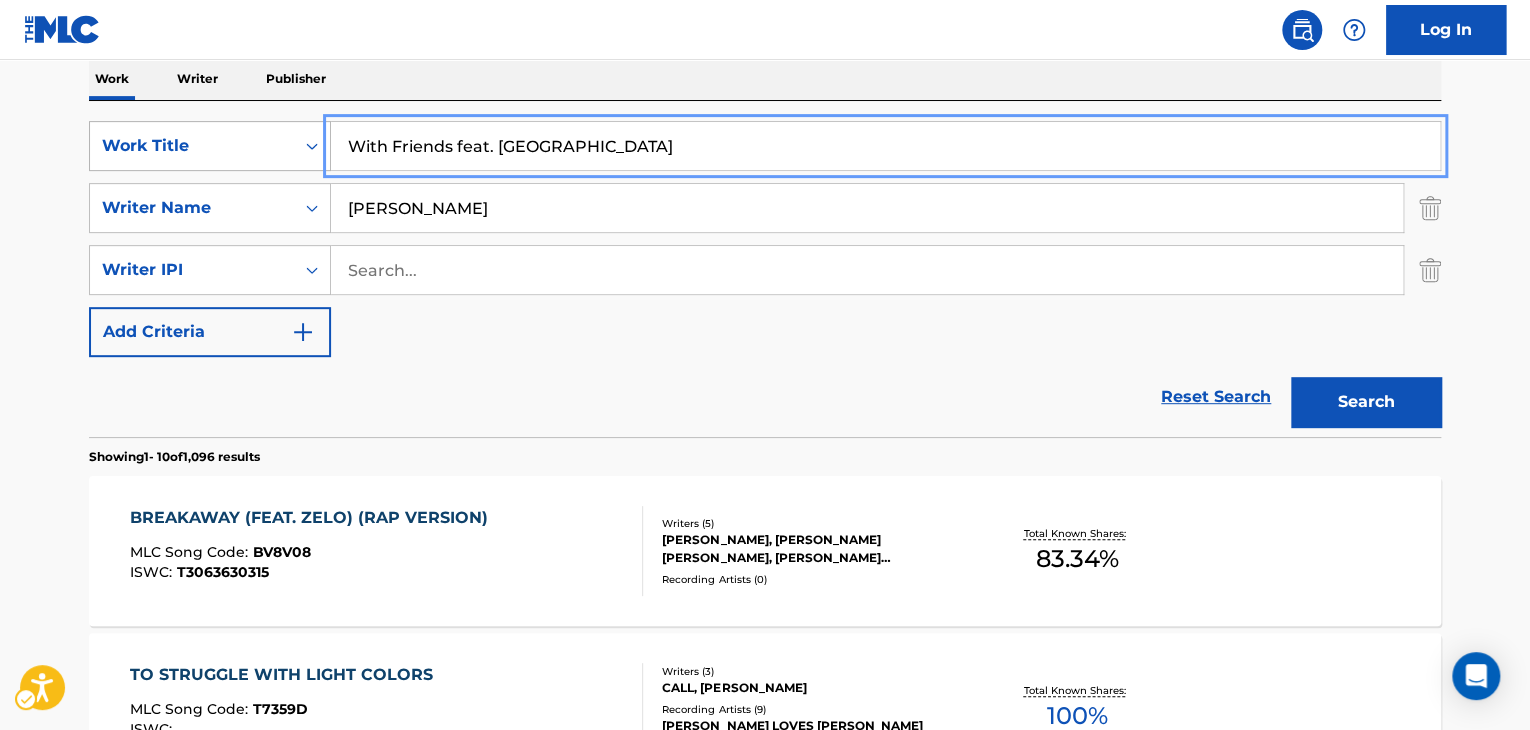 drag, startPoint x: 572, startPoint y: 136, endPoint x: 96, endPoint y: 135, distance: 476.00104 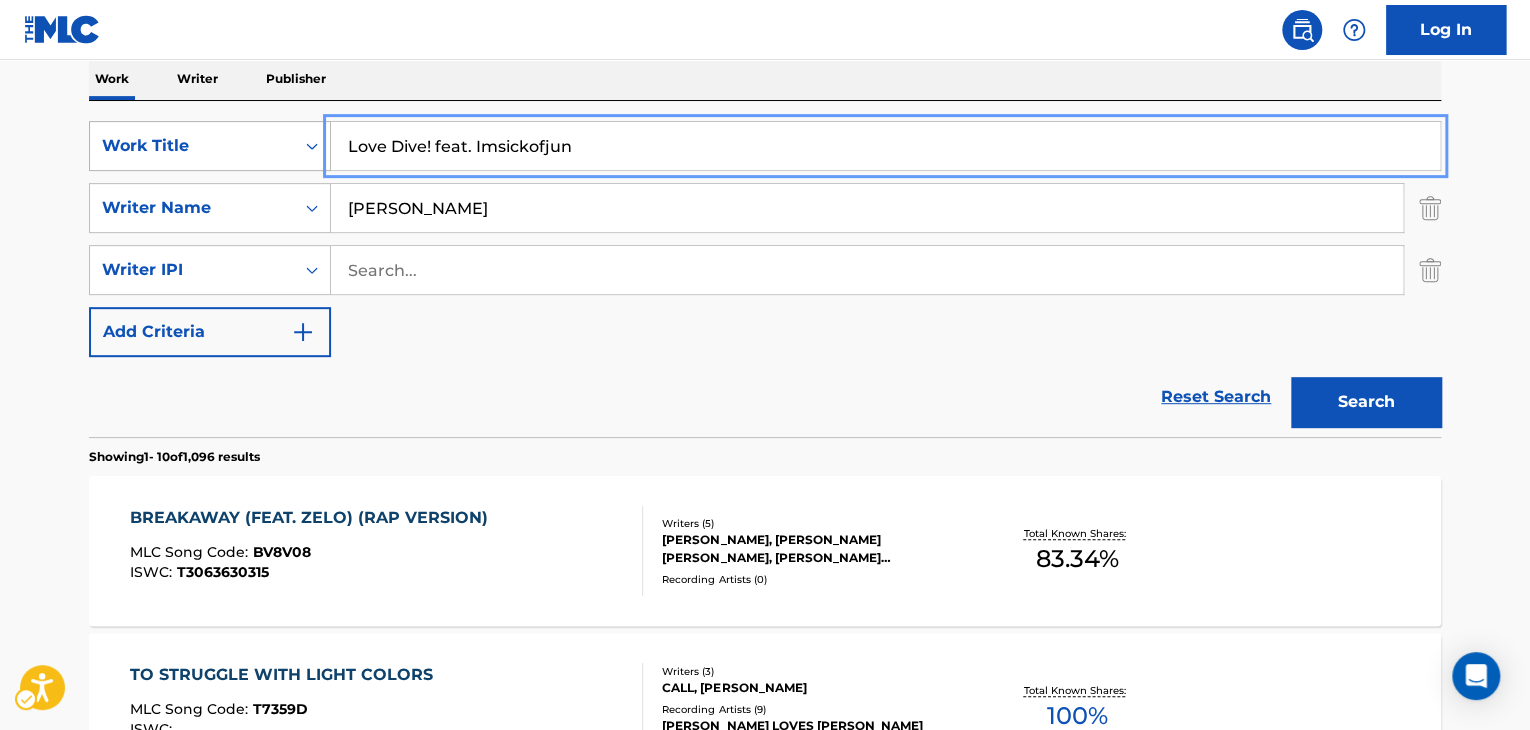 click on "Add Criteria" at bounding box center [210, 332] 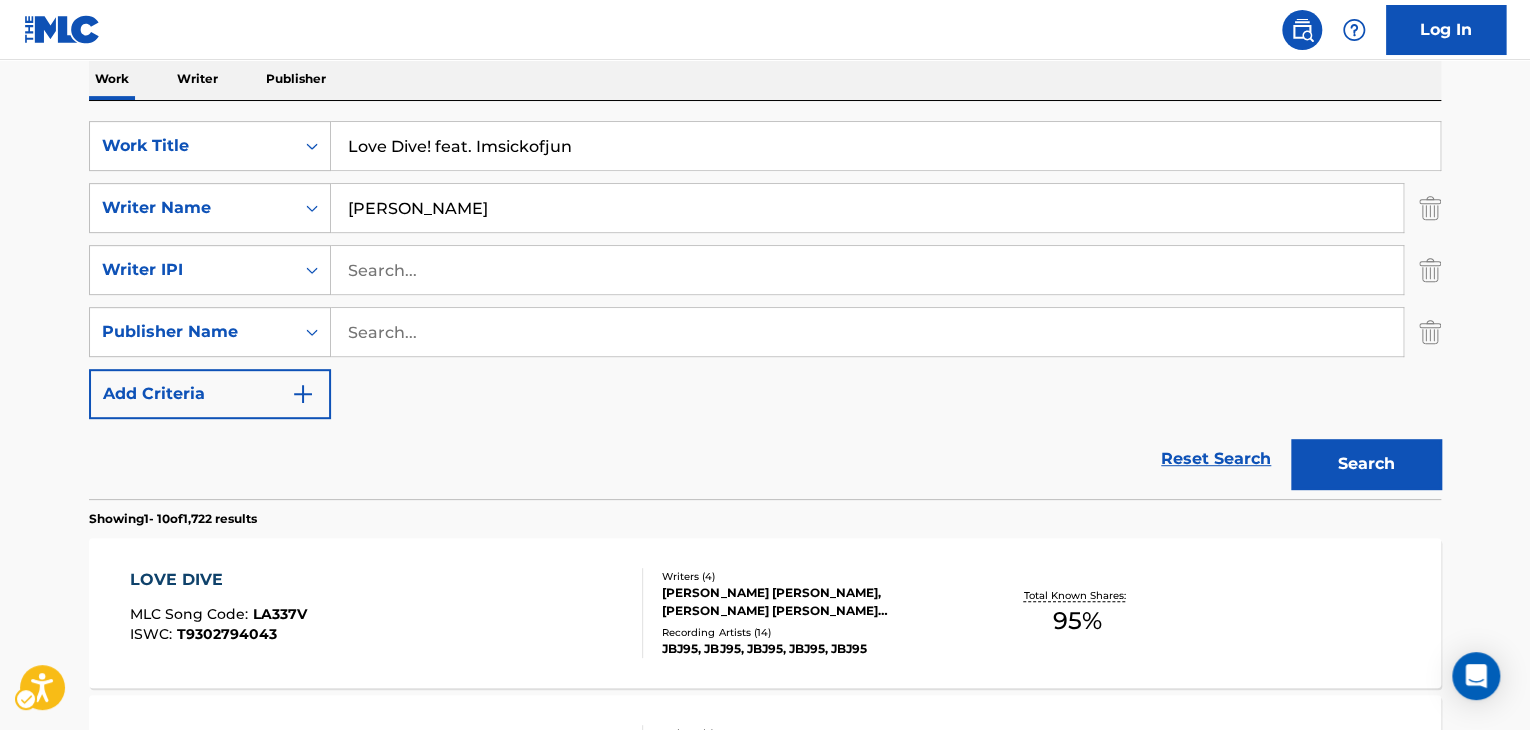 scroll, scrollTop: 24, scrollLeft: 0, axis: vertical 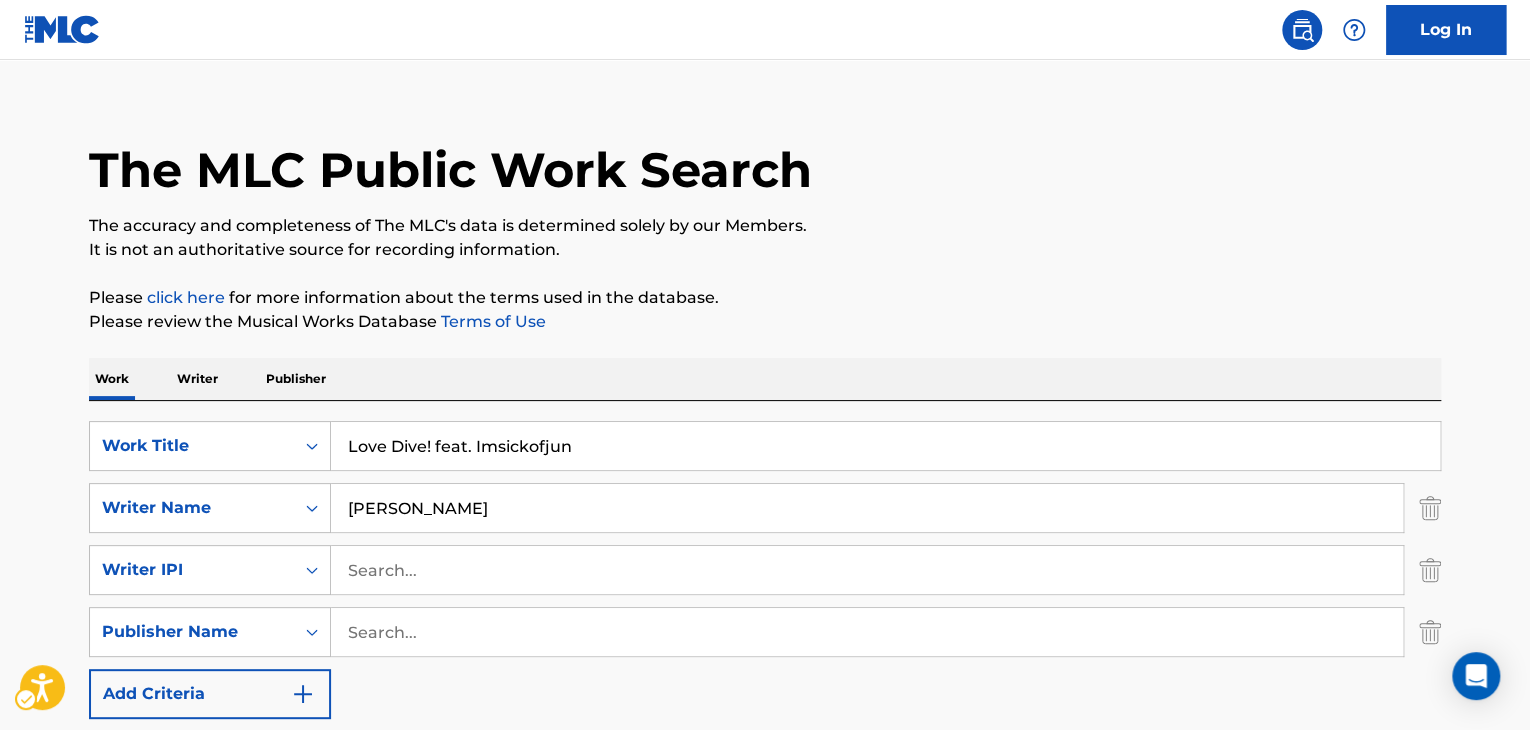click on "It is not an authoritative source for recording information." at bounding box center (765, 250) 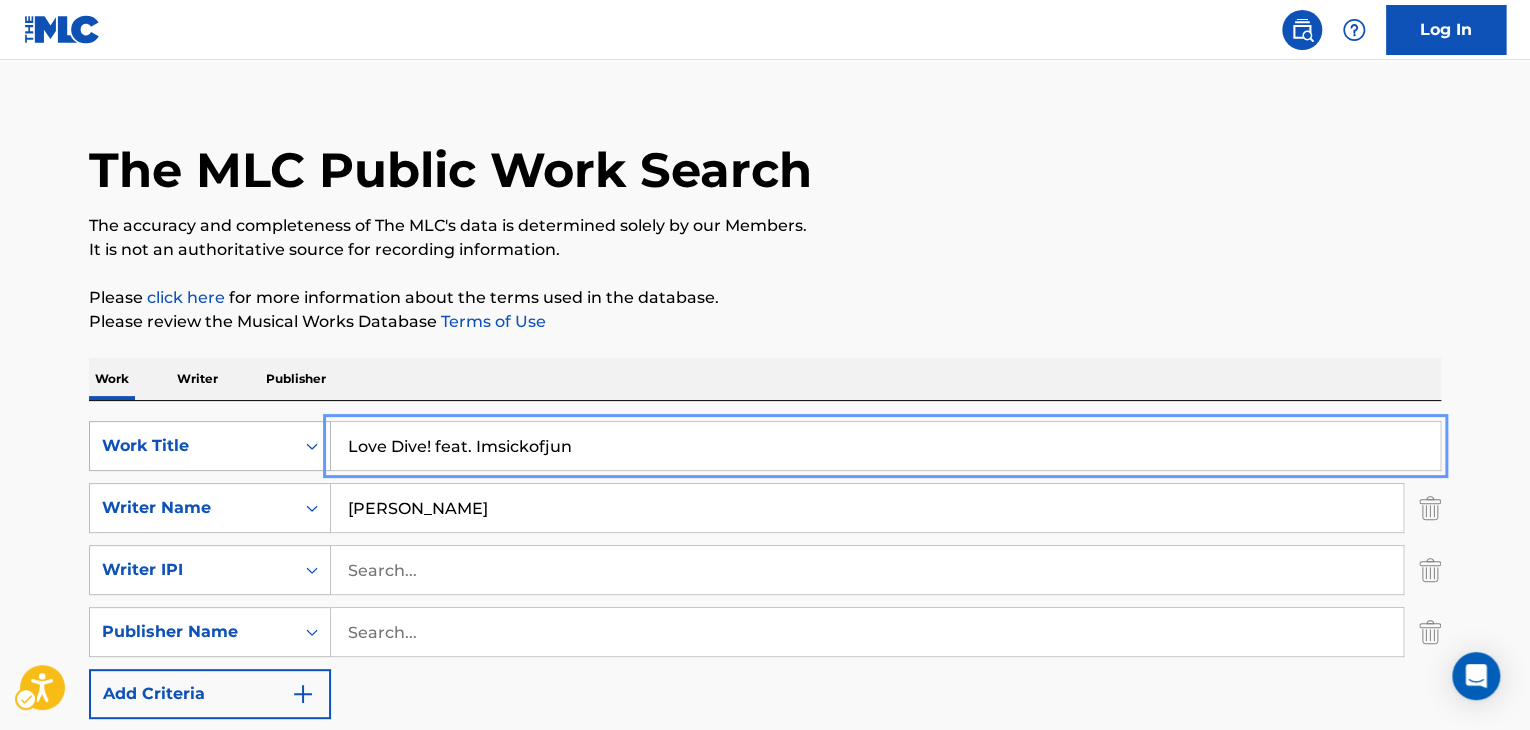 drag, startPoint x: 696, startPoint y: 441, endPoint x: 280, endPoint y: 452, distance: 416.14542 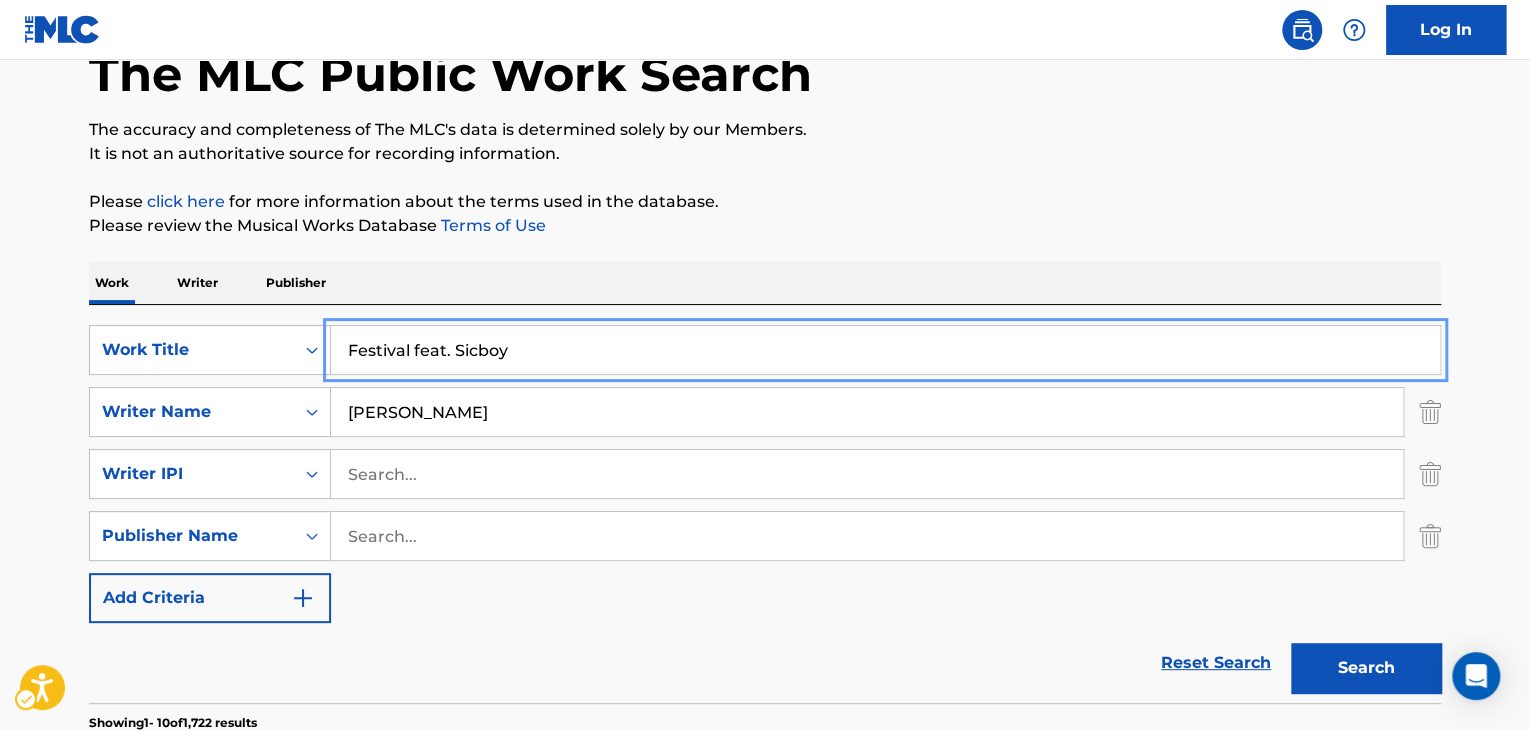 scroll, scrollTop: 224, scrollLeft: 0, axis: vertical 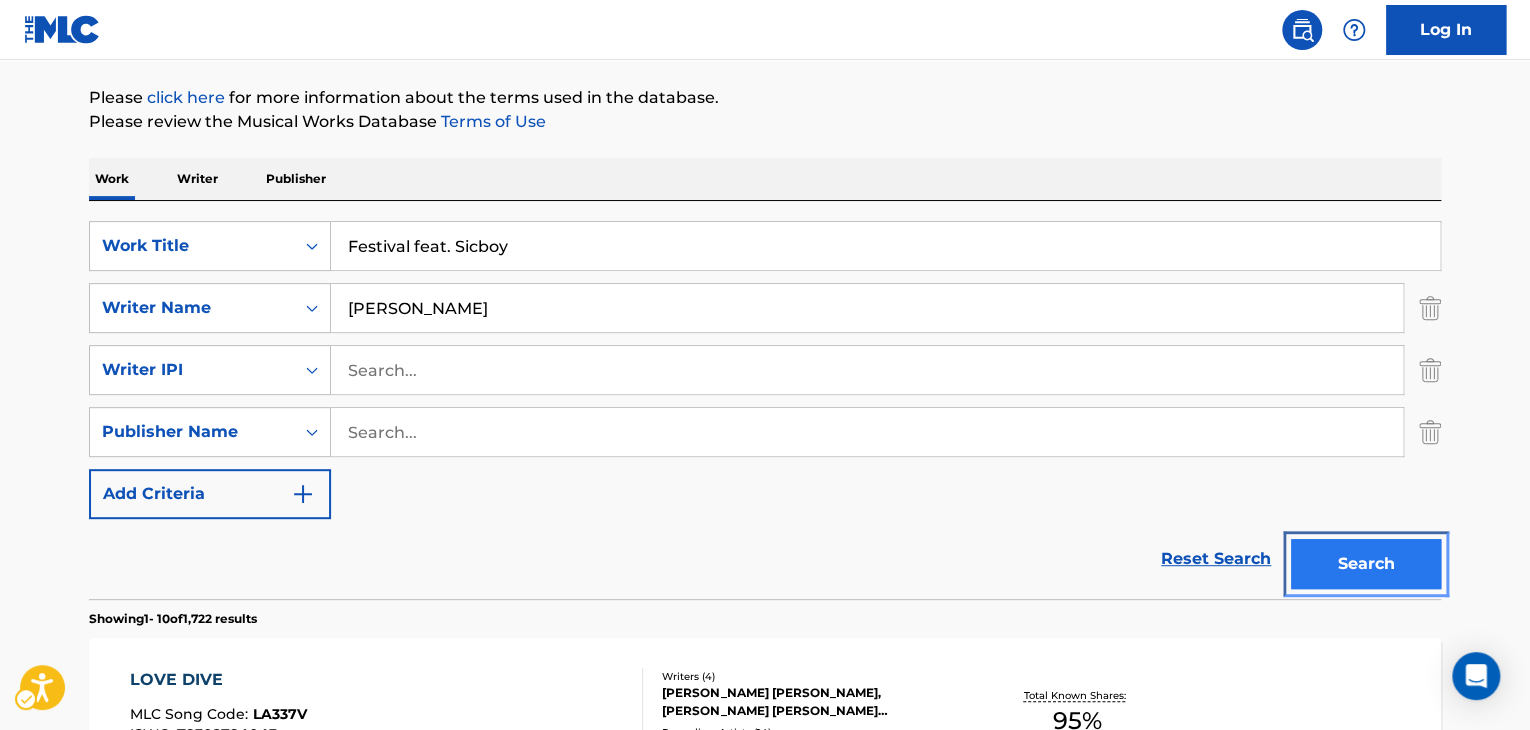 click on "Search" at bounding box center (1366, 564) 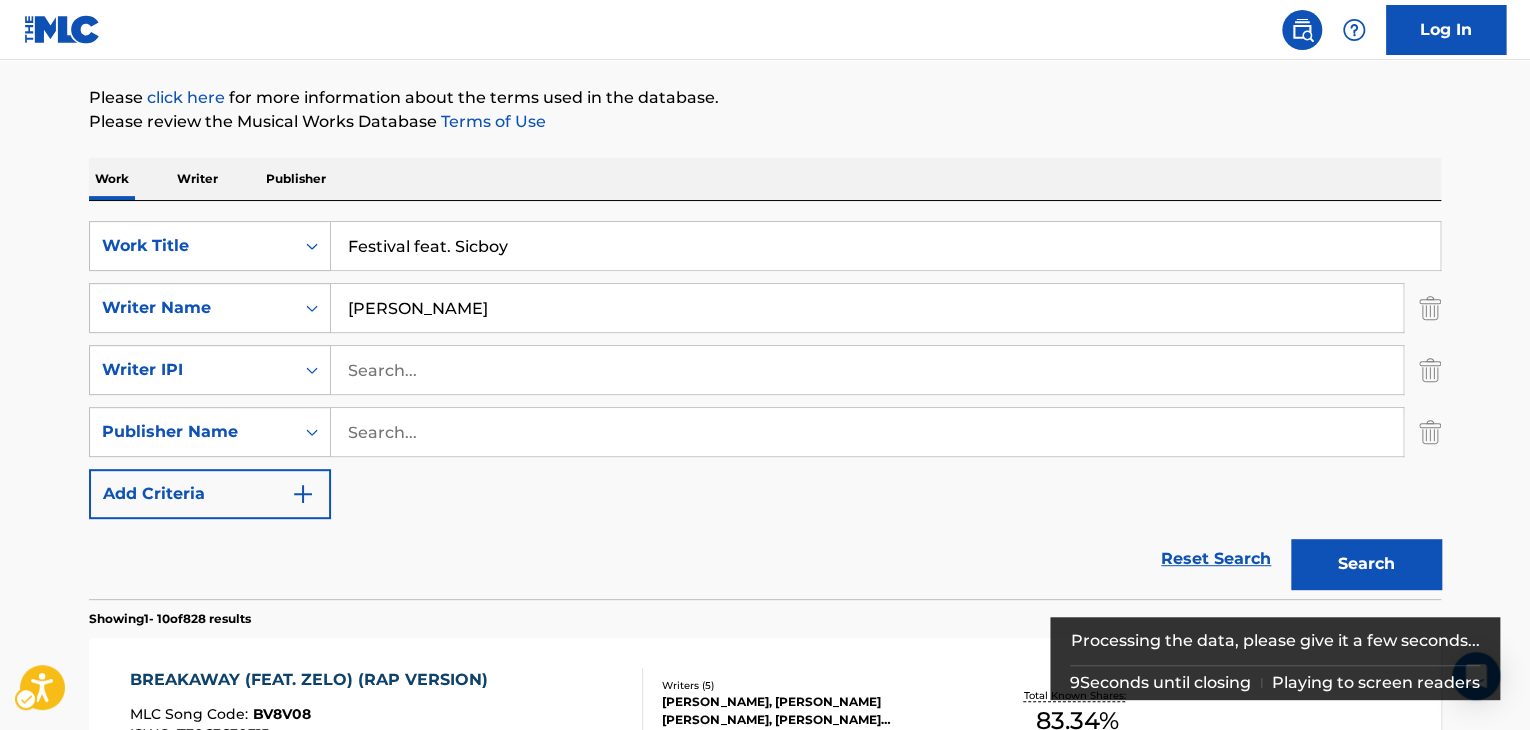scroll, scrollTop: 424, scrollLeft: 0, axis: vertical 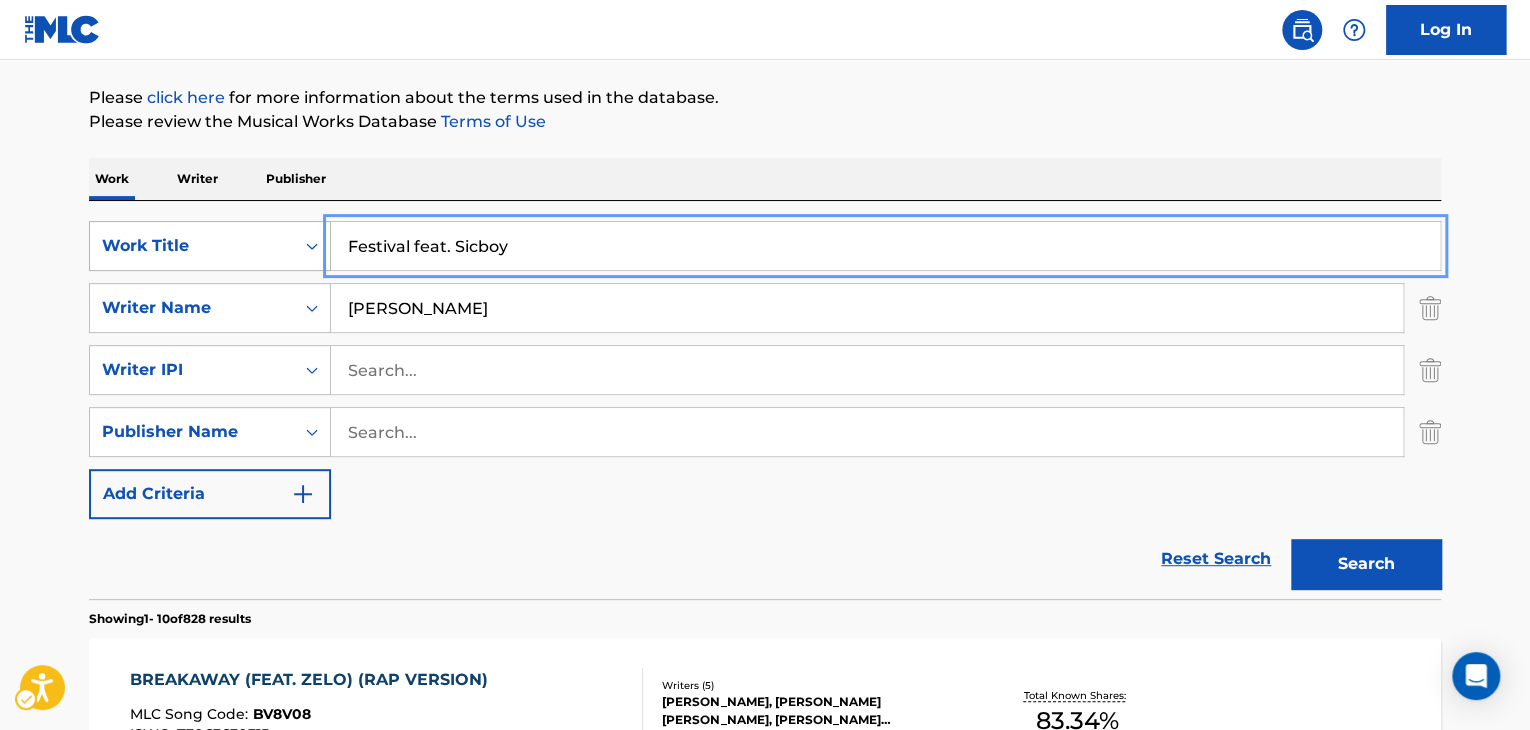 drag, startPoint x: 613, startPoint y: 262, endPoint x: 147, endPoint y: 261, distance: 466.00107 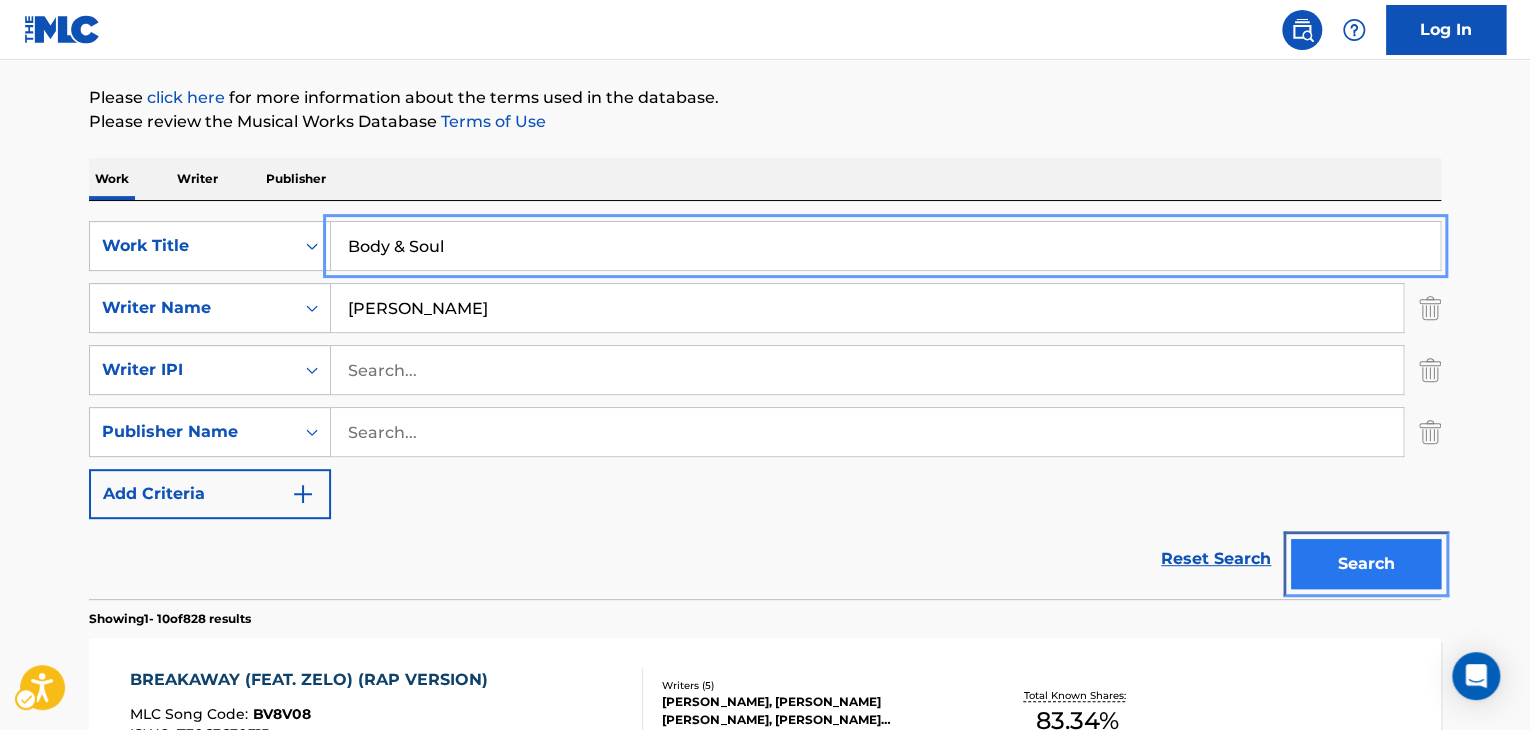 click on "Search" at bounding box center [1366, 564] 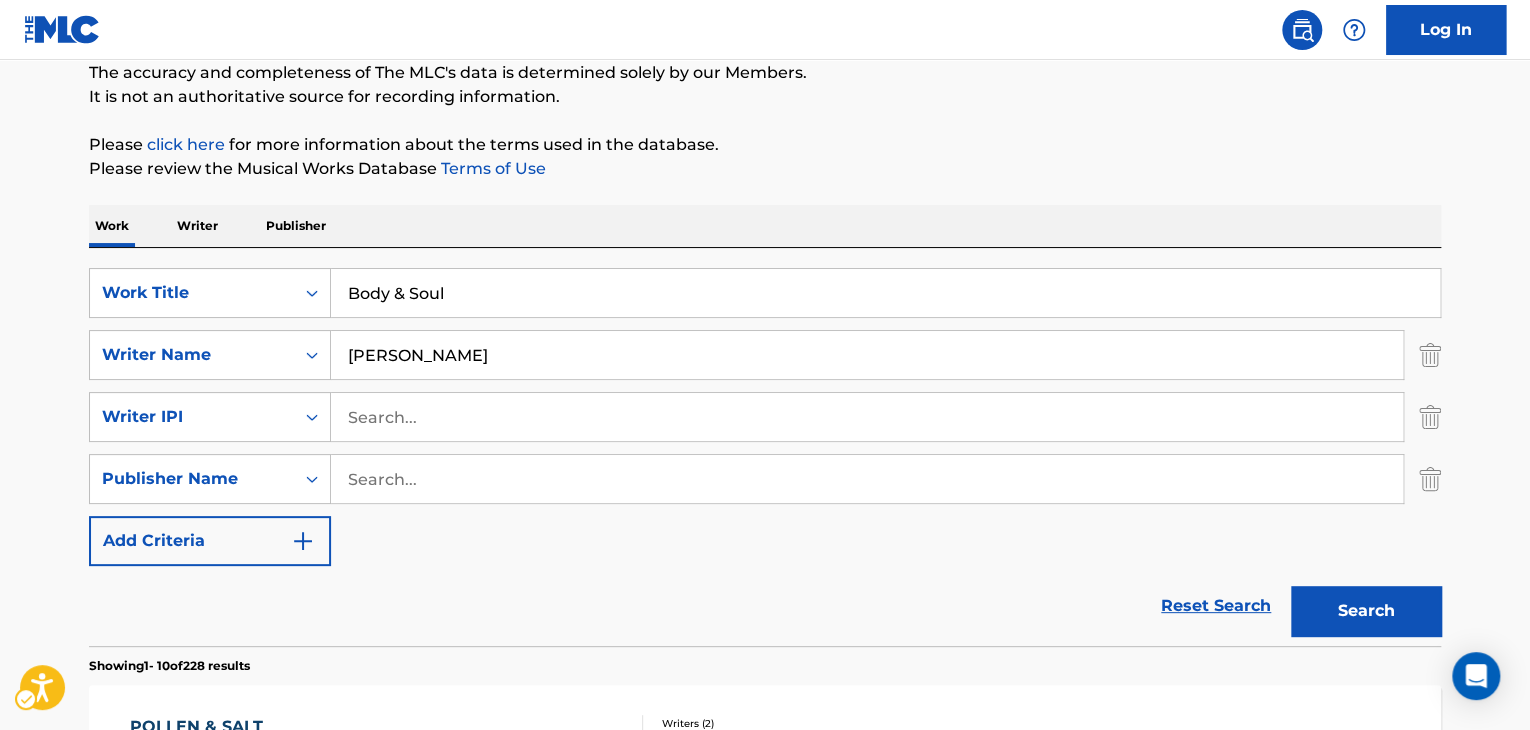 scroll, scrollTop: 24, scrollLeft: 0, axis: vertical 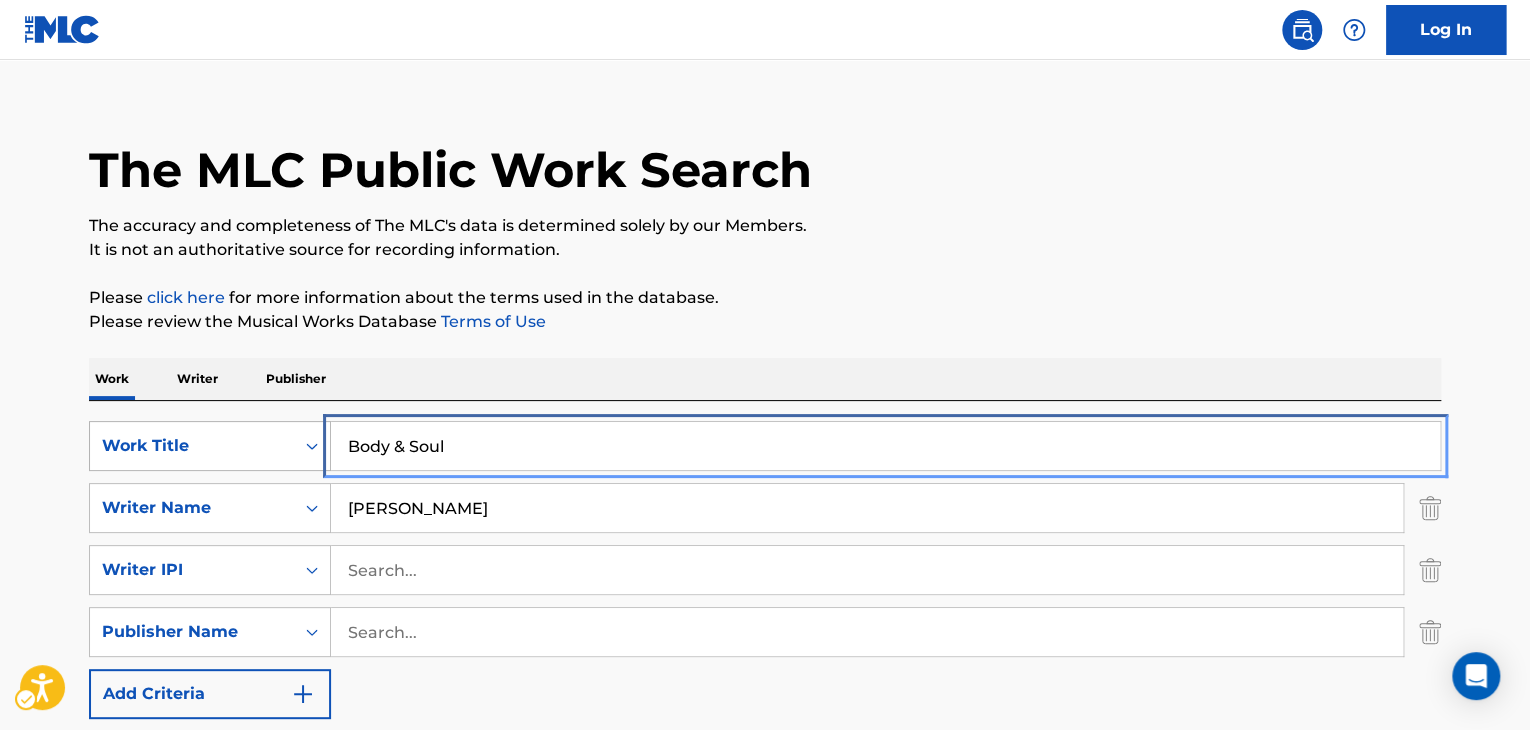 click on "SearchWithCriteria7d469914-ce2a-4662-bcac-01430bfb19fd Work Title Body & Soul Remove -" at bounding box center (765, 446) 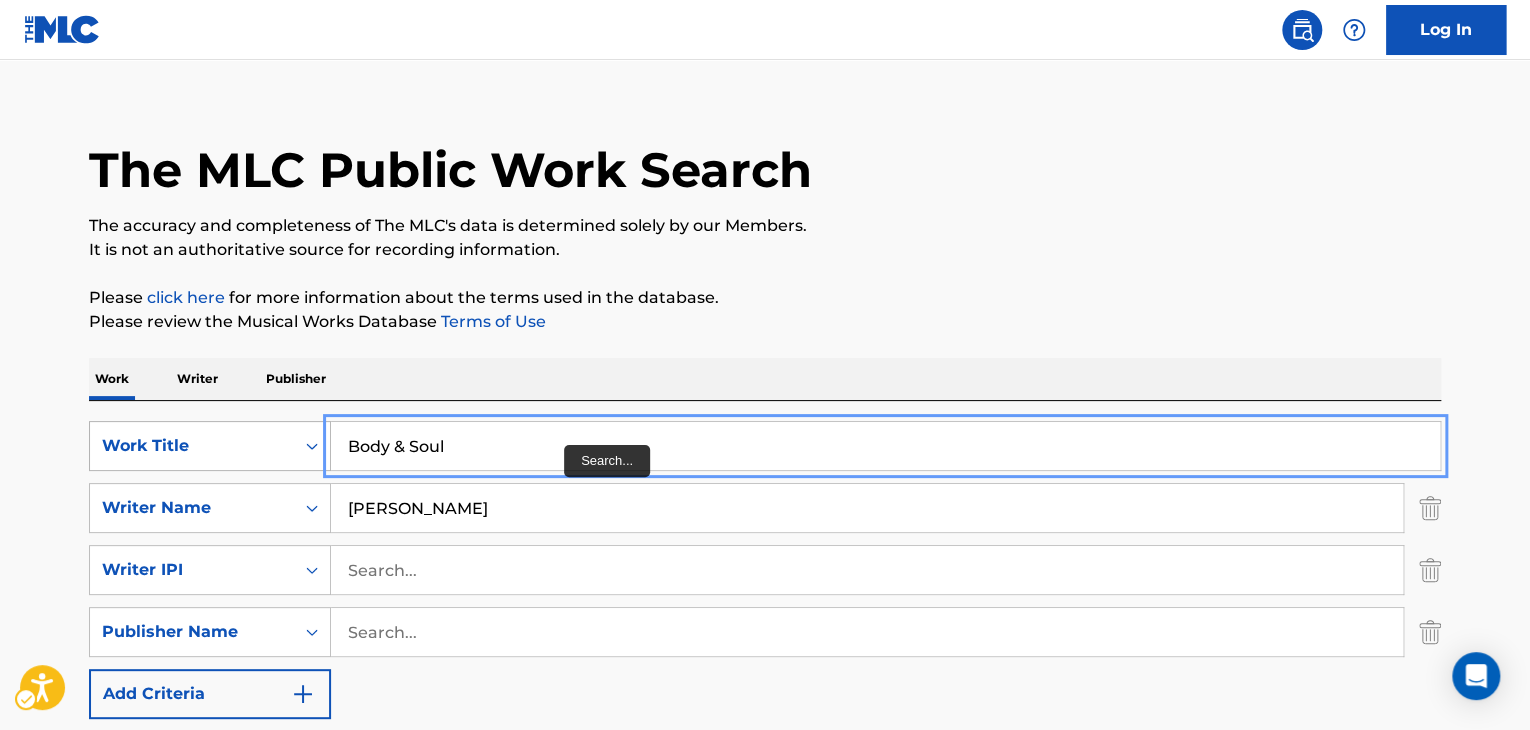paste on "Visty" 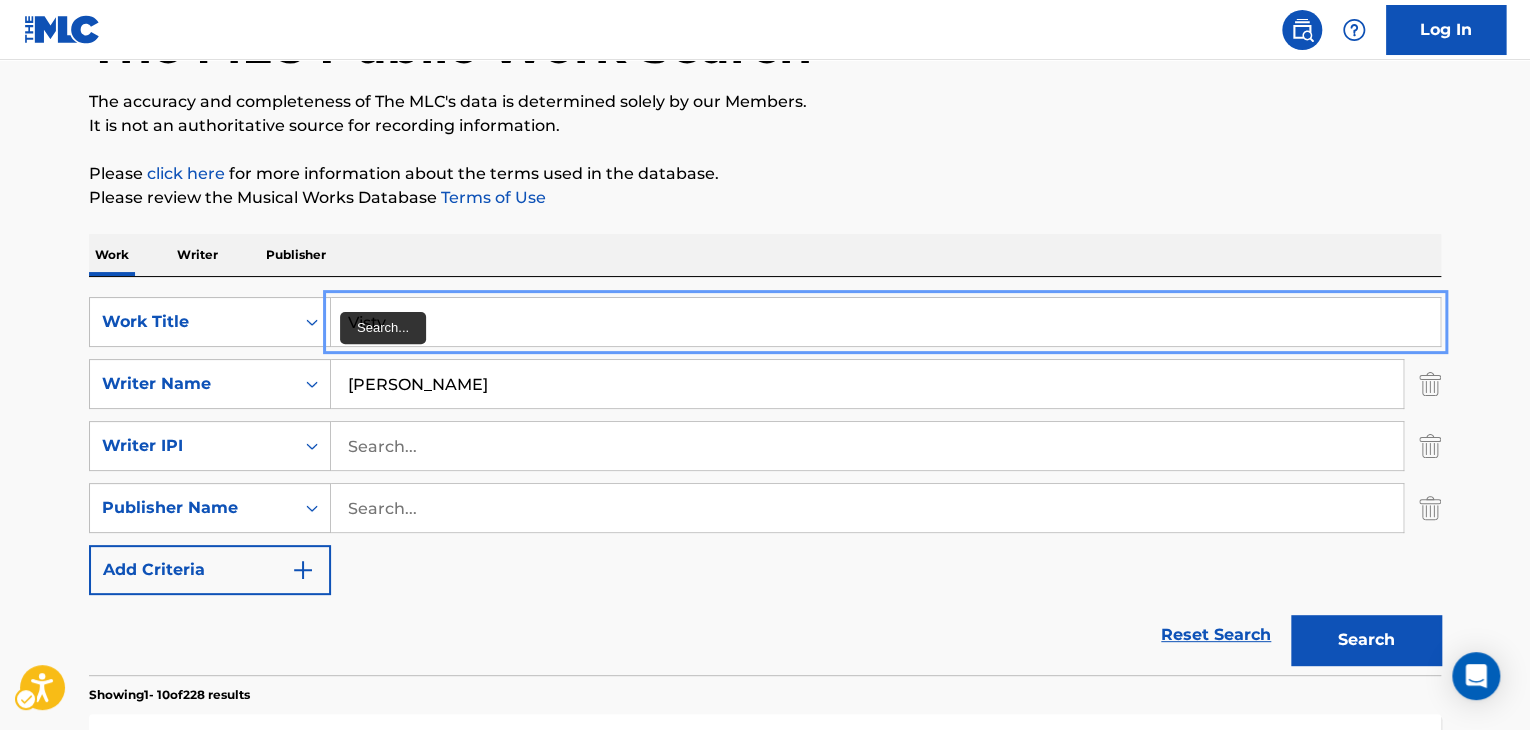 scroll, scrollTop: 324, scrollLeft: 0, axis: vertical 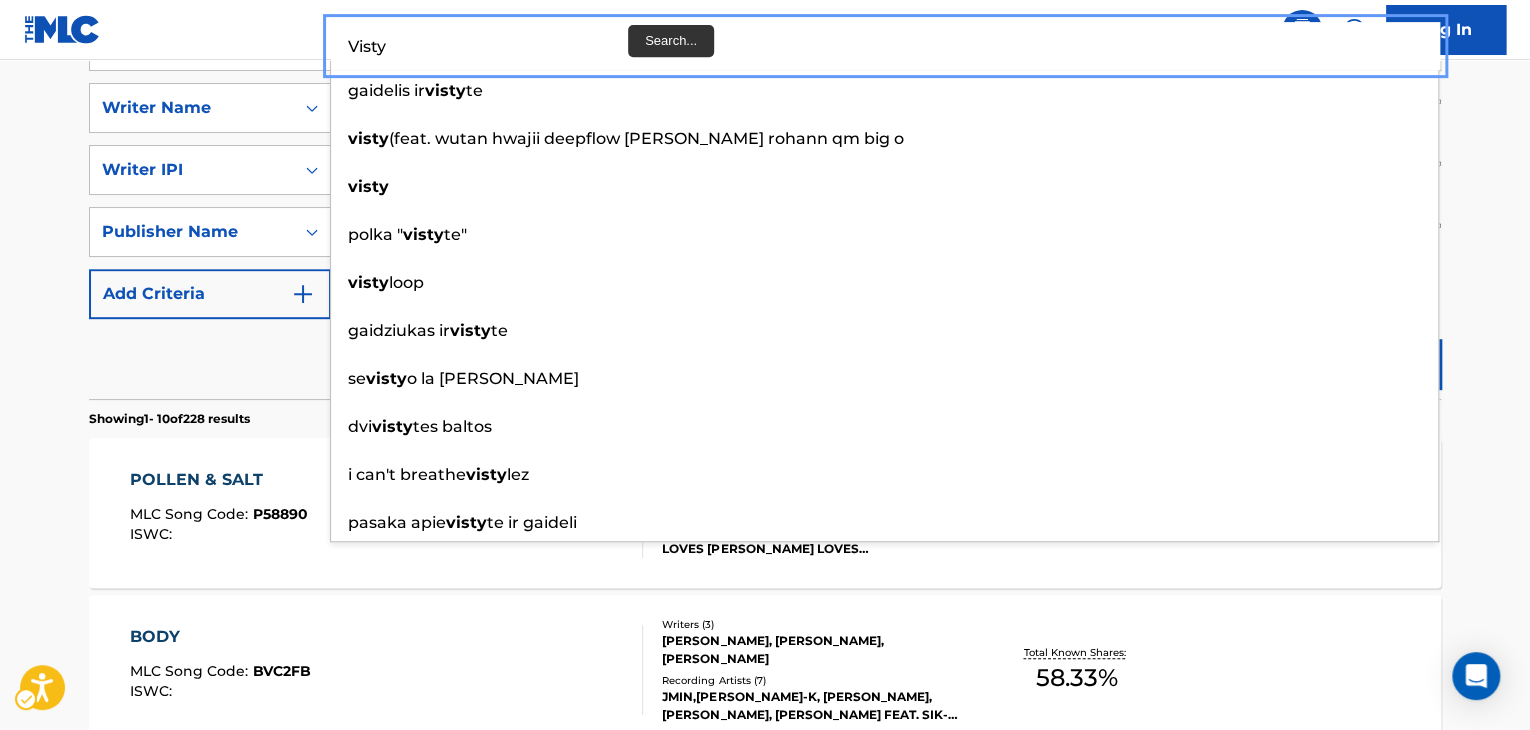 click on "Visty" at bounding box center [885, 46] 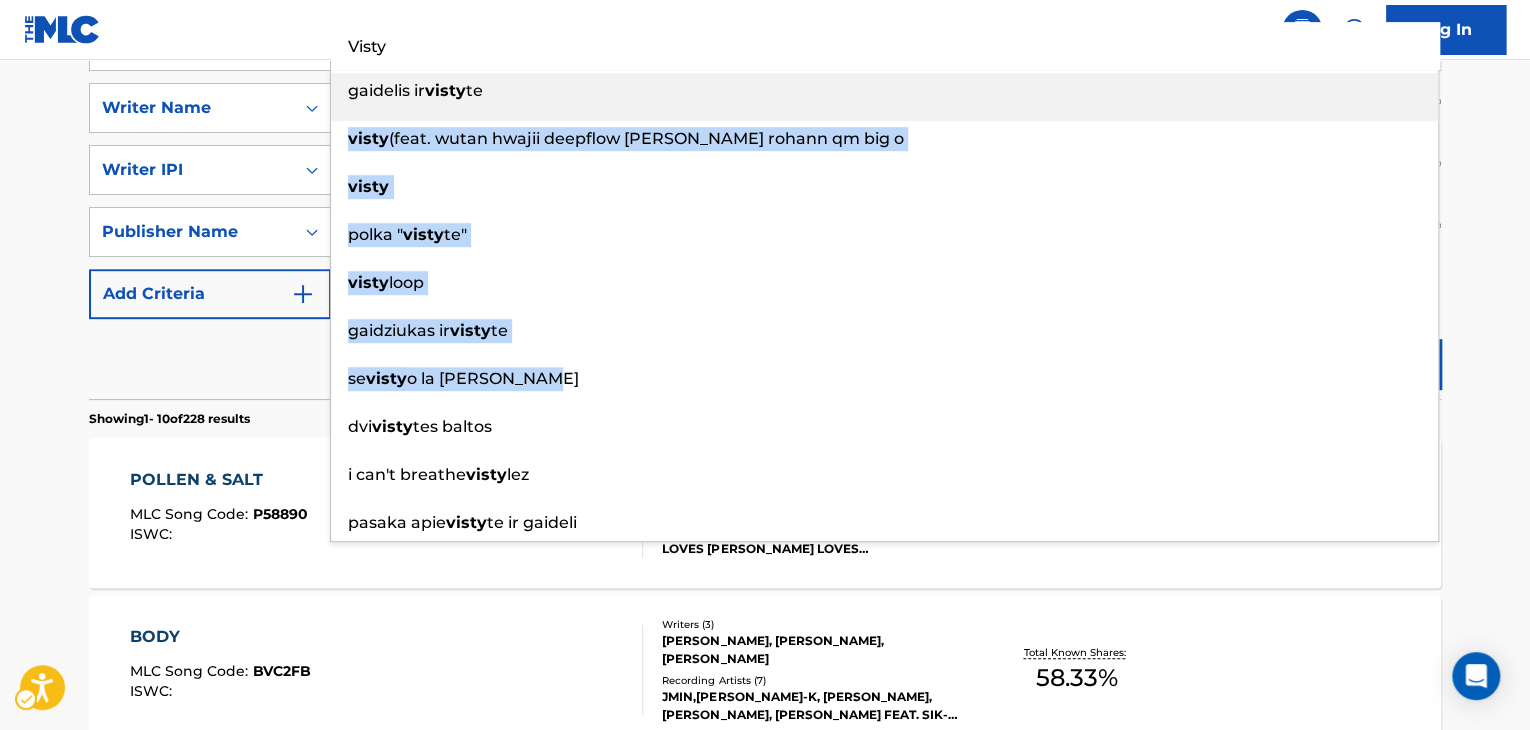 drag, startPoint x: 1328, startPoint y: 379, endPoint x: 656, endPoint y: 63, distance: 742.5901 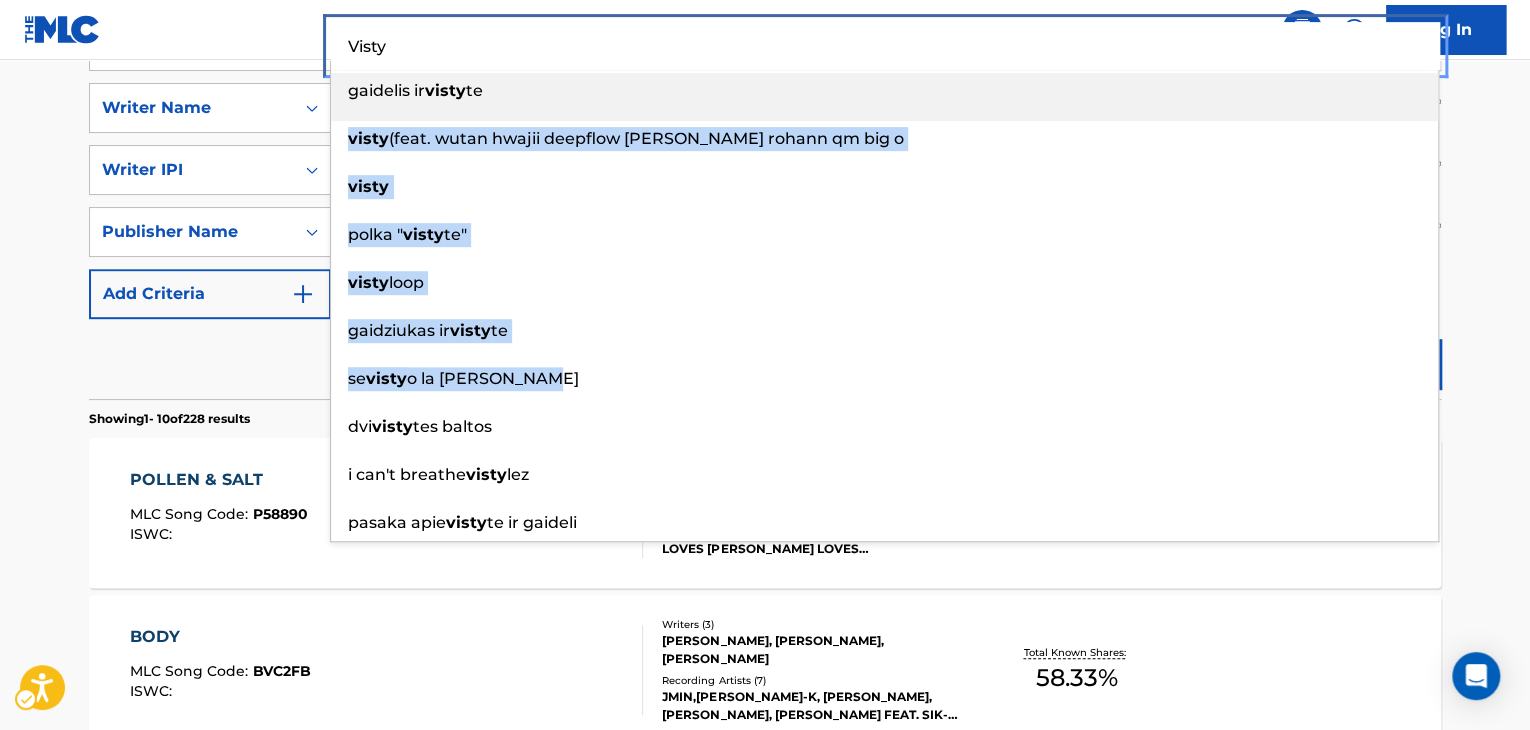 click on "gaidelis ir  visty te visty  (feat. wutan hwajii deepflow don mills rohann qm big o visty polka " visty te" visty  loop gaidziukas ir  visty te se  visty o la reyna ester dvi  visty tes baltos i can't breathe  visty lez pasaka apie  visty te ir gaideli" at bounding box center [884, 307] 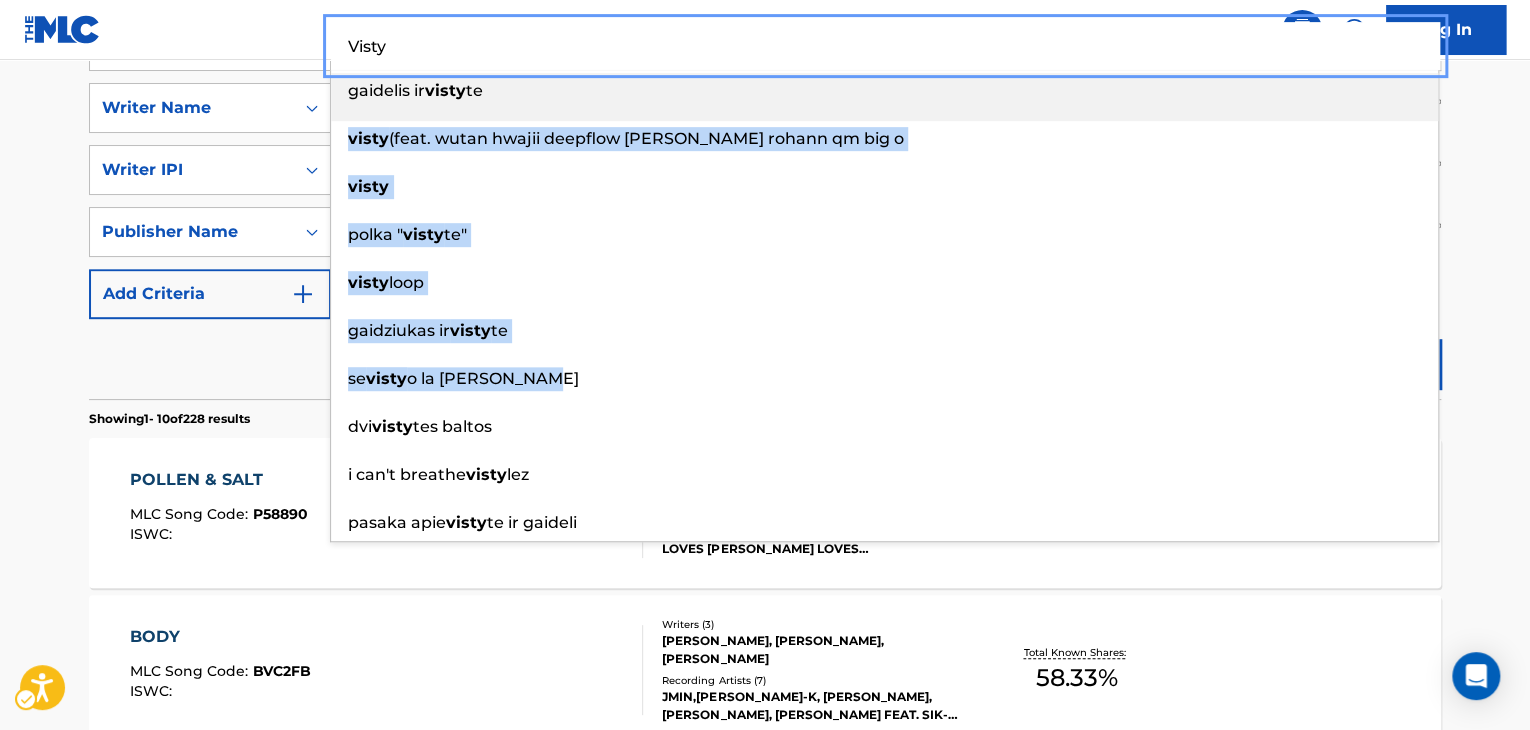 click on "Visty" at bounding box center (885, 46) 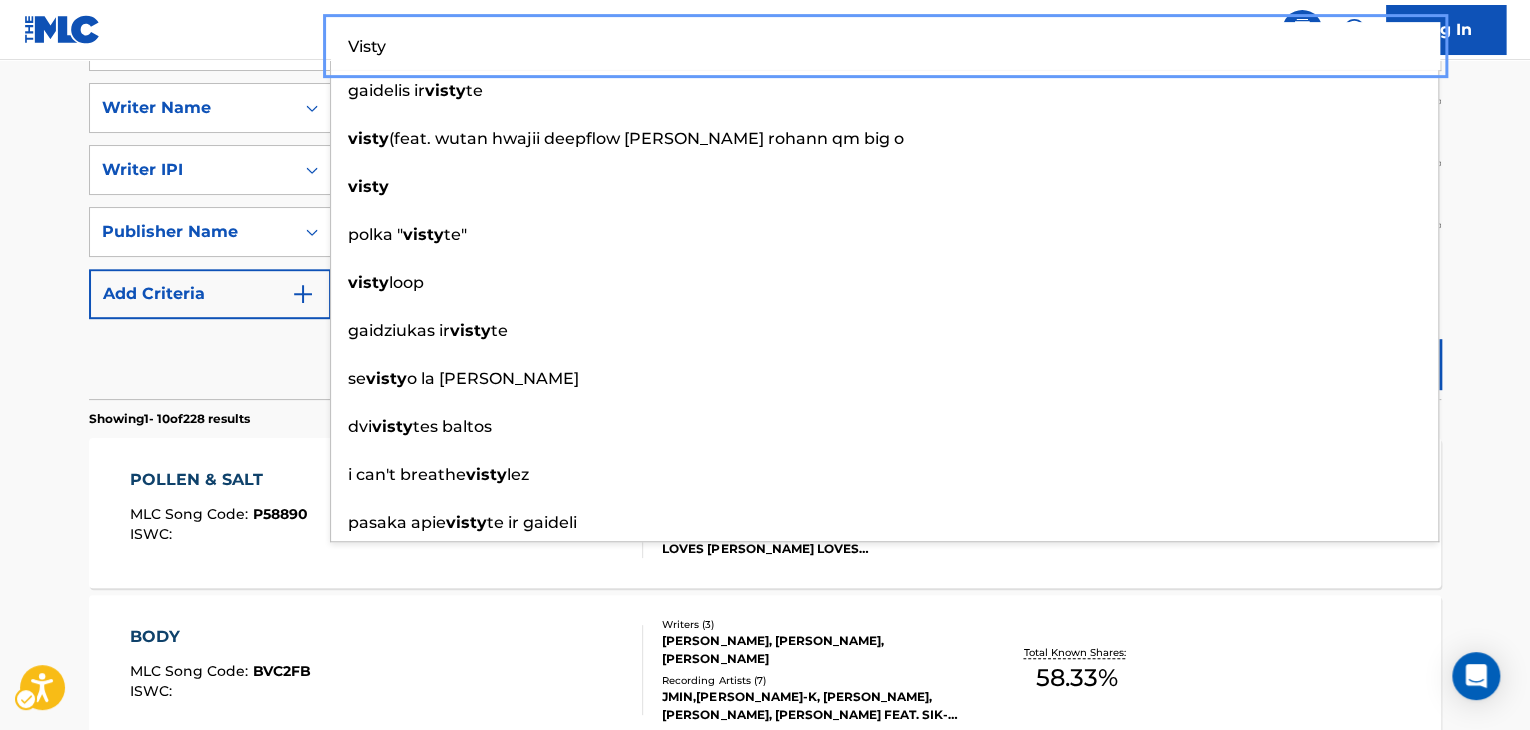 click on "The MLC Public Work Search The accuracy and completeness of The MLC's data is determined solely by our Members. It is not an authoritative source for recording information. Please   click here  | New Window   for more information about the terms used in the database. Please review the Musical Works Database   Terms of Use  | New Window Work Writer Publisher SearchWithCriteria7d469914-ce2a-4662-bcac-01430bfb19fd Work Title Visty Remove -  gaidelis ir  visty te visty  (feat. wutan hwajii deepflow don mills rohann qm big o visty polka " visty te" visty  loop gaidziukas ir  visty te se  visty o la reyna ester dvi  visty tes baltos i can't breathe  visty lez pasaka apie  visty te ir gaideli SearchWithCriteria2b041c0f-f1e6-48b3-9770-bd5cfac94e7c Writer Name CHOI SearchWithCriteria41e94c07-729e-481b-a256-ed2c9ff93260 Writer IPI SearchWithCriteriac6676fa2-a40f-4e10-87c9-a78f79d6e2ef Publisher Name Add Criteria Reset Search Search Showing  1  -   10  of  228   results   POLLEN & SALT MLC Song Code : P58890 ISWC : 2 )" at bounding box center (765, 875) 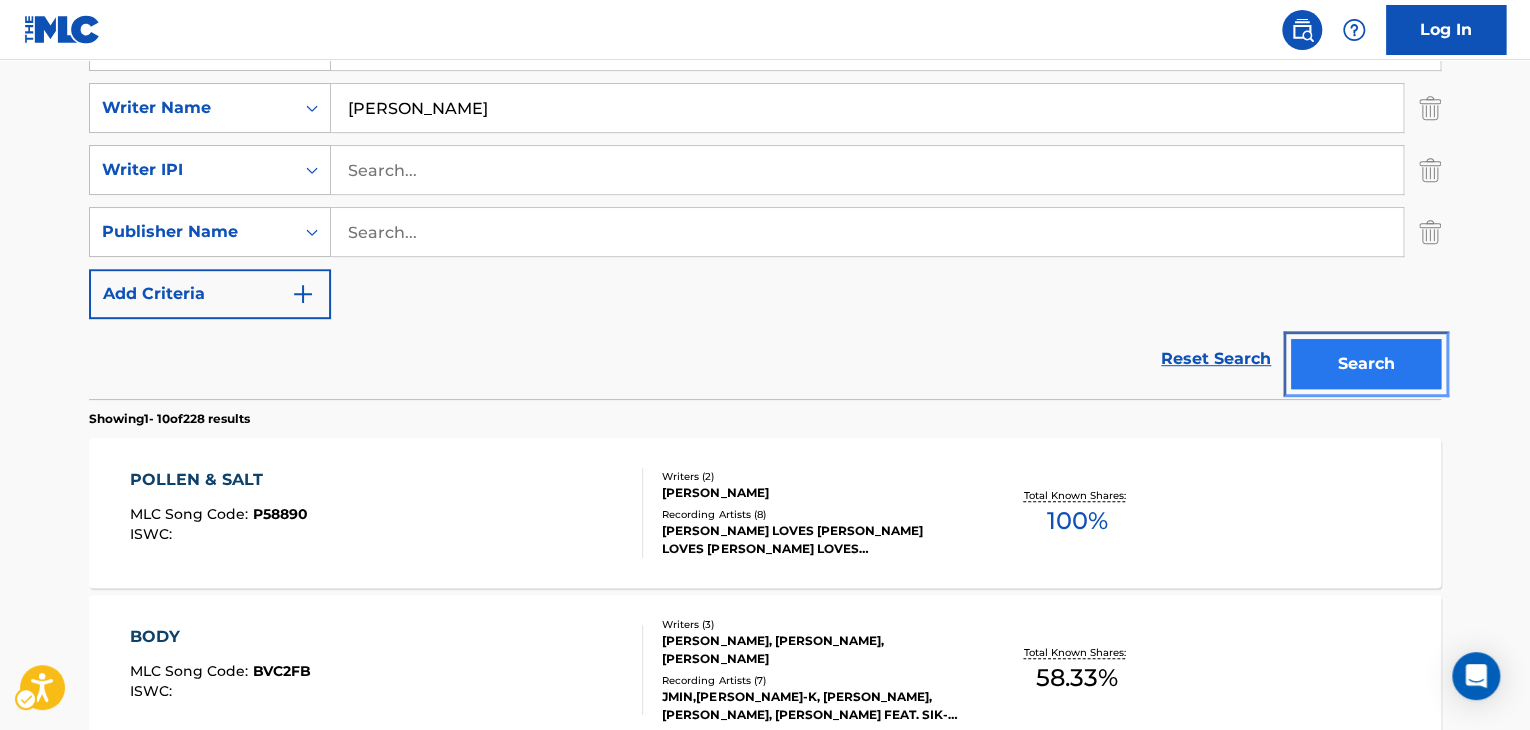 click on "Search" at bounding box center [1366, 364] 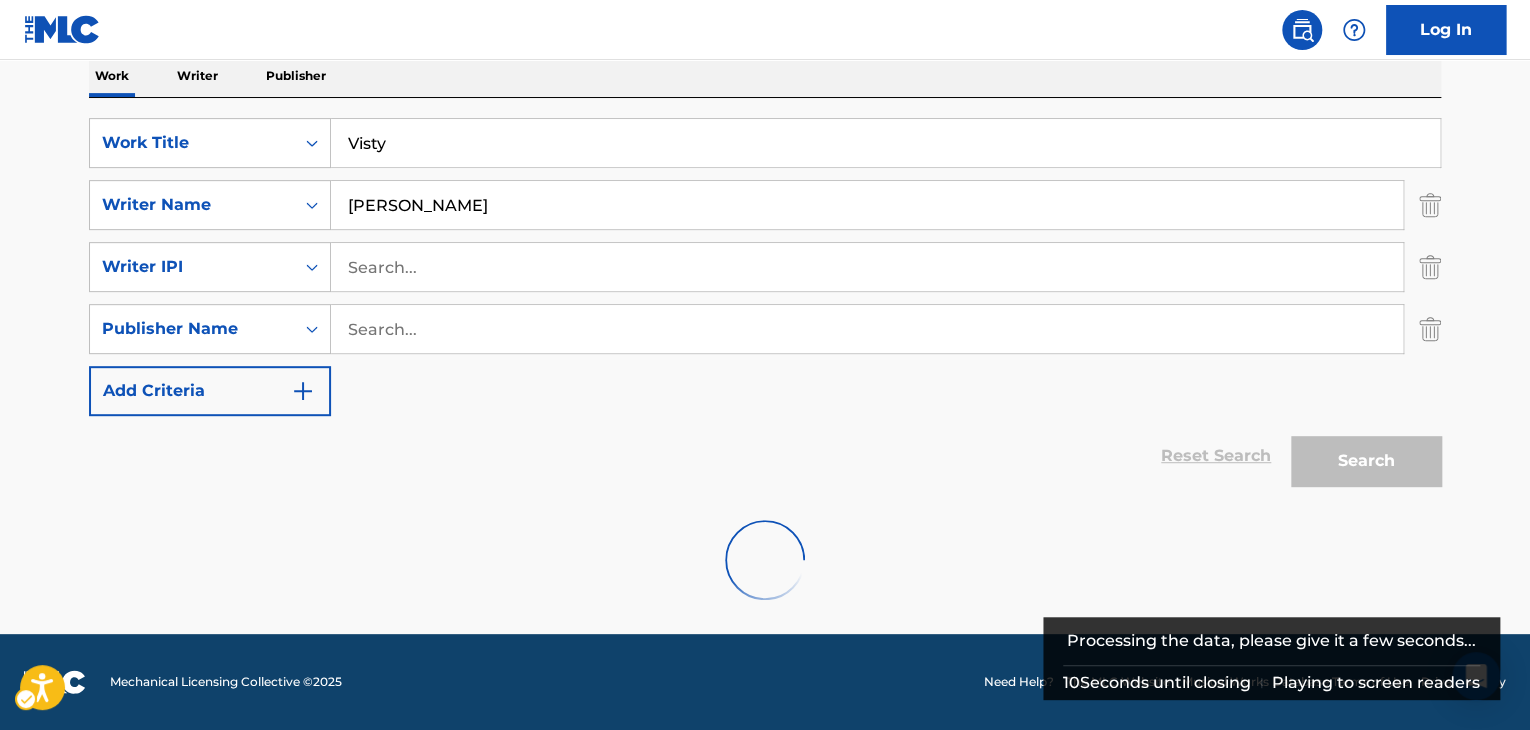 scroll, scrollTop: 262, scrollLeft: 0, axis: vertical 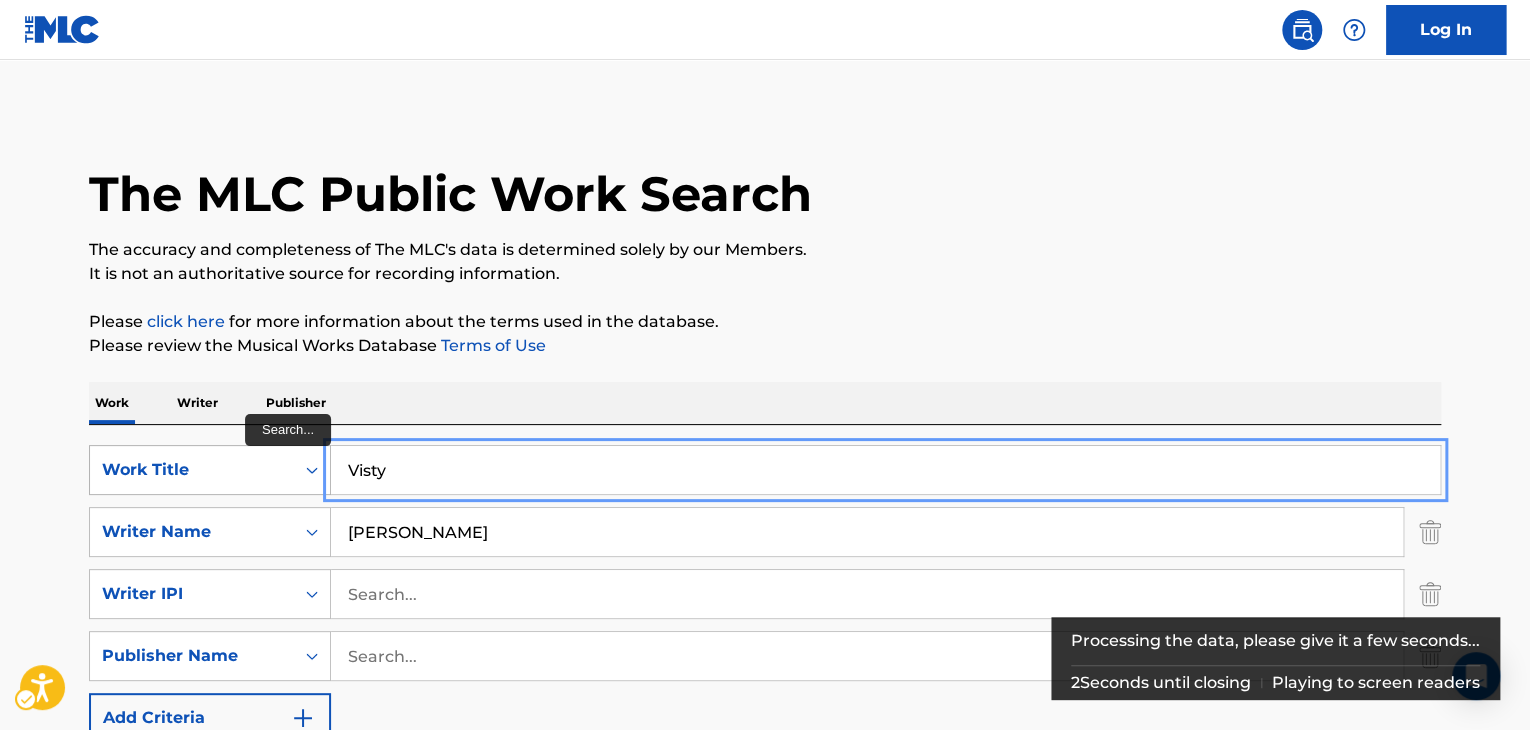 drag, startPoint x: 580, startPoint y: 469, endPoint x: 285, endPoint y: 469, distance: 295 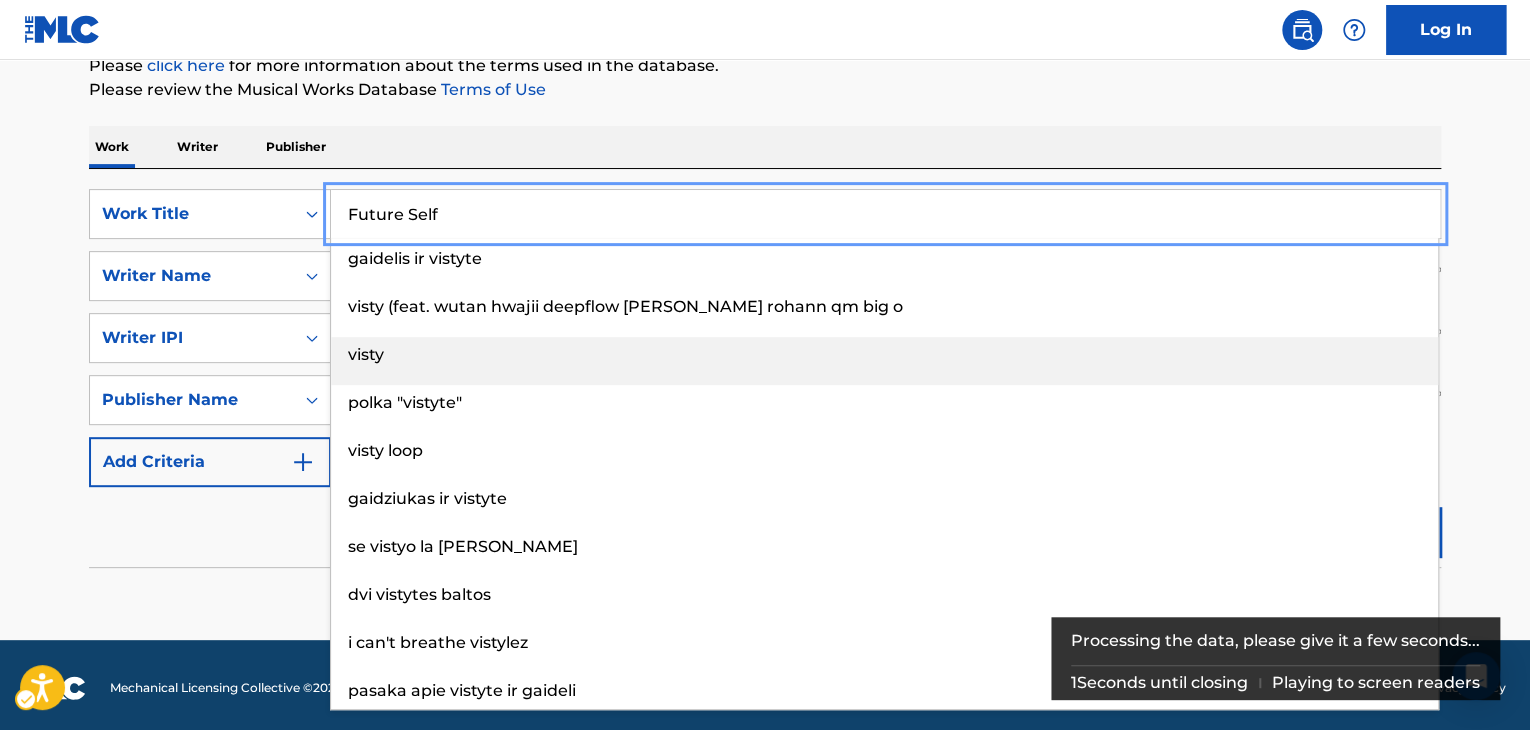 scroll, scrollTop: 262, scrollLeft: 0, axis: vertical 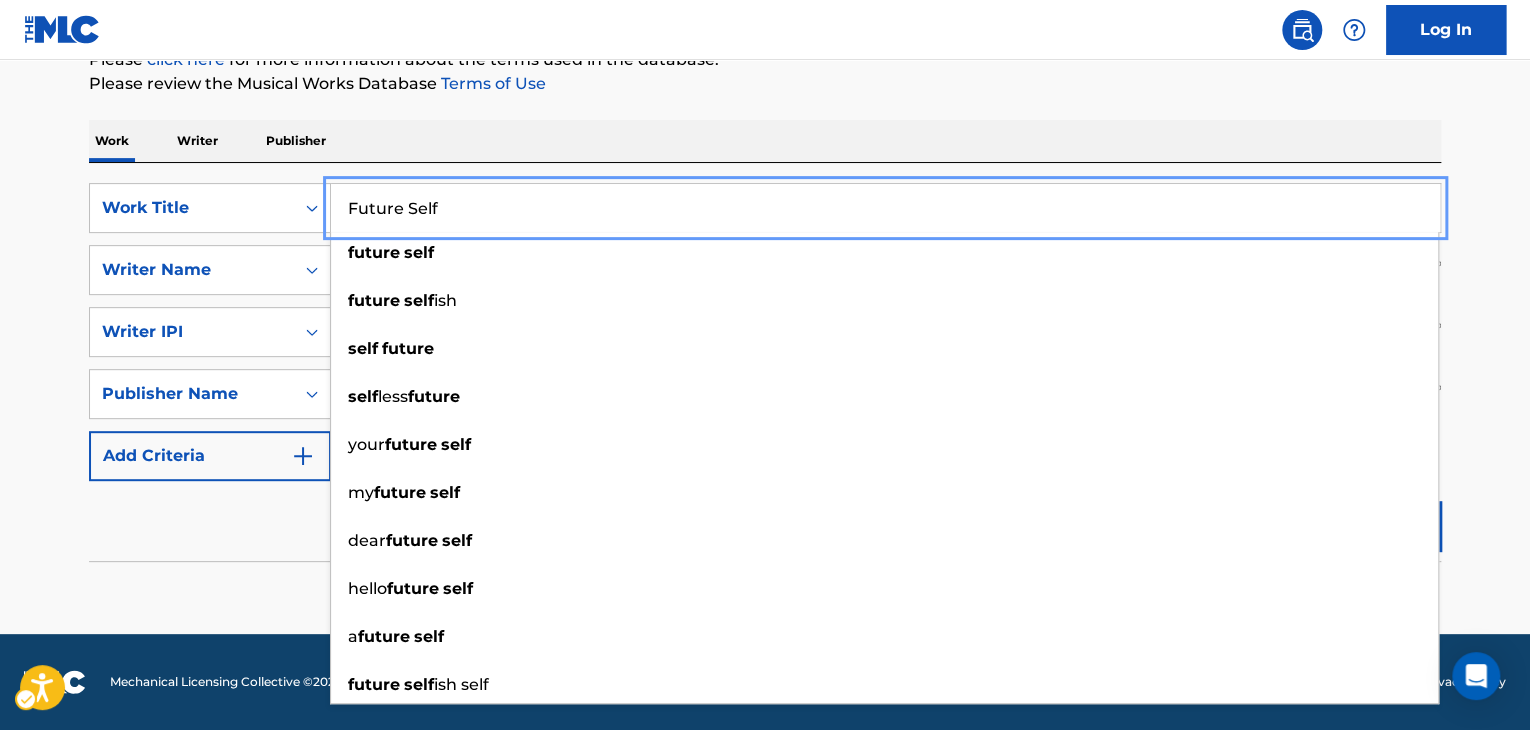 click on "The MLC Public Work Search The accuracy and completeness of The MLC's data is determined solely by our Members. It is not an authoritative source for recording information. Please   click here  | New Window   for more information about the terms used in the database. Please review the Musical Works Database   Terms of Use  | New Window Work Writer Publisher SearchWithCriteria7d469914-ce2a-4662-bcac-01430bfb19fd Work Title Future Self Remove -  future   self future   self ish self   future self less  future your  future   self my  future   self dear  future   self hello  future   self a  future   self future   self ish self SearchWithCriteria2b041c0f-f1e6-48b3-9770-bd5cfac94e7c Writer Name CHOI SearchWithCriteria41e94c07-729e-481b-a256-ed2c9ff93260 Writer IPI SearchWithCriteriac6676fa2-a40f-4e10-87c9-a78f79d6e2ef Publisher Name Add Criteria Reset Search Search No results" at bounding box center [765, 236] 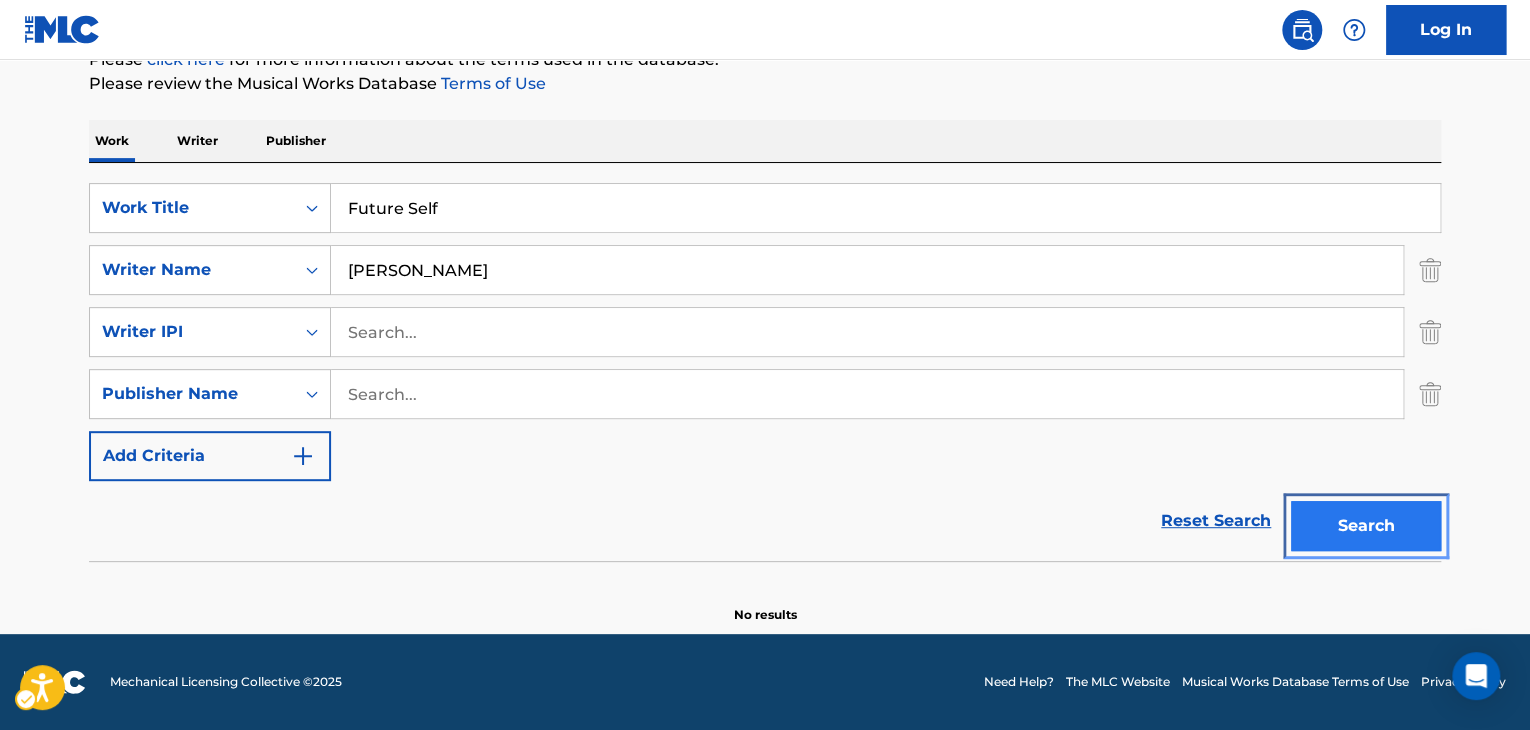 click on "Search" at bounding box center (1366, 526) 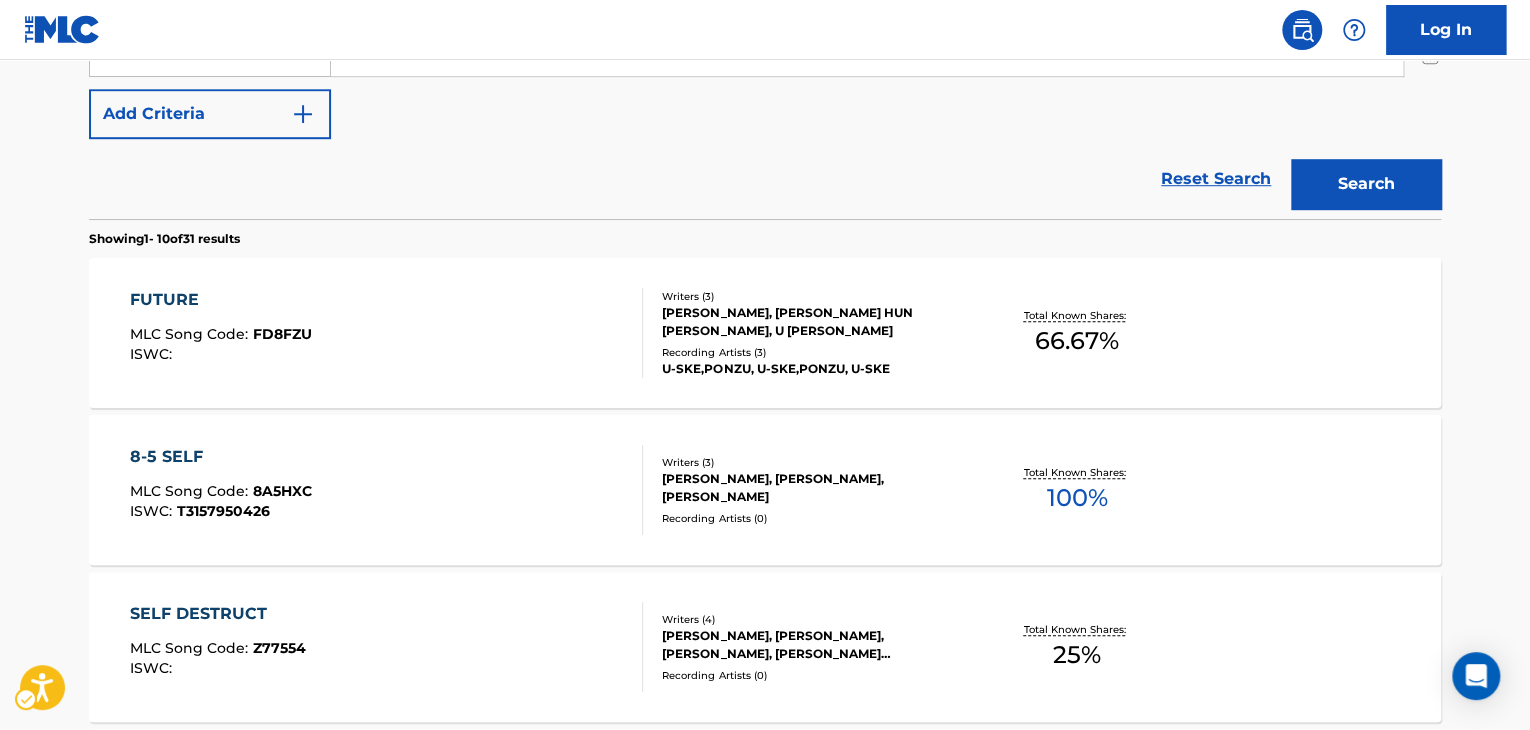 scroll, scrollTop: 0, scrollLeft: 0, axis: both 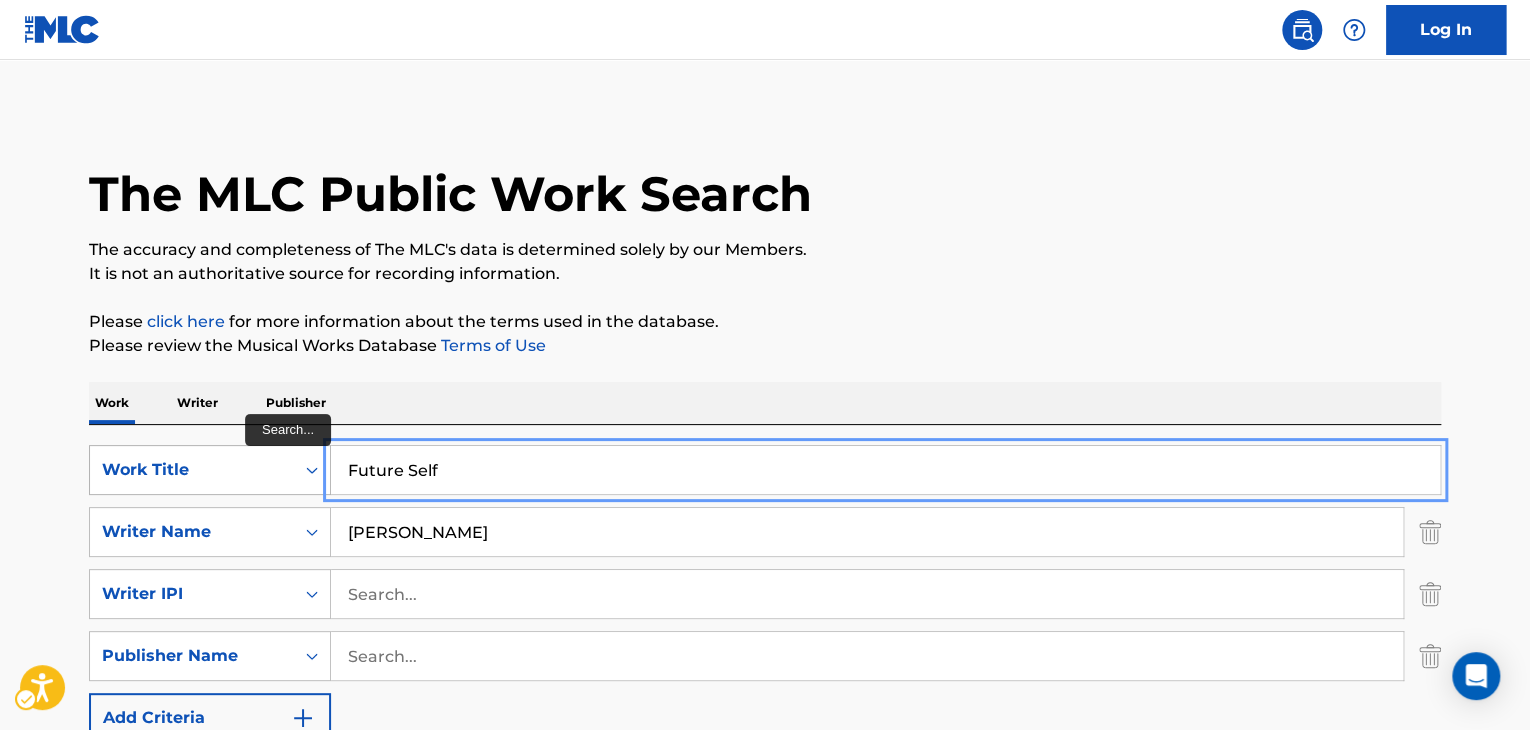 drag, startPoint x: 544, startPoint y: 457, endPoint x: 287, endPoint y: 457, distance: 257 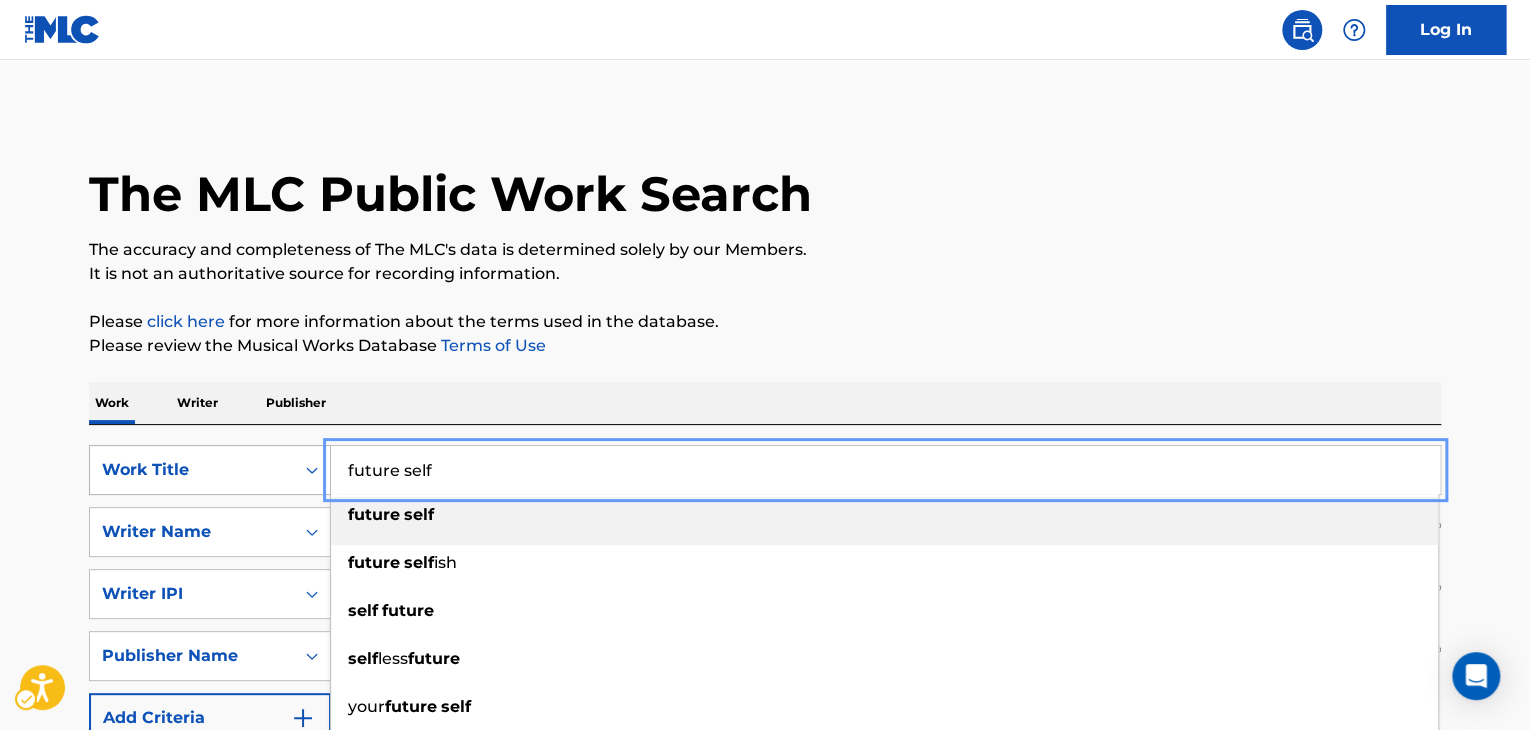 drag, startPoint x: 476, startPoint y: 468, endPoint x: 300, endPoint y: 470, distance: 176.01137 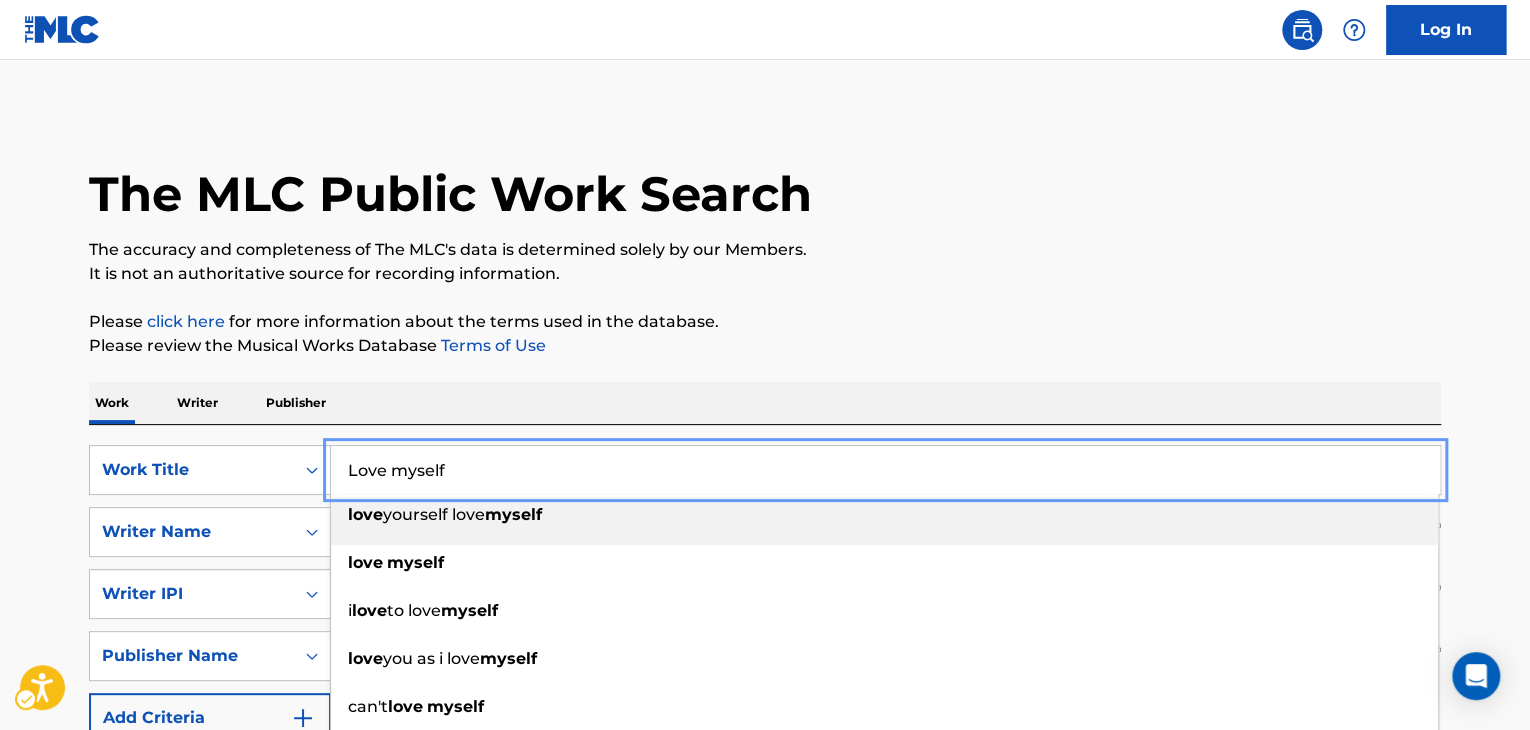 click on "Please   click here  | New Window   for more information about the terms used in the database." at bounding box center [765, 322] 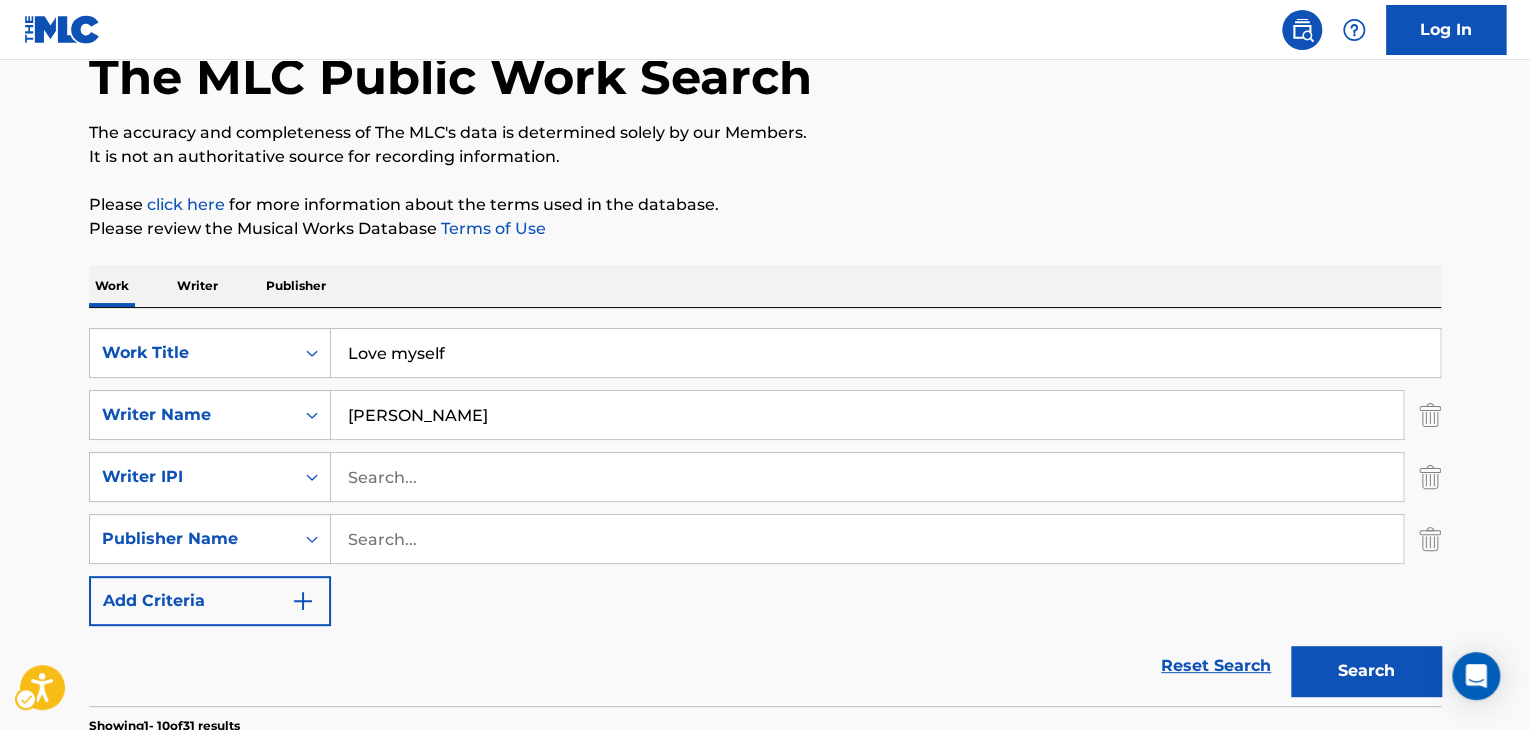 scroll, scrollTop: 300, scrollLeft: 0, axis: vertical 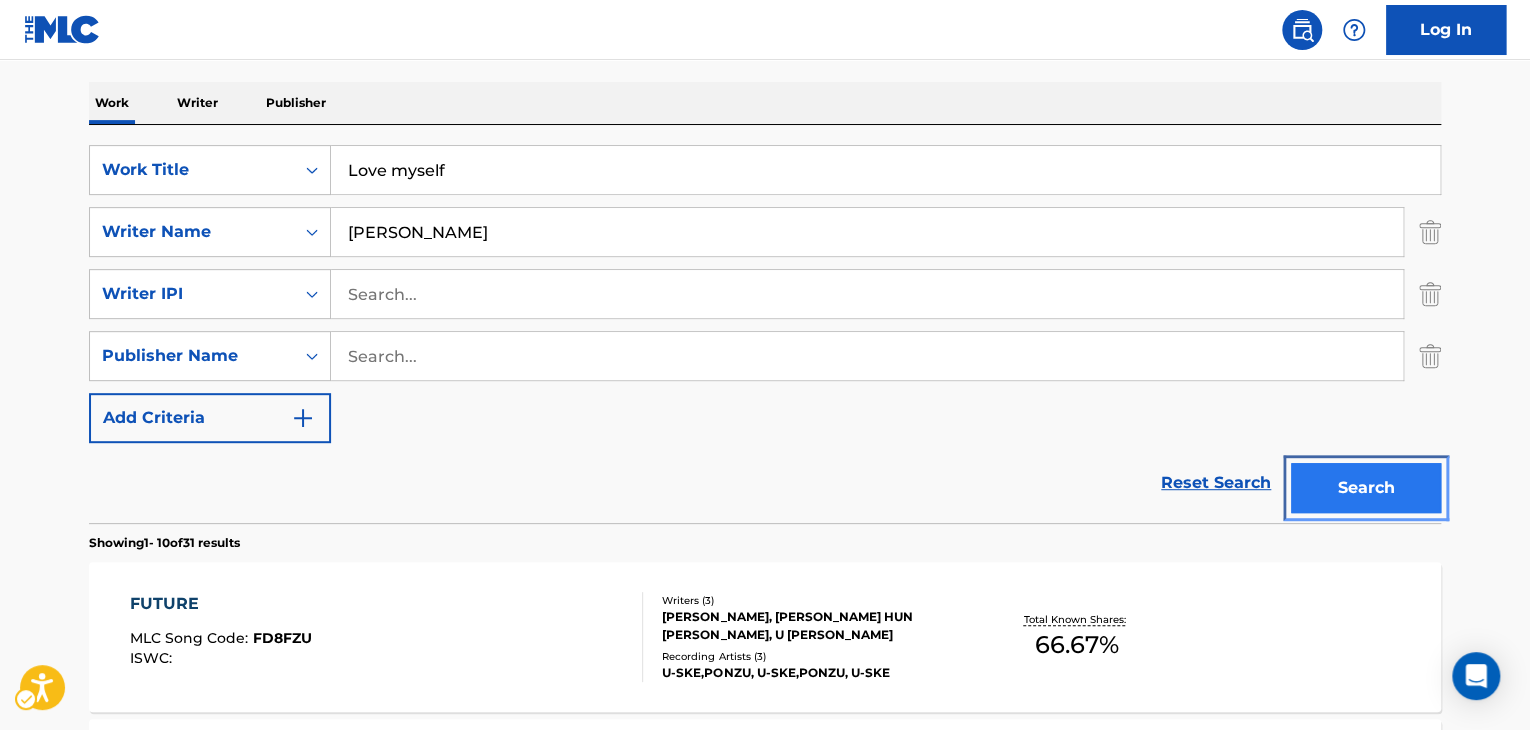 click on "Search" at bounding box center (1366, 488) 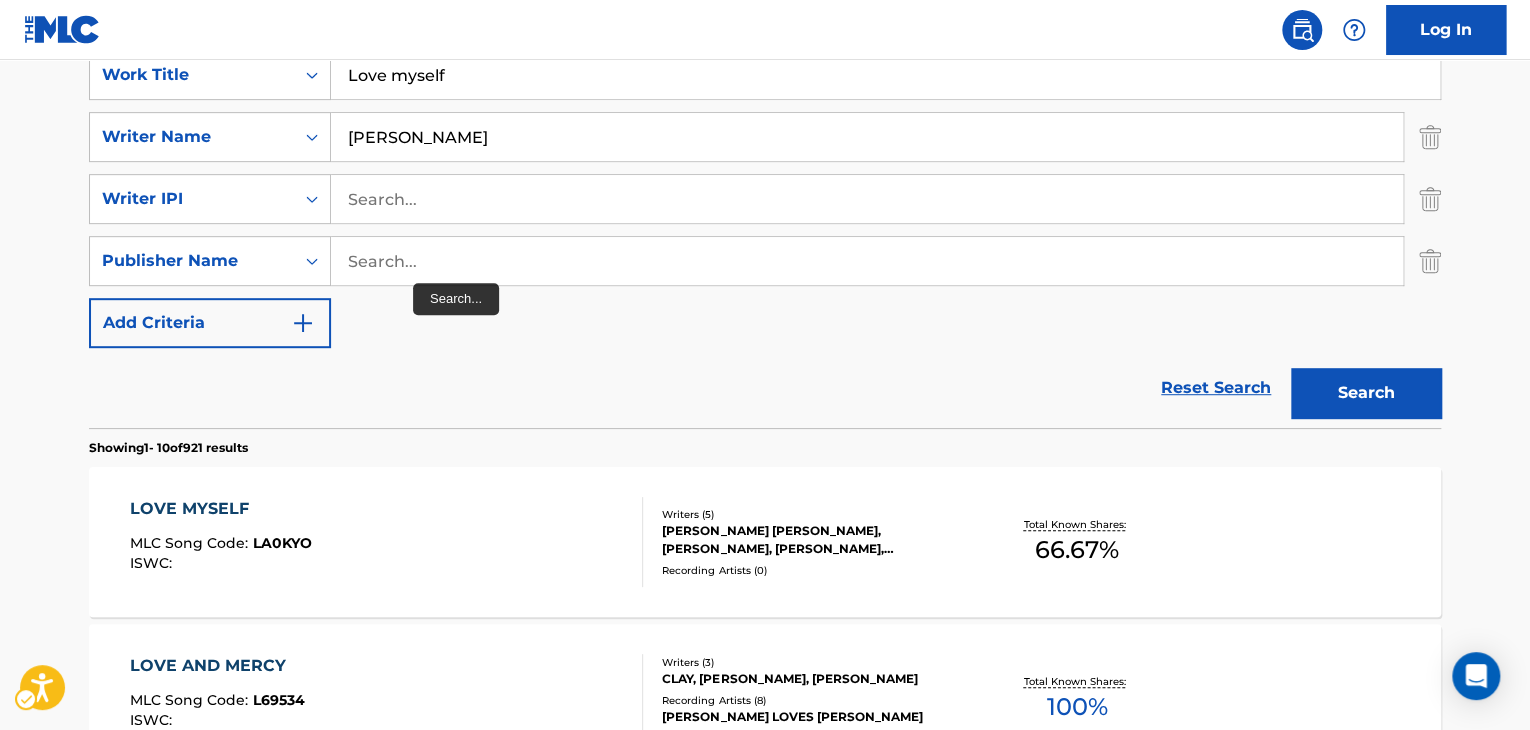 scroll, scrollTop: 324, scrollLeft: 0, axis: vertical 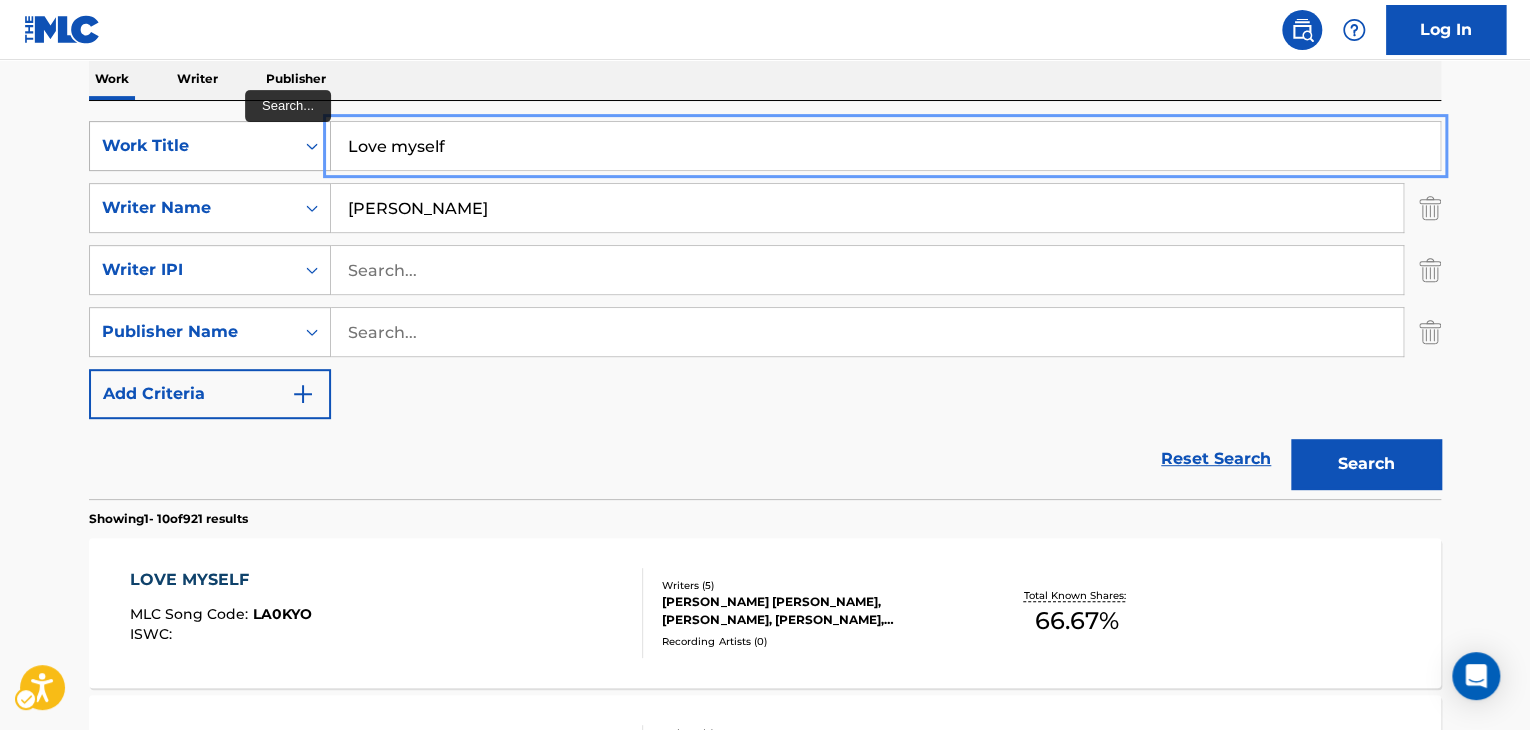 drag, startPoint x: 584, startPoint y: 133, endPoint x: 253, endPoint y: 148, distance: 331.3397 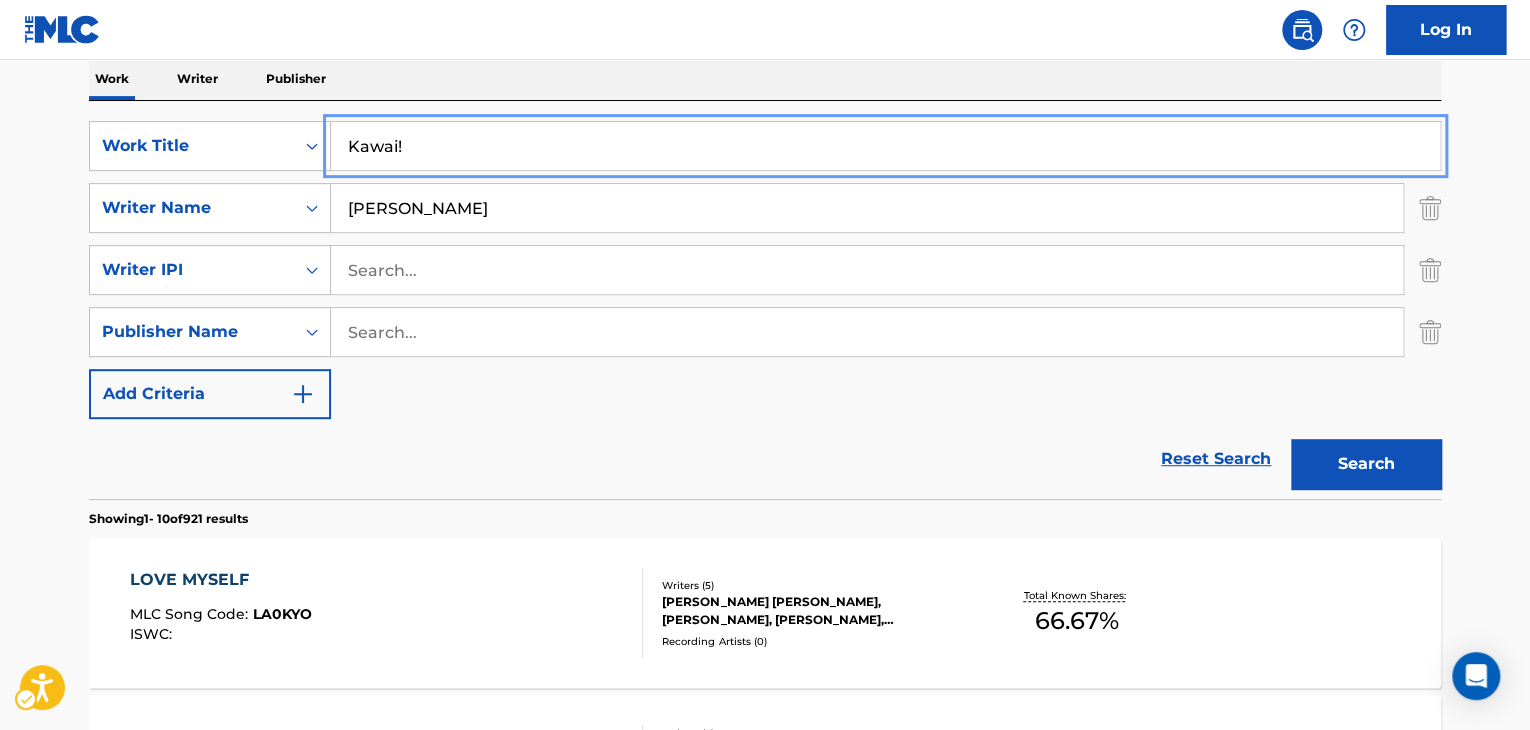 click on "The MLC Public Work Search The accuracy and completeness of The MLC's data is determined solely by our Members. It is not an authoritative source for recording information. Please   click here  | New Window   for more information about the terms used in the database. Please review the Musical Works Database   Terms of Use  | New Window Work Writer Publisher SearchWithCriteria7d469914-ce2a-4662-bcac-01430bfb19fd Work Title Kawai! Remove -  SearchWithCriteria2b041c0f-f1e6-48b3-9770-bd5cfac94e7c Writer Name CHOI SearchWithCriteria41e94c07-729e-481b-a256-ed2c9ff93260 Writer IPI SearchWithCriteriac6676fa2-a40f-4e10-87c9-a78f79d6e2ef Publisher Name Add Criteria Reset Search Search Showing  1  -   10  of  921   results   LOVE MYSELF MLC Song Code : LA0KYO ISWC : Writers ( 5 ) CHANG RAK KIM, SU BIN KIM, SU HYUN KWON, SEO EUN CHOI, MI RAE Recording Artists ( 0 ) Total Known Shares: 66.67 % LOVE AND MERCY MLC Song Code : L69534 ISWC : Writers ( 3 ) CLAY, CALL, CHOI Recording Artists ( 8 ) Total Known Shares: 100 % : :" at bounding box center [765, 975] 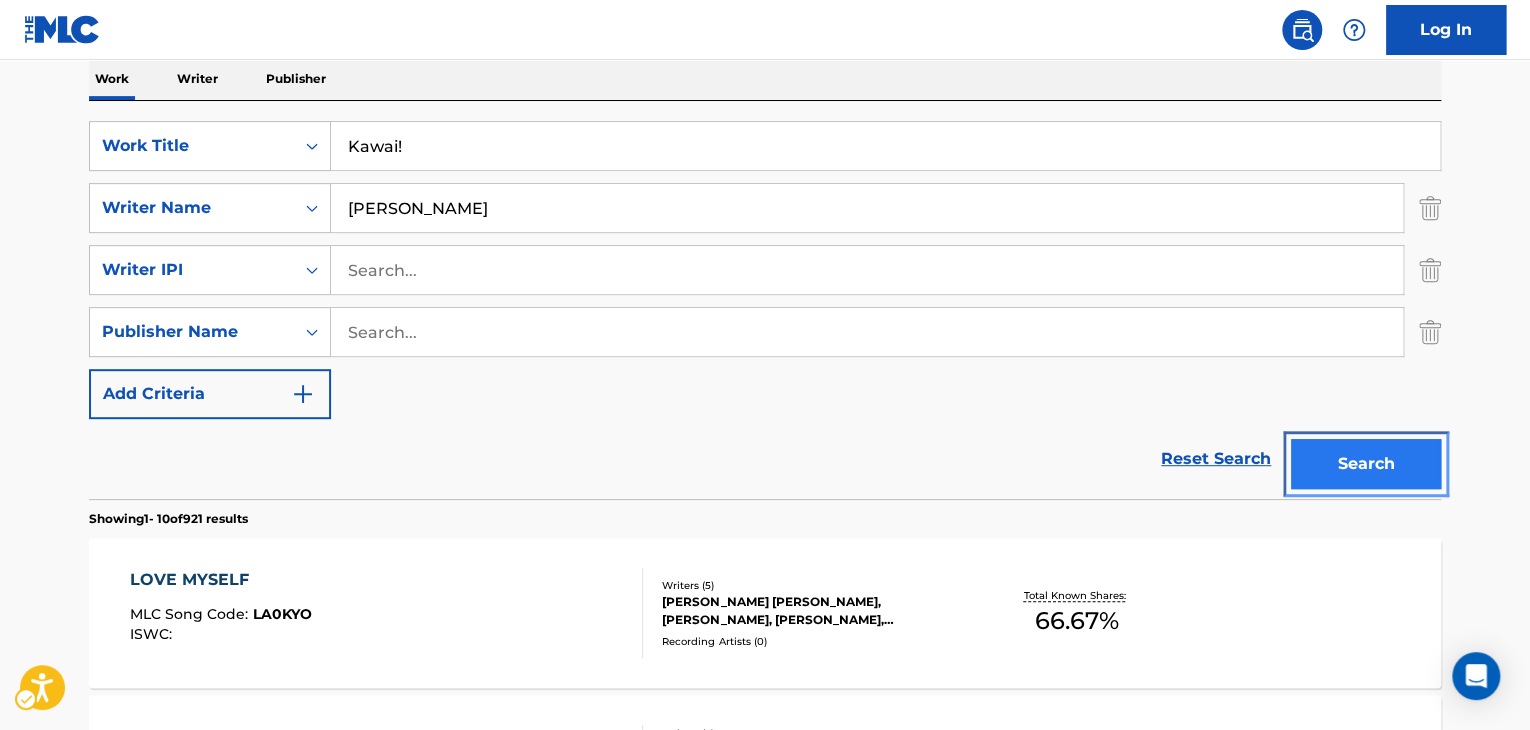 click on "Search" at bounding box center (1366, 464) 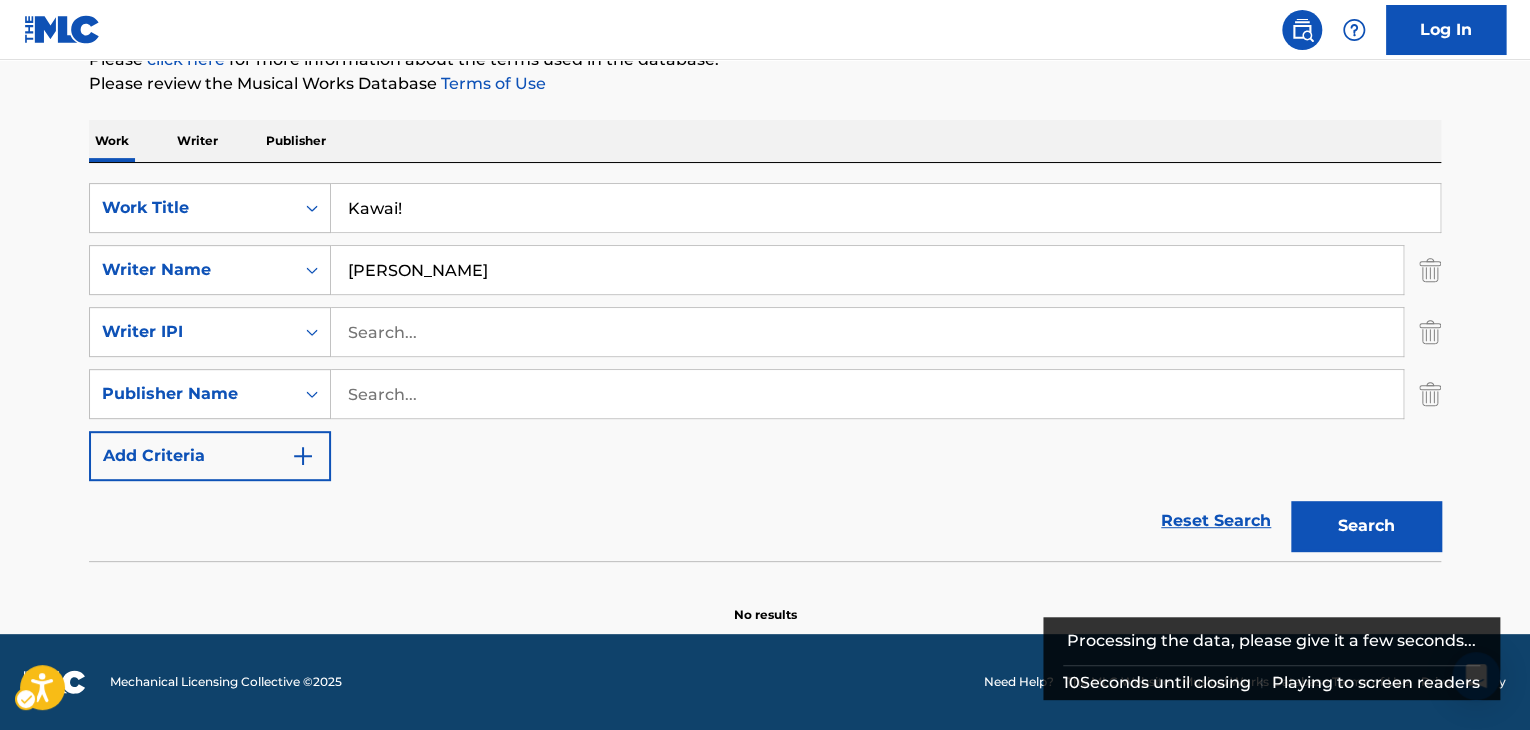scroll, scrollTop: 262, scrollLeft: 0, axis: vertical 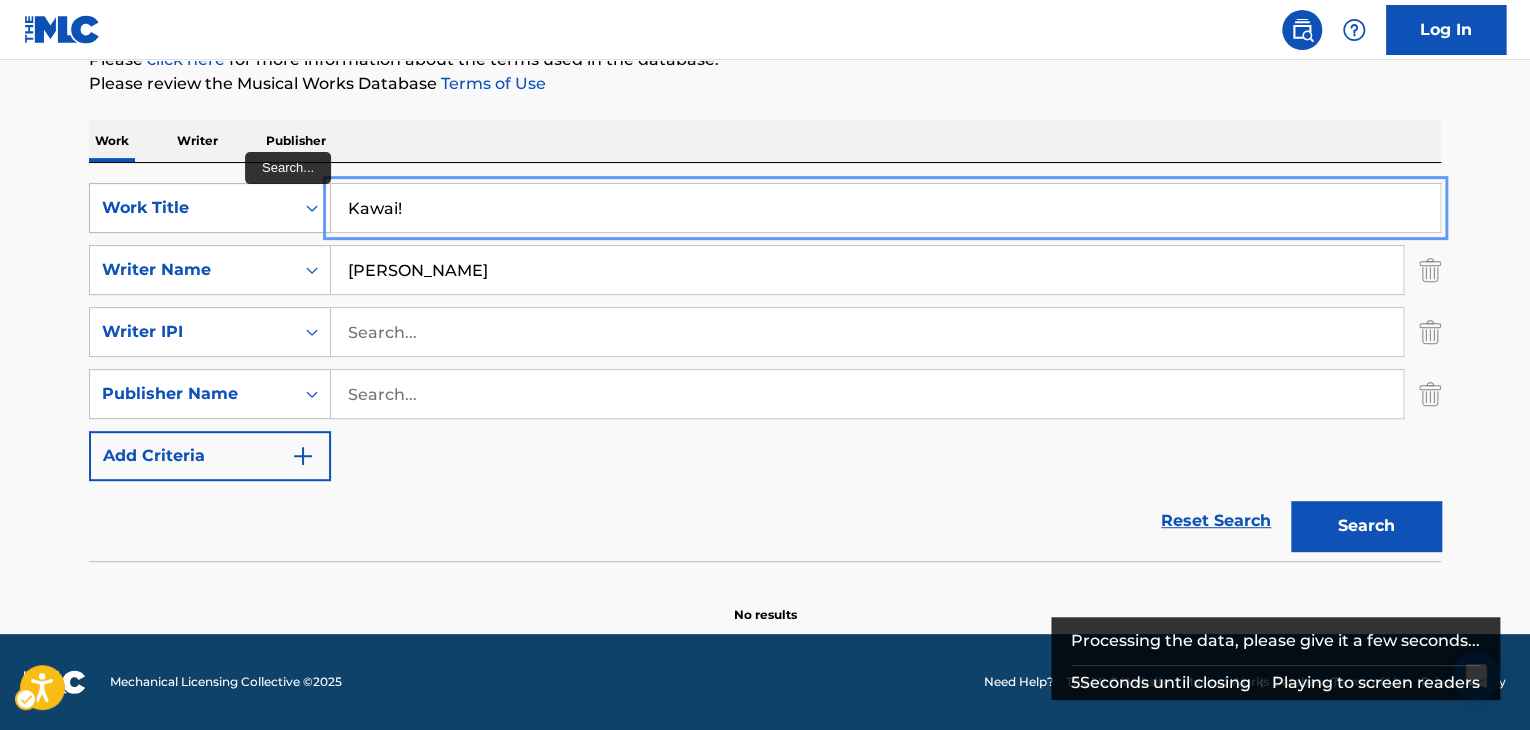 drag, startPoint x: 544, startPoint y: 222, endPoint x: 247, endPoint y: 225, distance: 297.01514 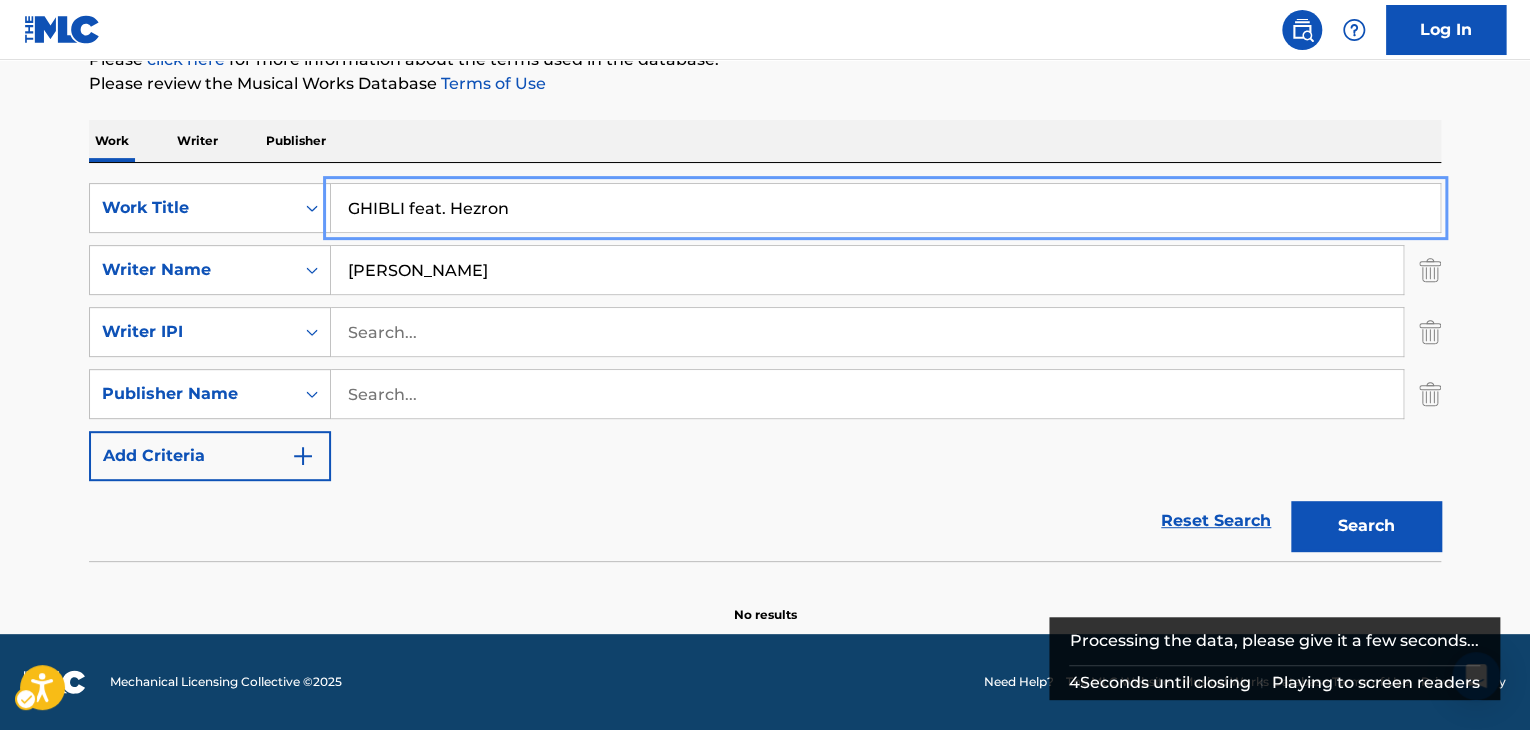 type on "GHIBLI feat. Hezron" 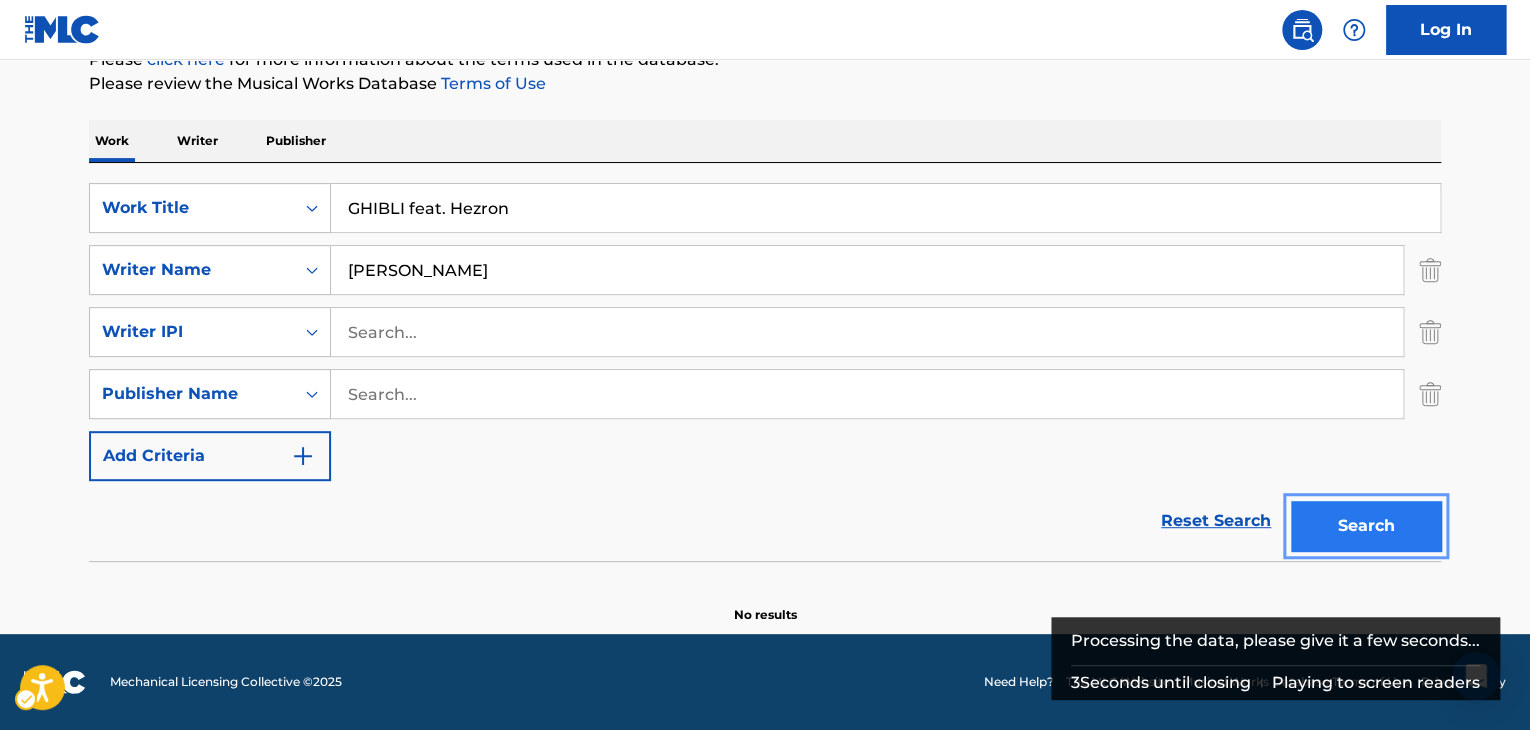 click on "Search" at bounding box center (1366, 526) 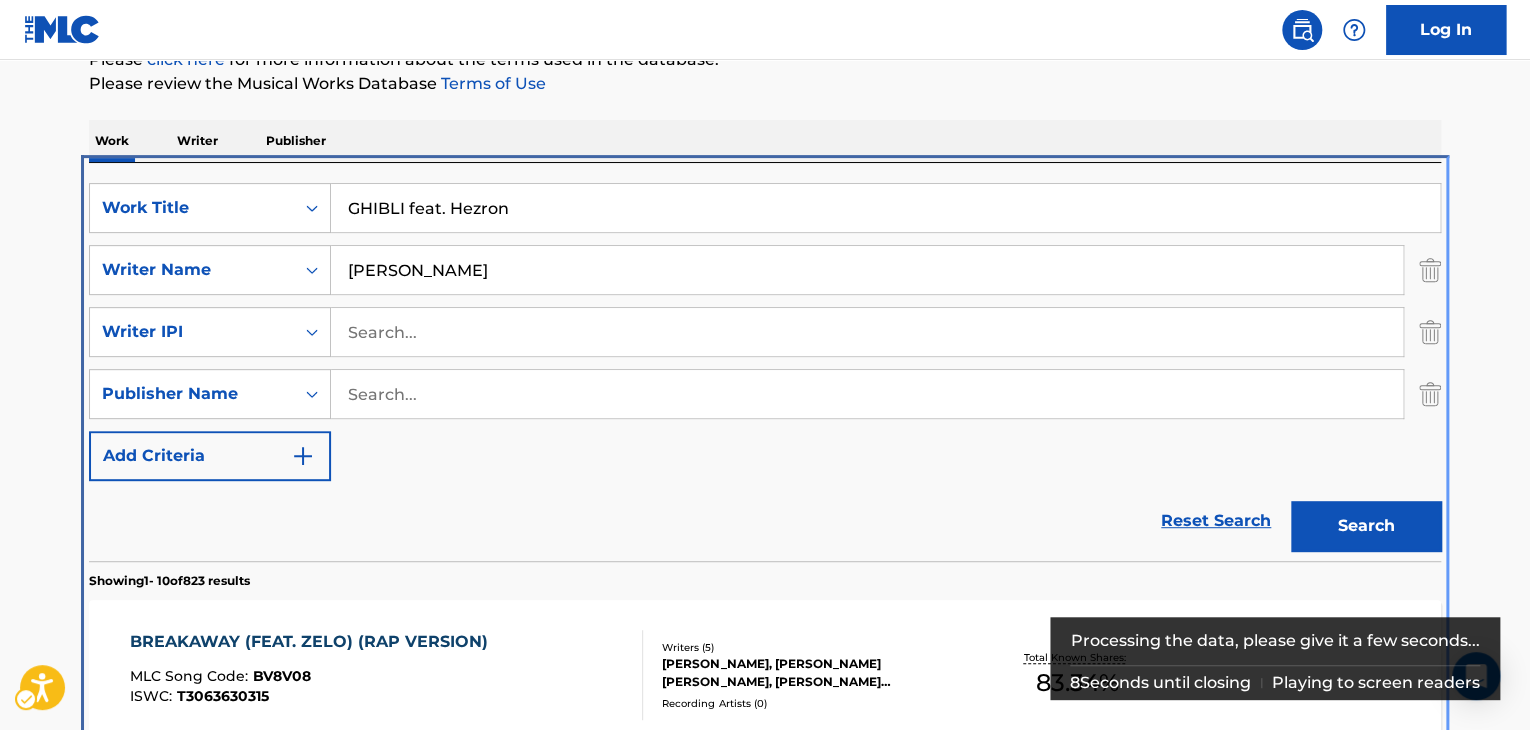 scroll, scrollTop: 424, scrollLeft: 0, axis: vertical 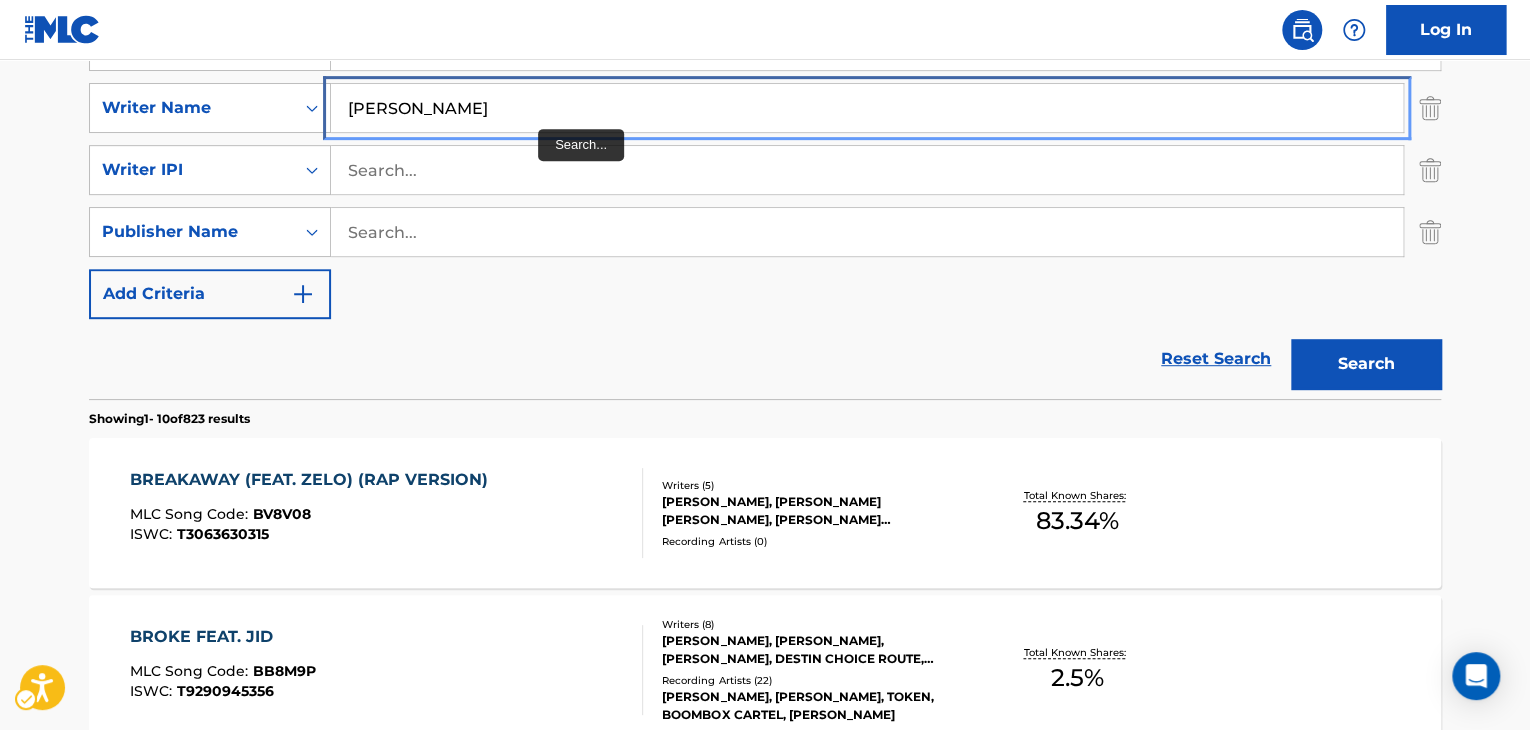 drag, startPoint x: 500, startPoint y: 111, endPoint x: 332, endPoint y: 111, distance: 168 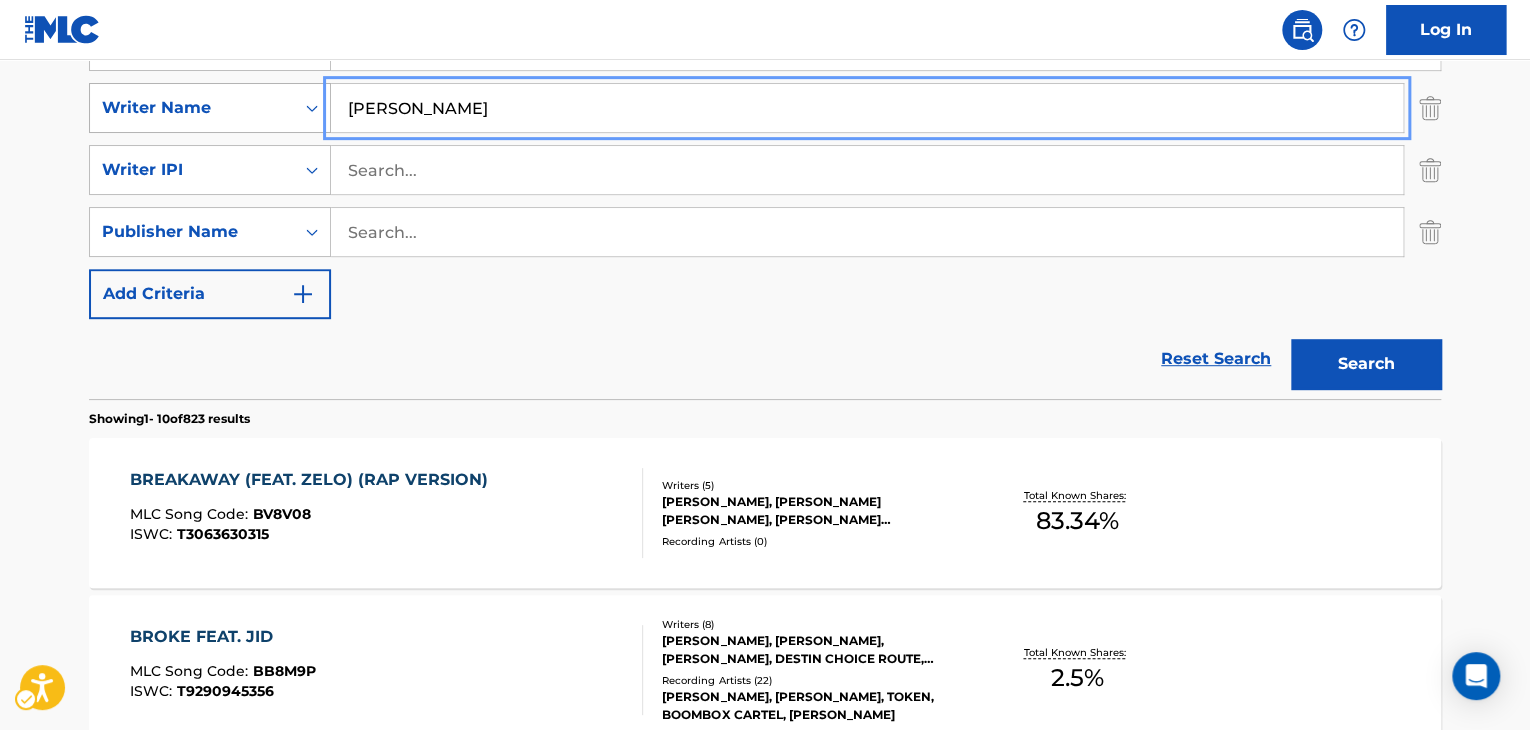paste on "runky" 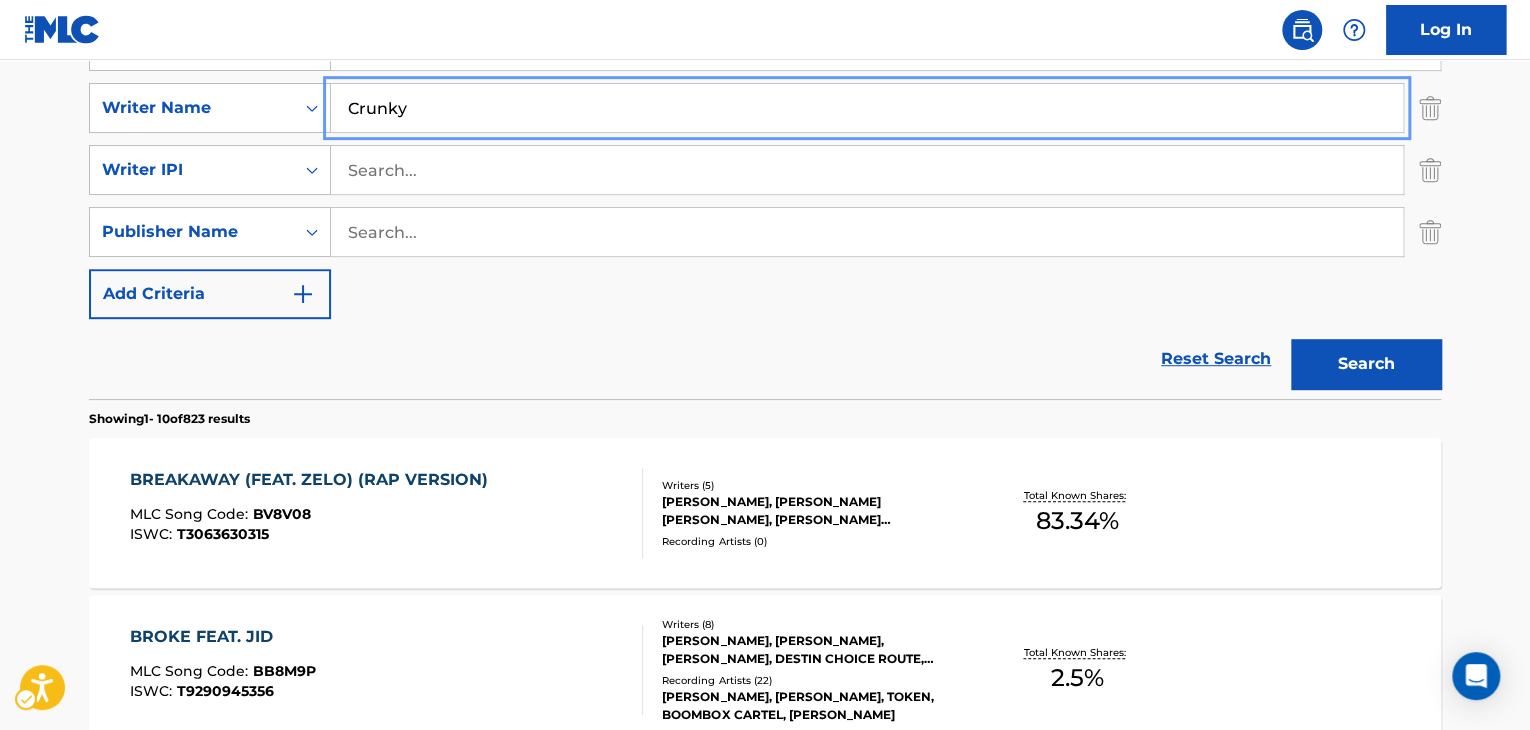 type on "Crunky" 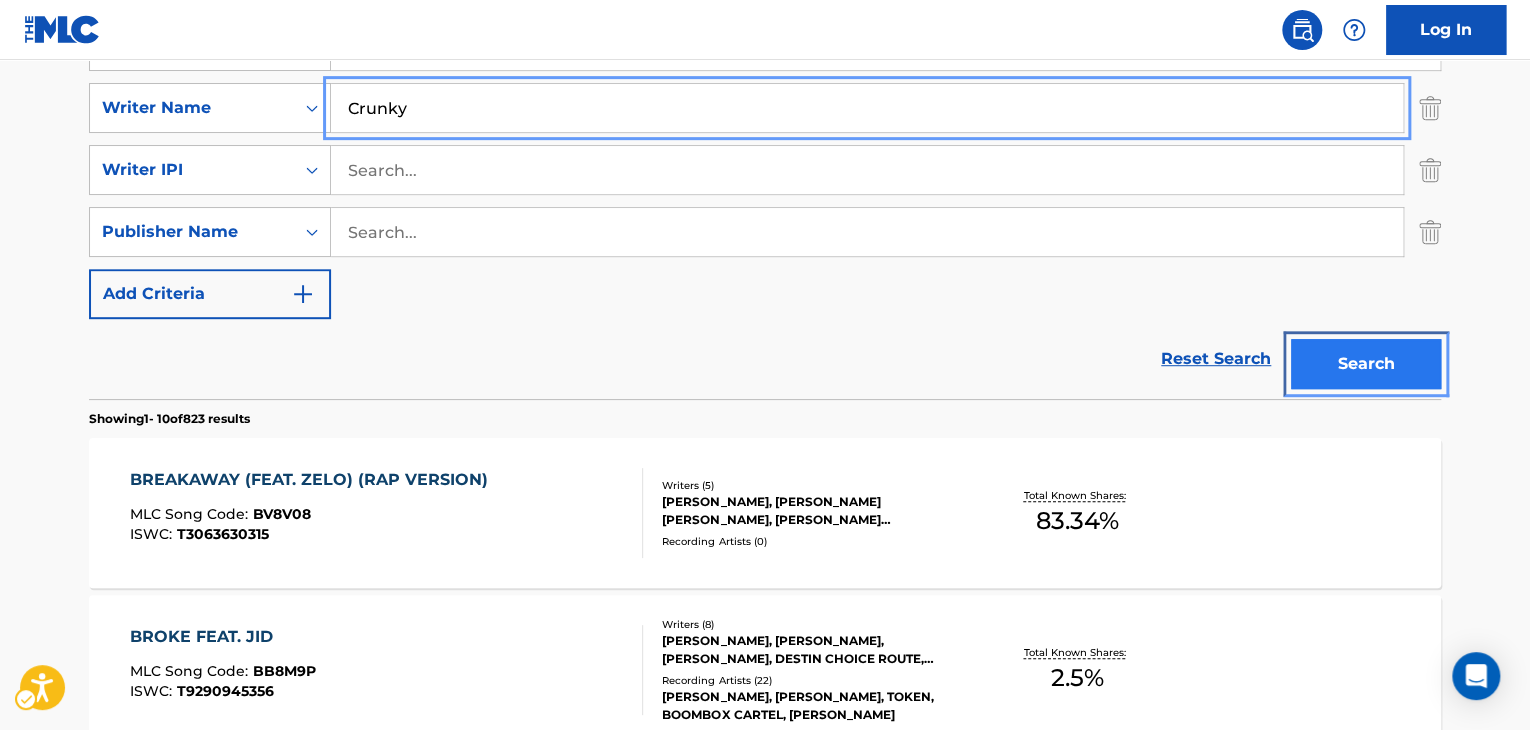 click on "Search" at bounding box center (1366, 364) 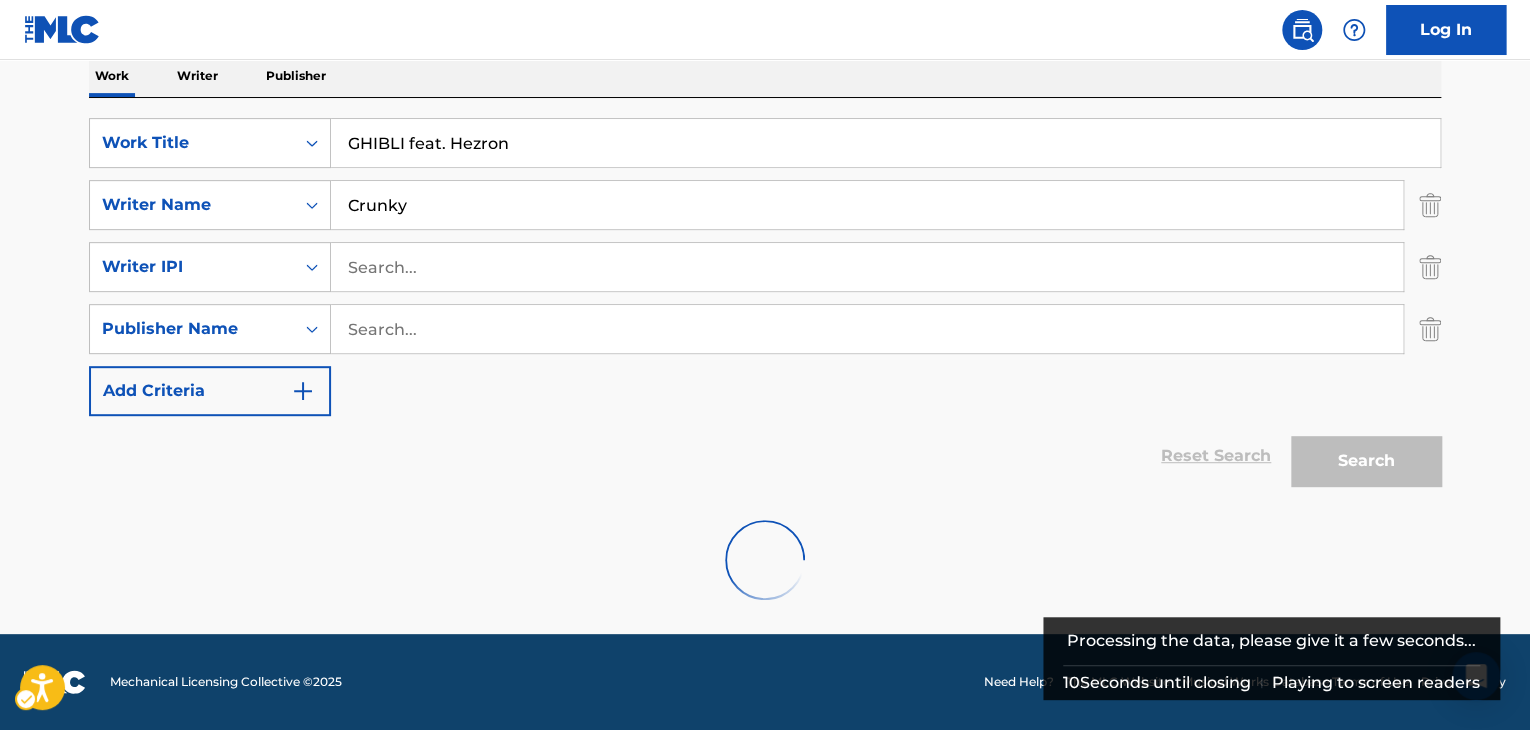 scroll, scrollTop: 262, scrollLeft: 0, axis: vertical 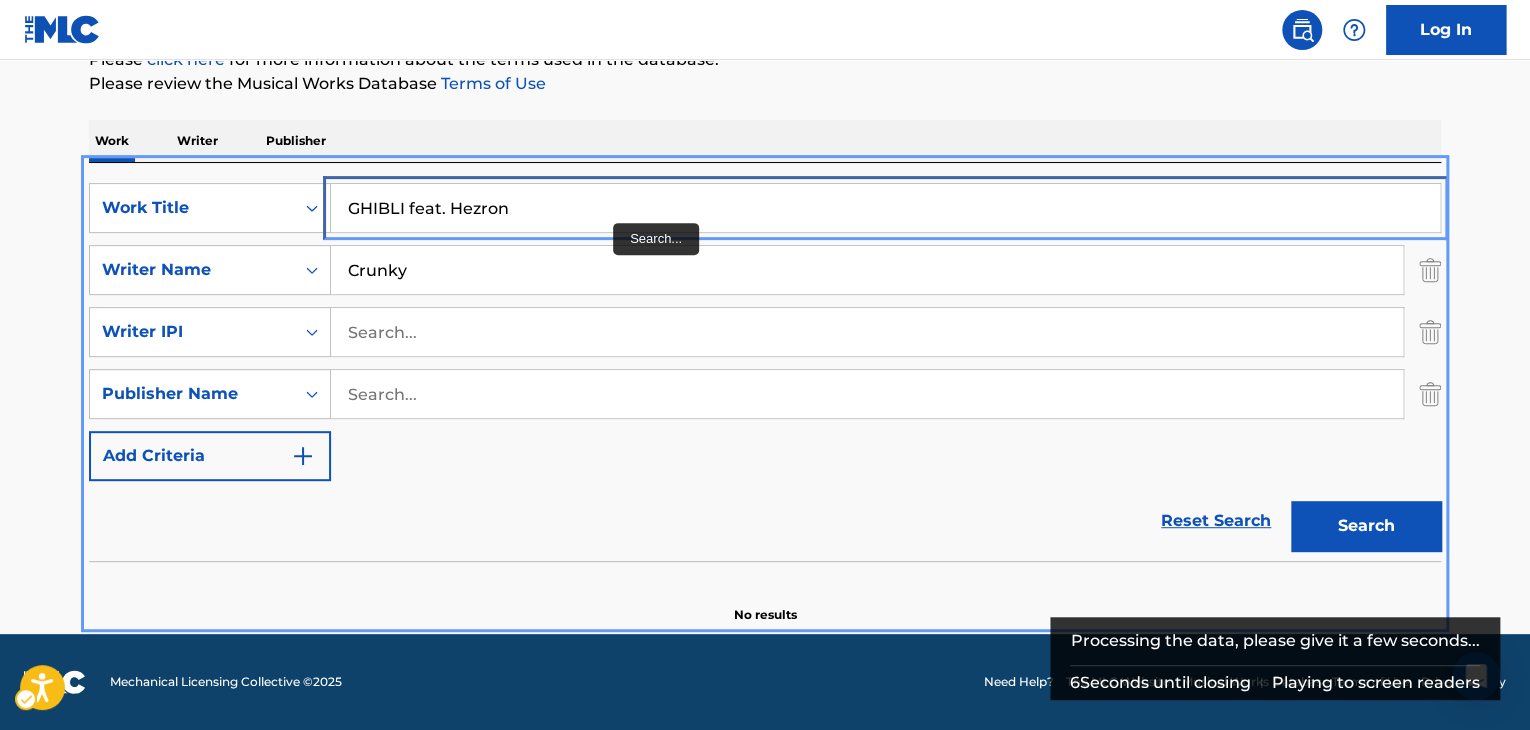 click on "SearchWithCriteria7d469914-ce2a-4662-bcac-01430bfb19fd Work Title GHIBLI feat. Hezron Remove -" at bounding box center (765, 208) 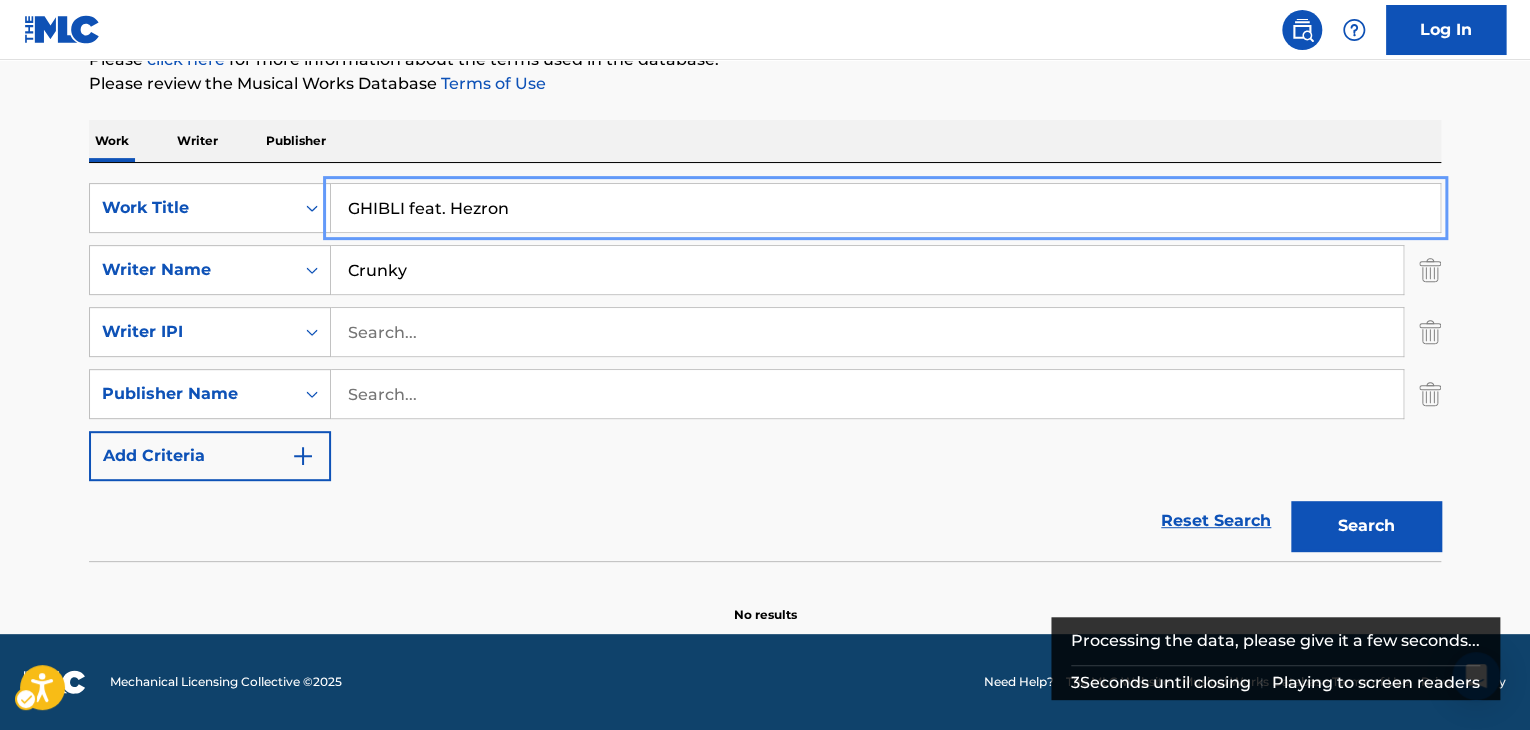paste on "Zero Attenti" 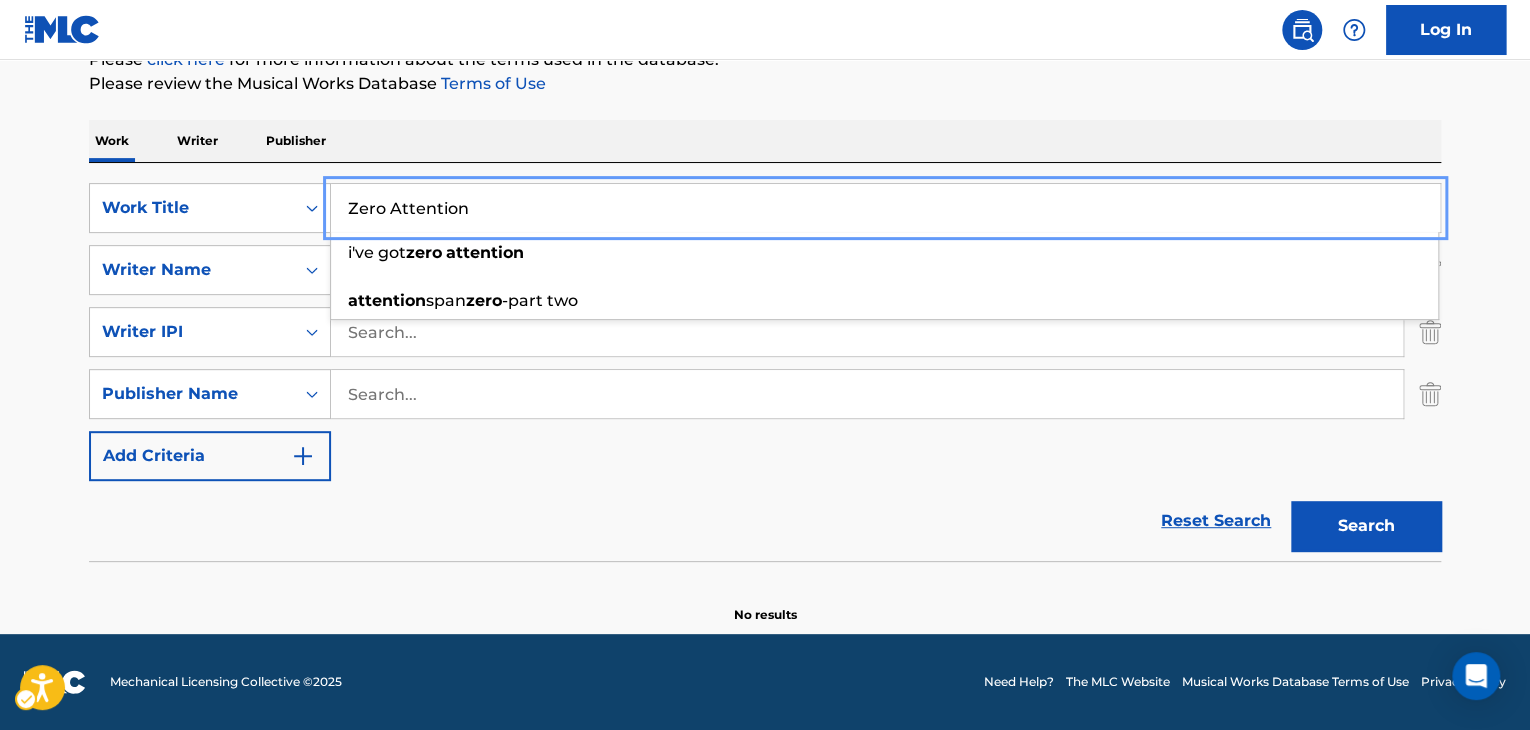 type on "Zero Attention" 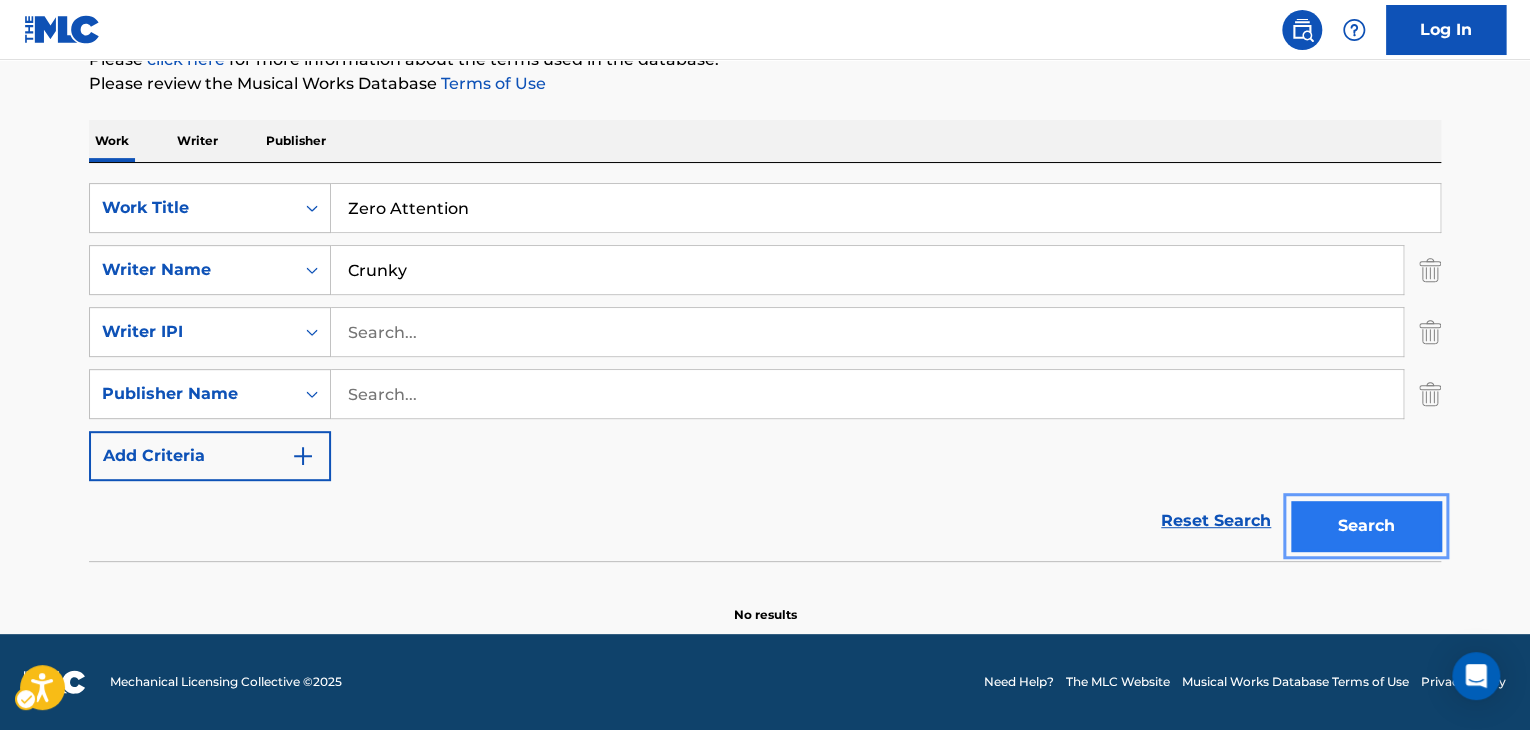 click on "Search" at bounding box center (1366, 526) 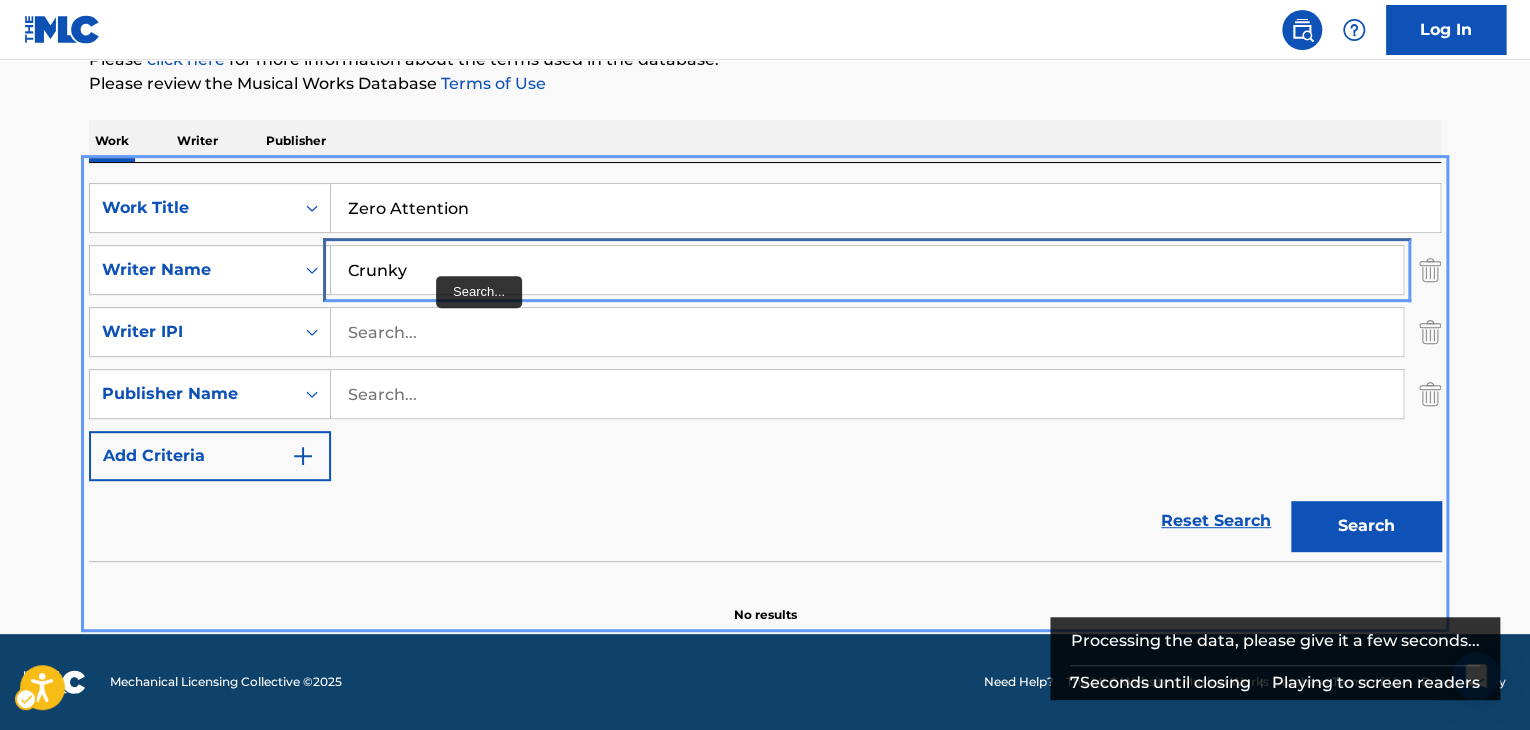 click on "Crunky" at bounding box center [867, 270] 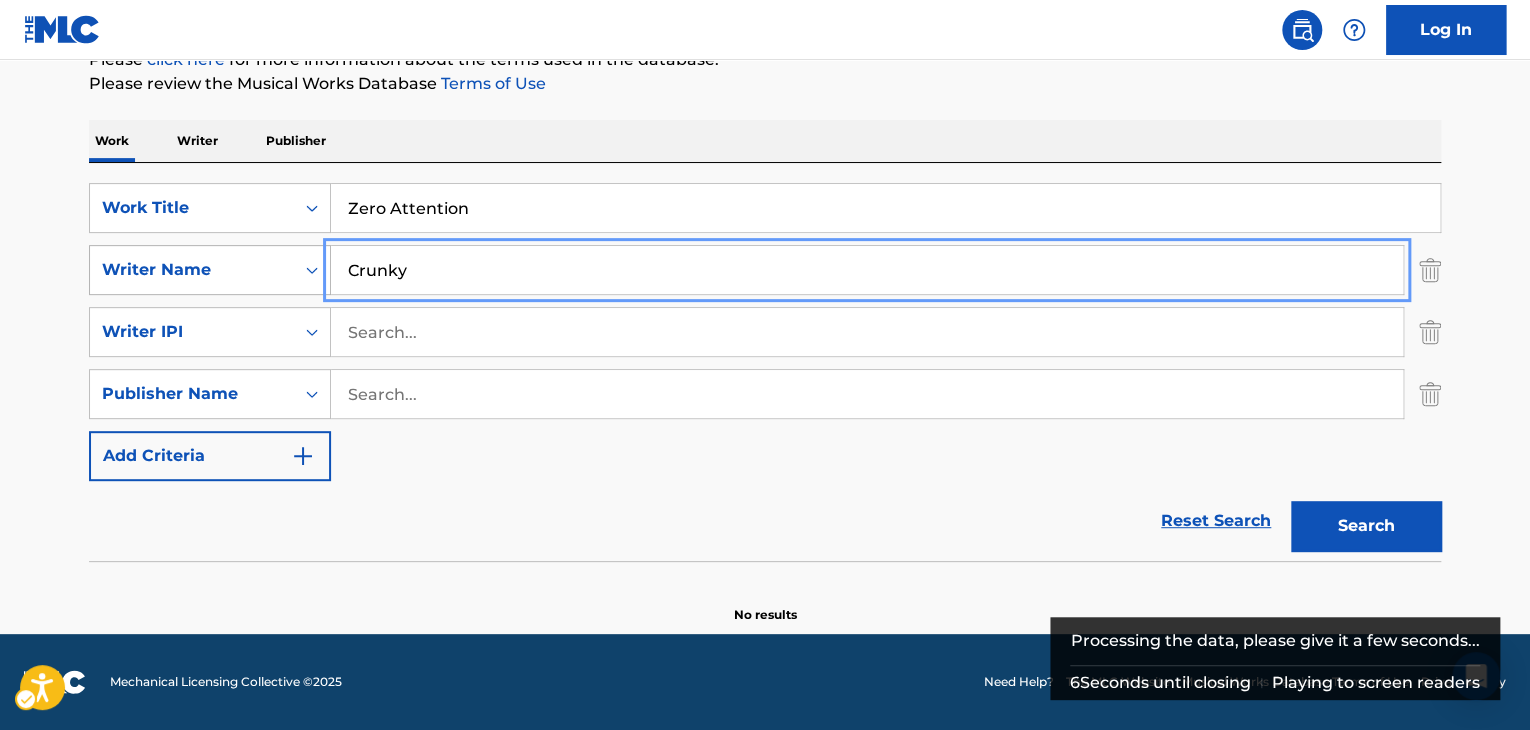 drag, startPoint x: 436, startPoint y: 276, endPoint x: 289, endPoint y: 276, distance: 147 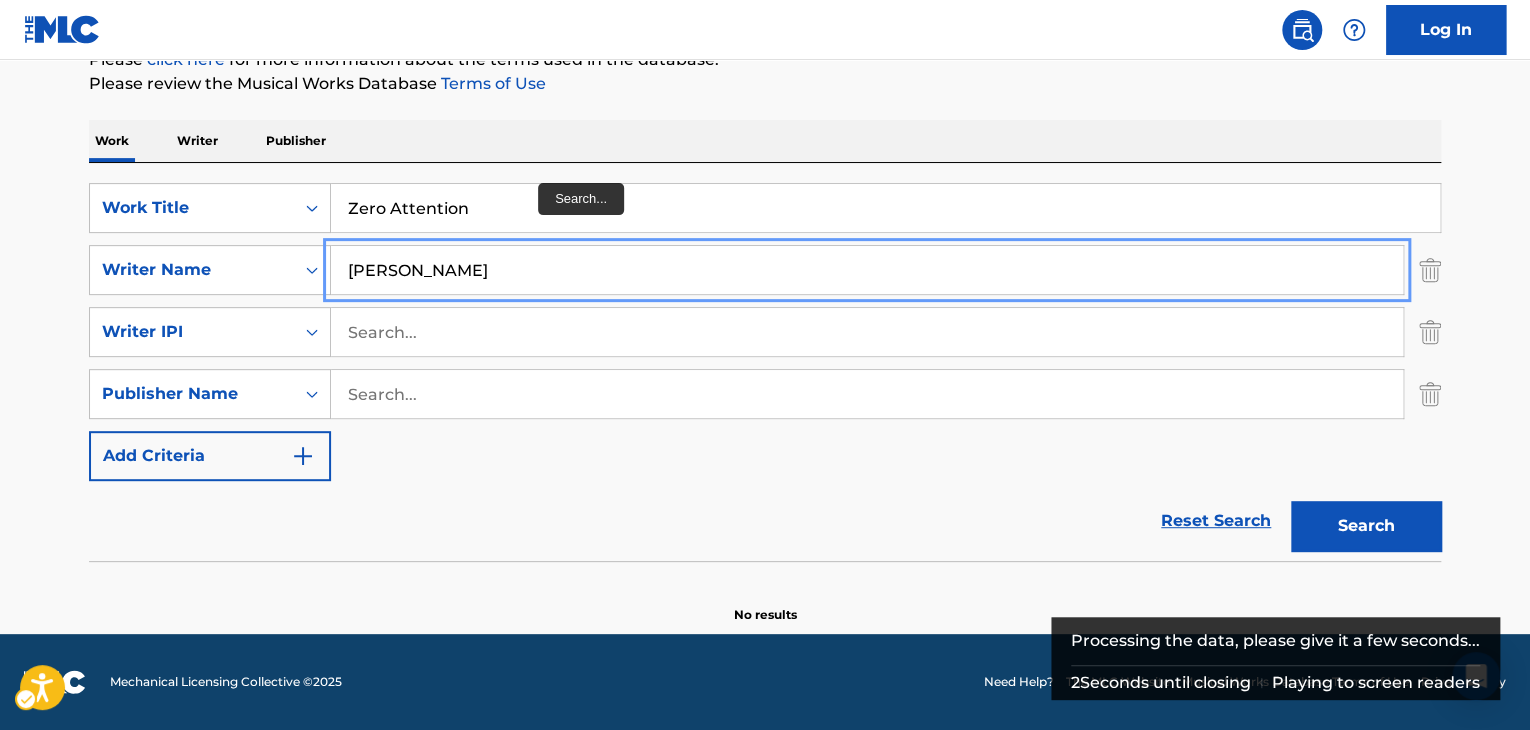 type on "CHOI" 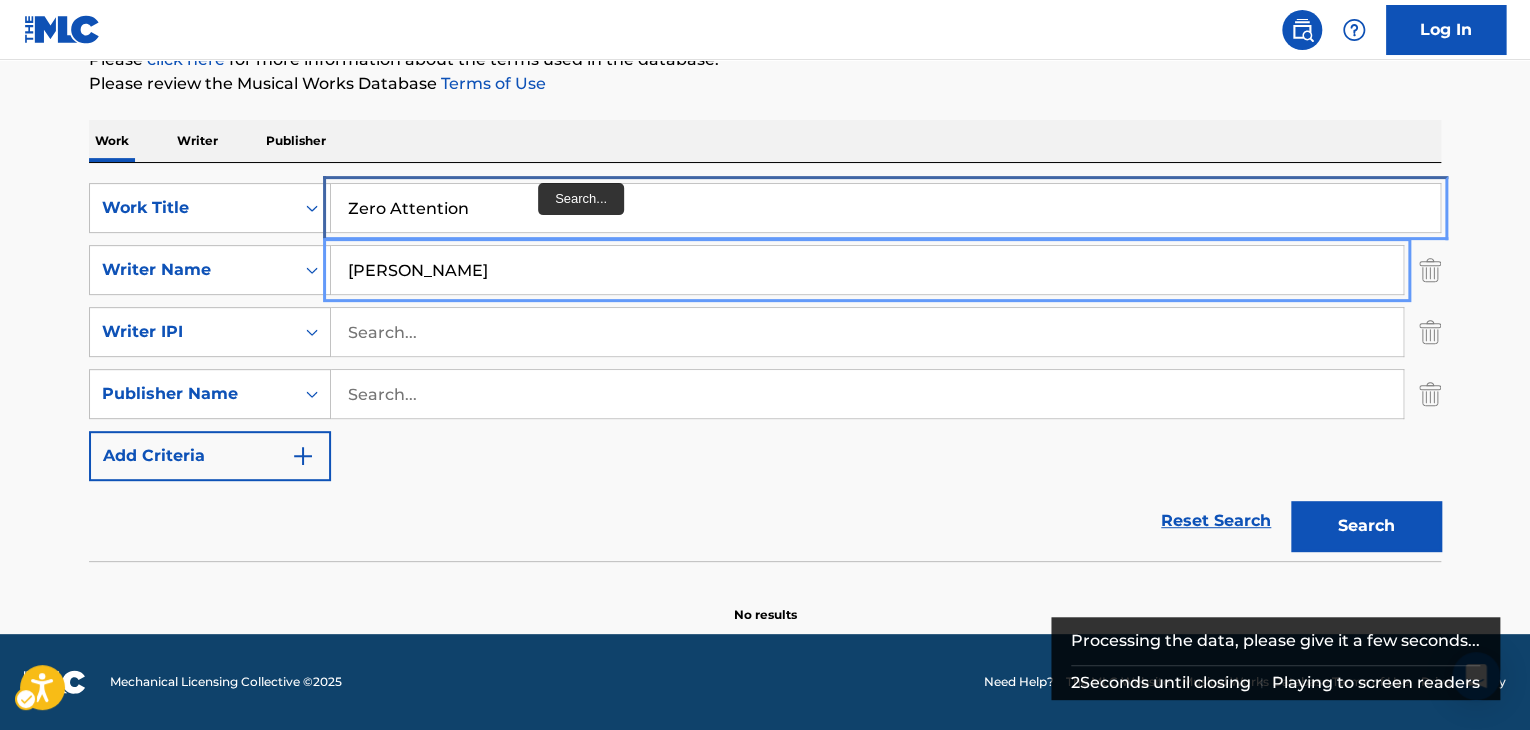 click on "Zero Attention" at bounding box center (885, 208) 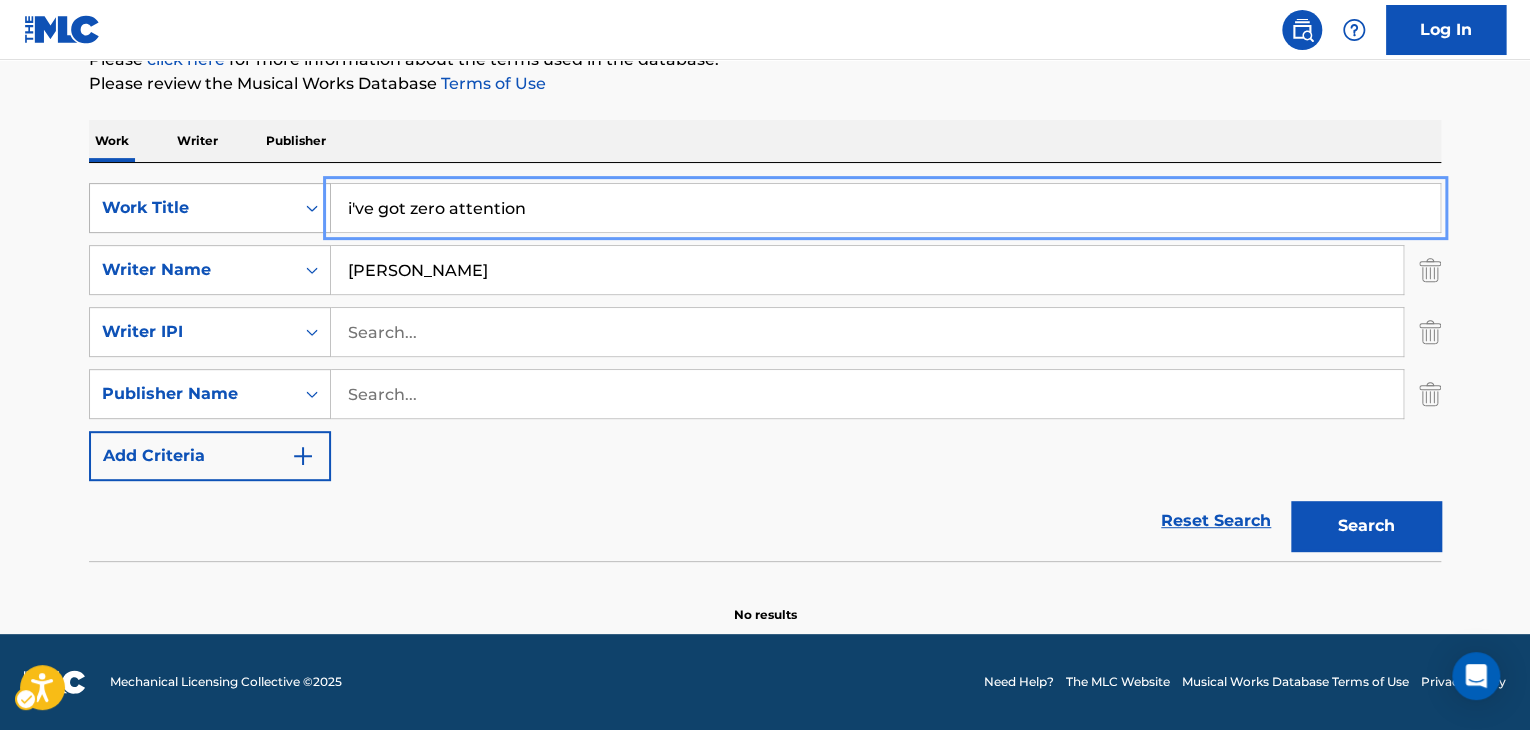 drag, startPoint x: 550, startPoint y: 201, endPoint x: 279, endPoint y: 203, distance: 271.0074 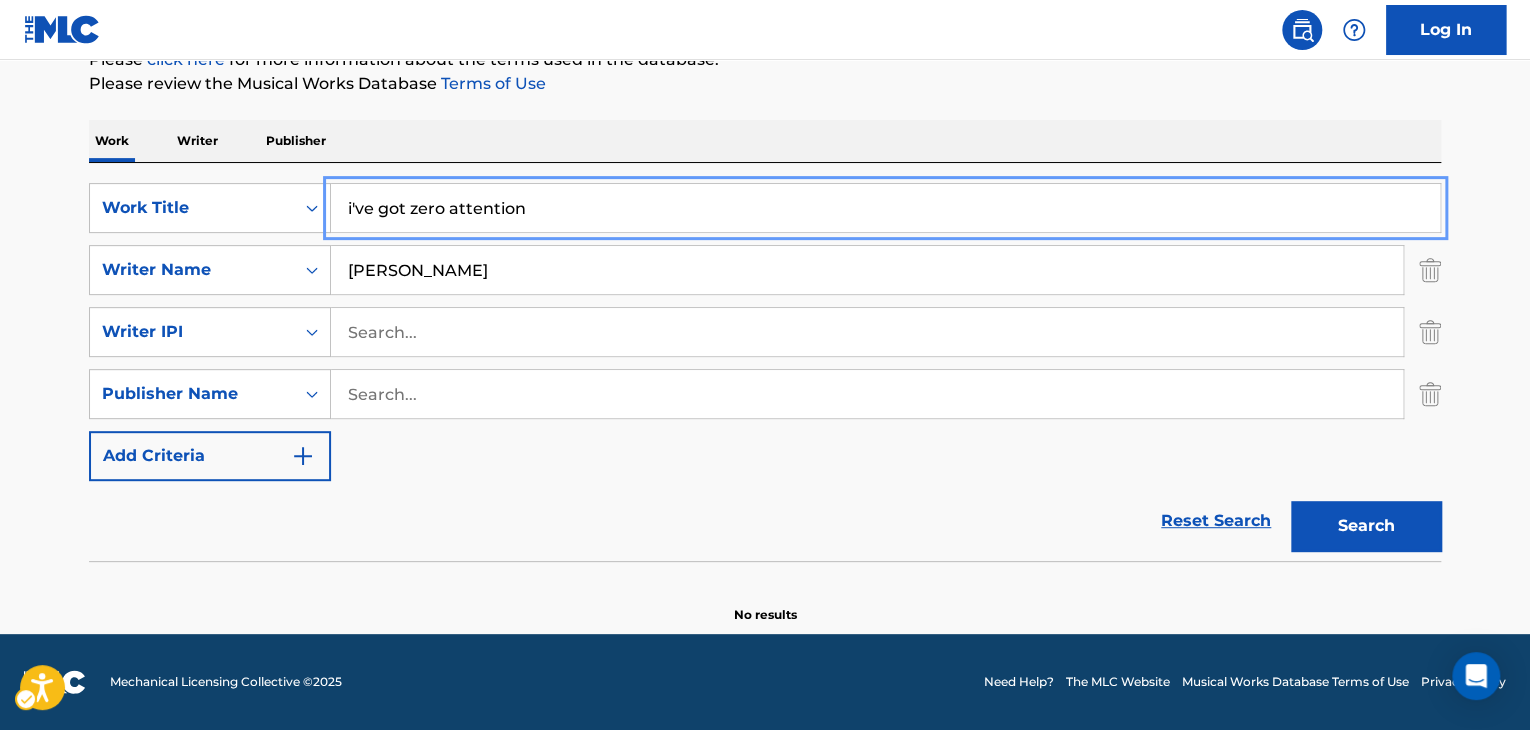 paste on "Zero A" 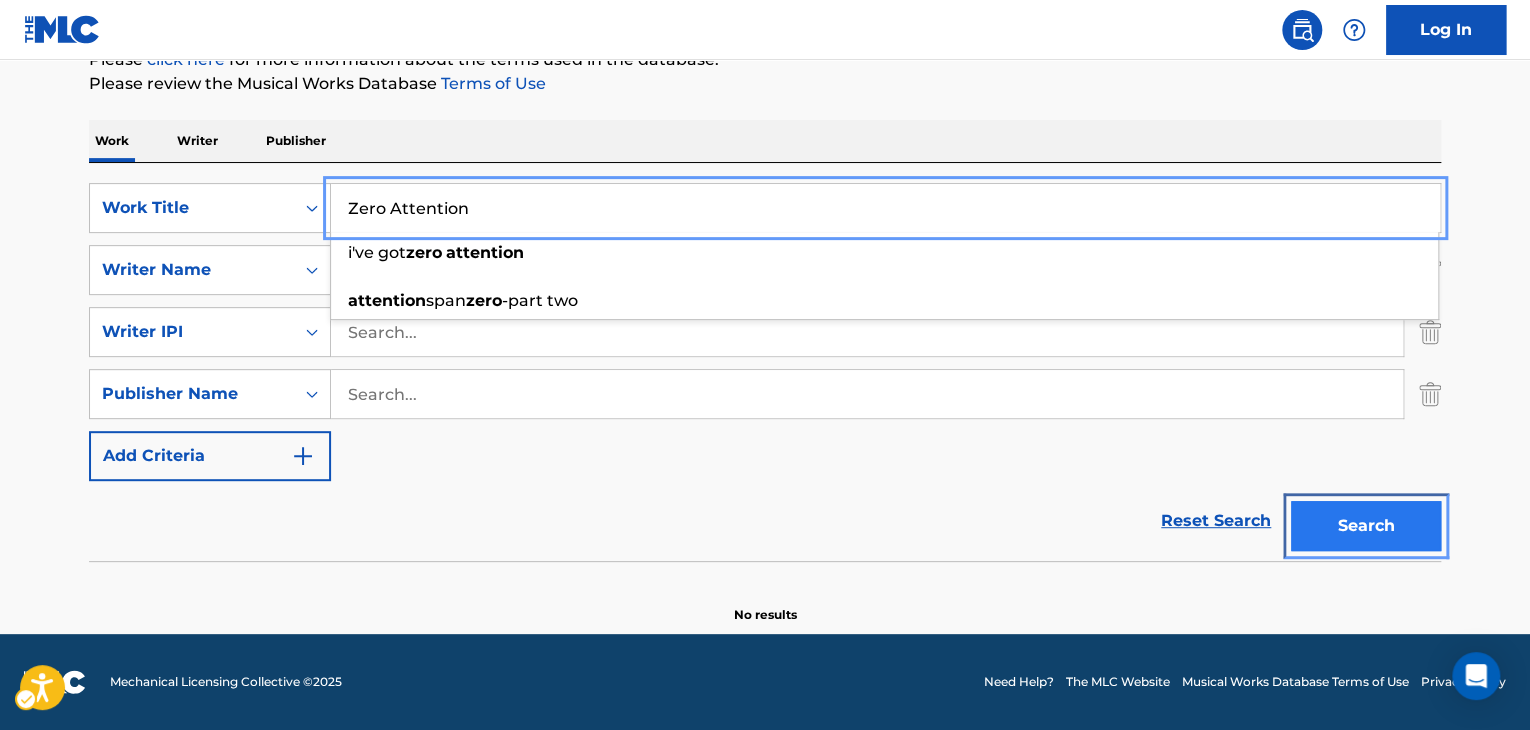 click on "Search" at bounding box center [1366, 526] 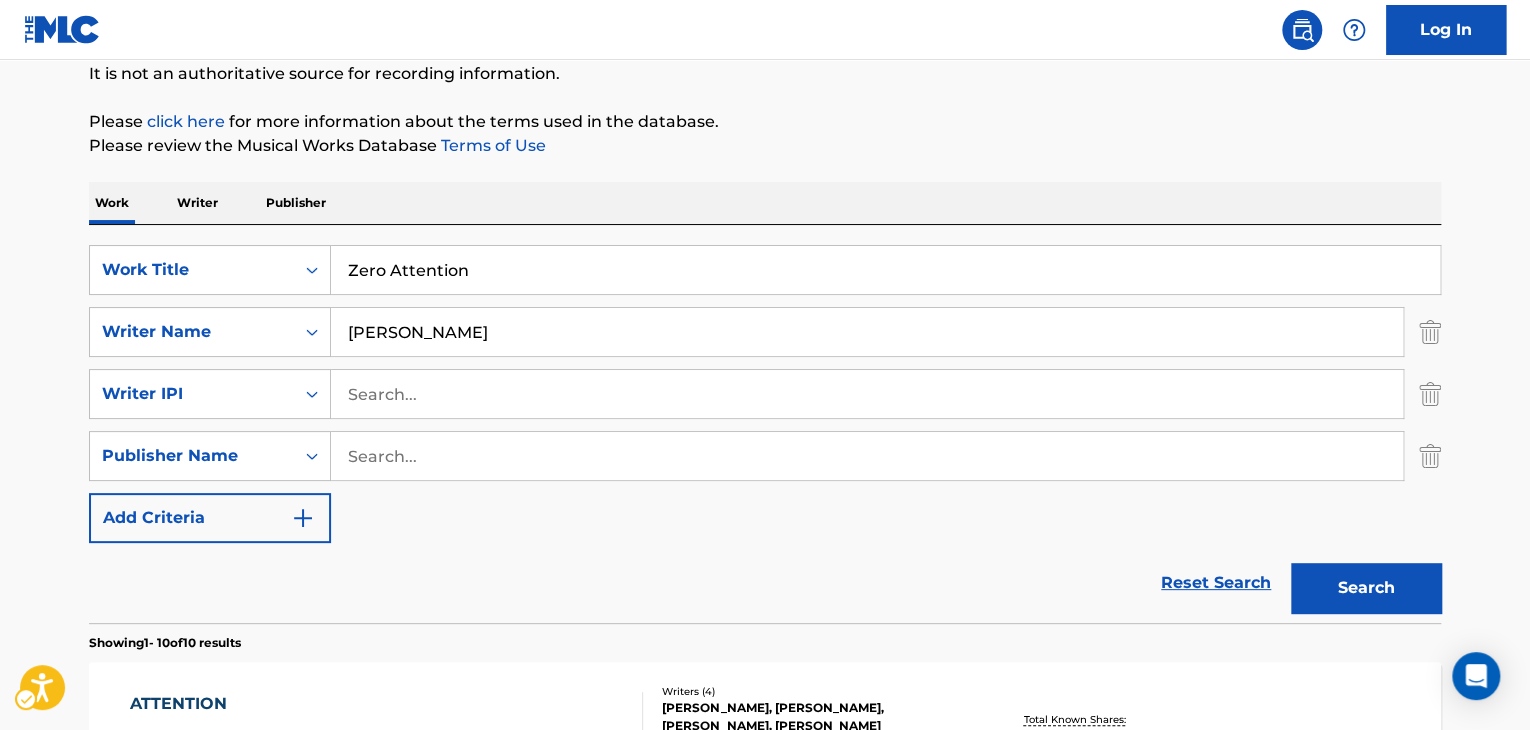 scroll, scrollTop: 300, scrollLeft: 0, axis: vertical 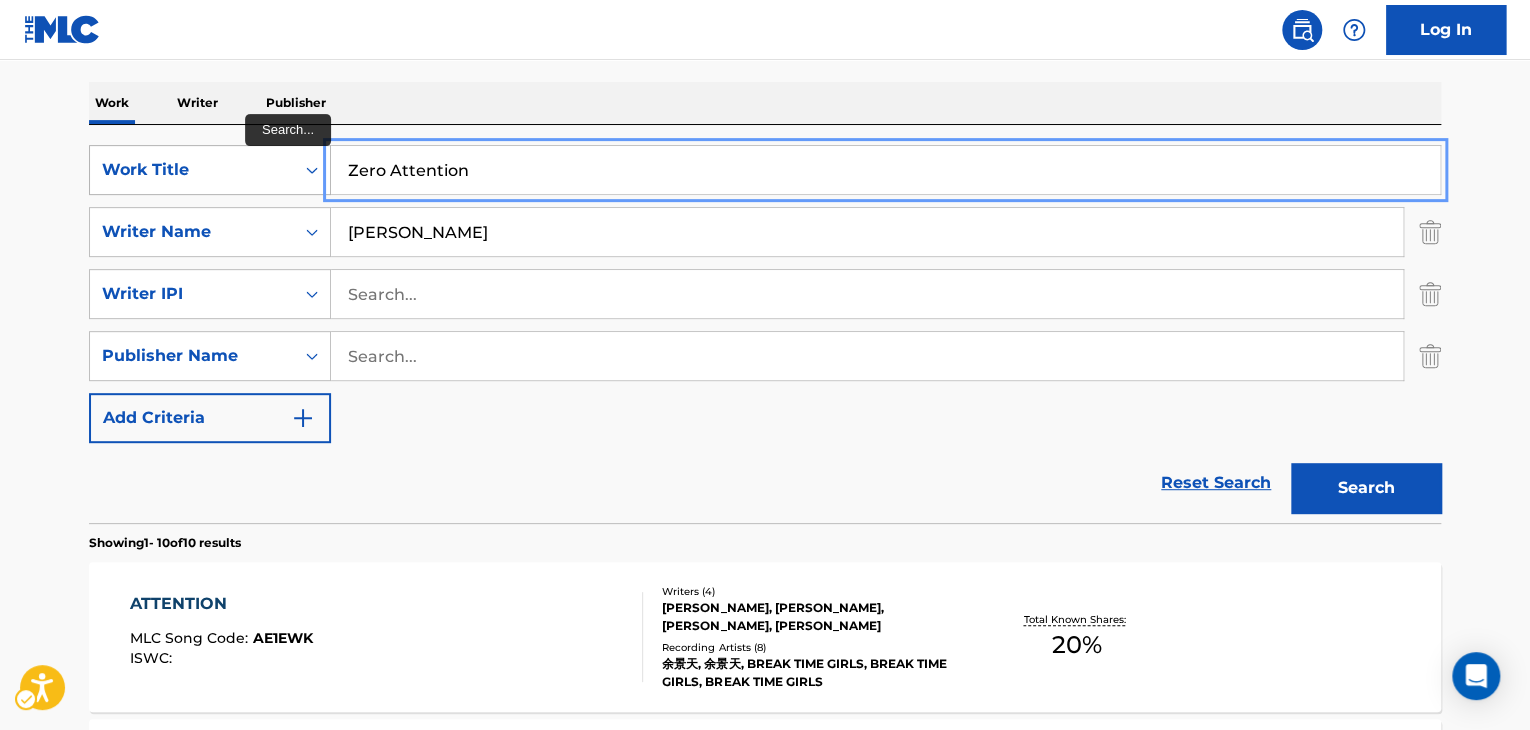 drag, startPoint x: 624, startPoint y: 159, endPoint x: 297, endPoint y: 159, distance: 327 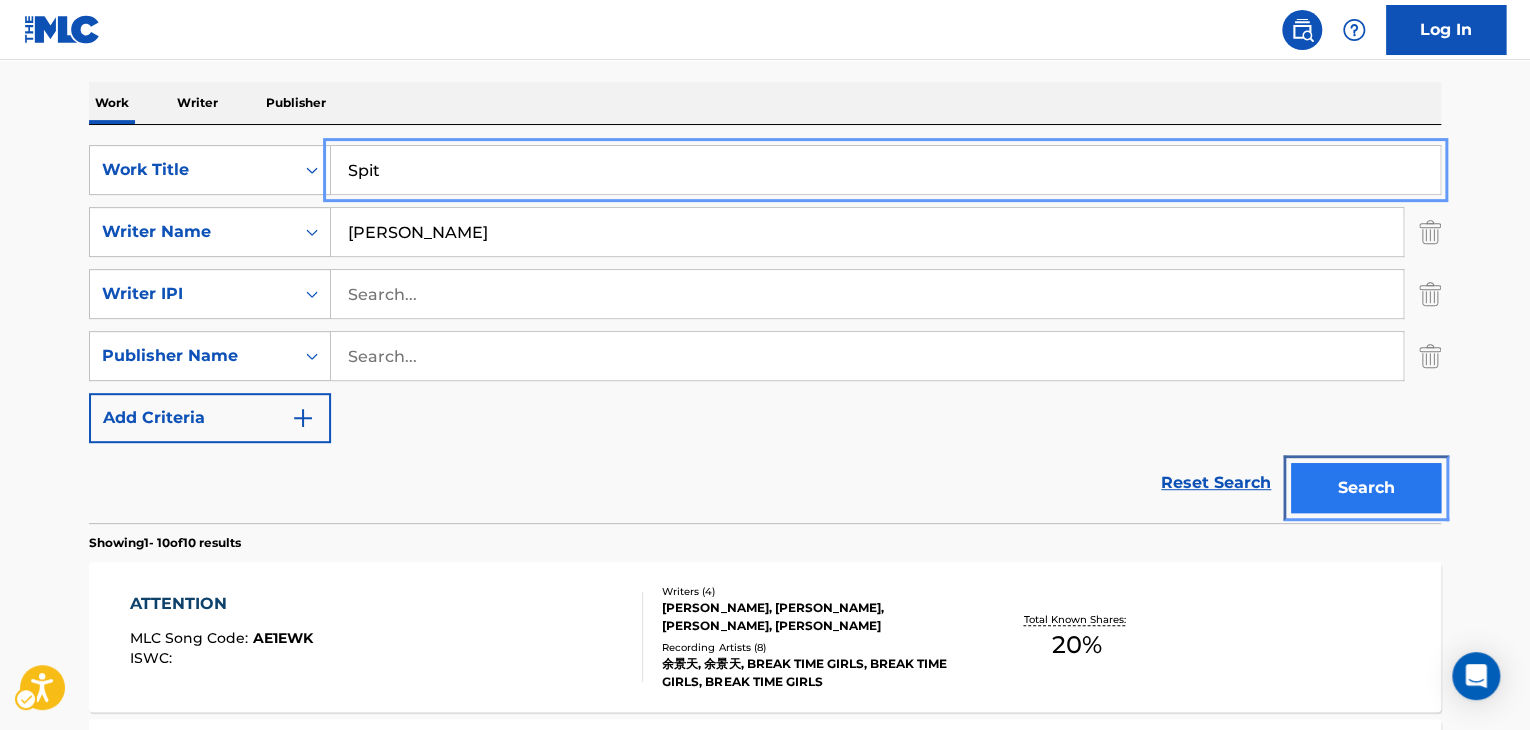 click on "Search" at bounding box center (1366, 488) 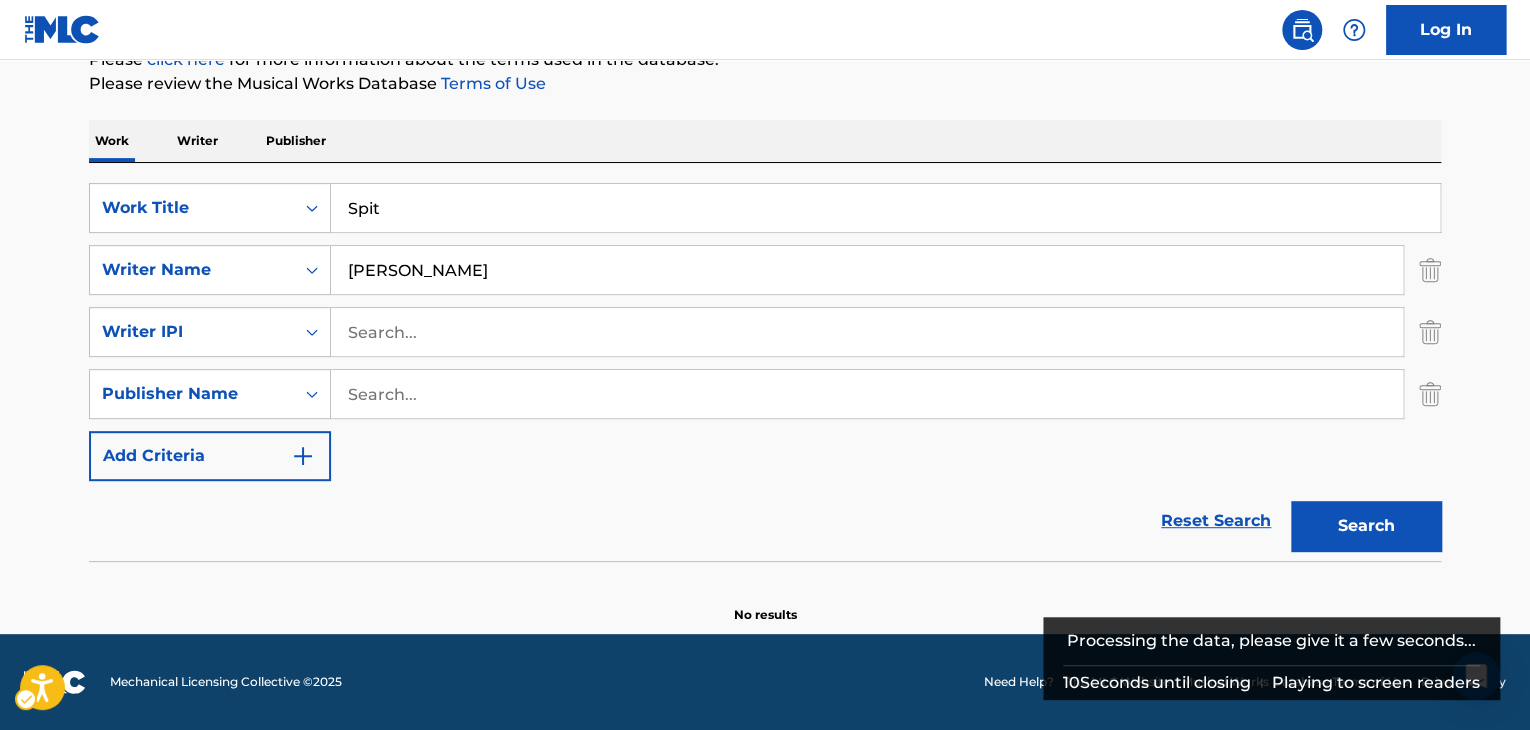 scroll, scrollTop: 262, scrollLeft: 0, axis: vertical 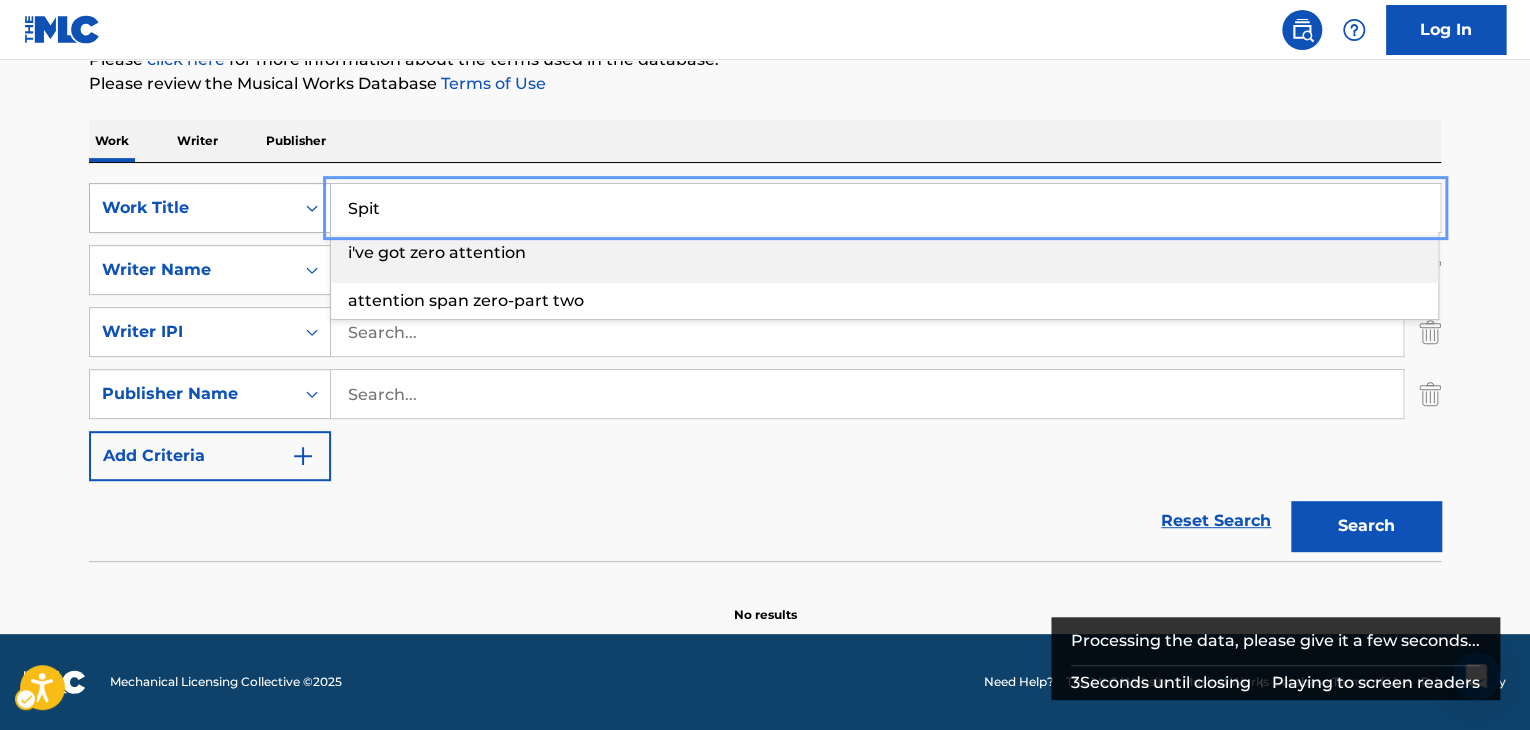 drag, startPoint x: 352, startPoint y: 199, endPoint x: 206, endPoint y: 212, distance: 146.57762 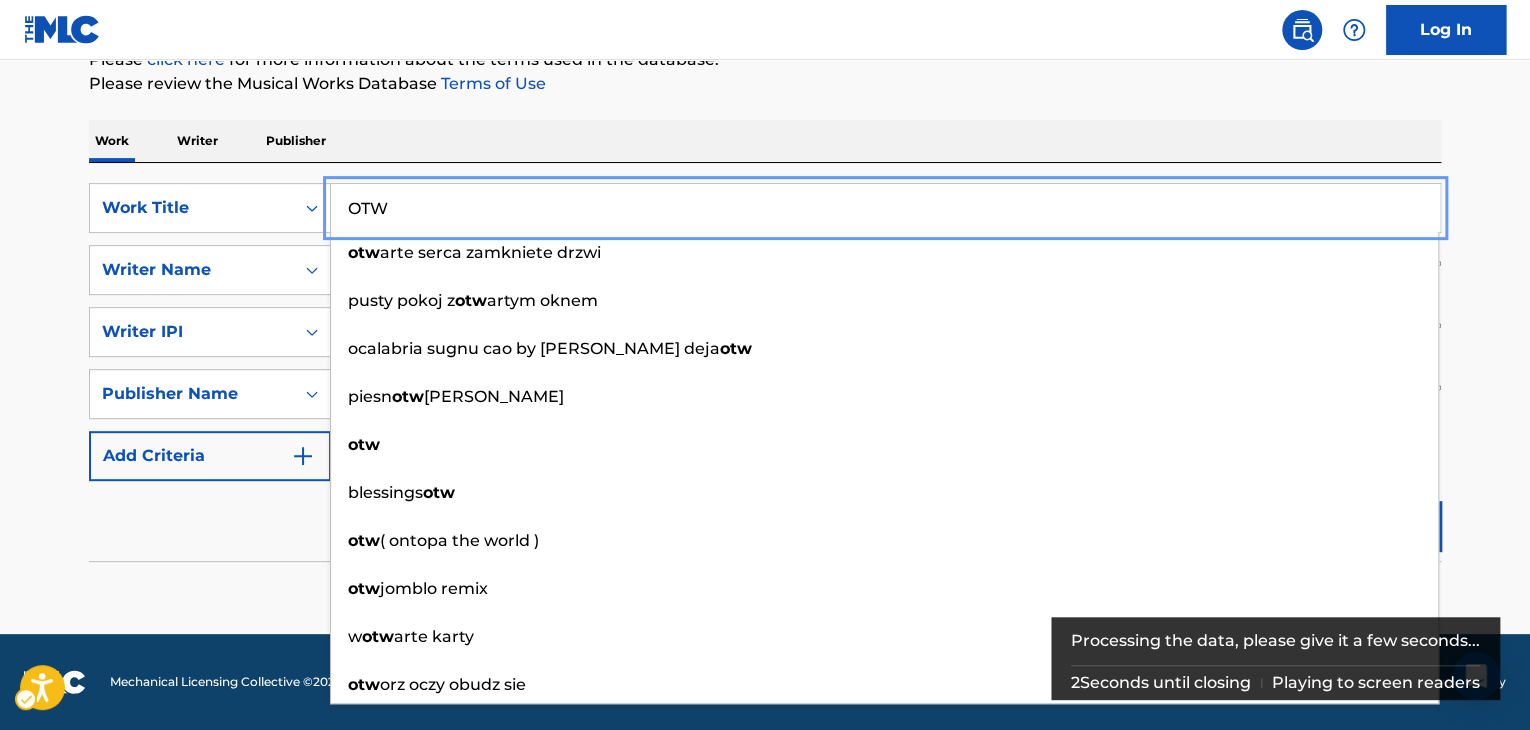 click on "The MLC Public Work Search The accuracy and completeness of The MLC's data is determined solely by our Members. It is not an authoritative source for recording information. Please   click here  | New Window   for more information about the terms used in the database. Please review the Musical Works Database   Terms of Use  | New Window Work Writer Publisher SearchWithCriteria7d469914-ce2a-4662-bcac-01430bfb19fd Work Title OTW Remove -  otw arte serca zamkniete drzwi pusty pokoj z  otw artym oknem ocalabria sugnu cao by camilway deja  otw piesn  otw arcia otw blessings  otw otw  ( ontopa the world ) otw  jomblo remix w  otw arte karty otw orz oczy obudz sie SearchWithCriteria2b041c0f-f1e6-48b3-9770-bd5cfac94e7c Writer Name CHOI SearchWithCriteria41e94c07-729e-481b-a256-ed2c9ff93260 Writer IPI SearchWithCriteriac6676fa2-a40f-4e10-87c9-a78f79d6e2ef Publisher Name Add Criteria Reset Search Search No results" at bounding box center [765, 216] 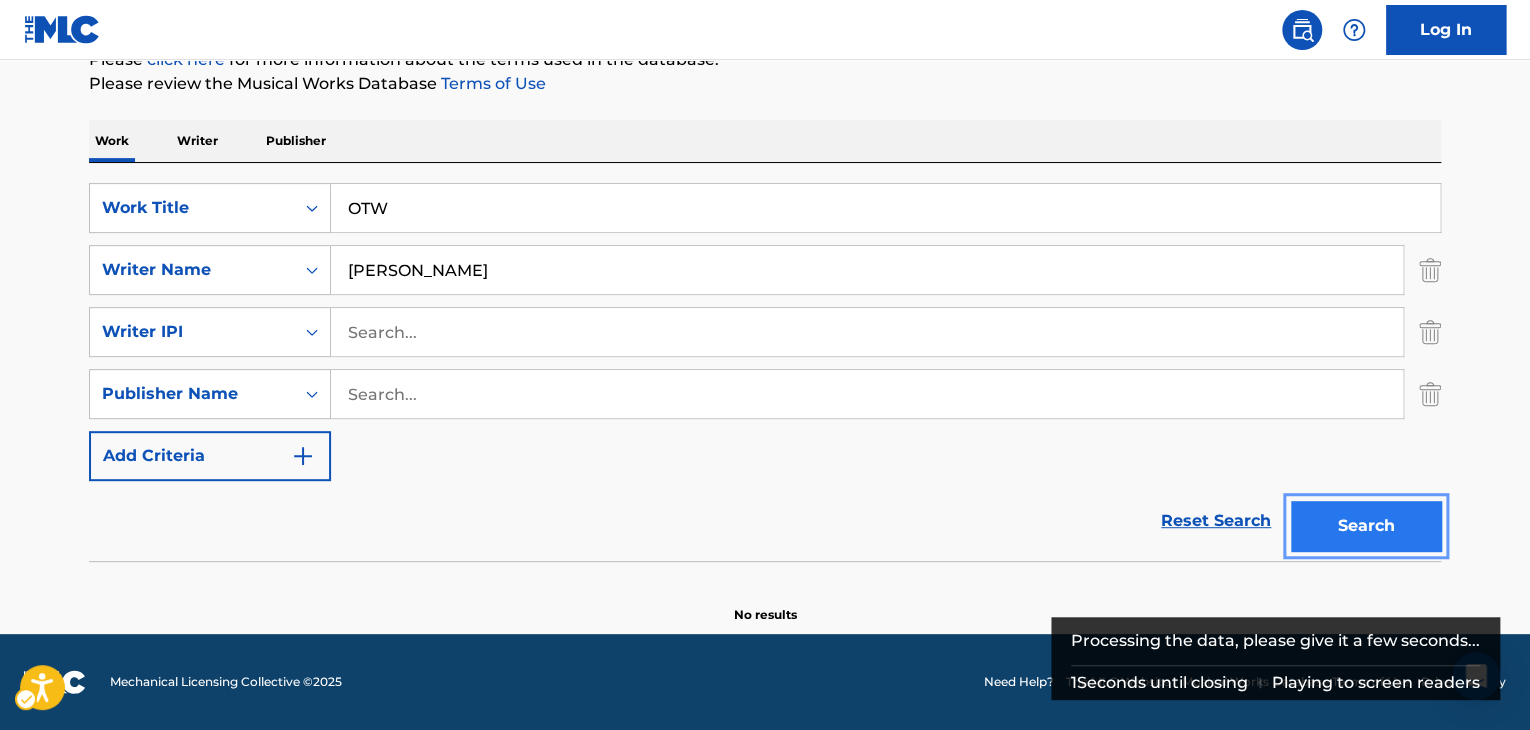 click on "Search" at bounding box center [1366, 526] 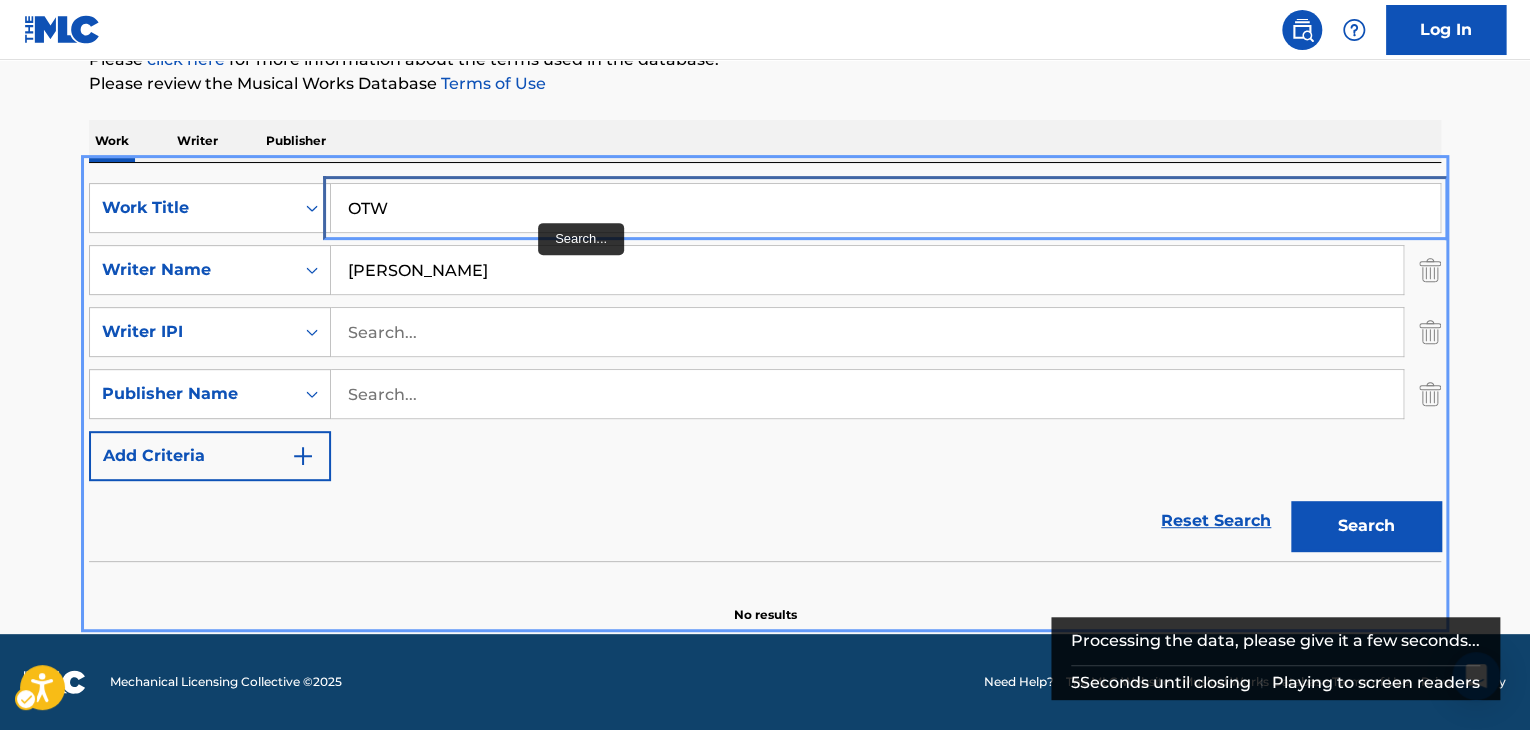 drag, startPoint x: 534, startPoint y: 211, endPoint x: 945, endPoint y: 418, distance: 460.18475 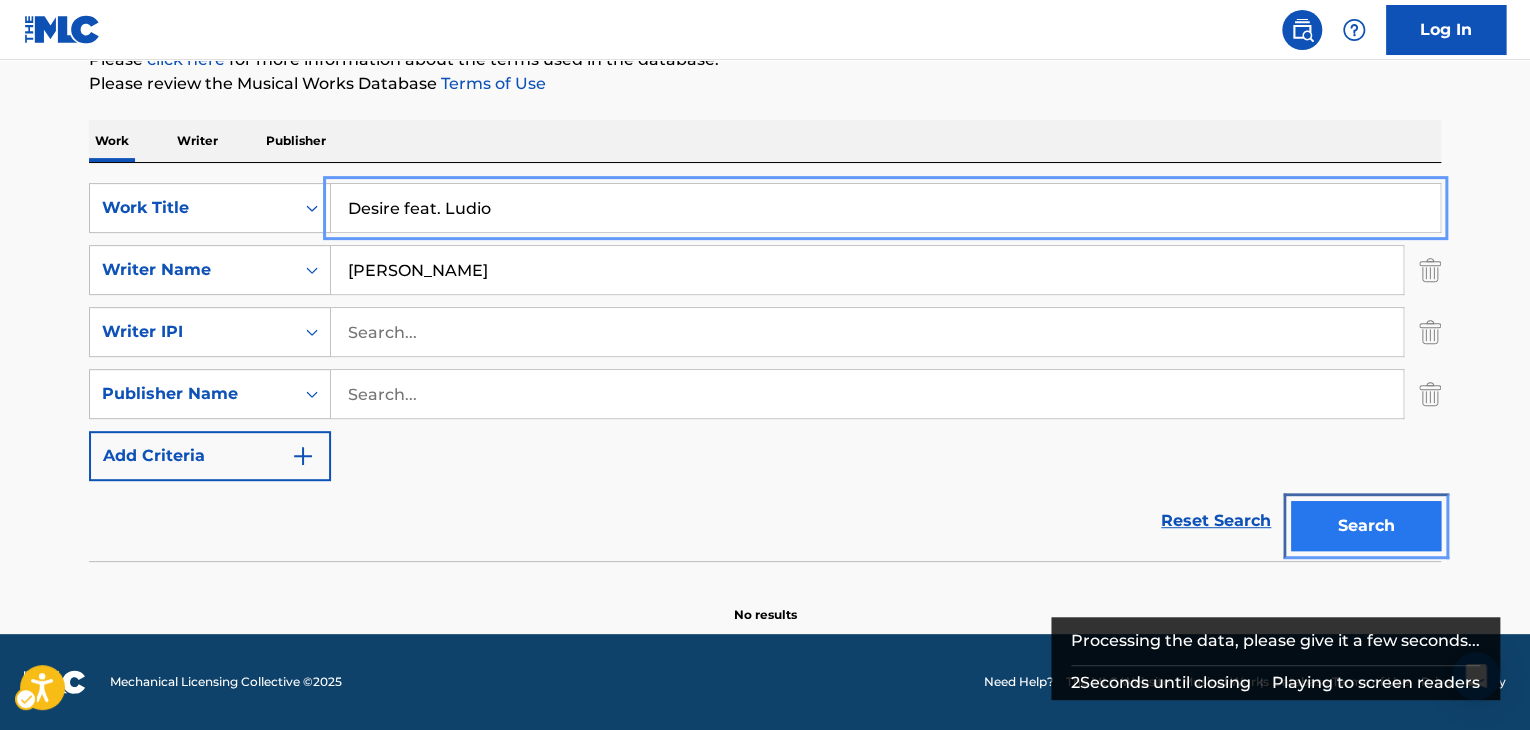 click on "Search" at bounding box center [1366, 526] 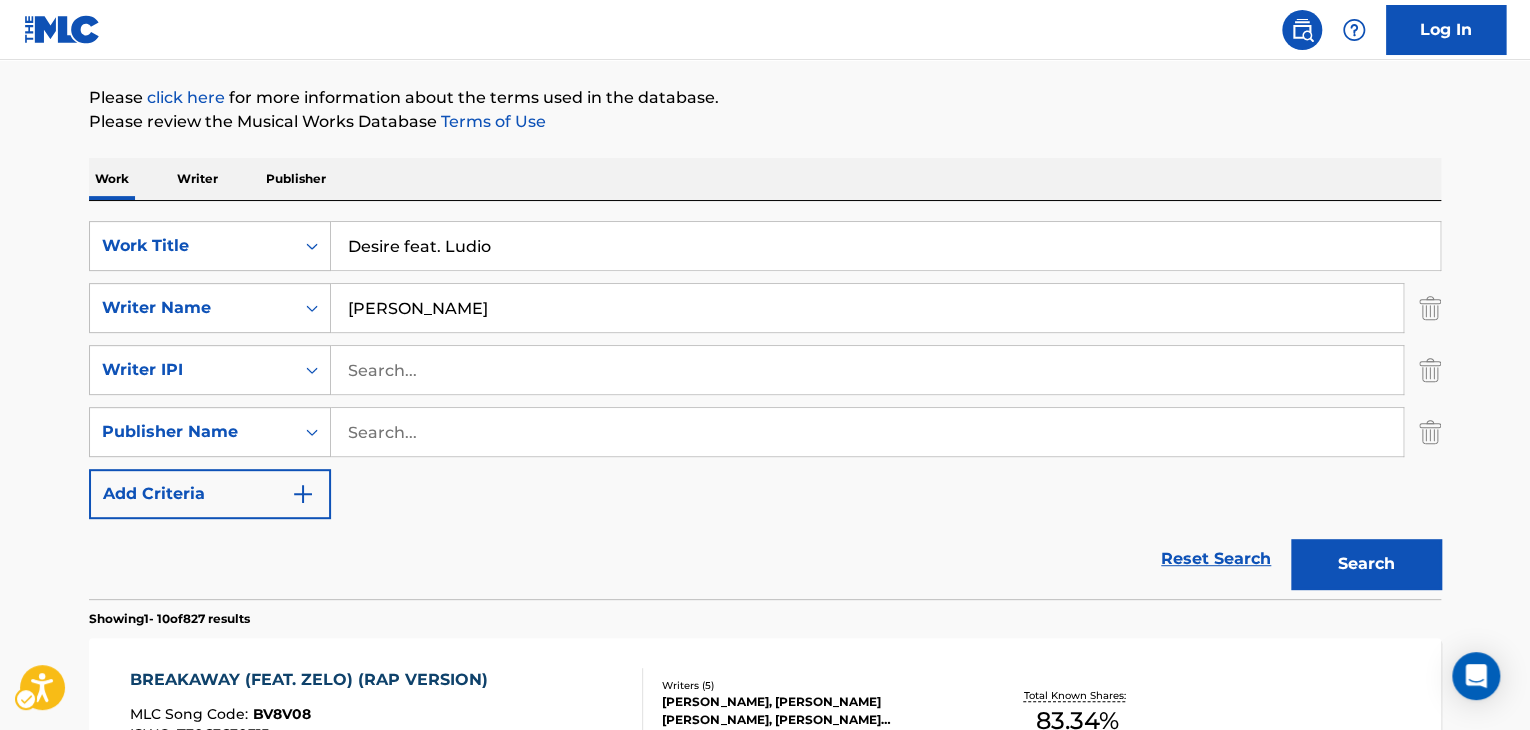 scroll, scrollTop: 304, scrollLeft: 0, axis: vertical 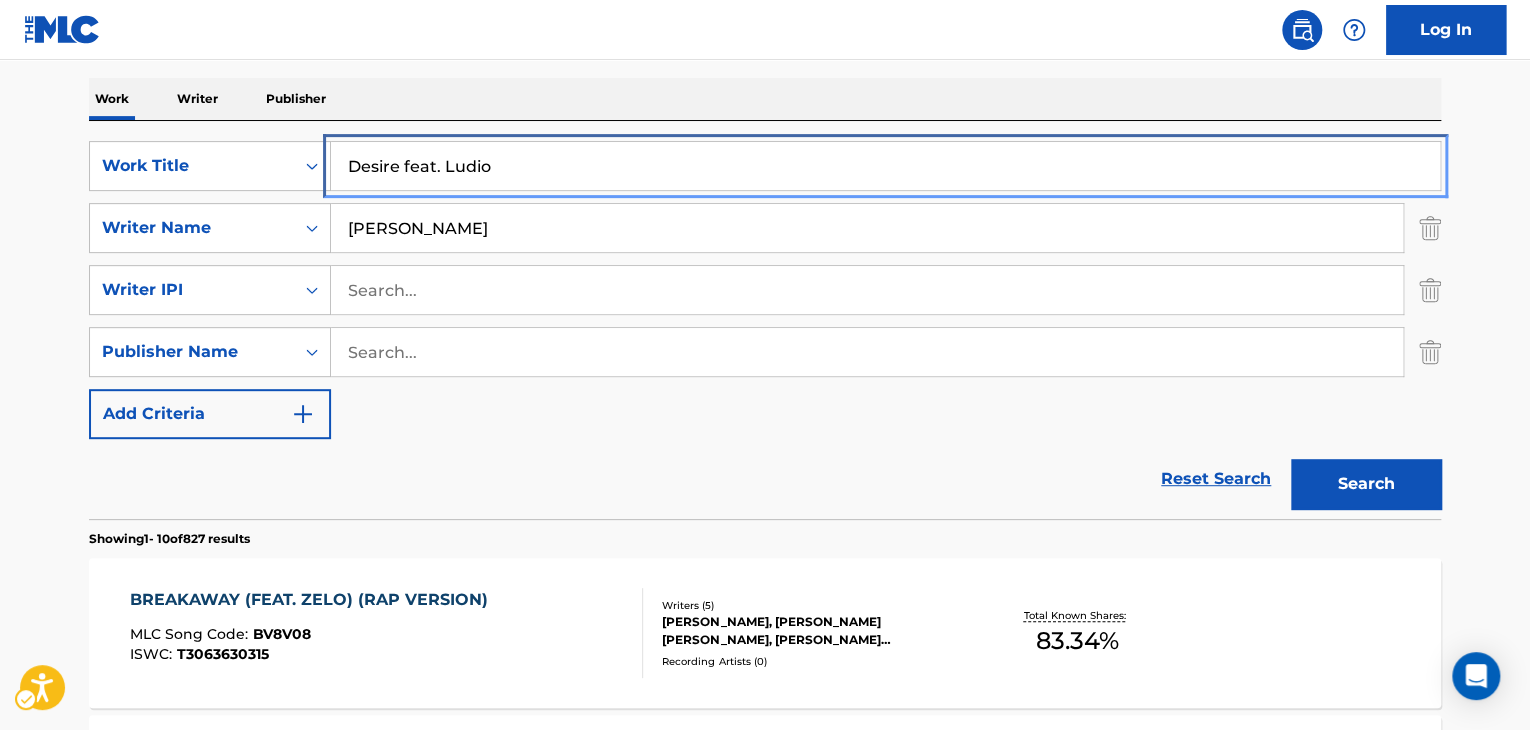 drag, startPoint x: 384, startPoint y: 175, endPoint x: 339, endPoint y: 175, distance: 45 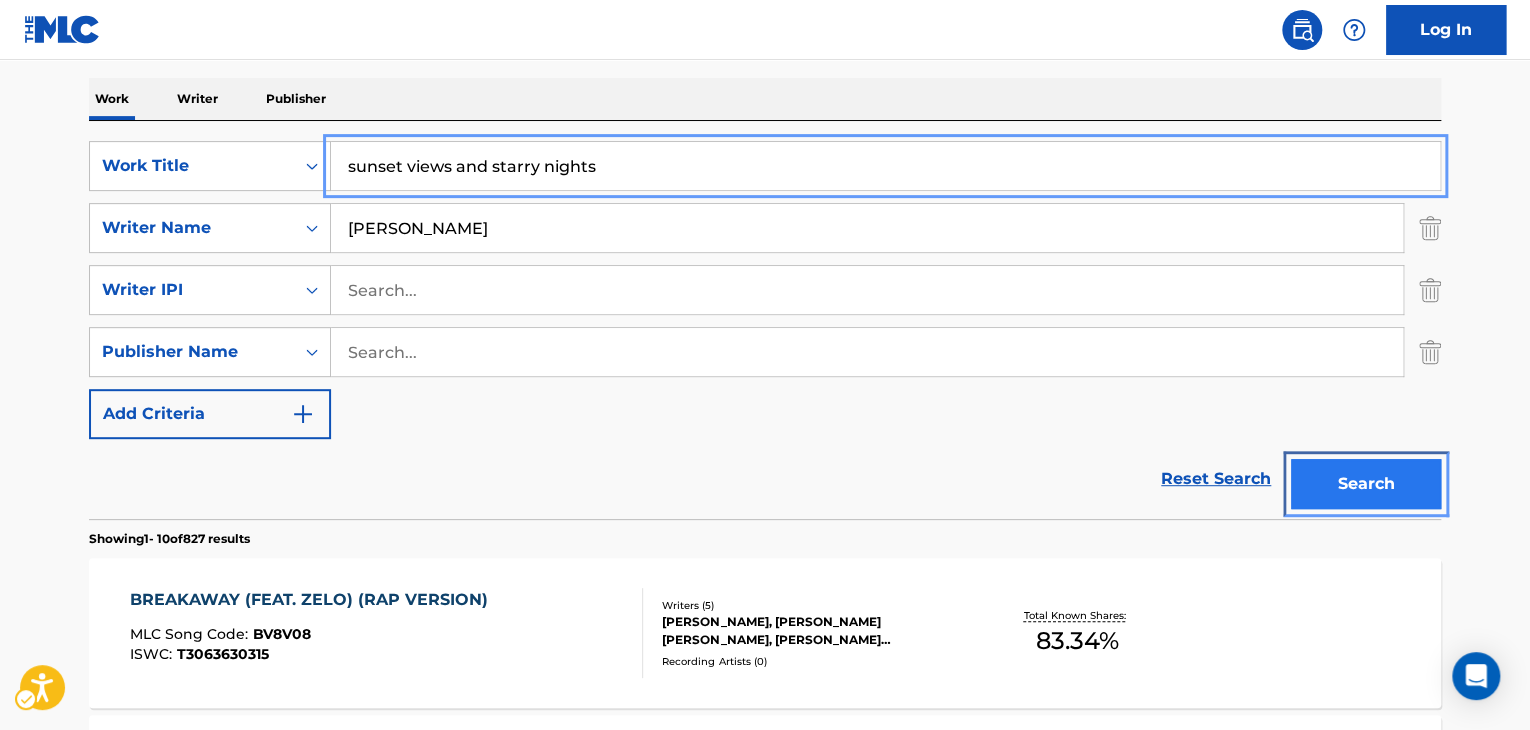 click on "Search" at bounding box center (1366, 484) 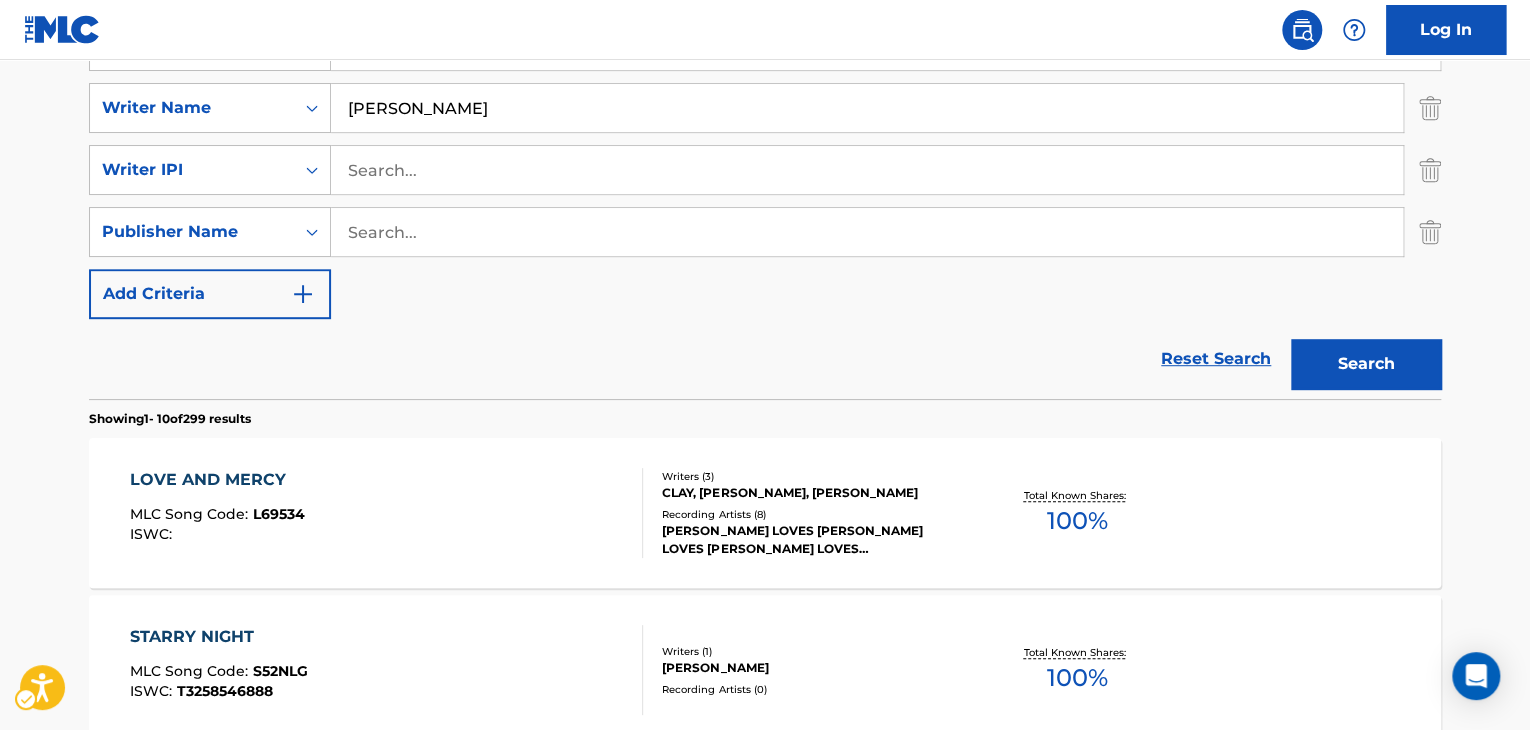 scroll, scrollTop: 324, scrollLeft: 0, axis: vertical 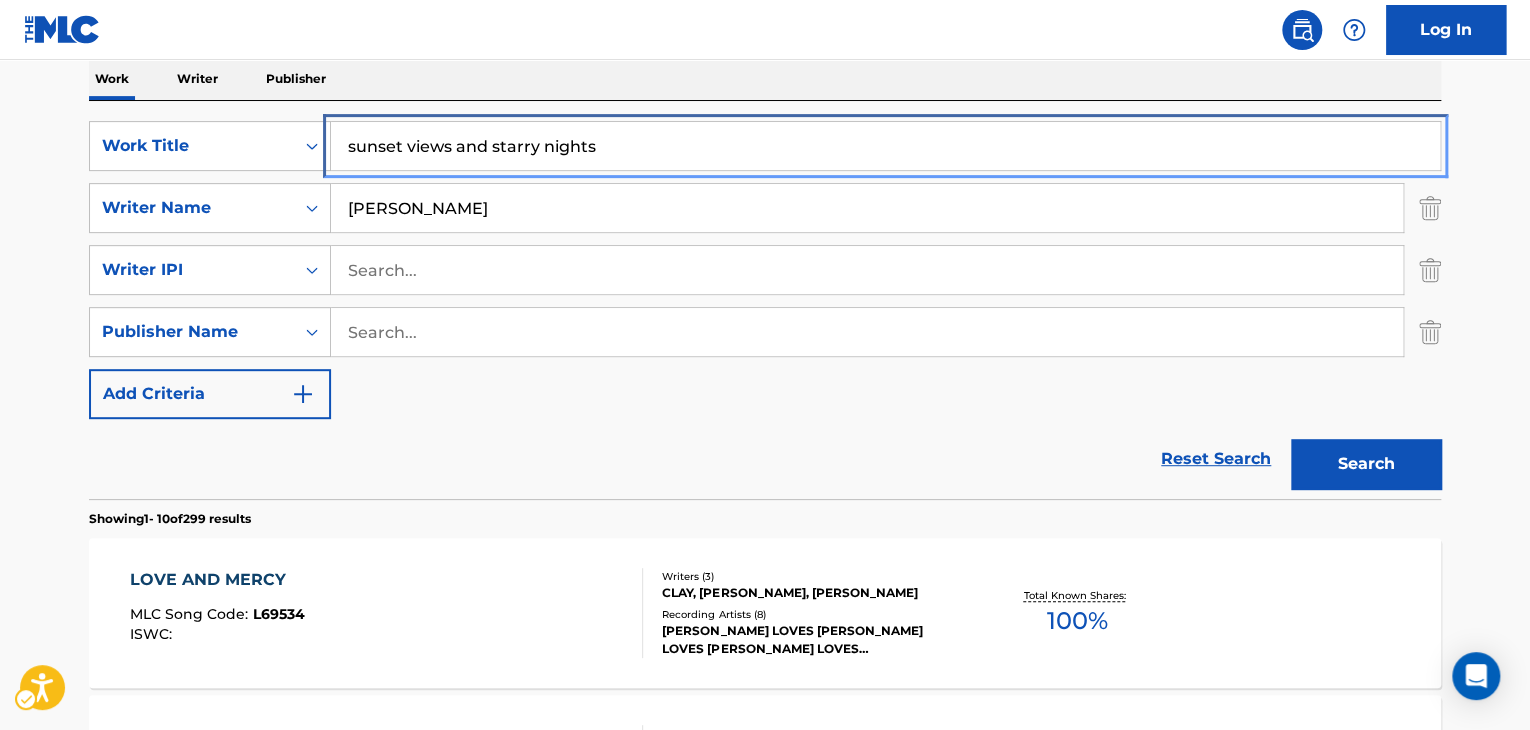 click on "sunset views and starry nights" at bounding box center (885, 146) 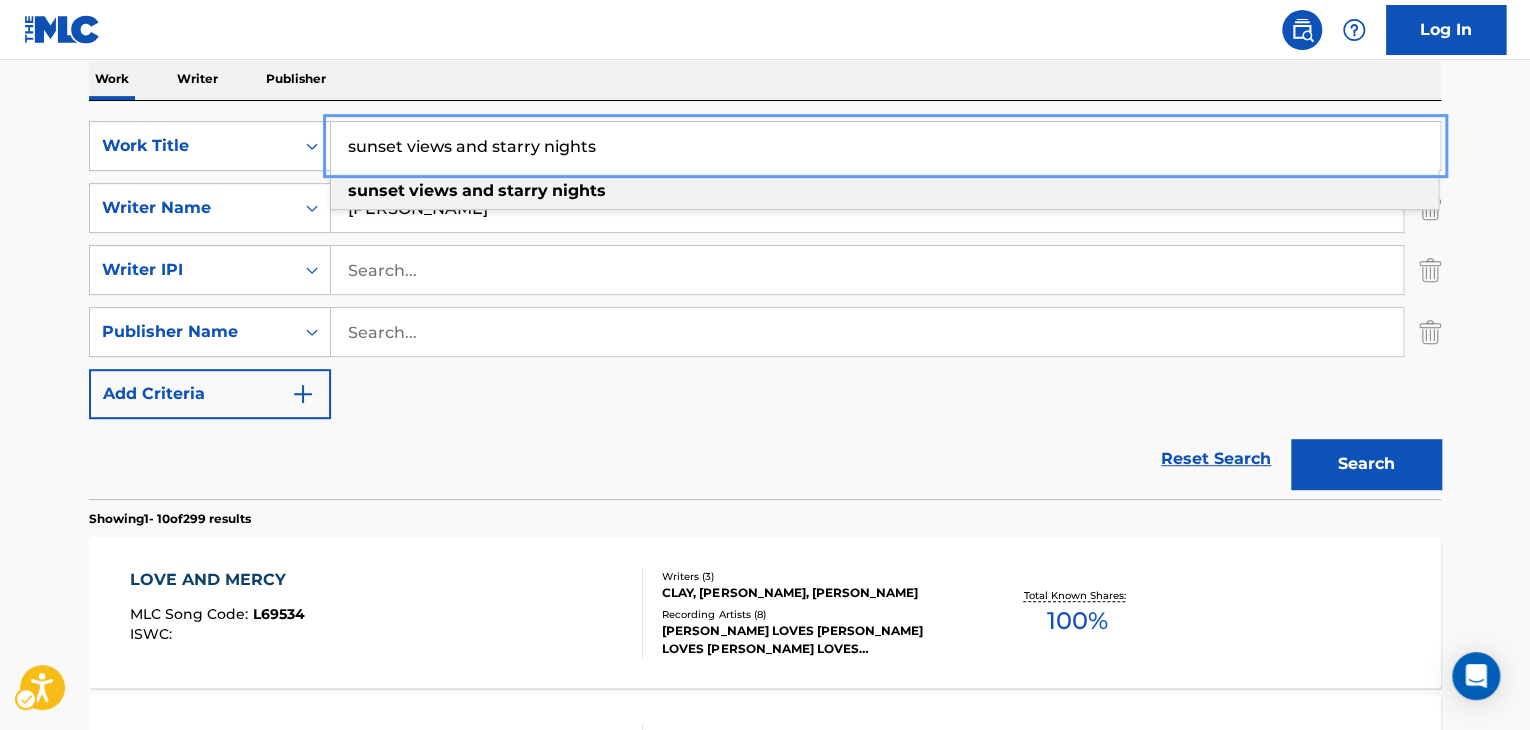 drag, startPoint x: 722, startPoint y: 153, endPoint x: 330, endPoint y: 169, distance: 392.3264 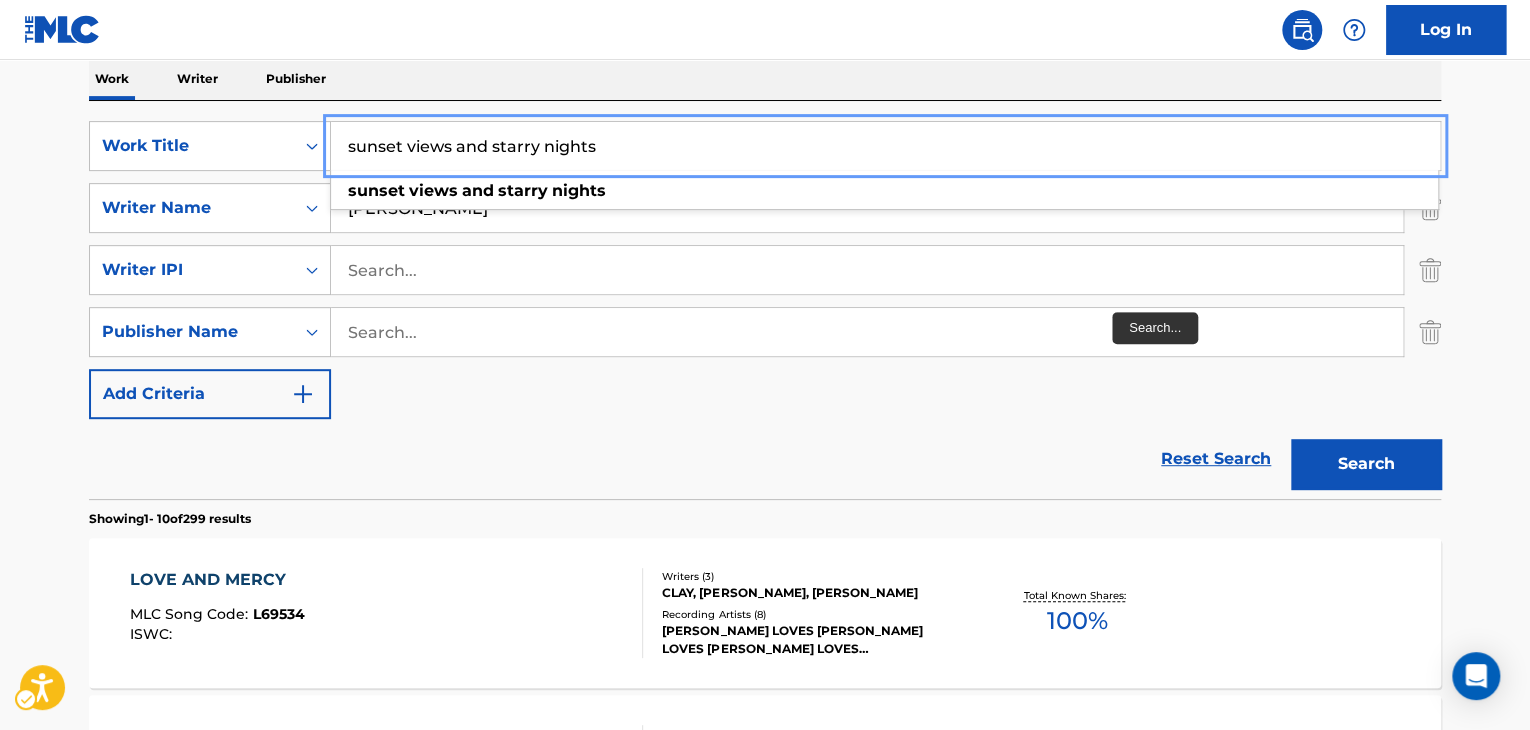 paste on "Wetter feat. JP THE WAVY, Kenya Fujita" 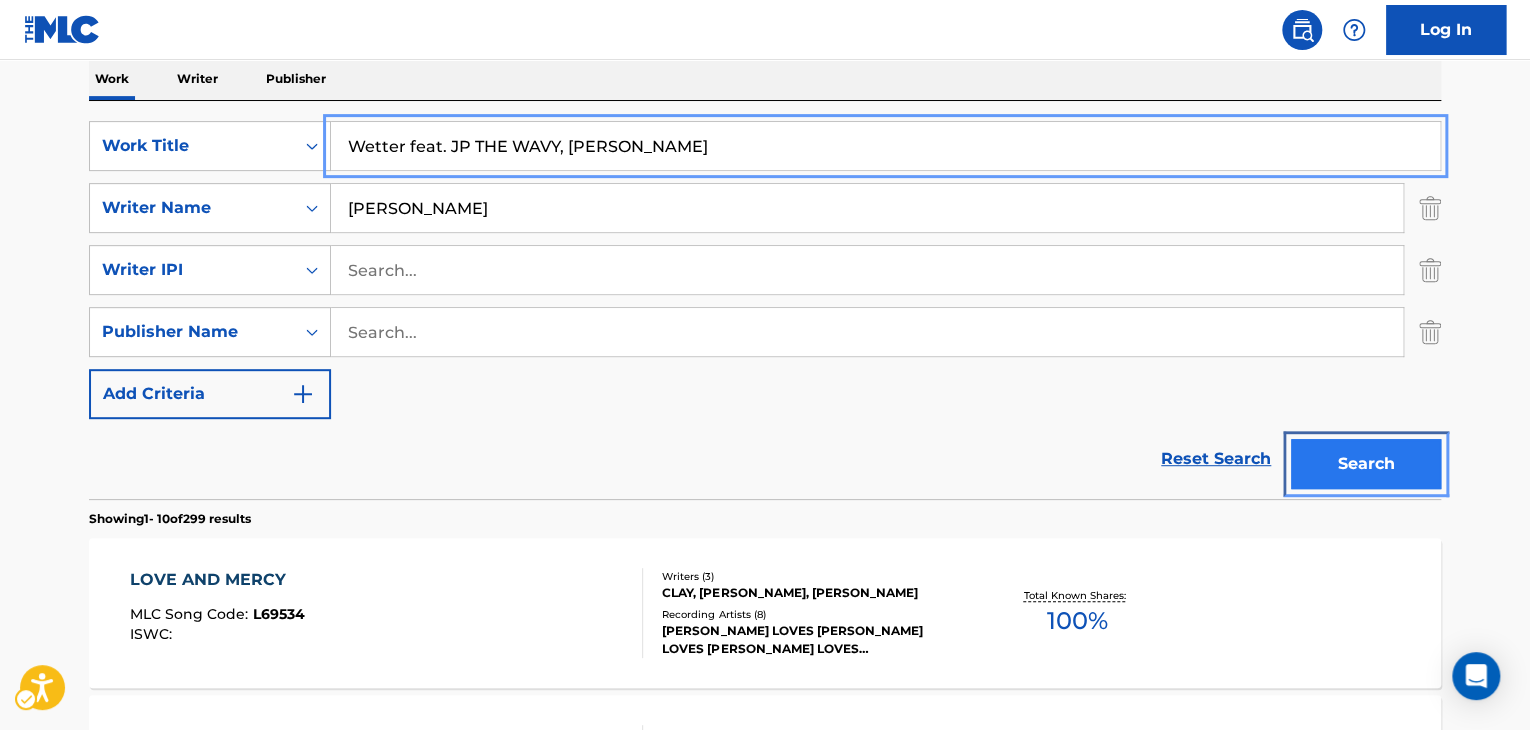 click on "Search" at bounding box center (1366, 464) 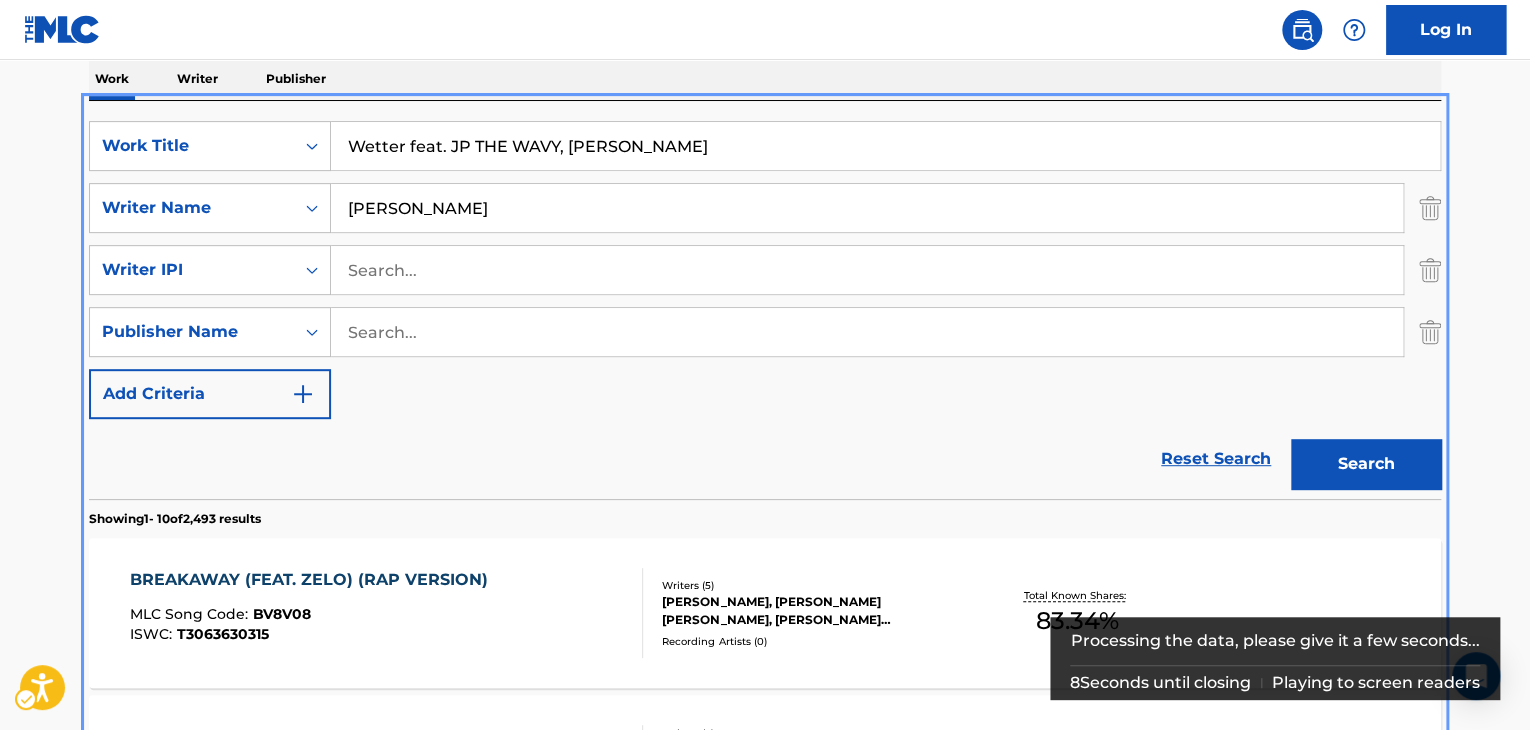 scroll, scrollTop: 424, scrollLeft: 0, axis: vertical 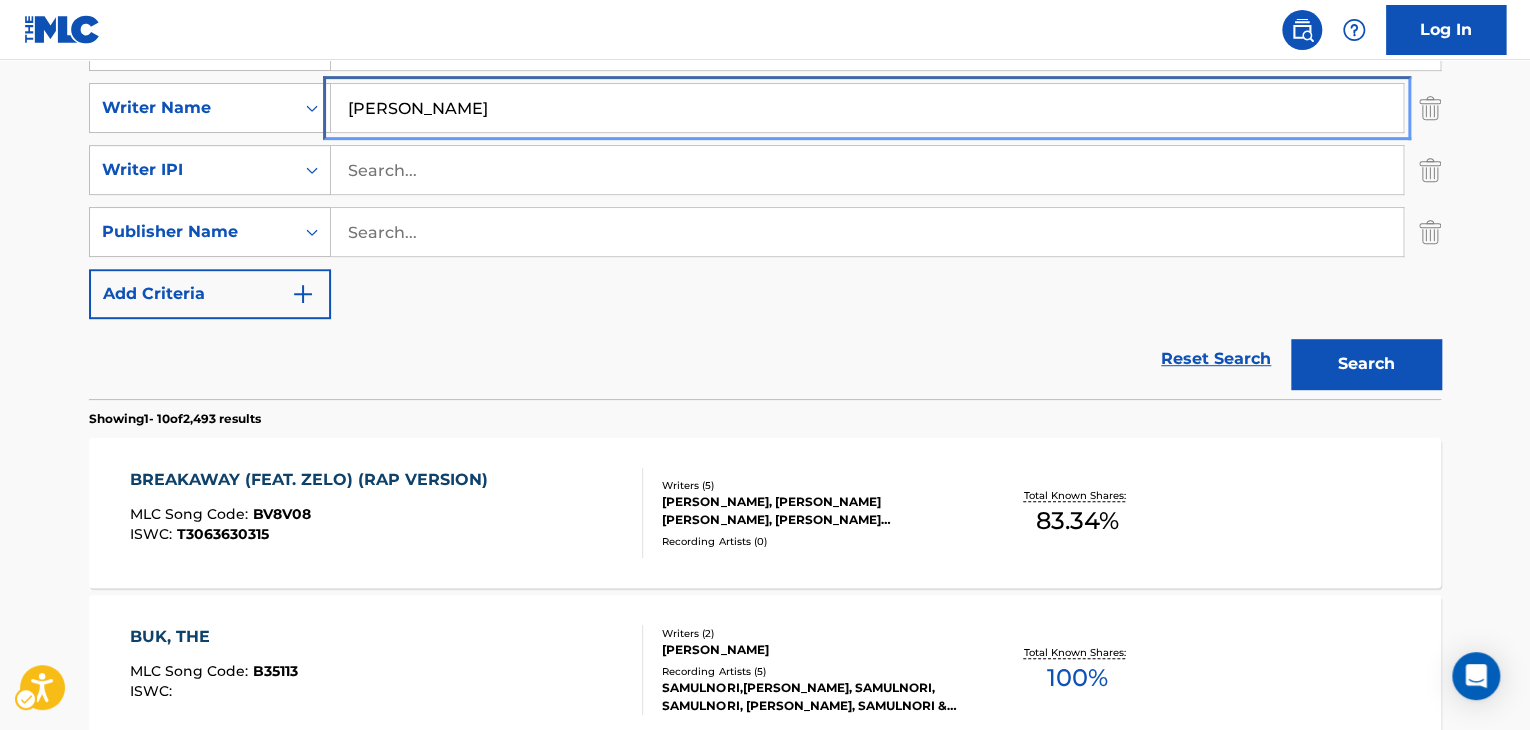 click on "SearchWithCriteria2b041c0f-f1e6-48b3-9770-bd5cfac94e7c Writer Name CHOI" at bounding box center [765, 108] 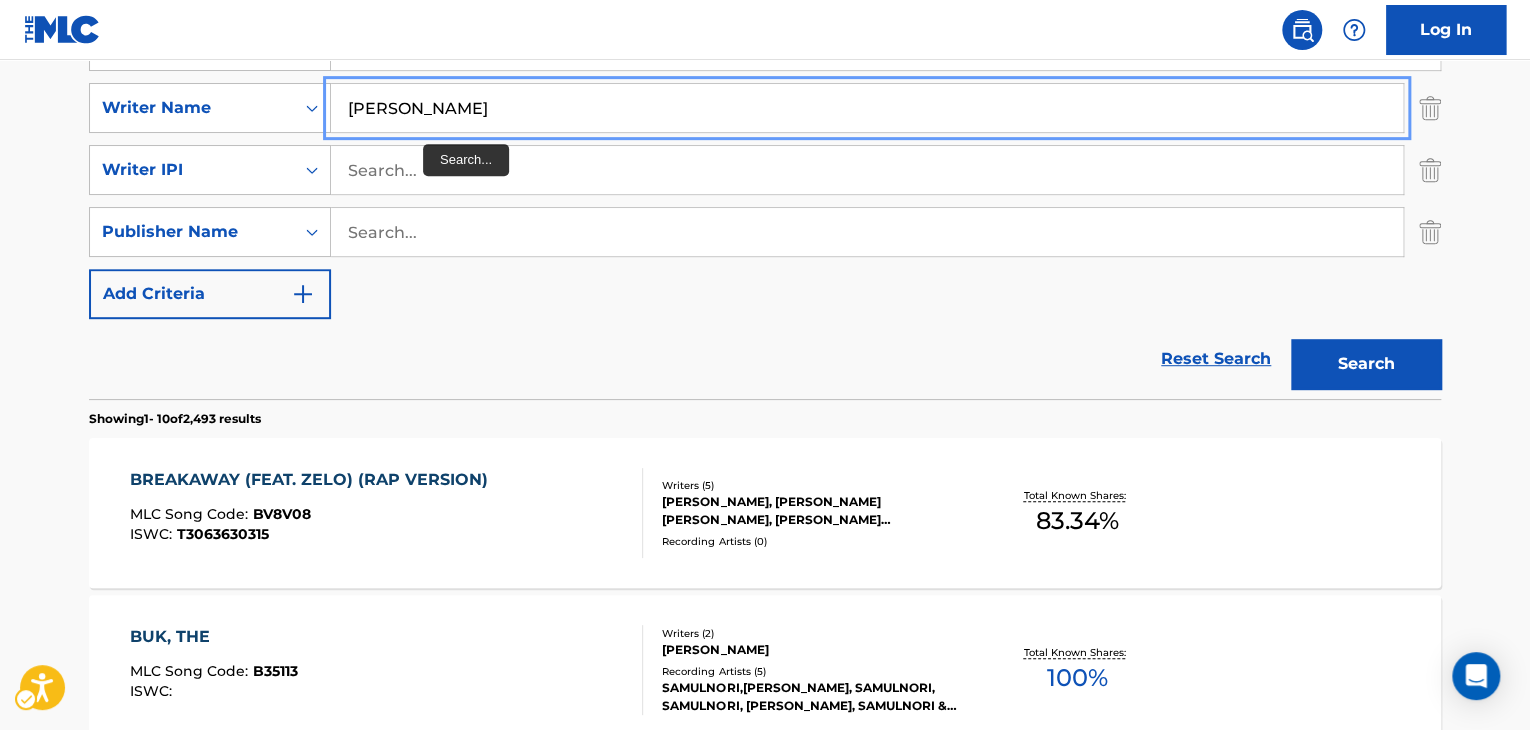click on "SearchWithCriteria7d469914-ce2a-4662-bcac-01430bfb19fd Work Title Wetter feat. JP THE WAVY, Kenya Fujita Remove -  SearchWithCriteria2b041c0f-f1e6-48b3-9770-bd5cfac94e7c Writer Name CHOI SearchWithCriteria41e94c07-729e-481b-a256-ed2c9ff93260 Writer IPI SearchWithCriteriac6676fa2-a40f-4e10-87c9-a78f79d6e2ef Publisher Name Add Criteria" at bounding box center (765, 170) 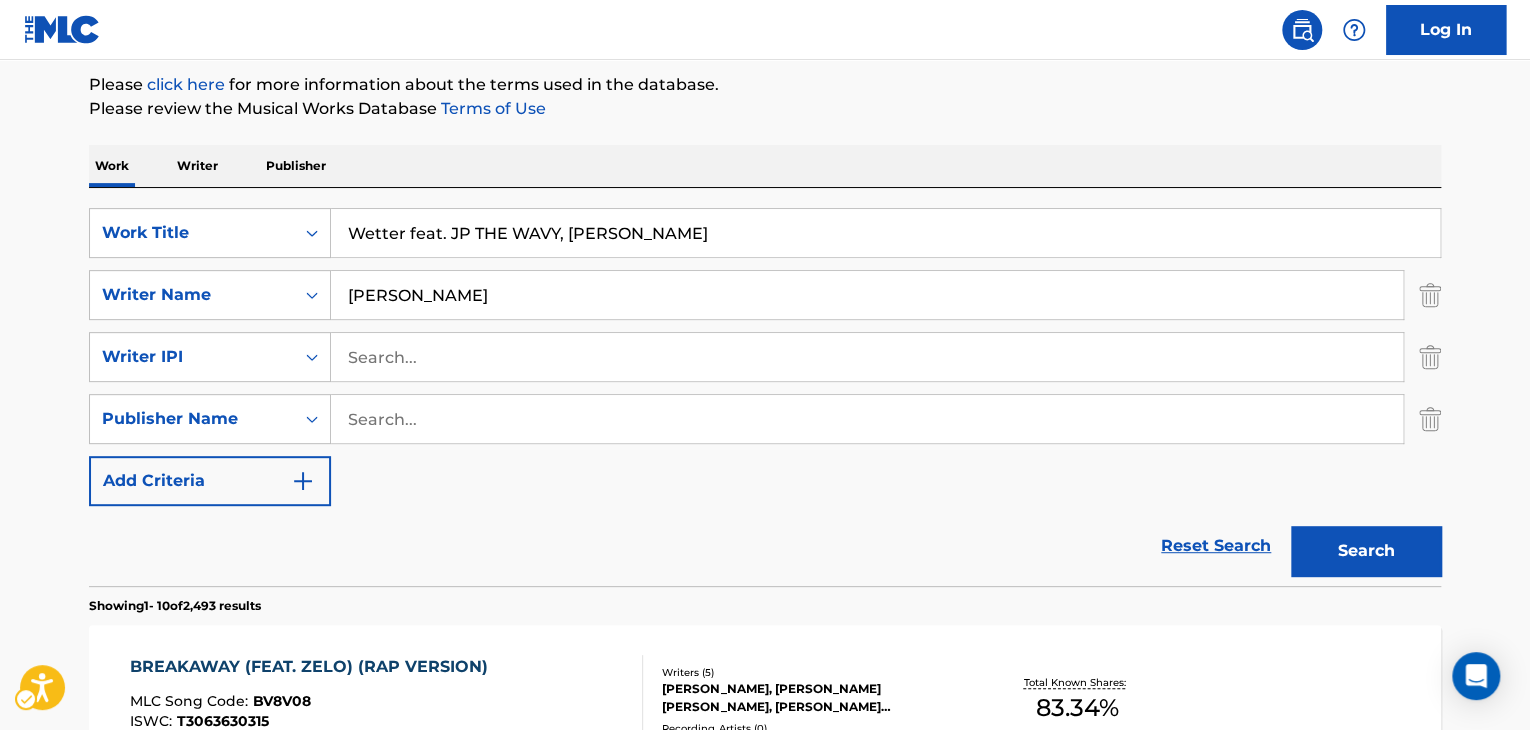 scroll, scrollTop: 224, scrollLeft: 0, axis: vertical 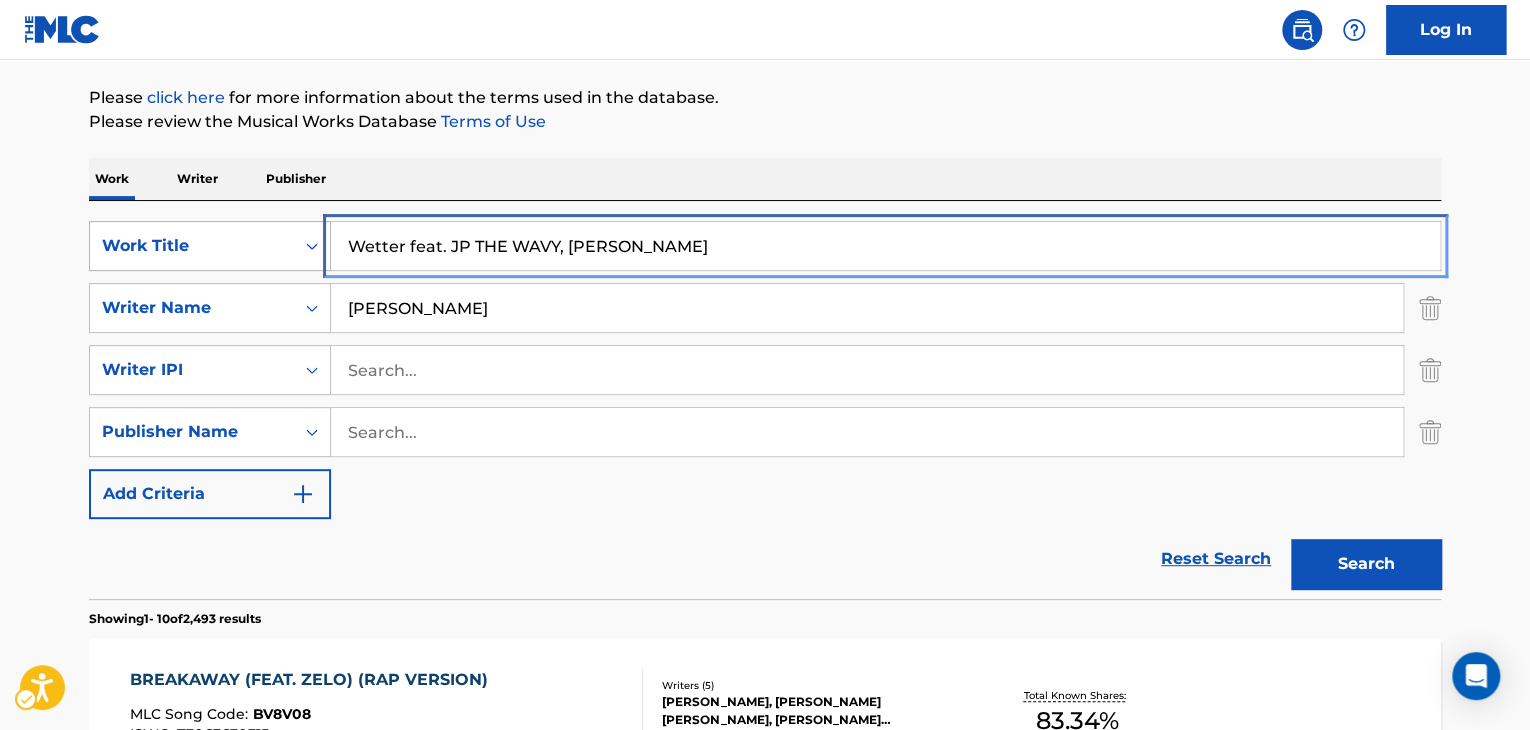 drag, startPoint x: 344, startPoint y: 246, endPoint x: 328, endPoint y: 248, distance: 16.124516 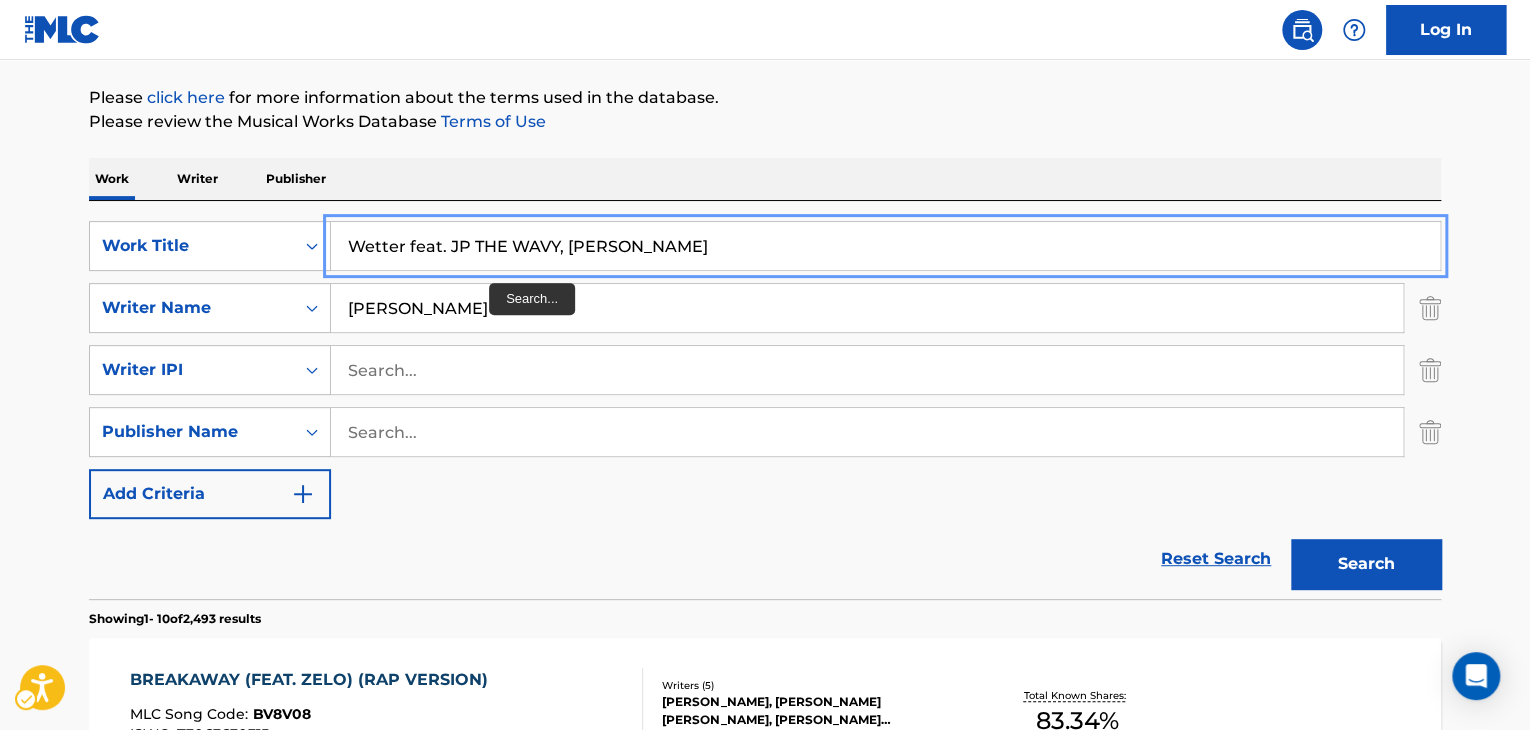 paste on "Yorunotobari" 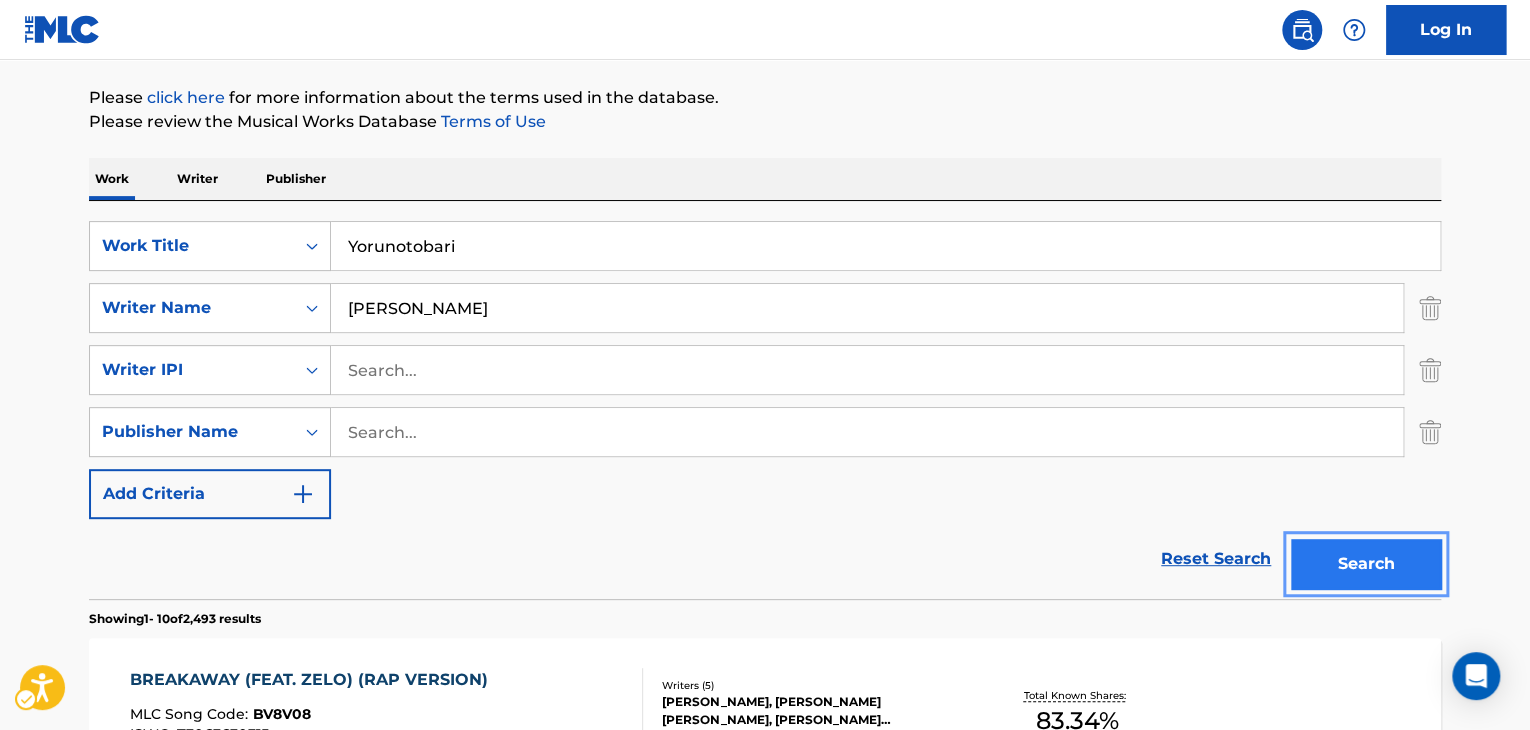 click on "Search" at bounding box center [1366, 564] 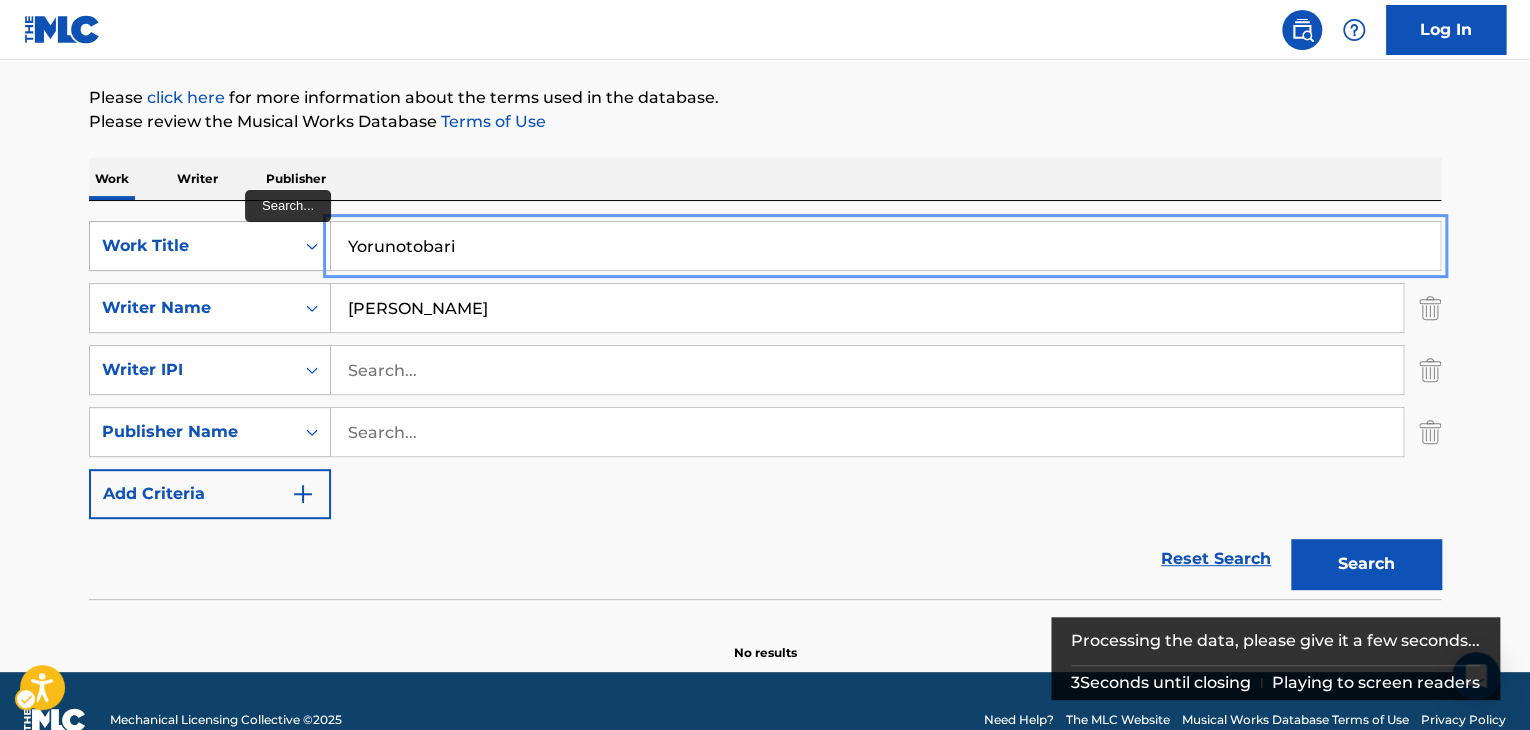drag, startPoint x: 531, startPoint y: 245, endPoint x: 266, endPoint y: 247, distance: 265.00754 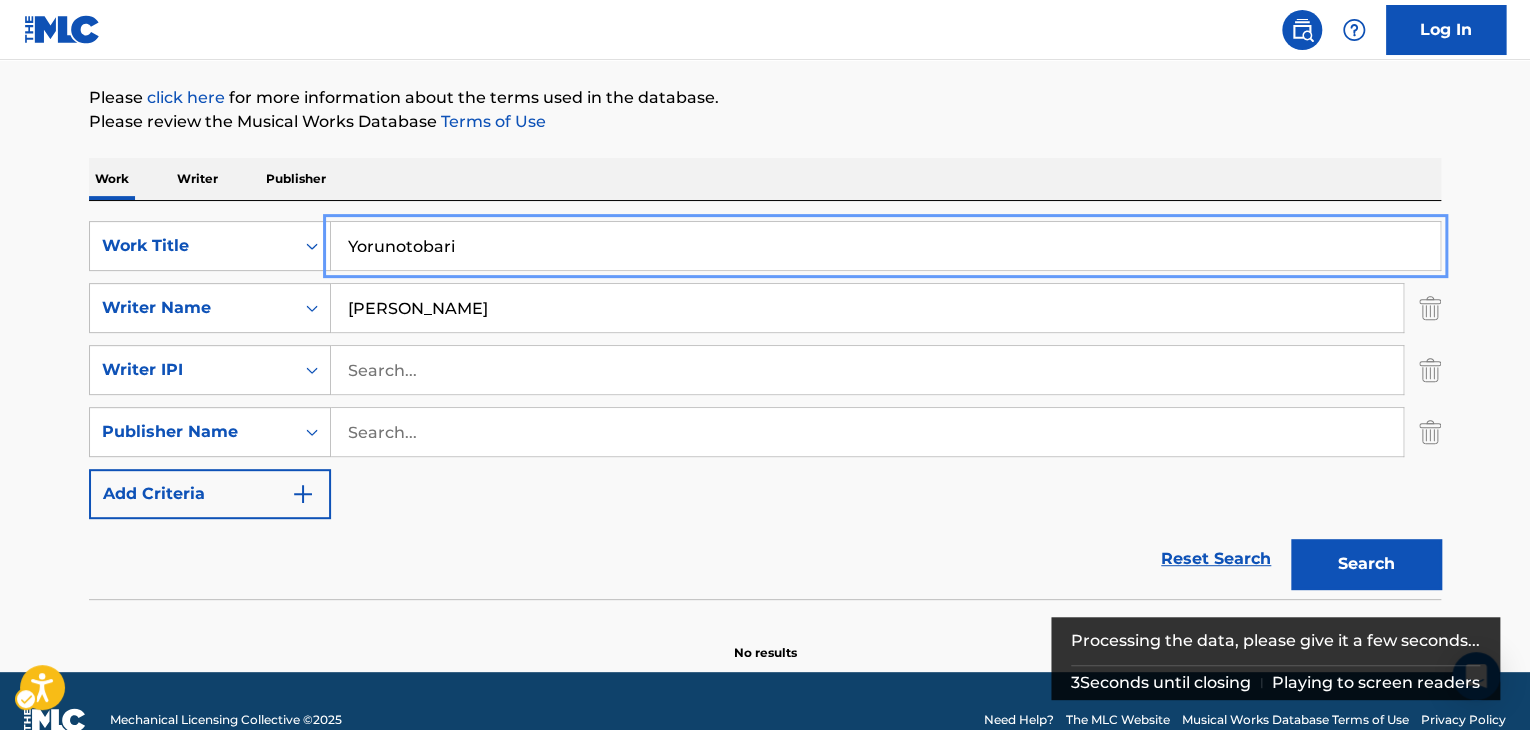 paste on "2much" 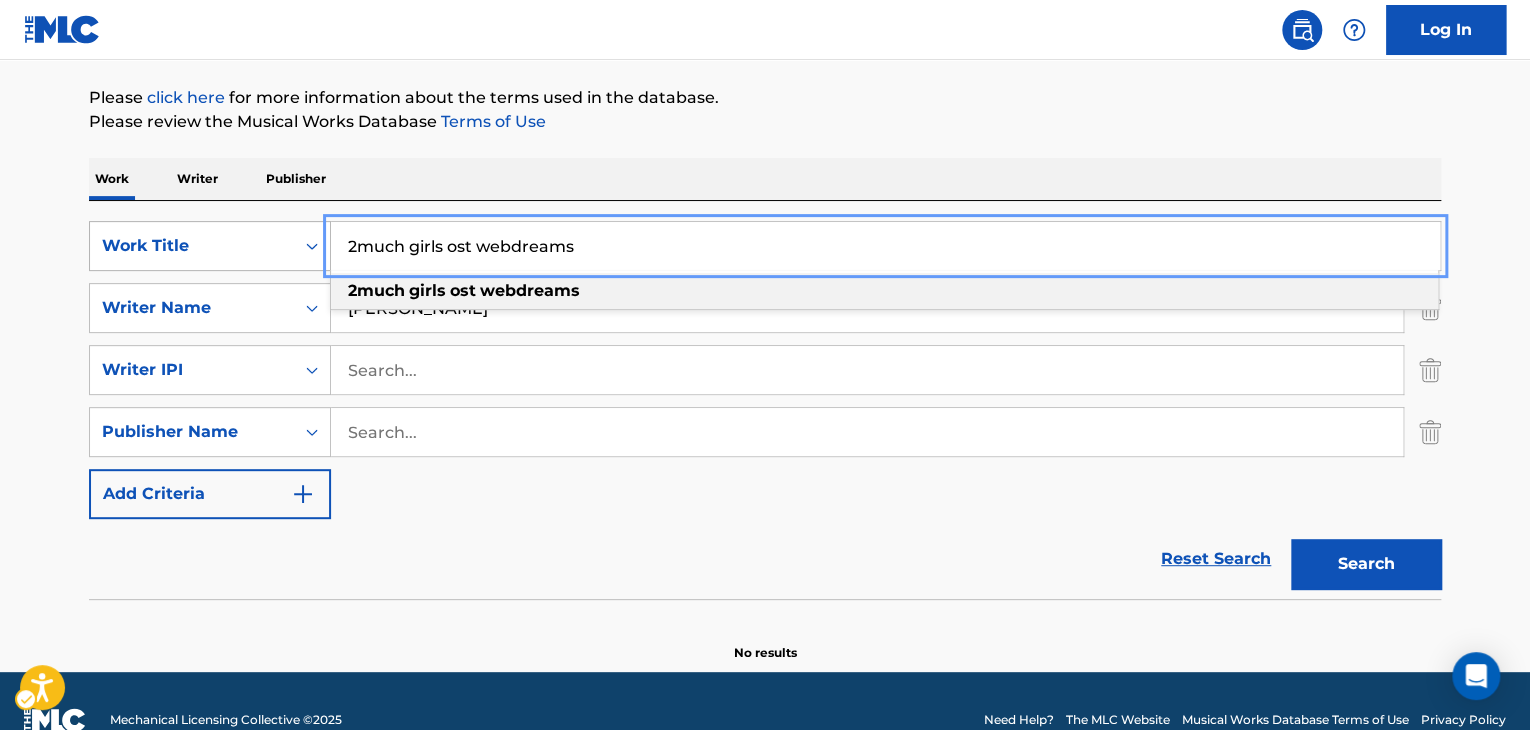 drag, startPoint x: 650, startPoint y: 245, endPoint x: 307, endPoint y: 249, distance: 343.02332 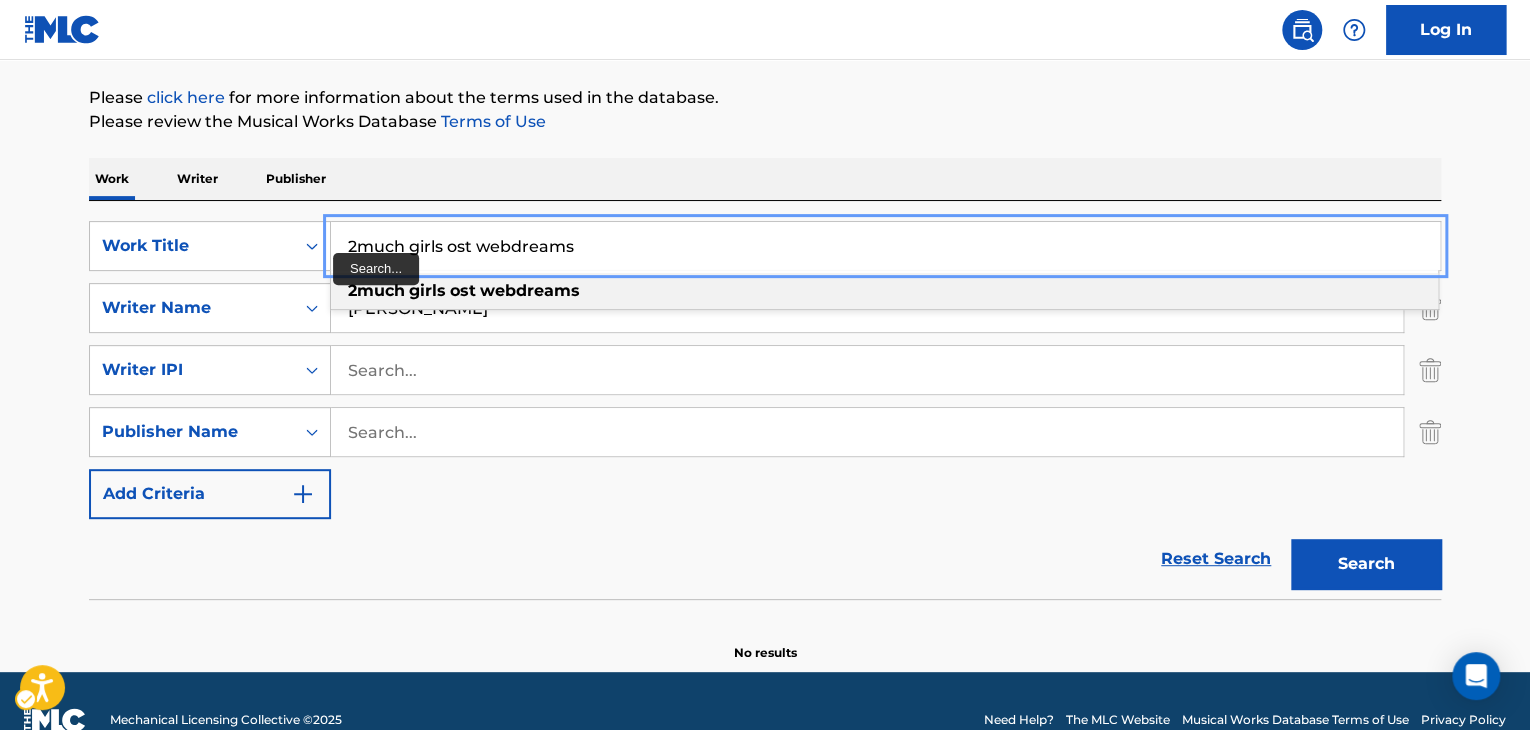 paste 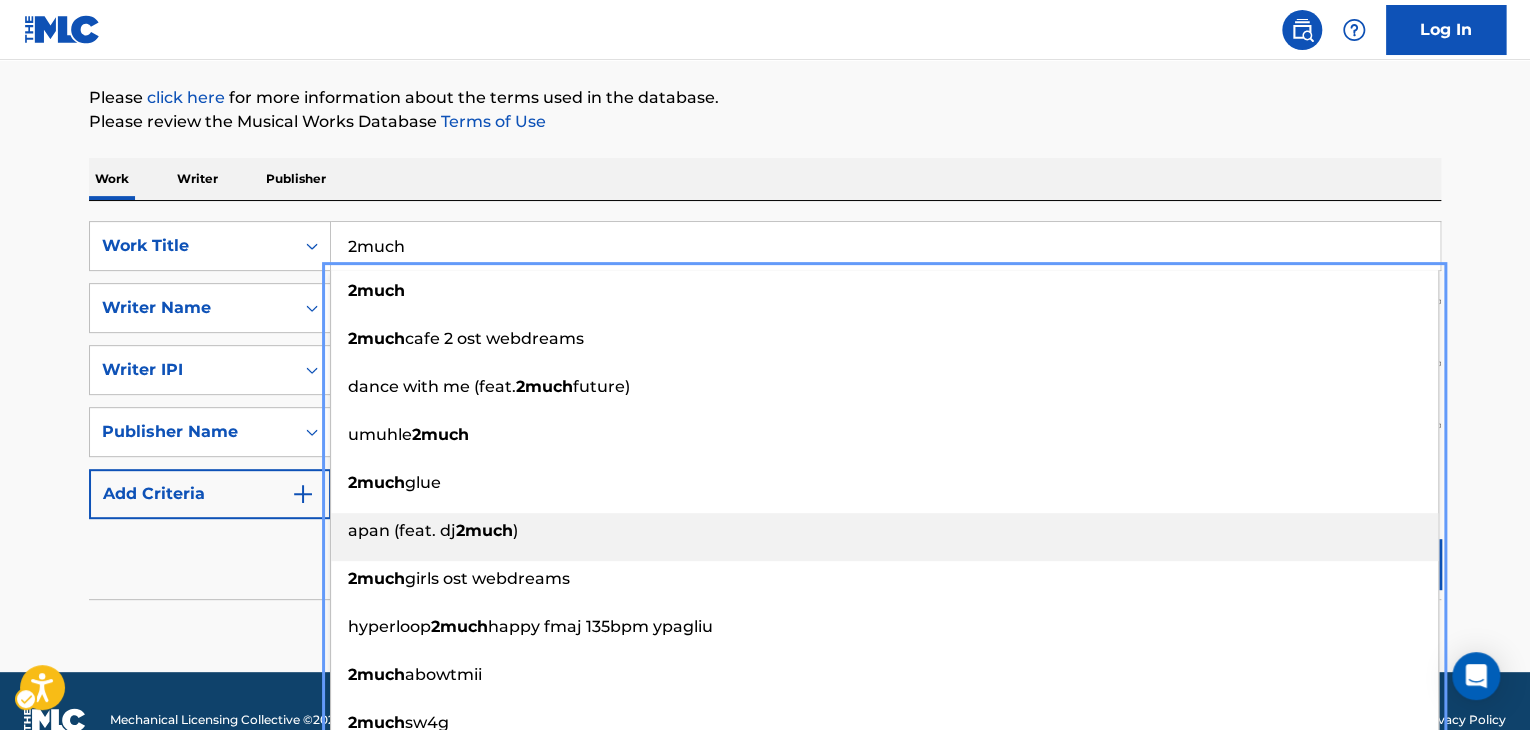 click on "apan (feat. dj  2much )" at bounding box center (884, 537) 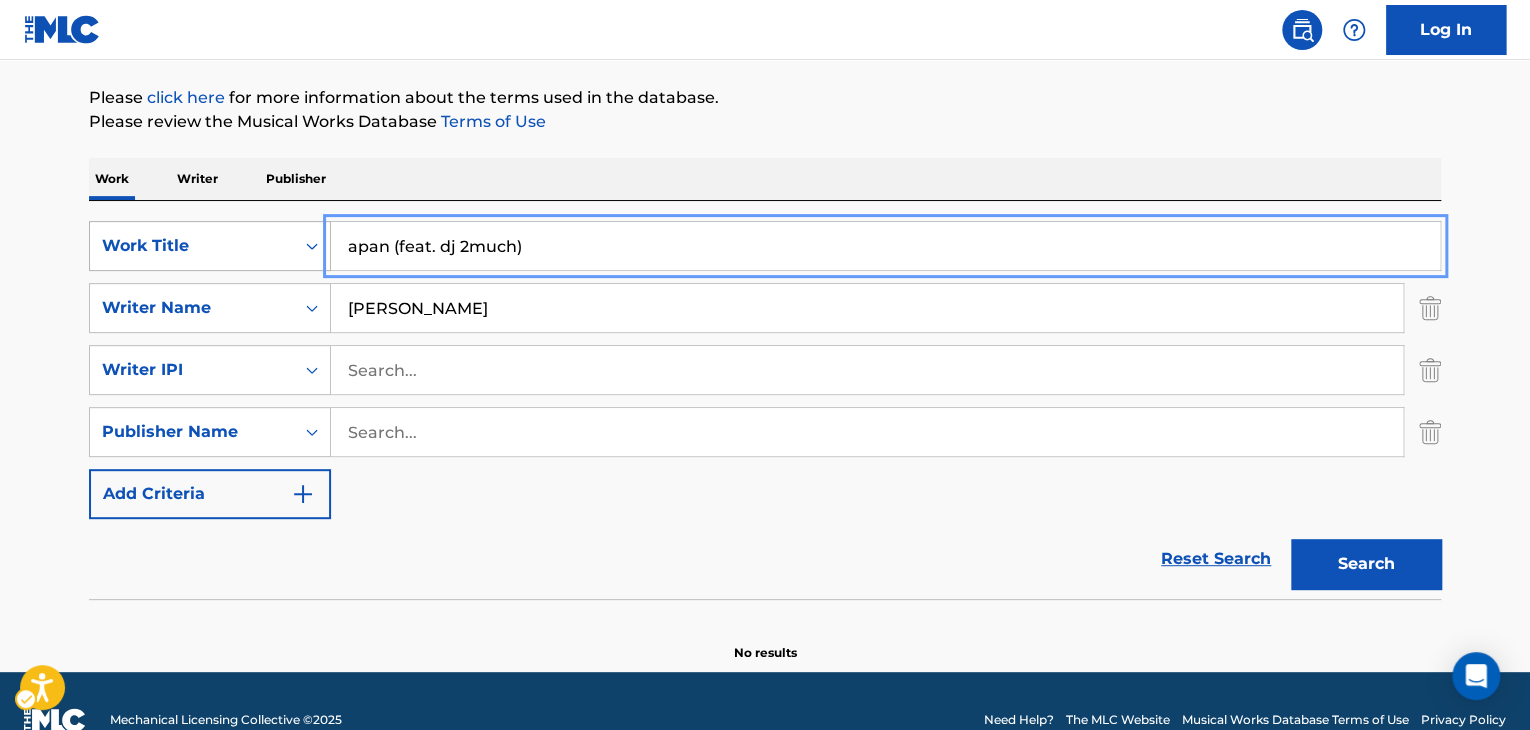drag, startPoint x: 454, startPoint y: 233, endPoint x: 266, endPoint y: 234, distance: 188.00266 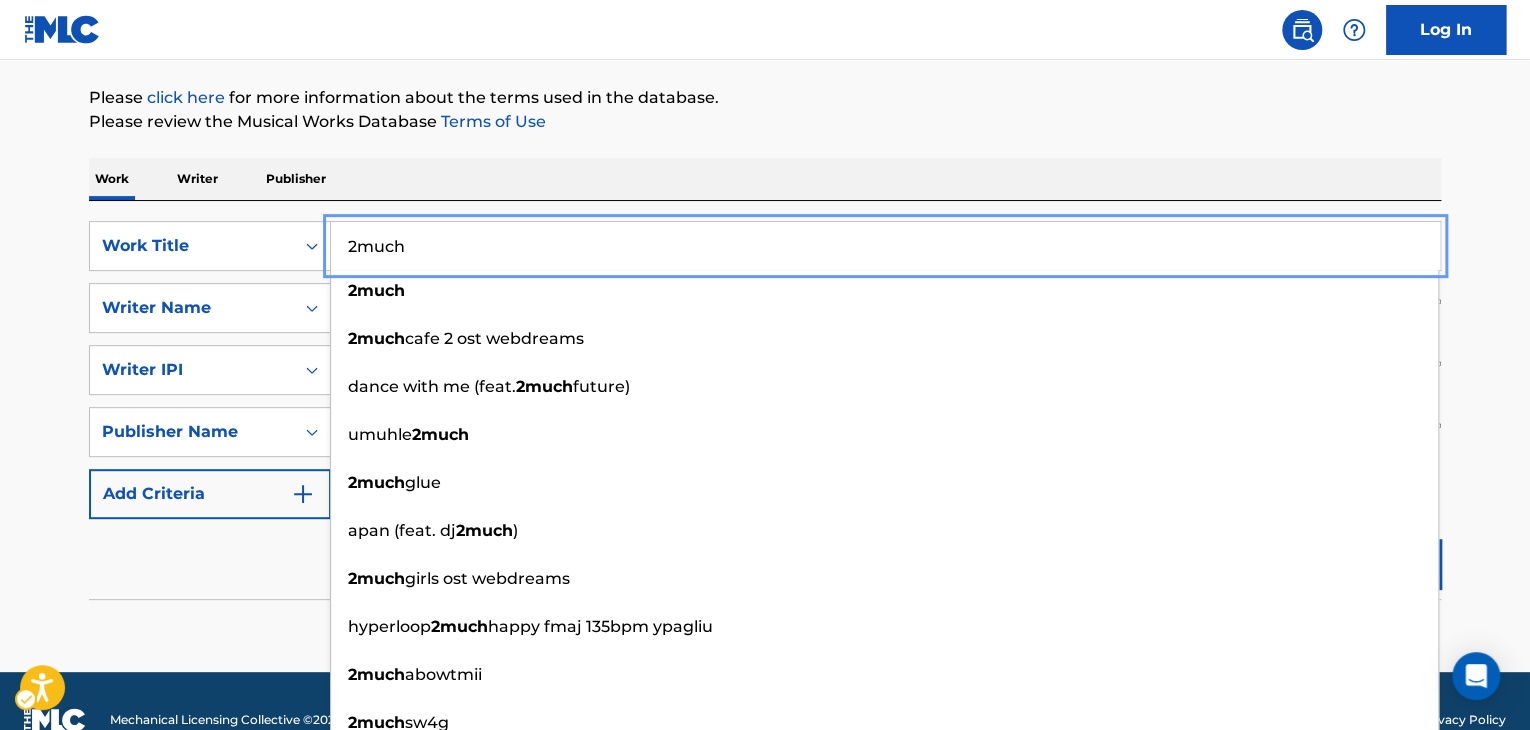 click on "The MLC Public Work Search The accuracy and completeness of The MLC's data is determined solely by our Members. It is not an authoritative source for recording information. Please   click here  | New Window   for more information about the terms used in the database. Please review the Musical Works Database   Terms of Use  | New Window Work Writer Publisher SearchWithCriteria7d469914-ce2a-4662-bcac-01430bfb19fd Work Title 2much Remove -  2much 2much  cafe 2 ost webdreams dance with me (feat.  2much  future) umuhle  2much 2much glue apan (feat. dj  2much ) 2much  girls ost webdreams hyperloop  2much  happy fmaj 135bpm ypagliu 2much abowtmii 2much  sw4g SearchWithCriteria2b041c0f-f1e6-48b3-9770-bd5cfac94e7c Writer Name CHOI SearchWithCriteria41e94c07-729e-481b-a256-ed2c9ff93260 Writer IPI SearchWithCriteriac6676fa2-a40f-4e10-87c9-a78f79d6e2ef Publisher Name Add Criteria Reset Search Search No results" at bounding box center [765, 254] 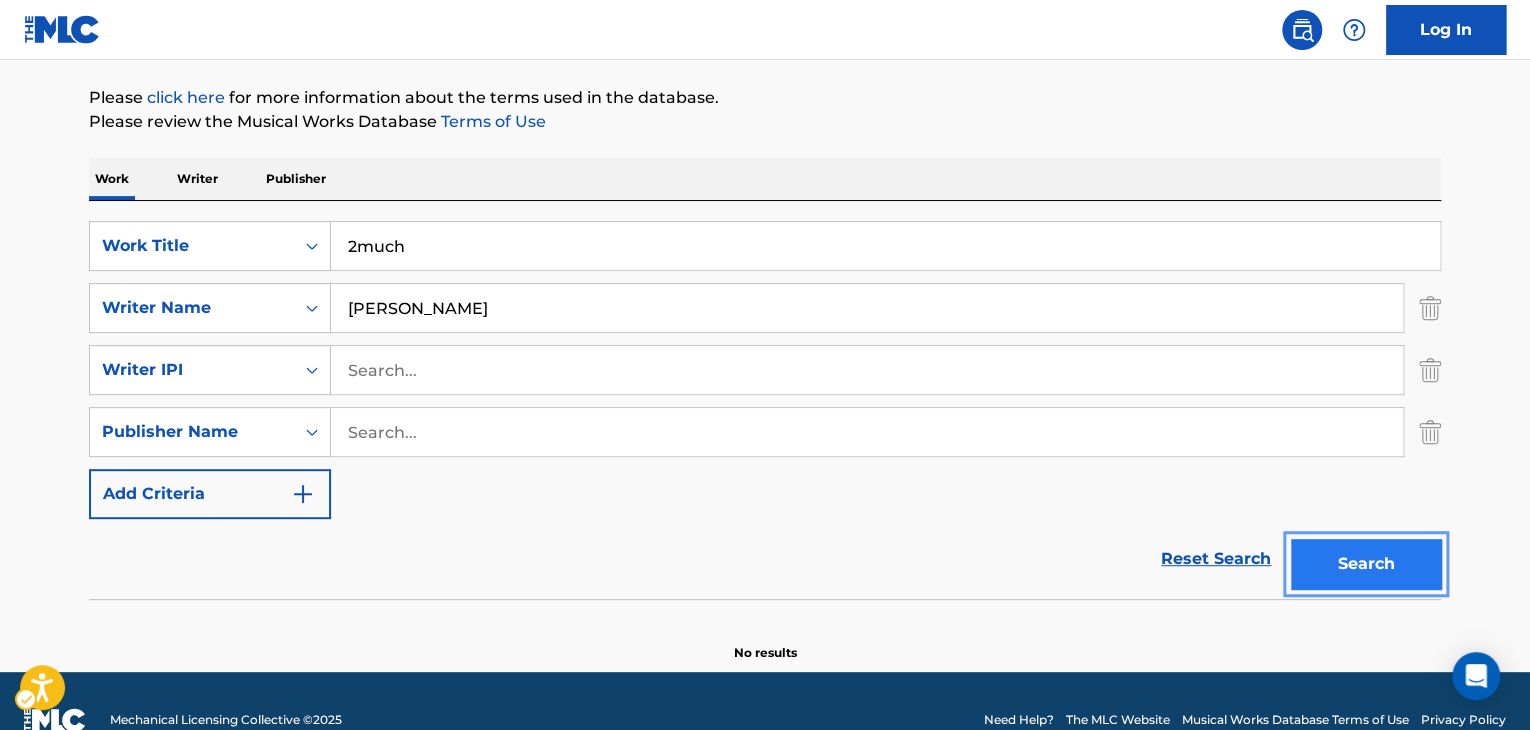 click on "Search" at bounding box center [1366, 564] 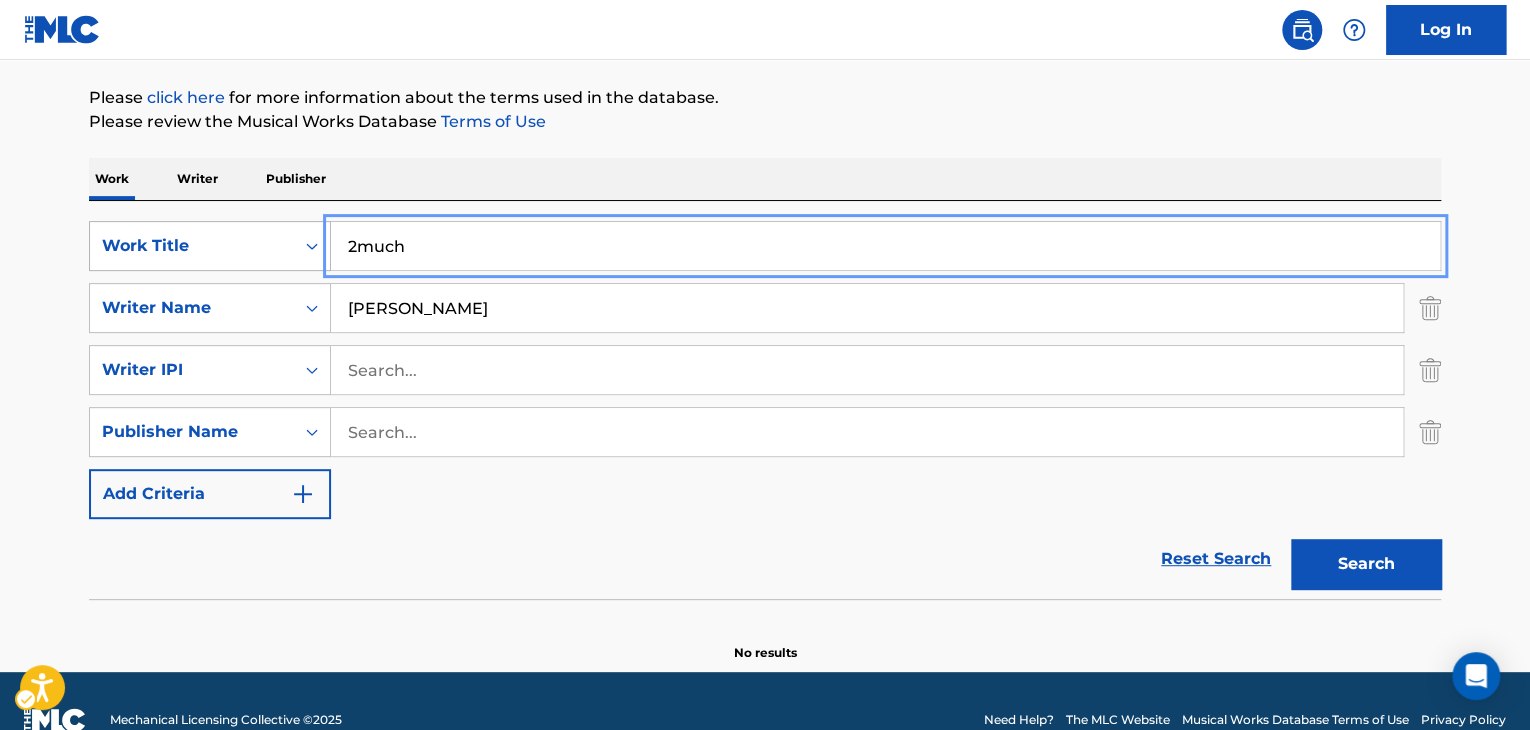 drag, startPoint x: 539, startPoint y: 259, endPoint x: 276, endPoint y: 265, distance: 263.06842 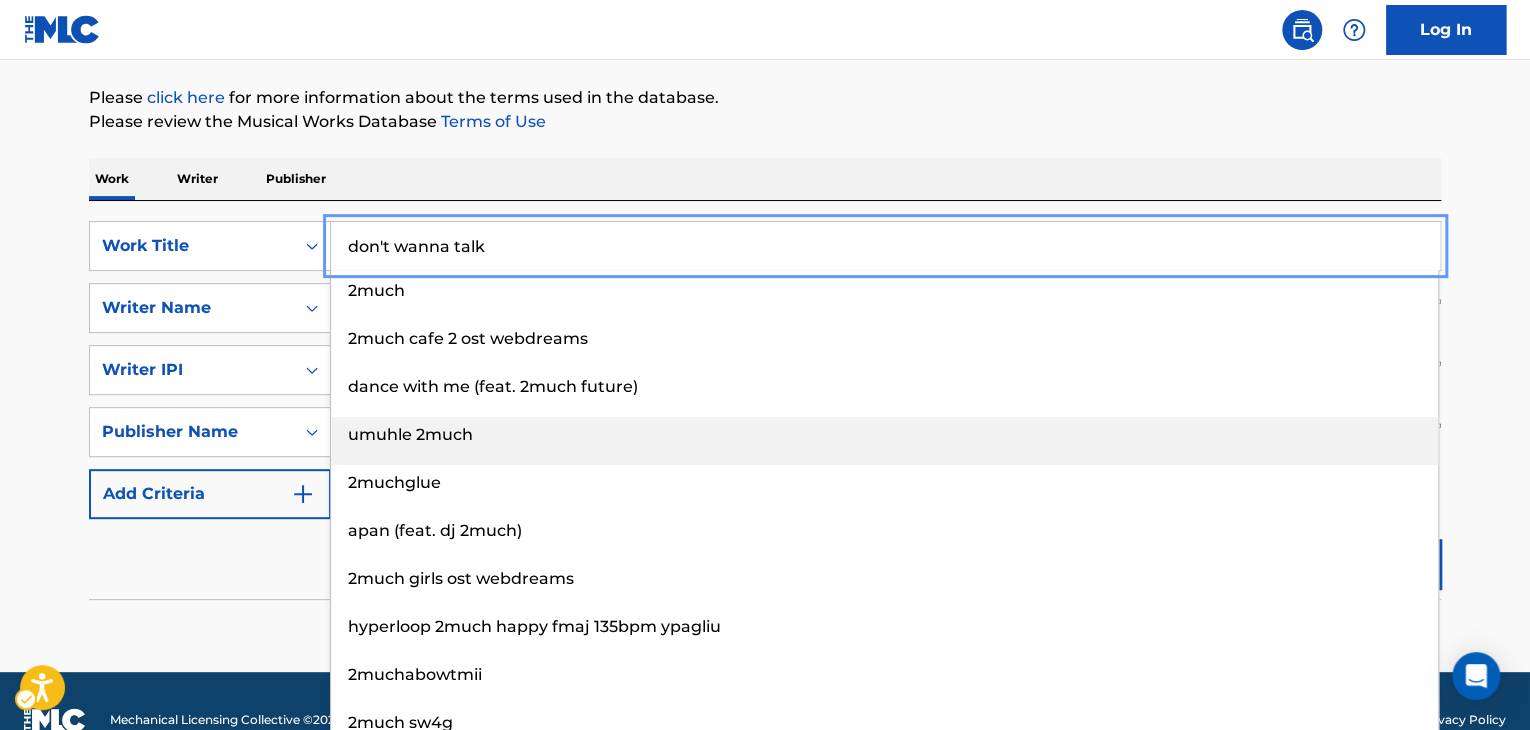 click on "The MLC Public Work Search The accuracy and completeness of The MLC's data is determined solely by our Members. It is not an authoritative source for recording information. Please   click here  | New Window   for more information about the terms used in the database. Please review the Musical Works Database   Terms of Use  | New Window Work Writer Publisher SearchWithCriteria7d469914-ce2a-4662-bcac-01430bfb19fd Work Title don't wanna talk Remove -  2much 2much cafe 2 ost webdreams dance with me (feat. 2much future) umuhle 2much 2muchglue apan (feat. dj 2much) 2much girls ost webdreams hyperloop 2much happy fmaj 135bpm ypagliu 2muchabowtmii 2much sw4g SearchWithCriteria2b041c0f-f1e6-48b3-9770-bd5cfac94e7c Writer Name CHOI SearchWithCriteria41e94c07-729e-481b-a256-ed2c9ff93260 Writer IPI SearchWithCriteriac6676fa2-a40f-4e10-87c9-a78f79d6e2ef Publisher Name Add Criteria Reset Search Search No results" at bounding box center (765, 254) 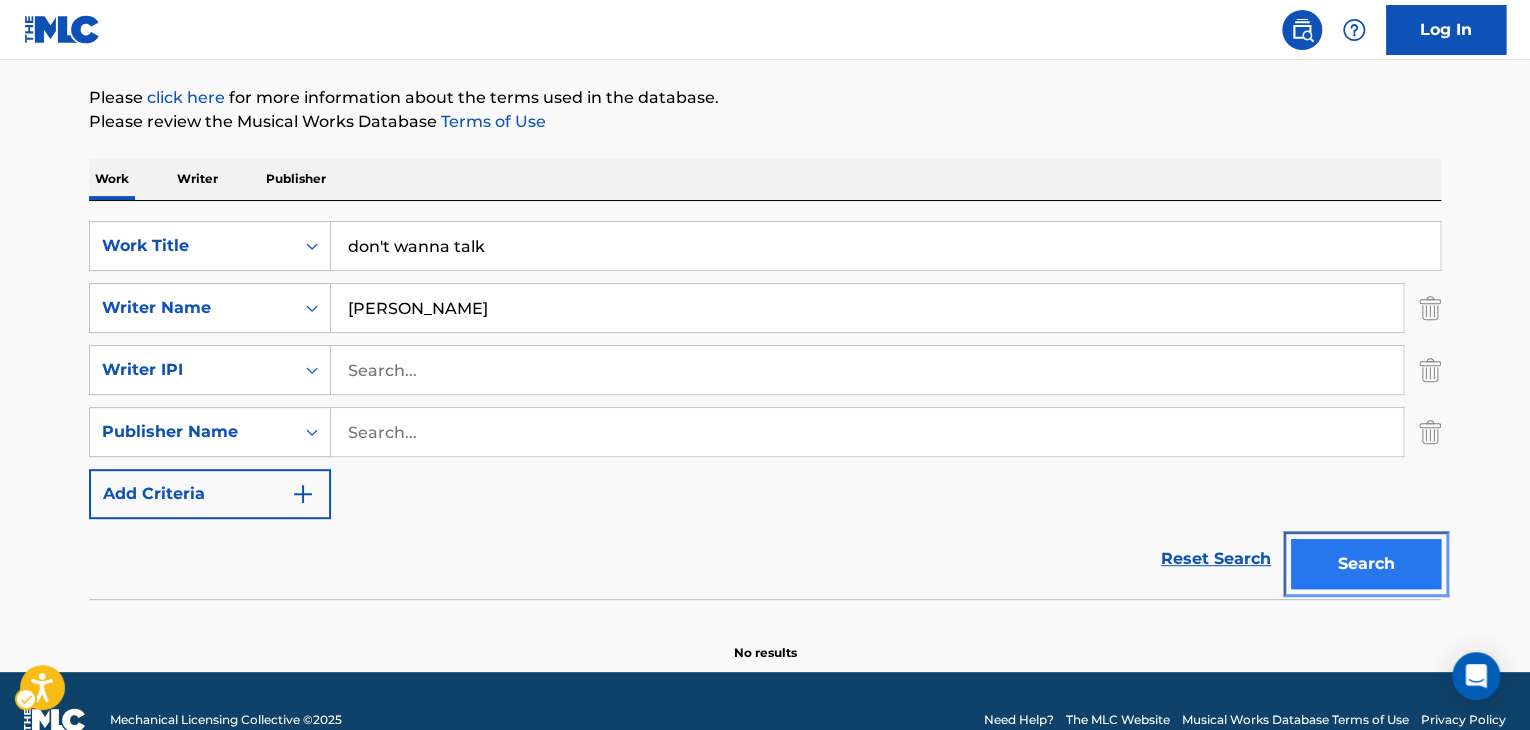 click on "Search" at bounding box center [1366, 564] 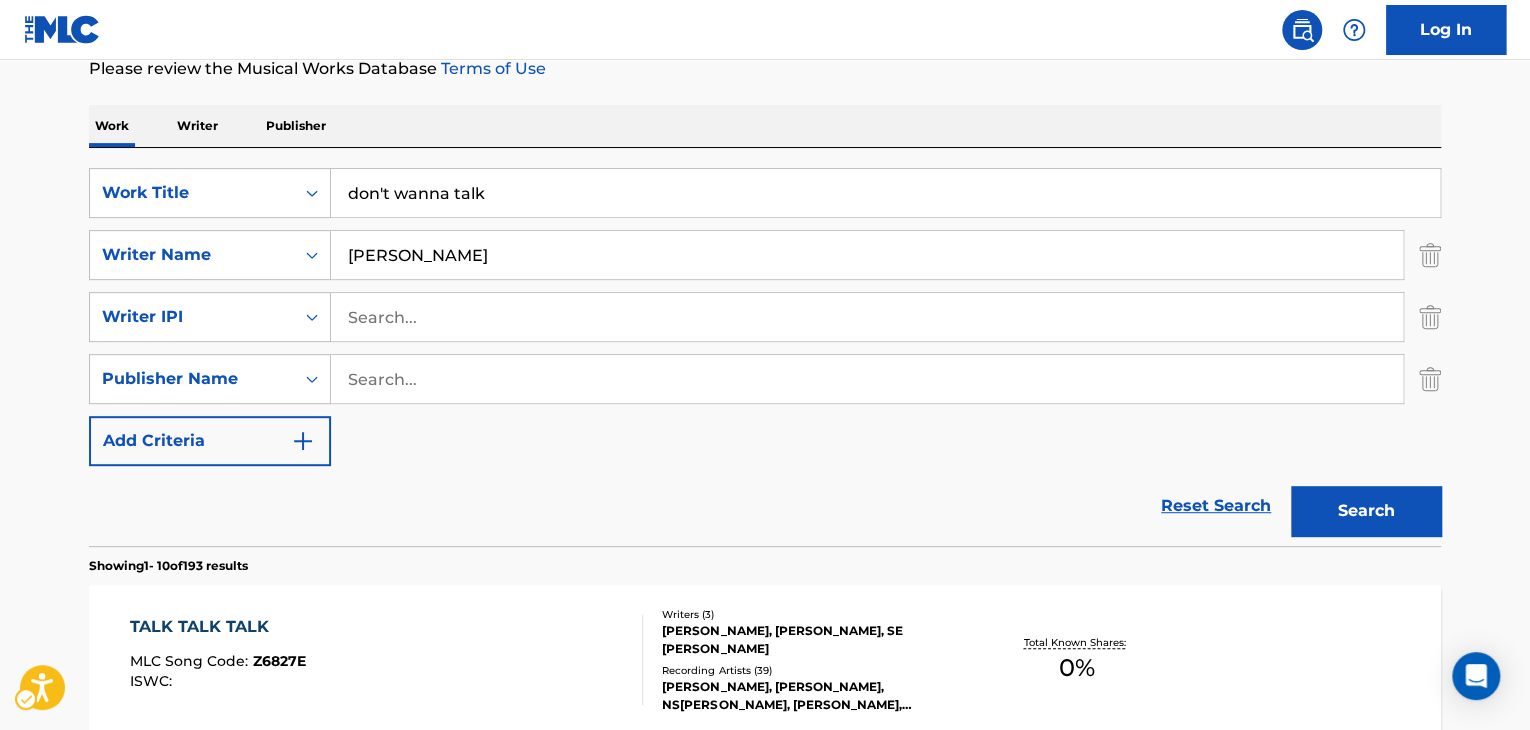scroll, scrollTop: 0, scrollLeft: 0, axis: both 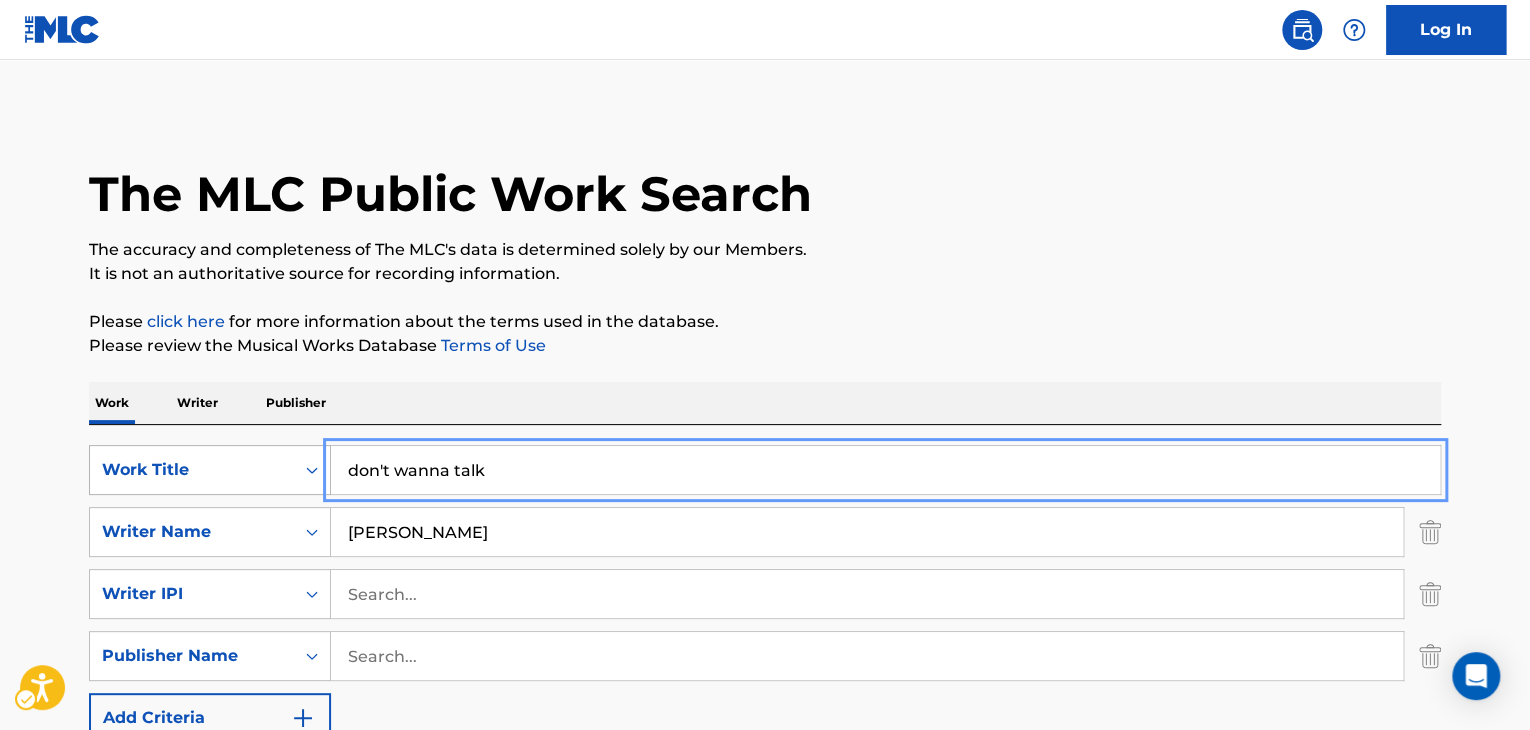 drag, startPoint x: 555, startPoint y: 468, endPoint x: 232, endPoint y: 465, distance: 323.01395 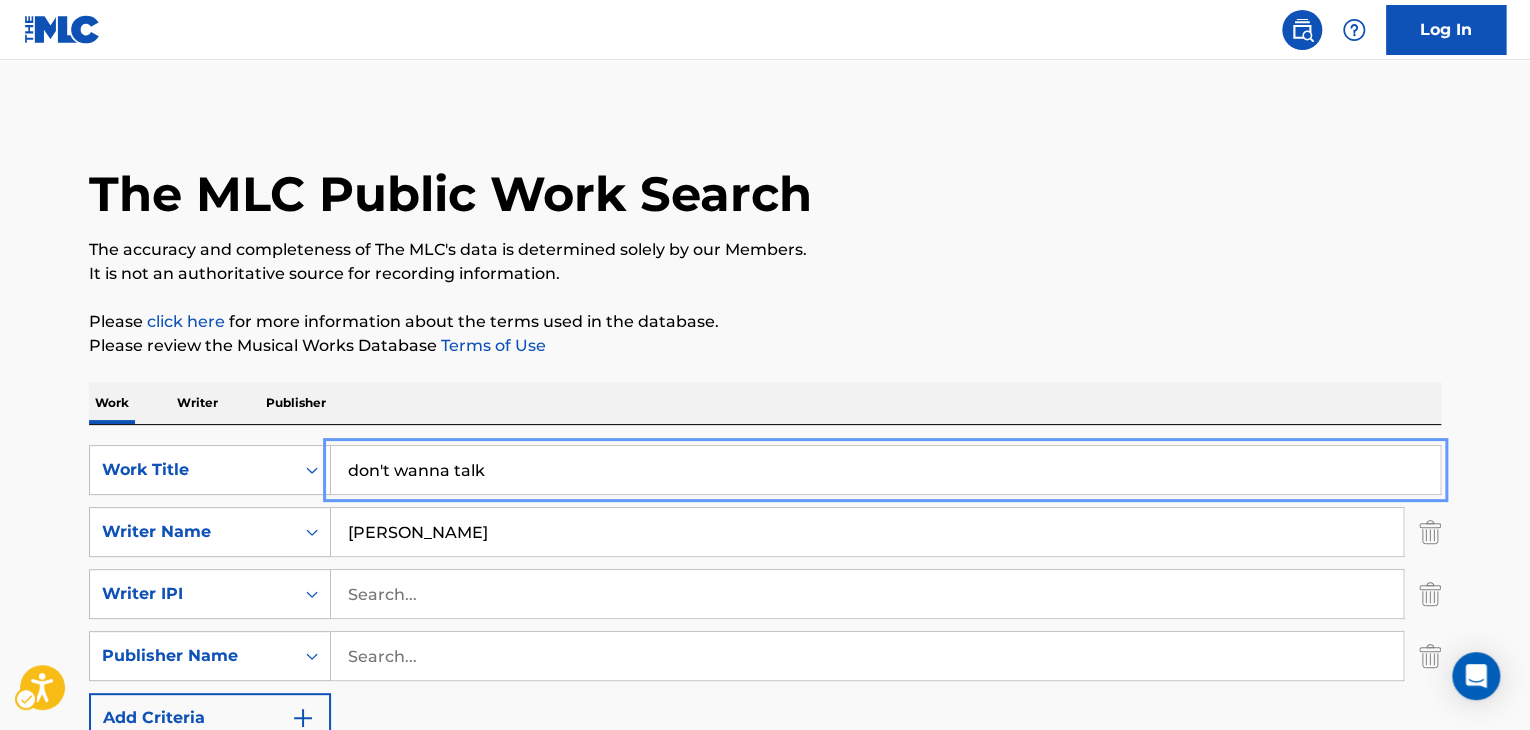 paste on "limelight" 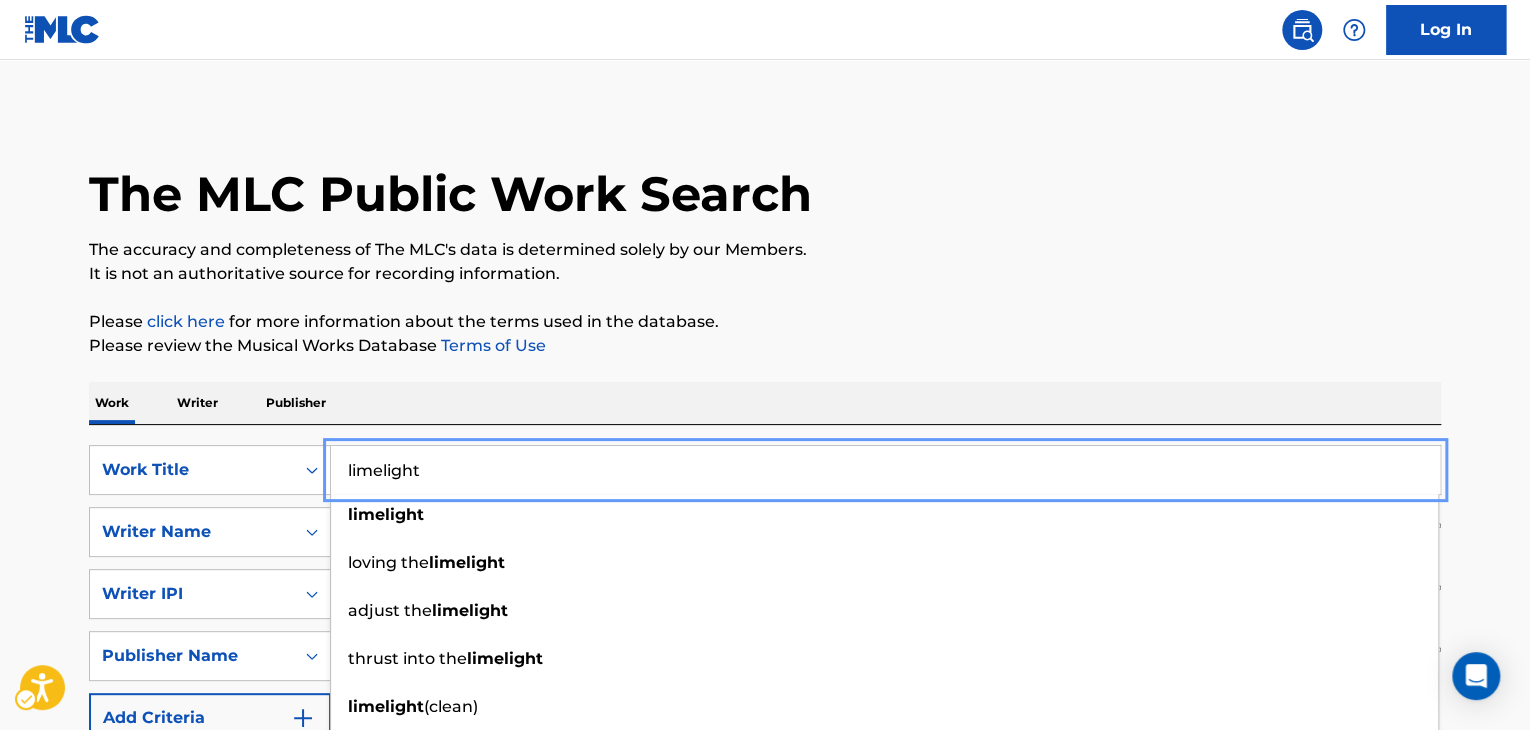 click on "The MLC Public Work Search The accuracy and completeness of The MLC's data is determined solely by our Members. It is not an authoritative source for recording information. Please   click here  | New Window   for more information about the terms used in the database. Please review the Musical Works Database   Terms of Use  | New Window Work Writer Publisher SearchWithCriteria7d469914-ce2a-4662-bcac-01430bfb19fd Work Title limelight Remove -  limelight loving the  limelight adjust the  limelight thrust into the  limelight limelight  (clean) confucious  limelight limelight  lounges limelight  brd awakening (from " limelight ") into the  limelight SearchWithCriteria2b041c0f-f1e6-48b3-9770-bd5cfac94e7c Writer Name CHOI SearchWithCriteria41e94c07-729e-481b-a256-ed2c9ff93260 Writer IPI SearchWithCriteriac6676fa2-a40f-4e10-87c9-a78f79d6e2ef Publisher Name Add Criteria Reset Search Search Showing  1  -   10  of  193   results   TALK TALK TALK MLC Song Code : Z6827E ISWC : Writers ( 3 ) Recording Artists ( 39 ) 0 % :" at bounding box center [765, 1299] 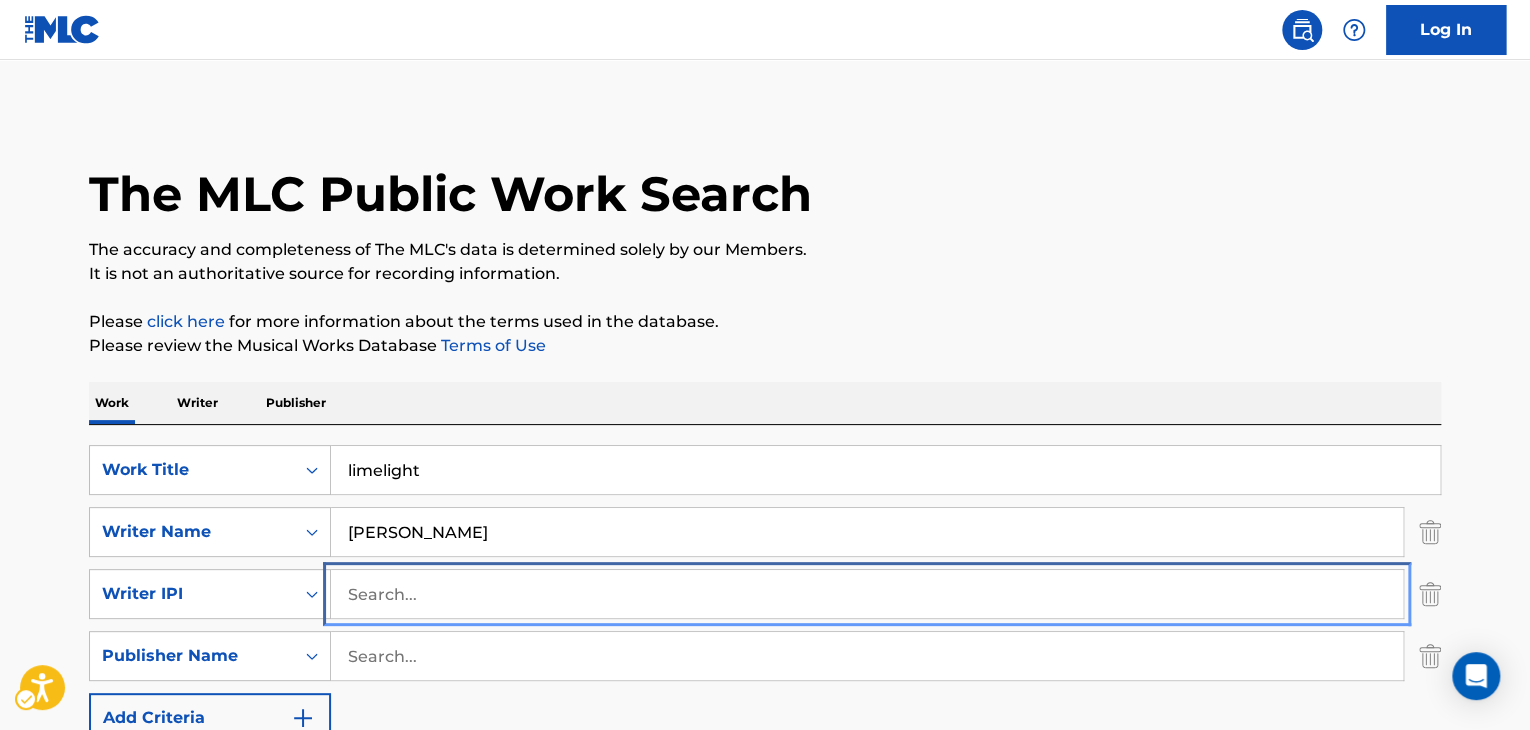 click at bounding box center (867, 594) 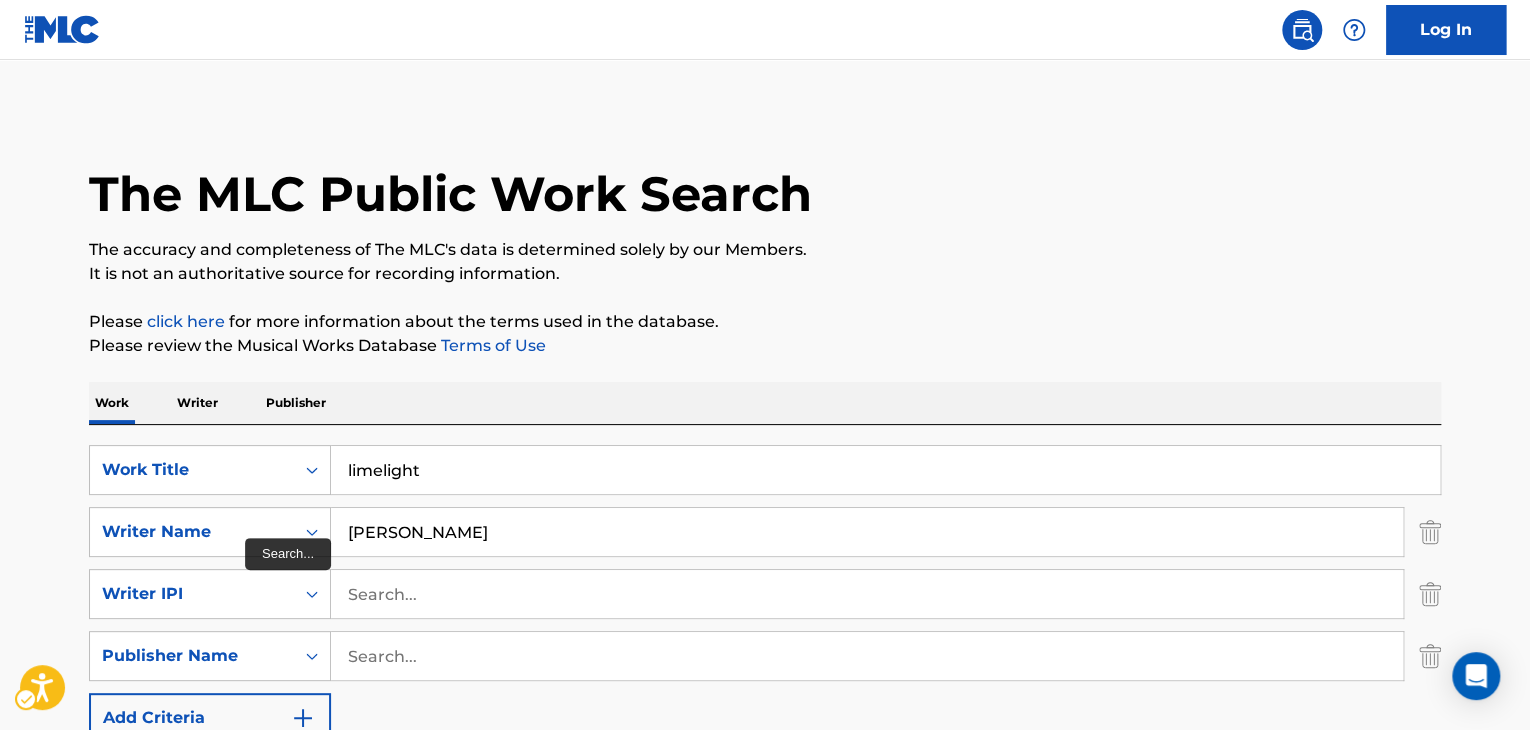 scroll, scrollTop: 200, scrollLeft: 0, axis: vertical 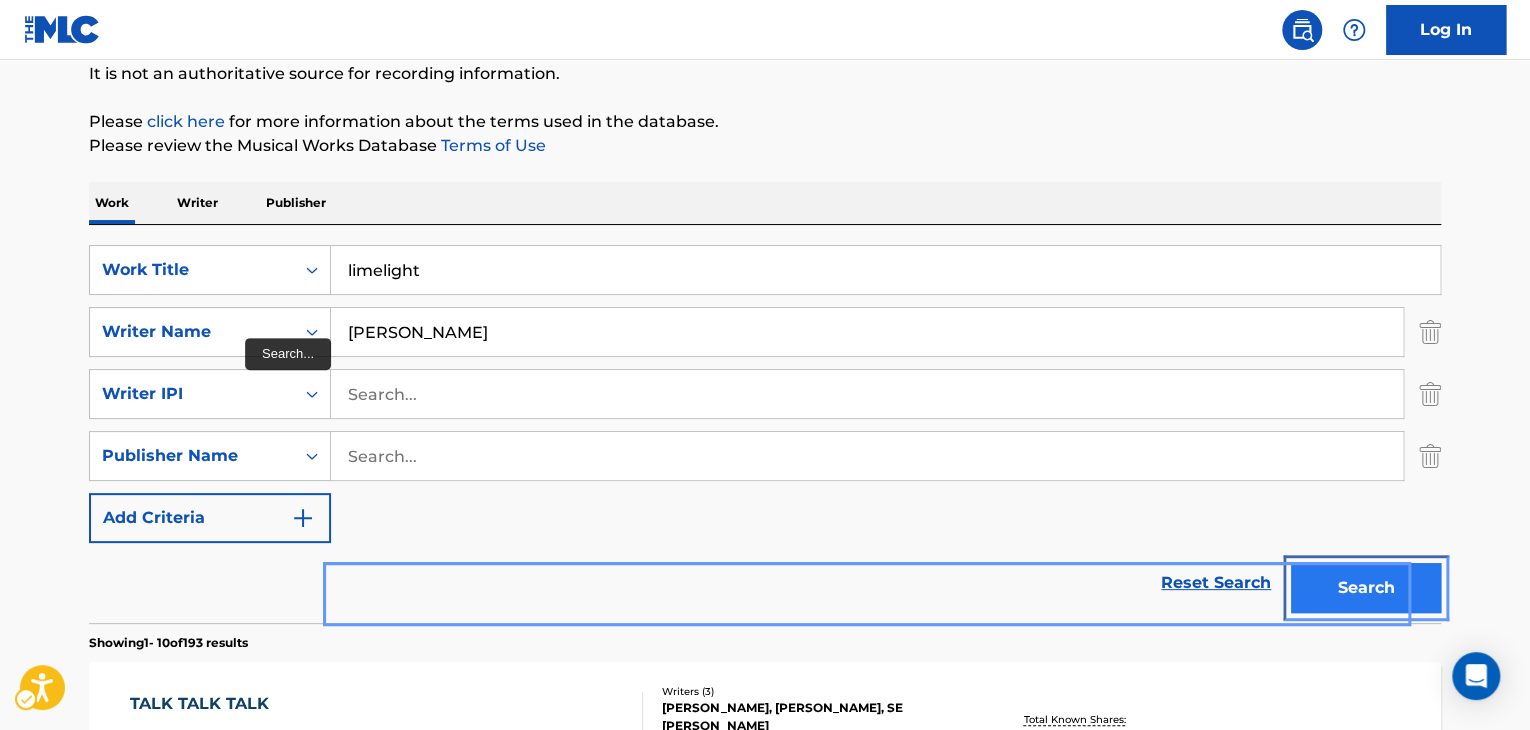 click on "Search" at bounding box center [1366, 588] 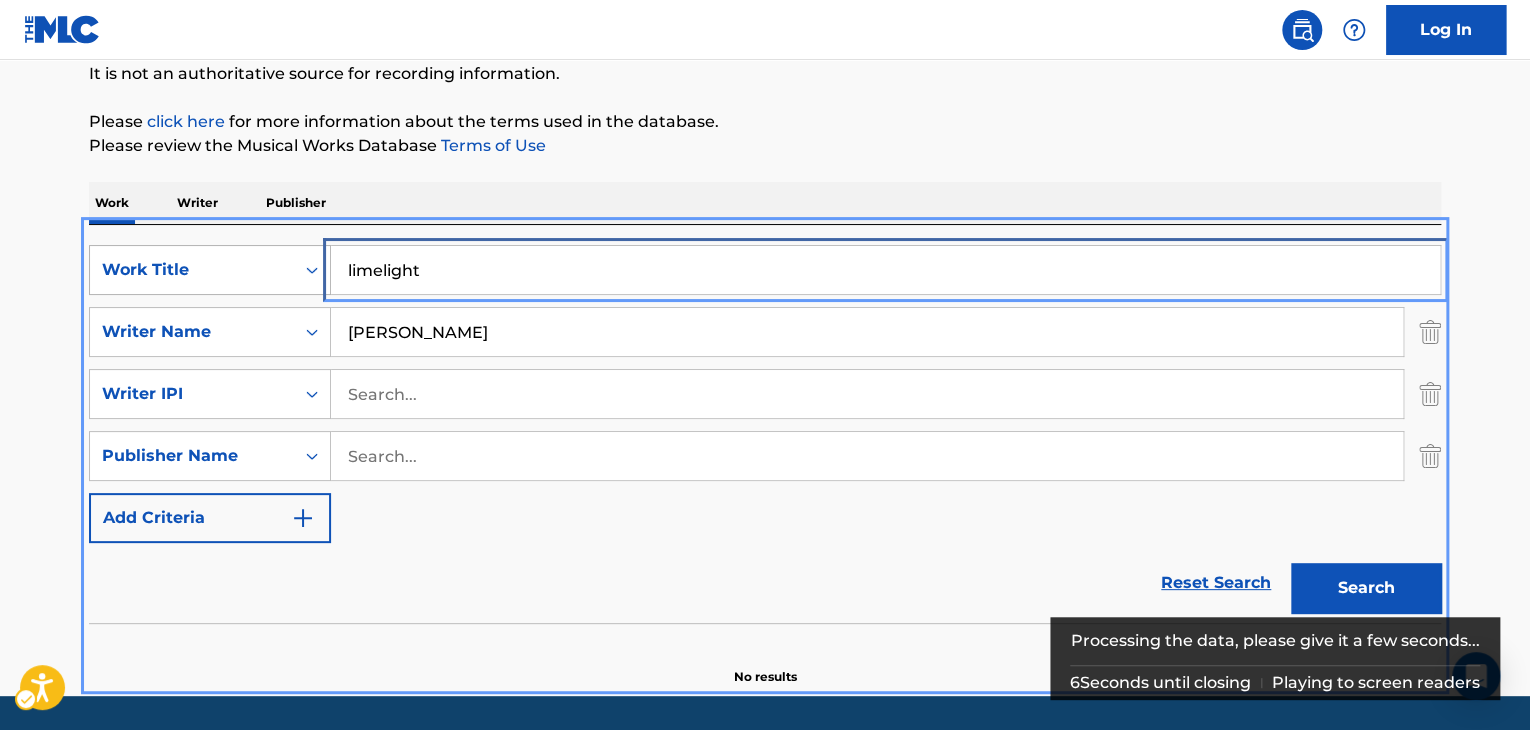click on "SearchWithCriteria7d469914-ce2a-4662-bcac-01430bfb19fd Work Title limelight Remove -" at bounding box center (765, 270) 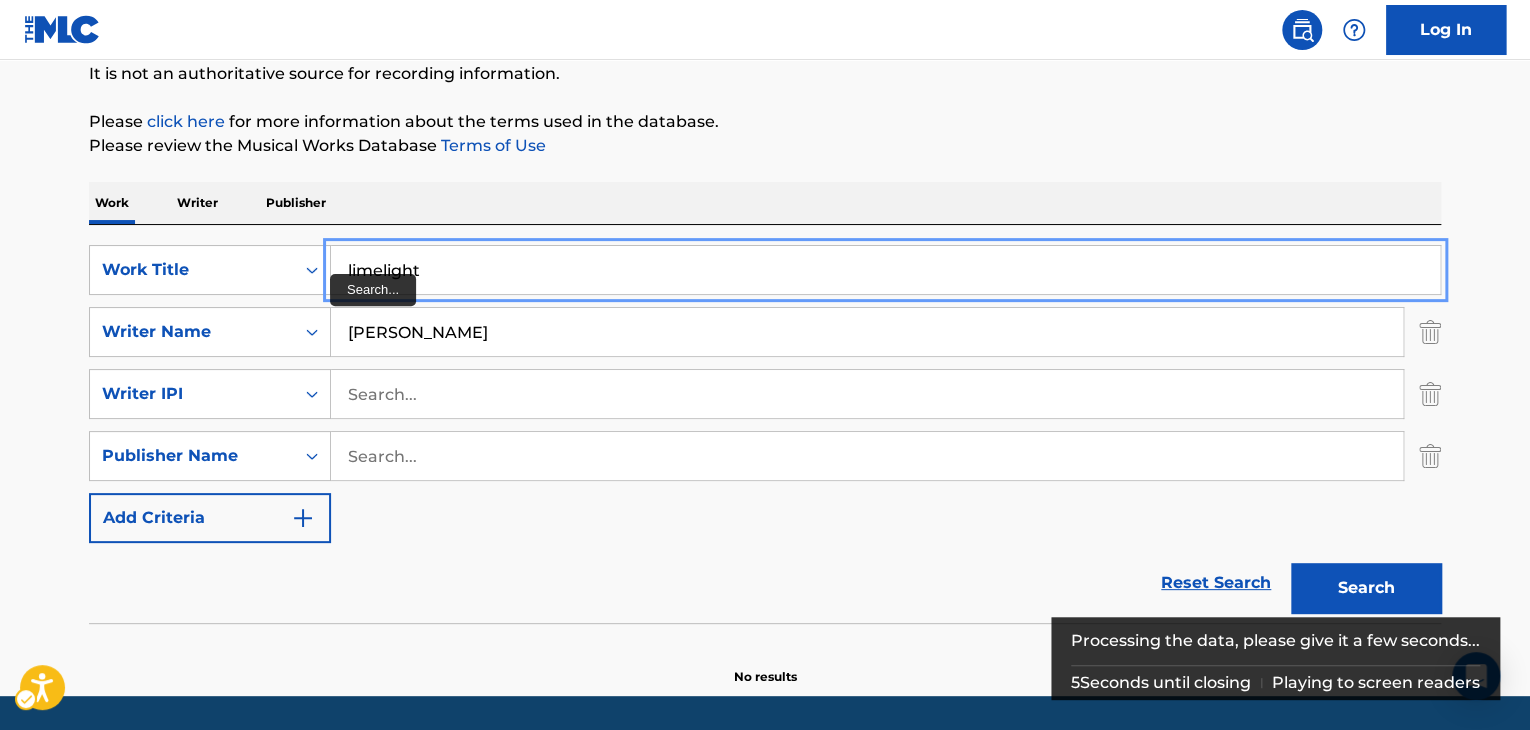 paste on "merry go round" 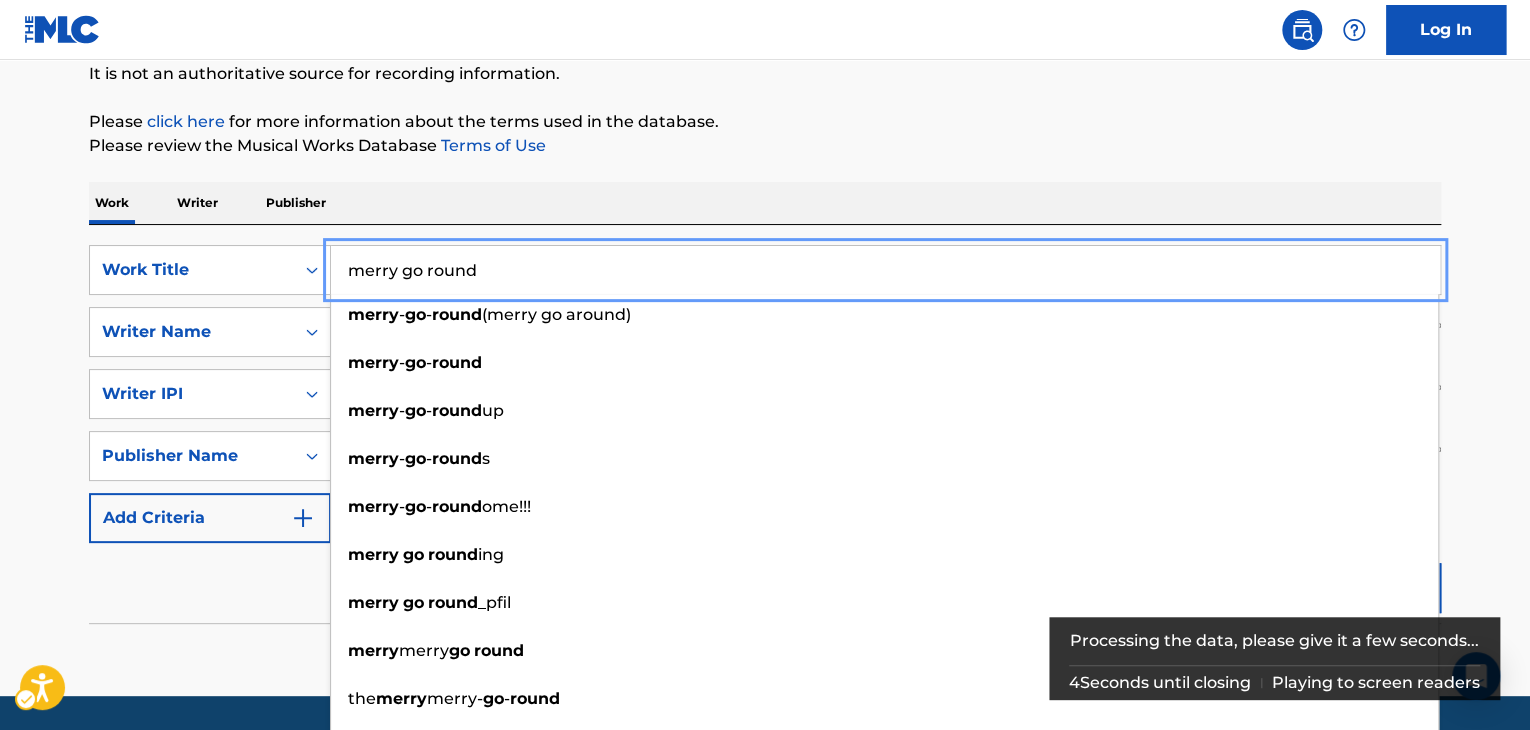 click on "The MLC Public Work Search The accuracy and completeness of The MLC's data is determined solely by our Members. It is not an authoritative source for recording information. Please   click here  | New Window   for more information about the terms used in the database. Please review the Musical Works Database   Terms of Use  | New Window Work Writer Publisher SearchWithCriteria7d469914-ce2a-4662-bcac-01430bfb19fd Work Title merry go round Remove -  merry - go - round  (merry go around) merry - go - round merry - go - round up merry - go - round s merry - go - round ome!!! merry   go   round ing merry   go   round _pfil merry  merry  go   round the  merry  merry- go - round merry   go   round  somewhere SearchWithCriteria2b041c0f-f1e6-48b3-9770-bd5cfac94e7c Writer Name CHOI SearchWithCriteria41e94c07-729e-481b-a256-ed2c9ff93260 Writer IPI SearchWithCriteriac6676fa2-a40f-4e10-87c9-a78f79d6e2ef Publisher Name Add Criteria Reset Search Search No results" at bounding box center (765, 278) 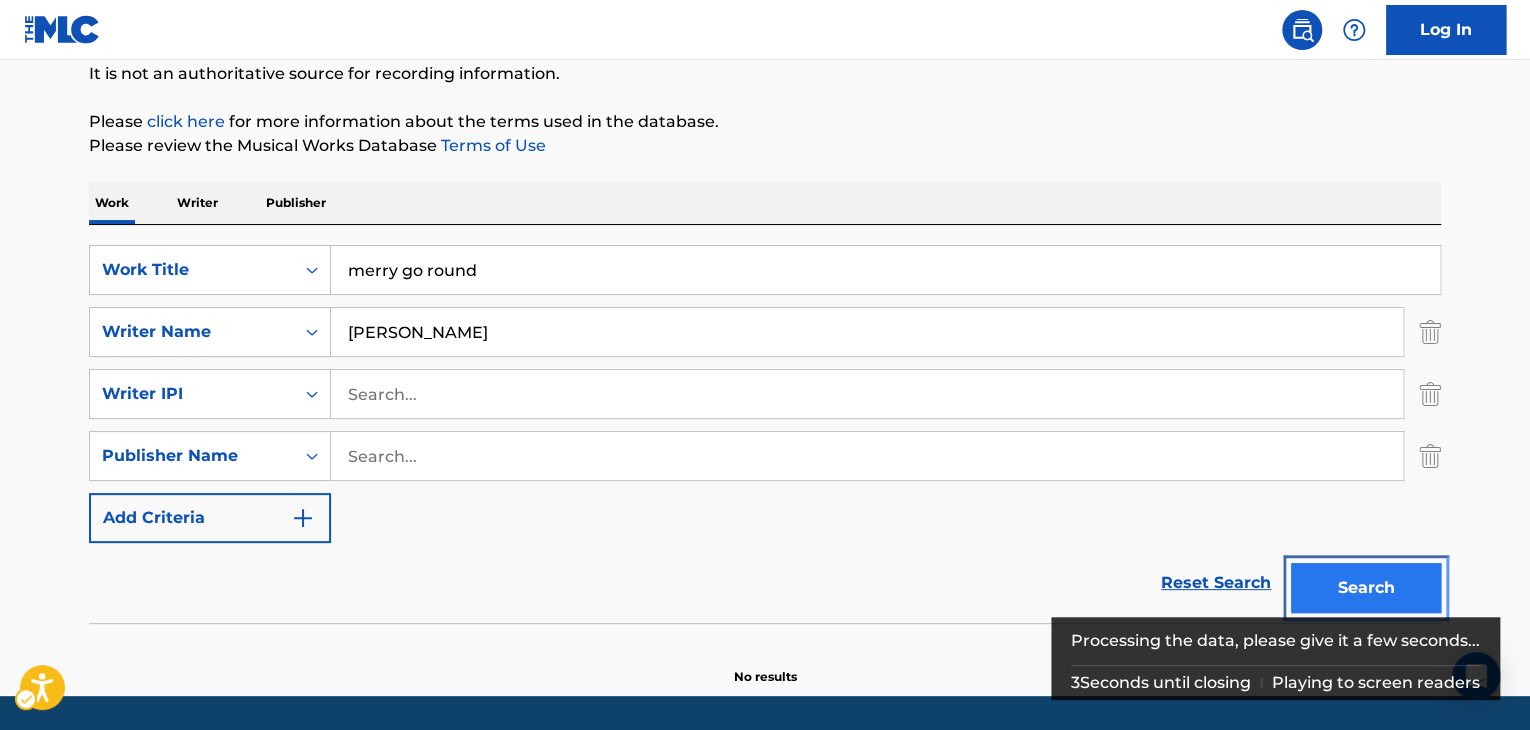 click on "Search" at bounding box center (1366, 588) 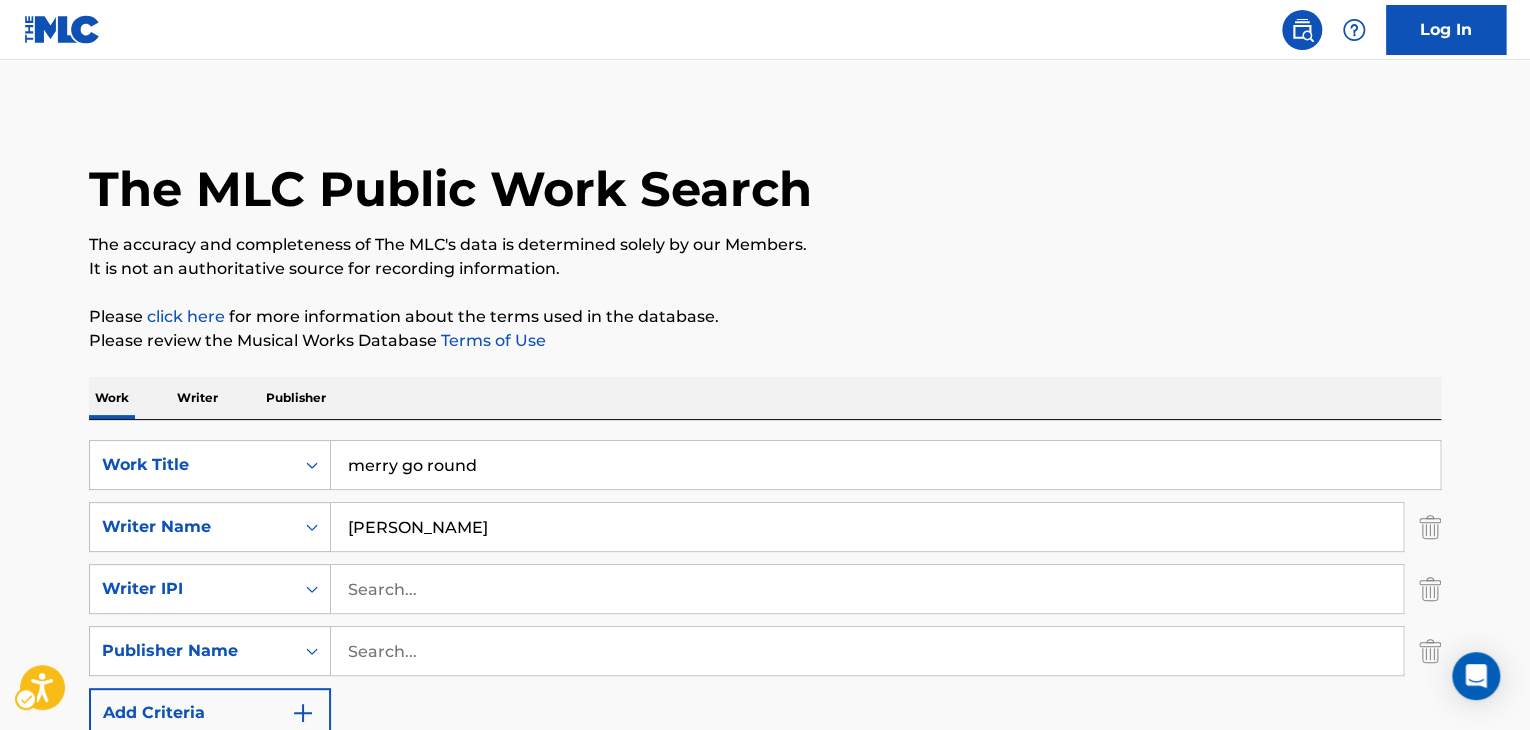 scroll, scrollTop: 0, scrollLeft: 0, axis: both 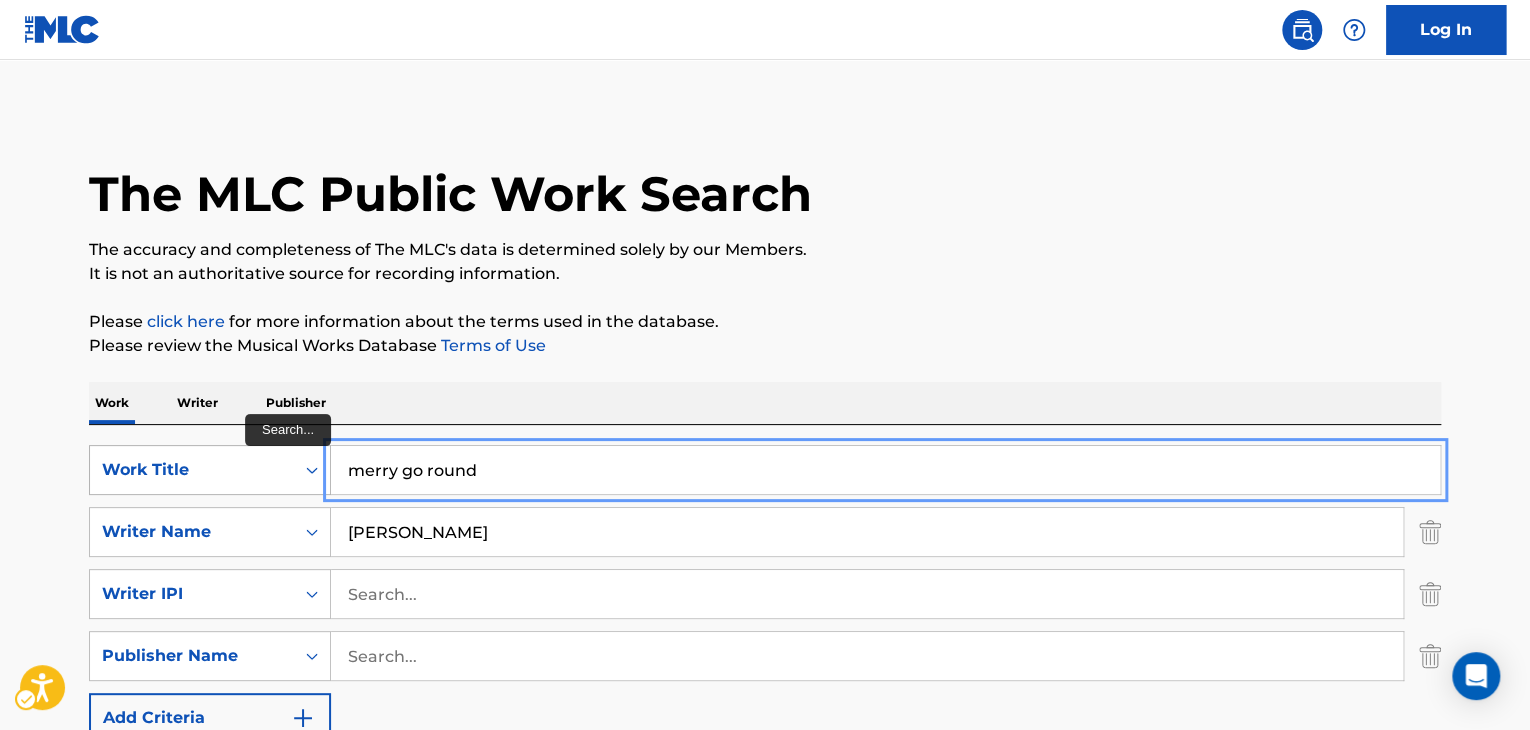 drag, startPoint x: 567, startPoint y: 485, endPoint x: 315, endPoint y: 477, distance: 252.12695 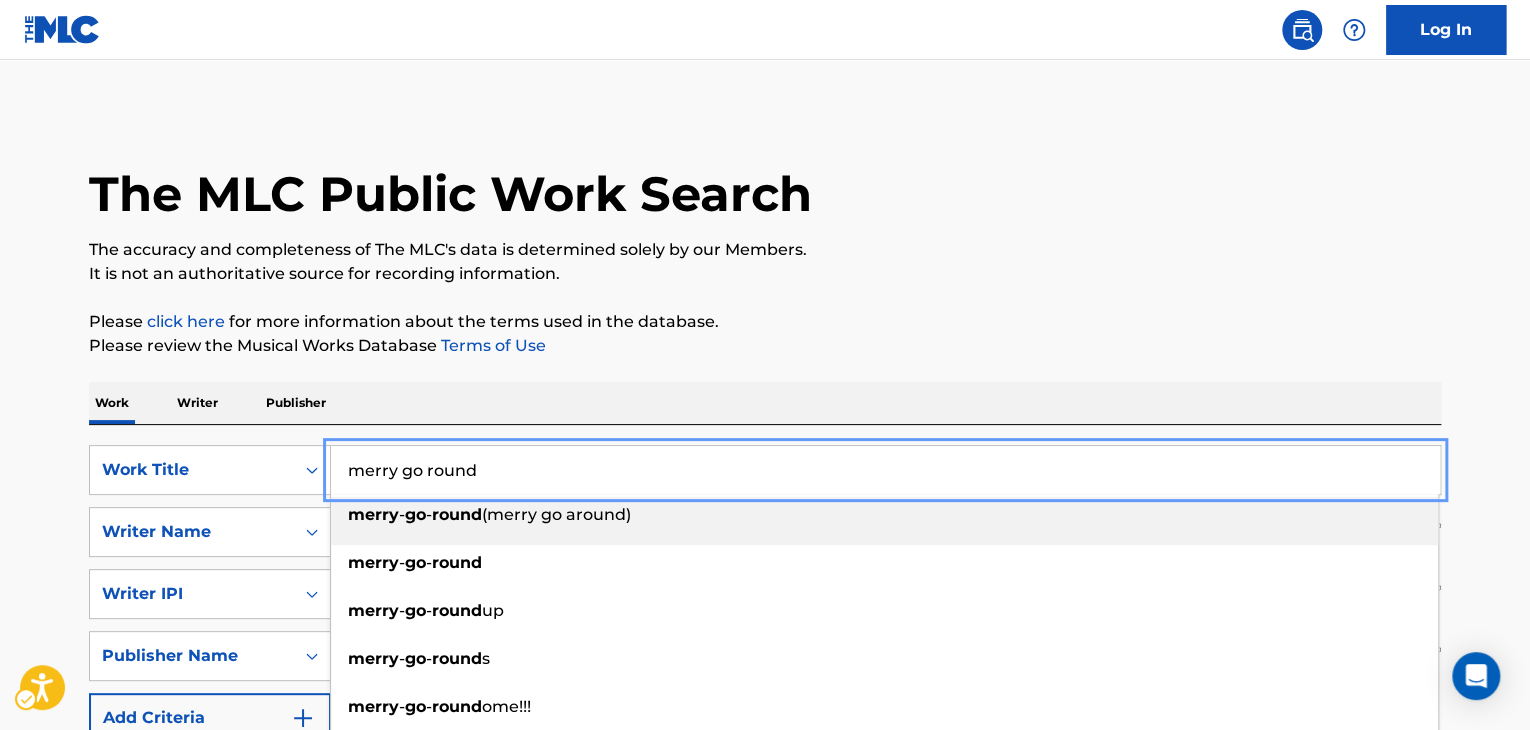 drag, startPoint x: 500, startPoint y: 458, endPoint x: 453, endPoint y: 467, distance: 47.853943 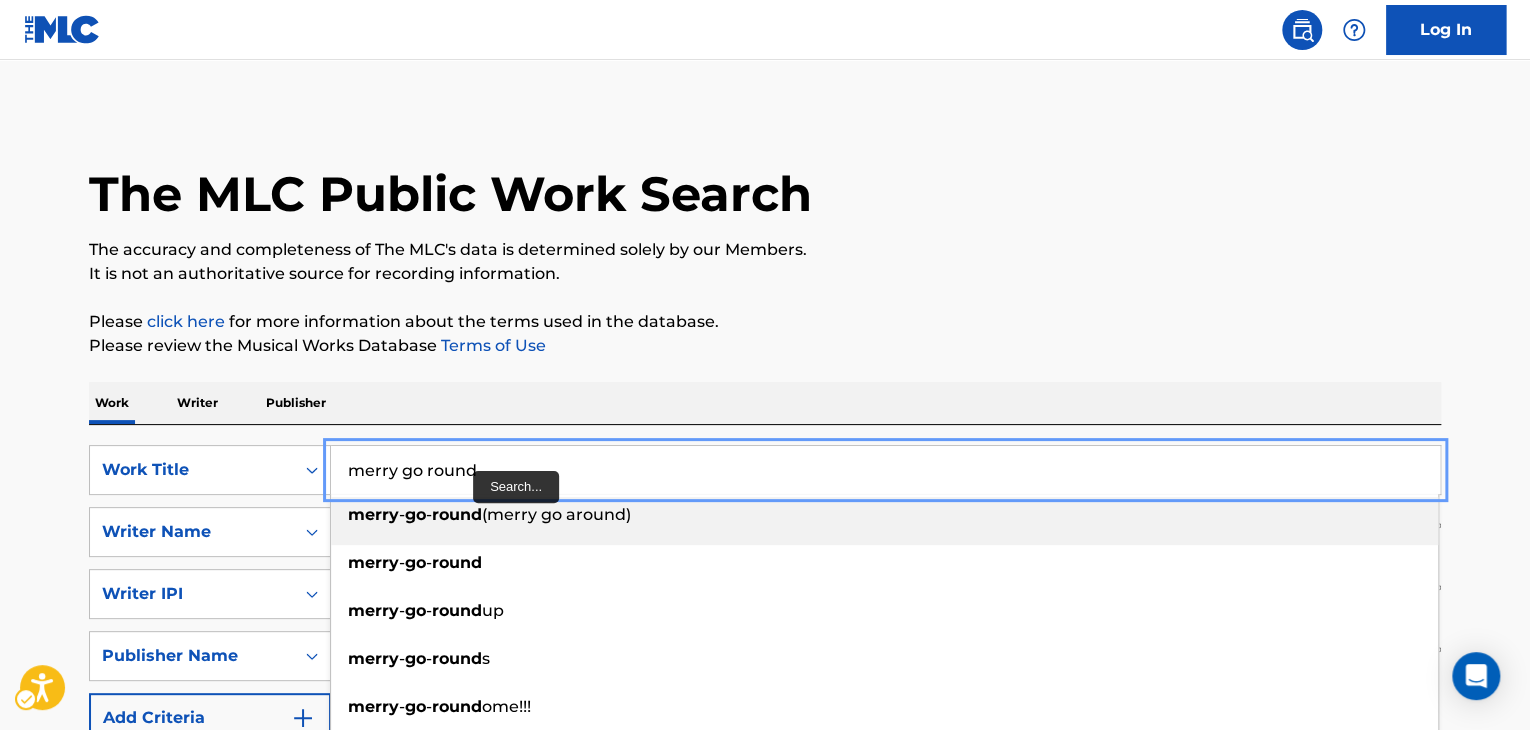 click on "merry go round" at bounding box center (885, 470) 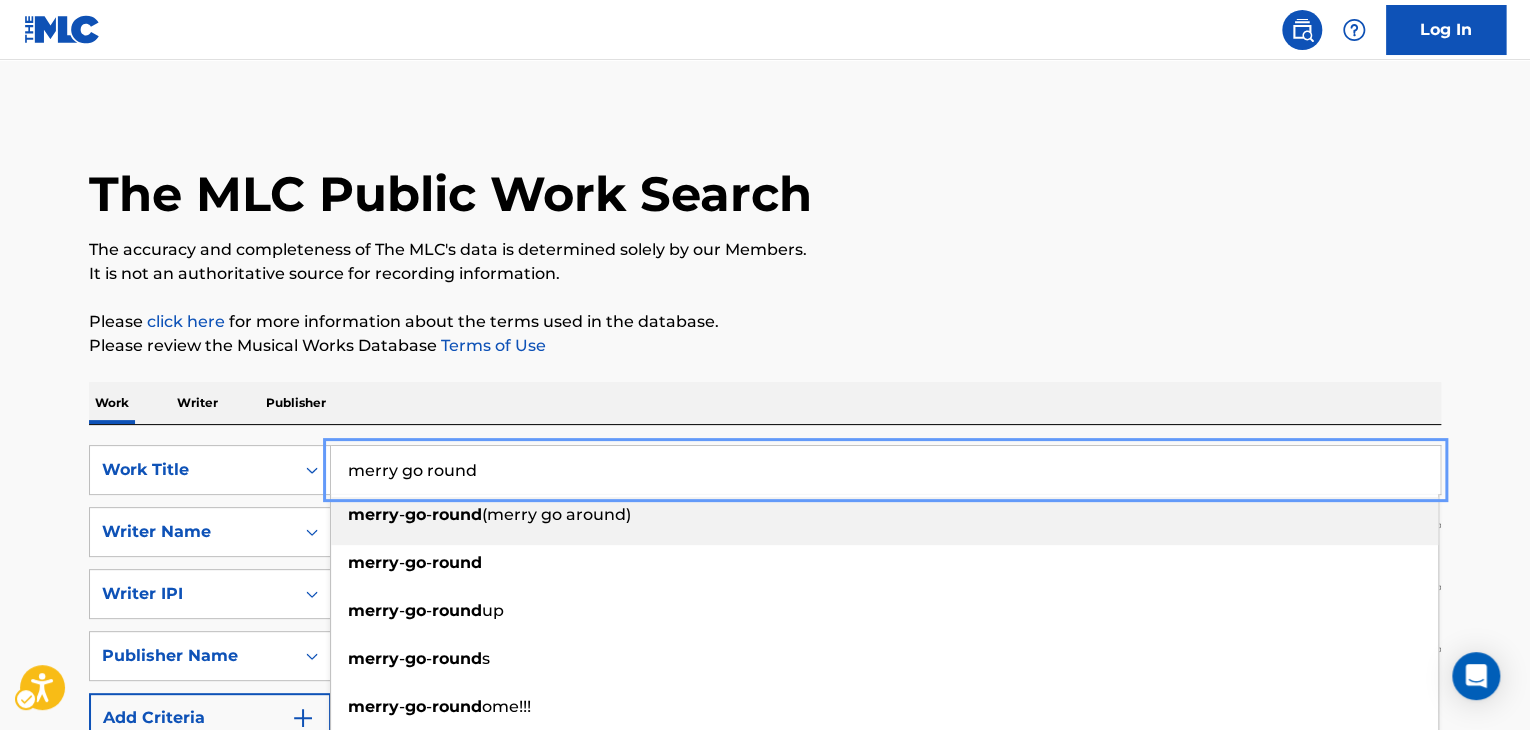 drag, startPoint x: 493, startPoint y: 464, endPoint x: 333, endPoint y: 464, distance: 160 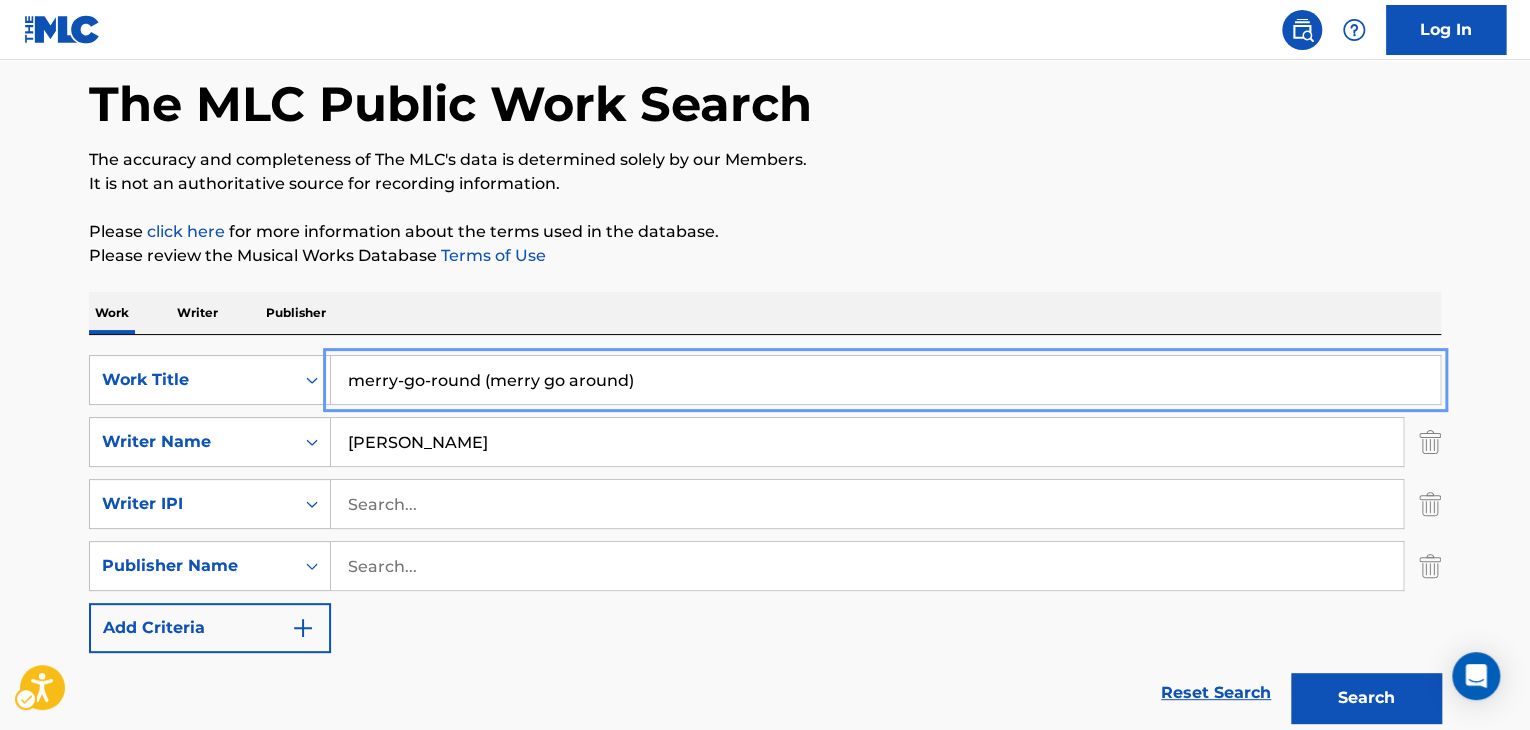 scroll, scrollTop: 200, scrollLeft: 0, axis: vertical 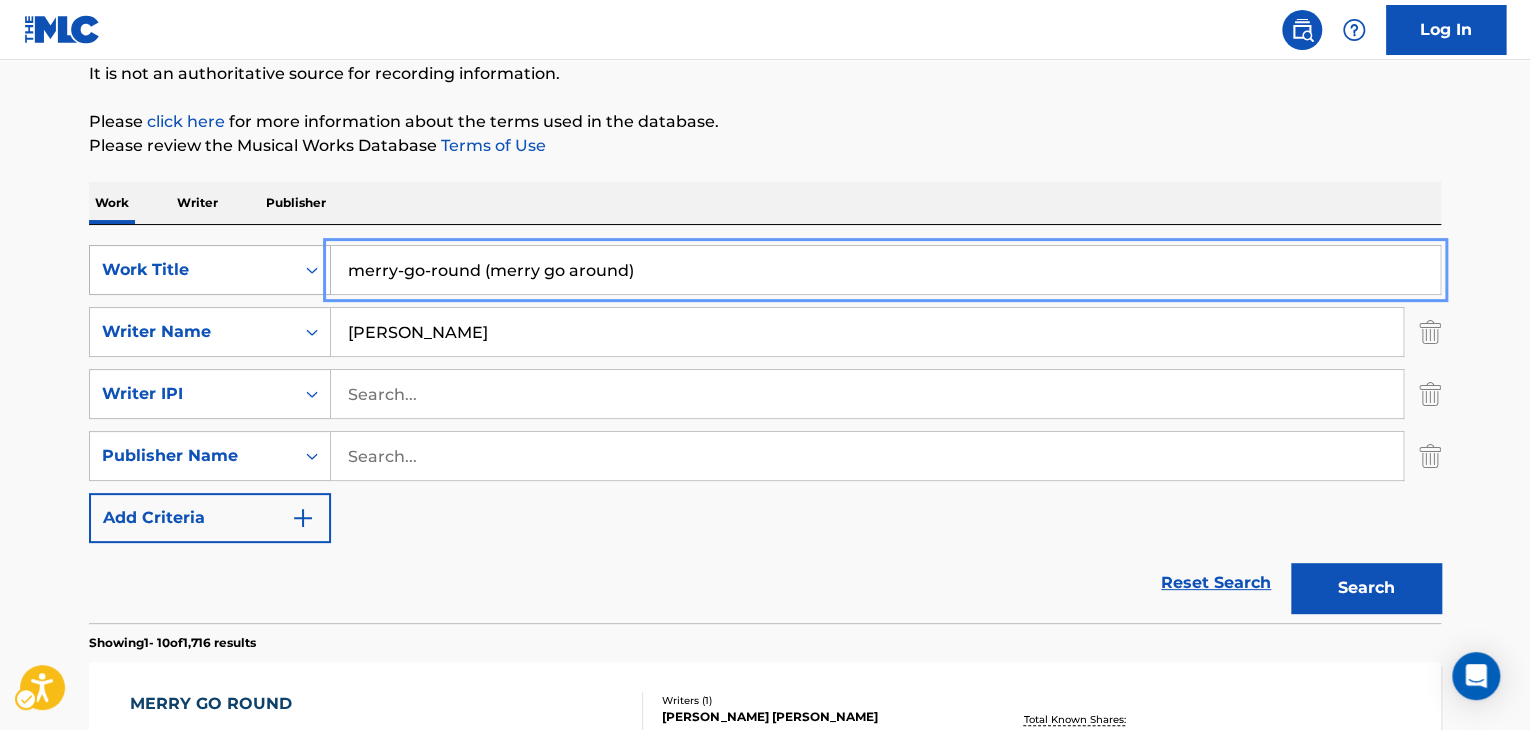 drag, startPoint x: 647, startPoint y: 263, endPoint x: 184, endPoint y: 270, distance: 463.05292 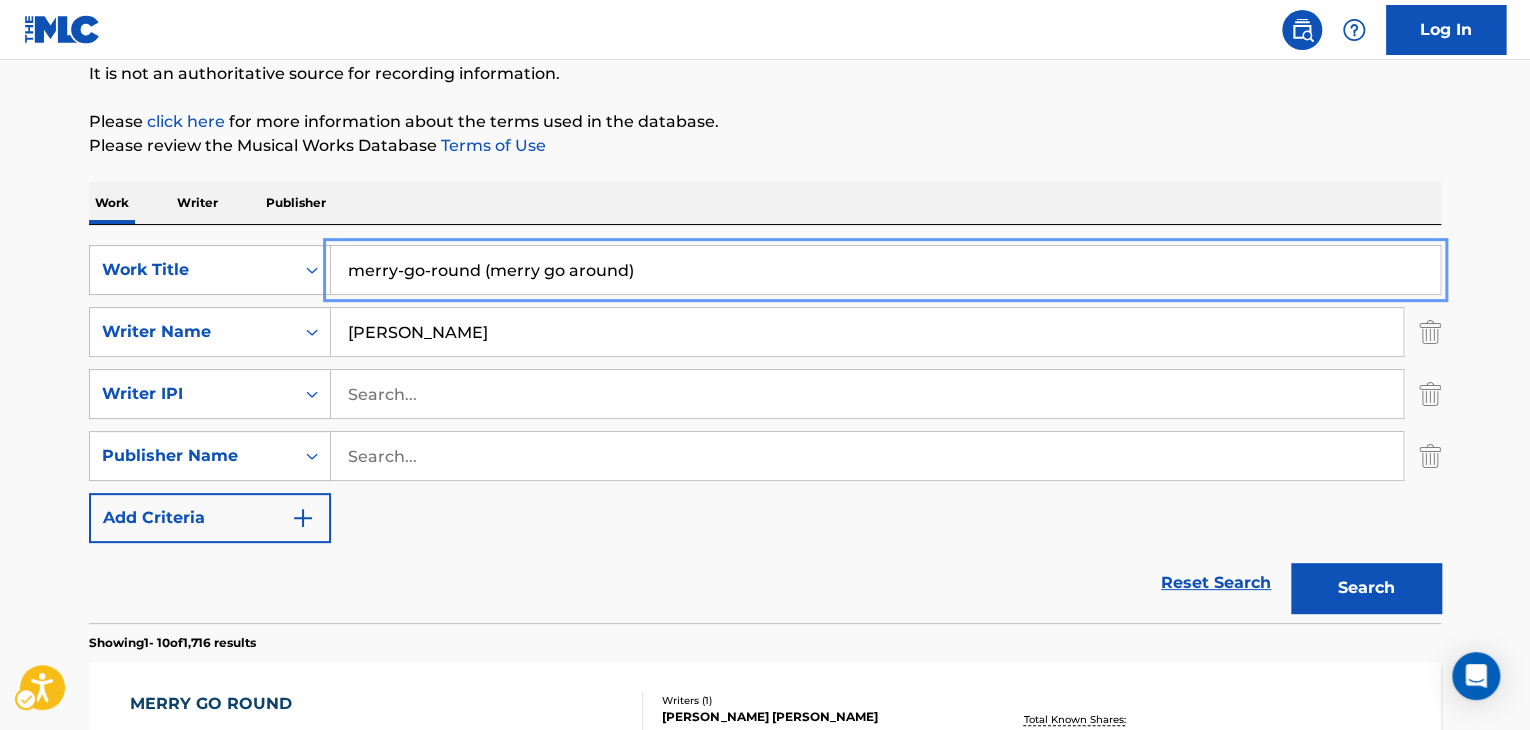 paste on "go round" 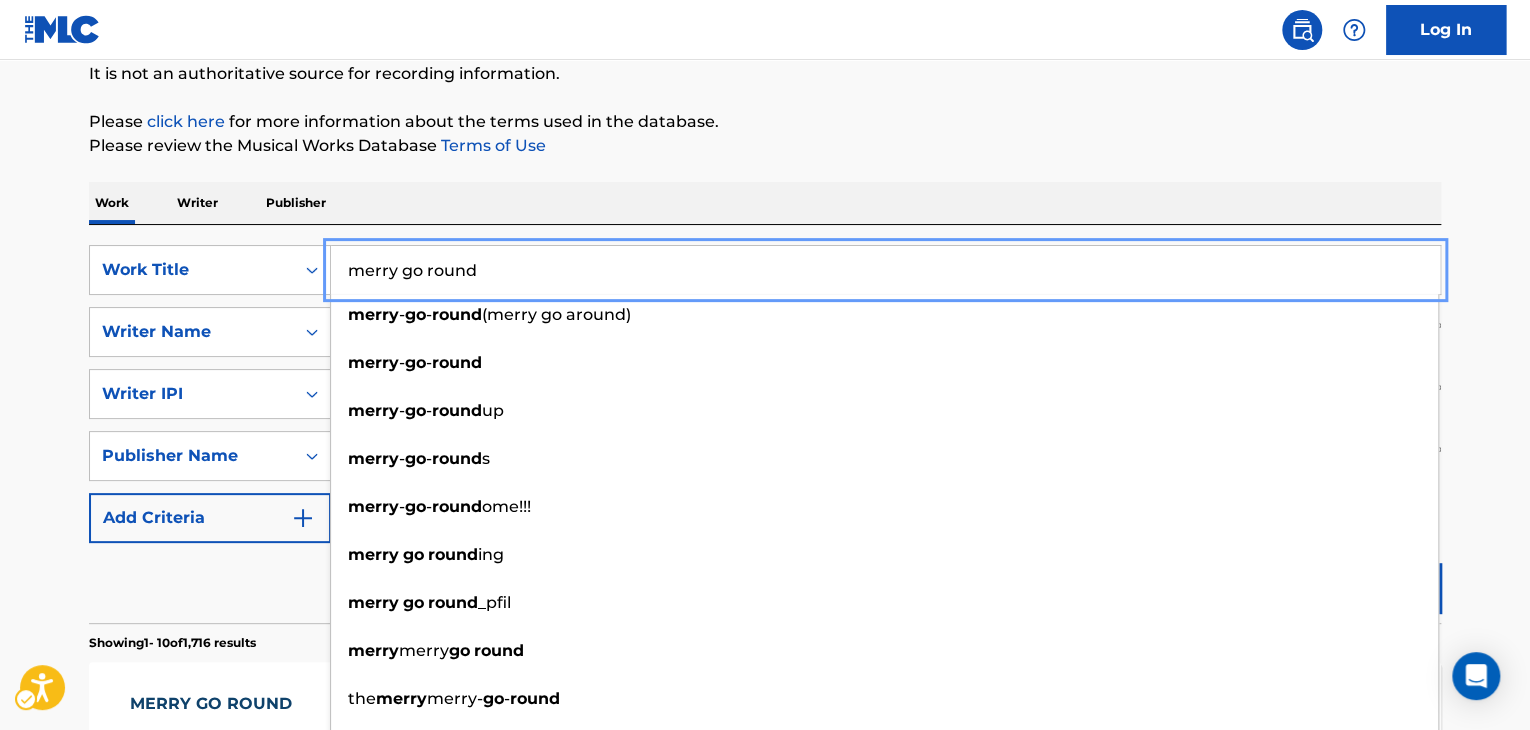click on "The MLC Public Work Search The accuracy and completeness of The MLC's data is determined solely by our Members. It is not an authoritative source for recording information. Please   click here  | New Window   for more information about the terms used in the database. Please review the Musical Works Database   Terms of Use  | New Window Work Writer Publisher SearchWithCriteria7d469914-ce2a-4662-bcac-01430bfb19fd Work Title merry go round Remove -  merry - go - round  (merry go around) merry - go - round merry - go - round up merry - go - round s merry - go - round ome!!! merry   go   round ing merry   go   round _pfil merry  merry  go   round the  merry  merry- go - round love  merry   go   round SearchWithCriteria2b041c0f-f1e6-48b3-9770-bd5cfac94e7c Writer Name CHOI SearchWithCriteria41e94c07-729e-481b-a256-ed2c9ff93260 Writer IPI SearchWithCriteriac6676fa2-a40f-4e10-87c9-a78f79d6e2ef Publisher Name Add Criteria Reset Search Search Showing  1  -   10  of  1,716   results   MERRY GO ROUND MLC Song Code : ISWC" at bounding box center [765, 1099] 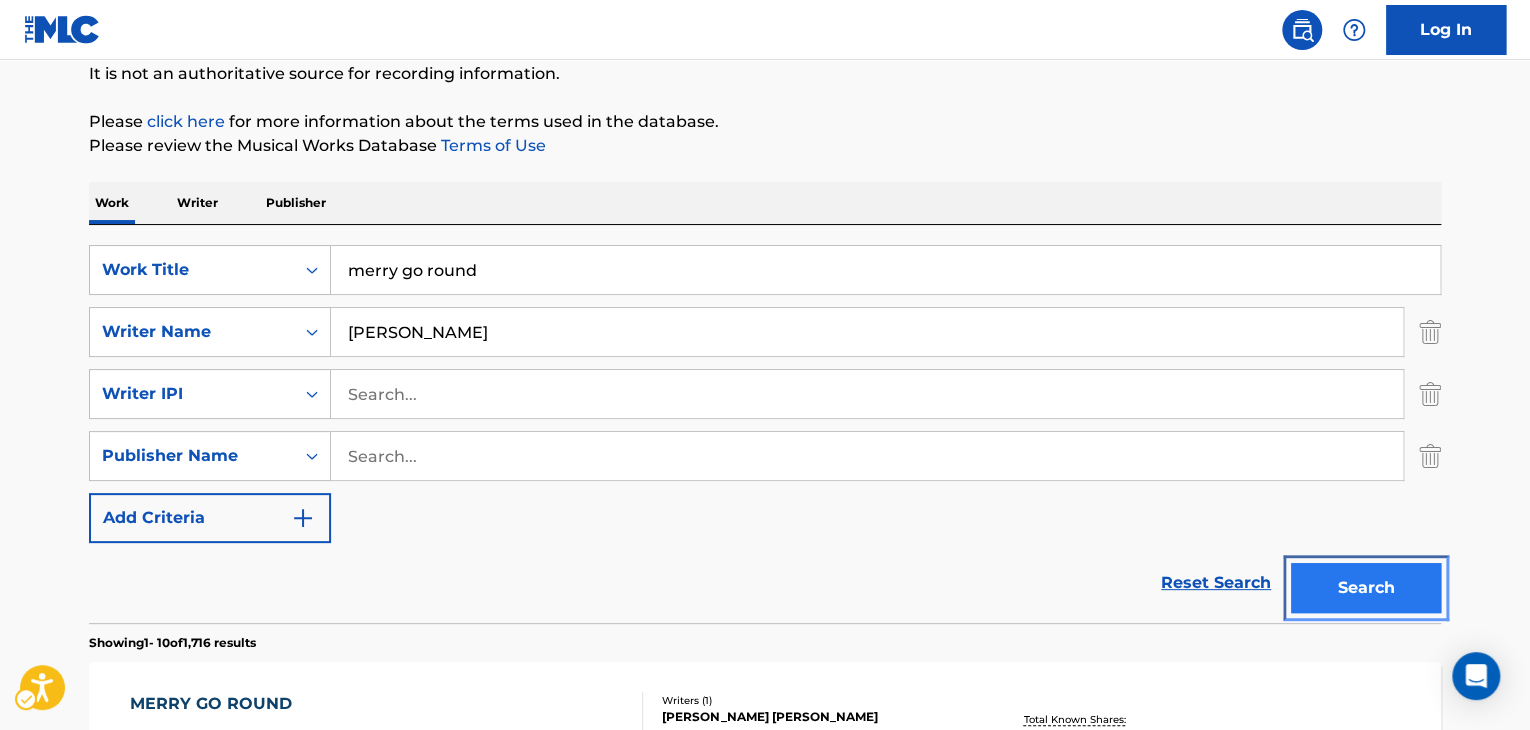 click on "Search" at bounding box center (1366, 588) 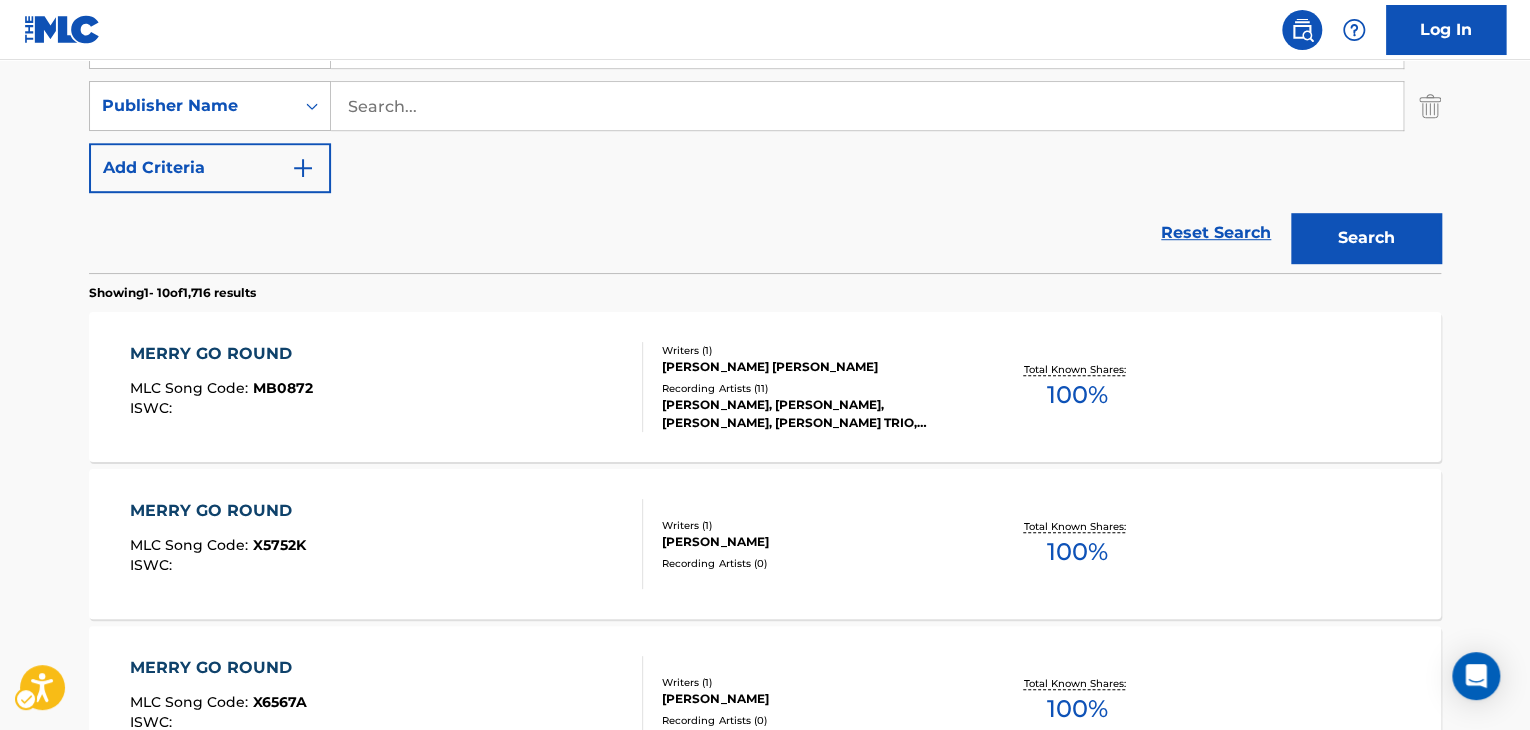 scroll, scrollTop: 250, scrollLeft: 0, axis: vertical 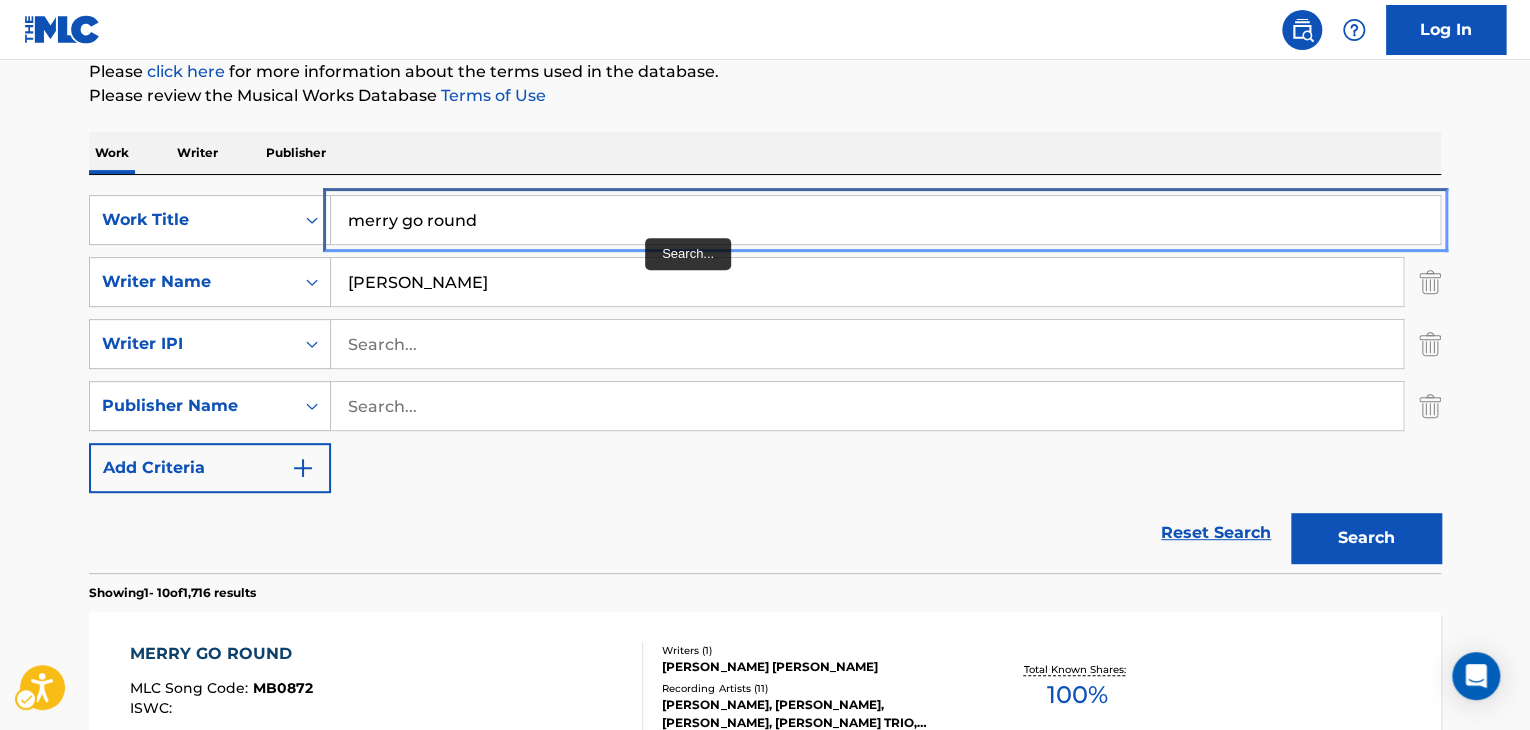 click on "merry go round" at bounding box center [885, 220] 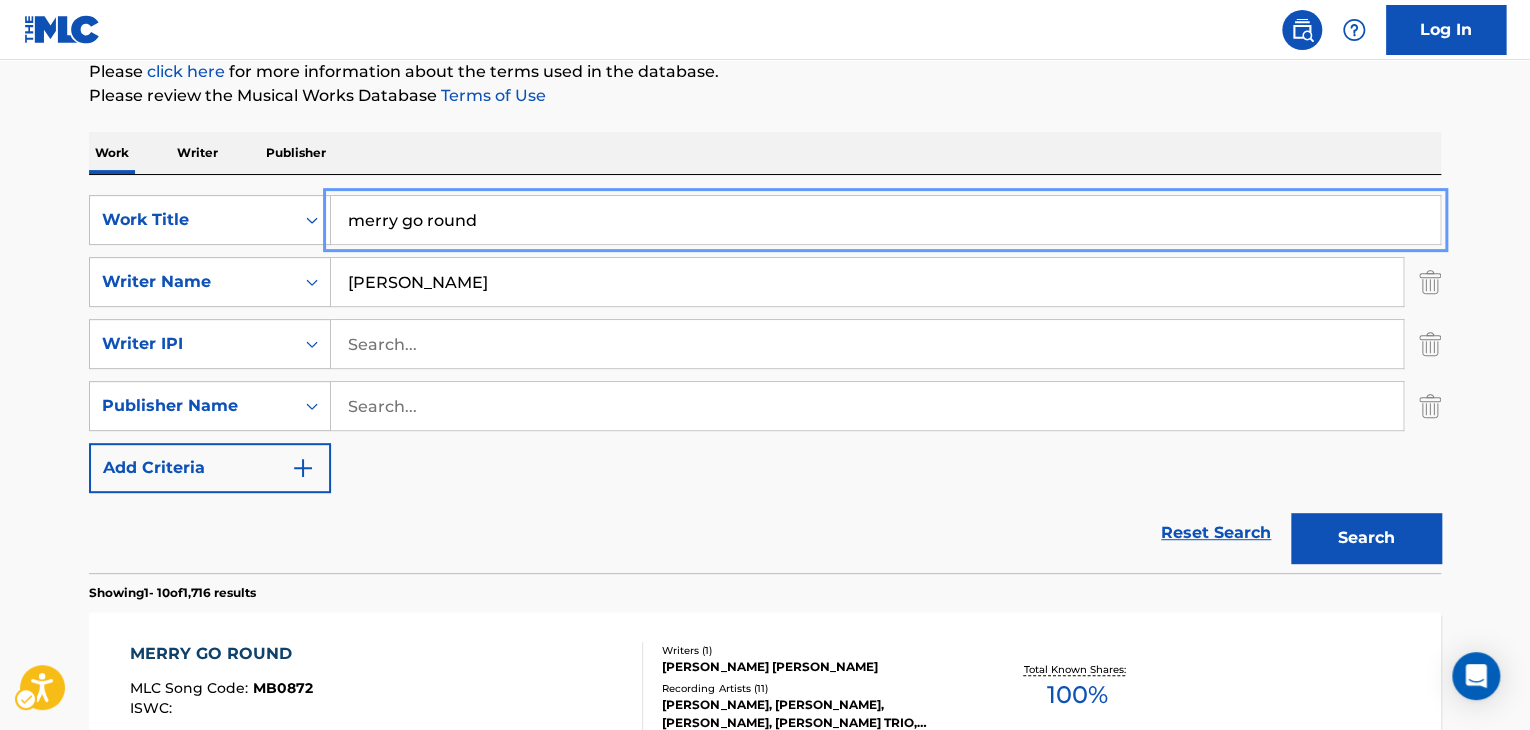 click on "merry go round" at bounding box center (885, 220) 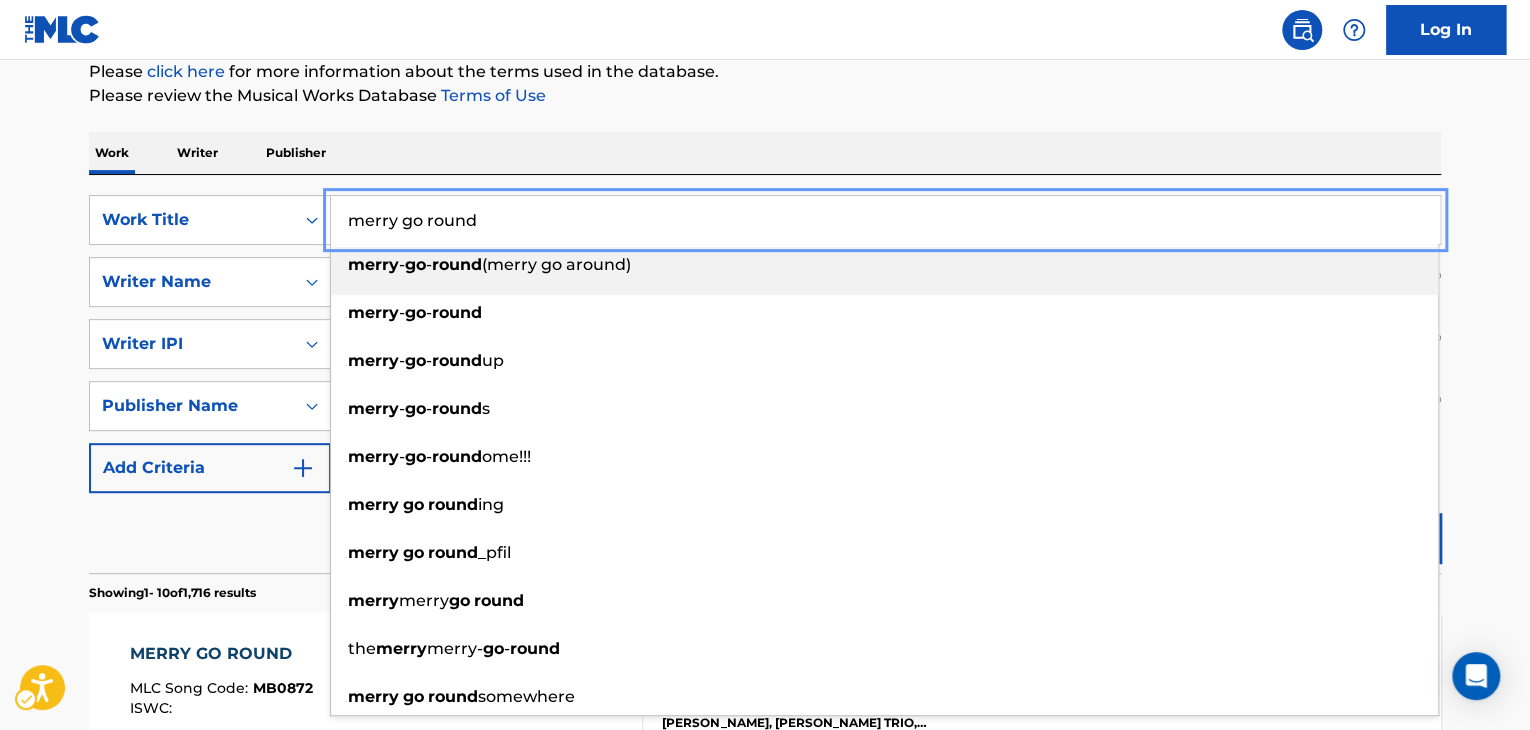 paste on "tattoo" 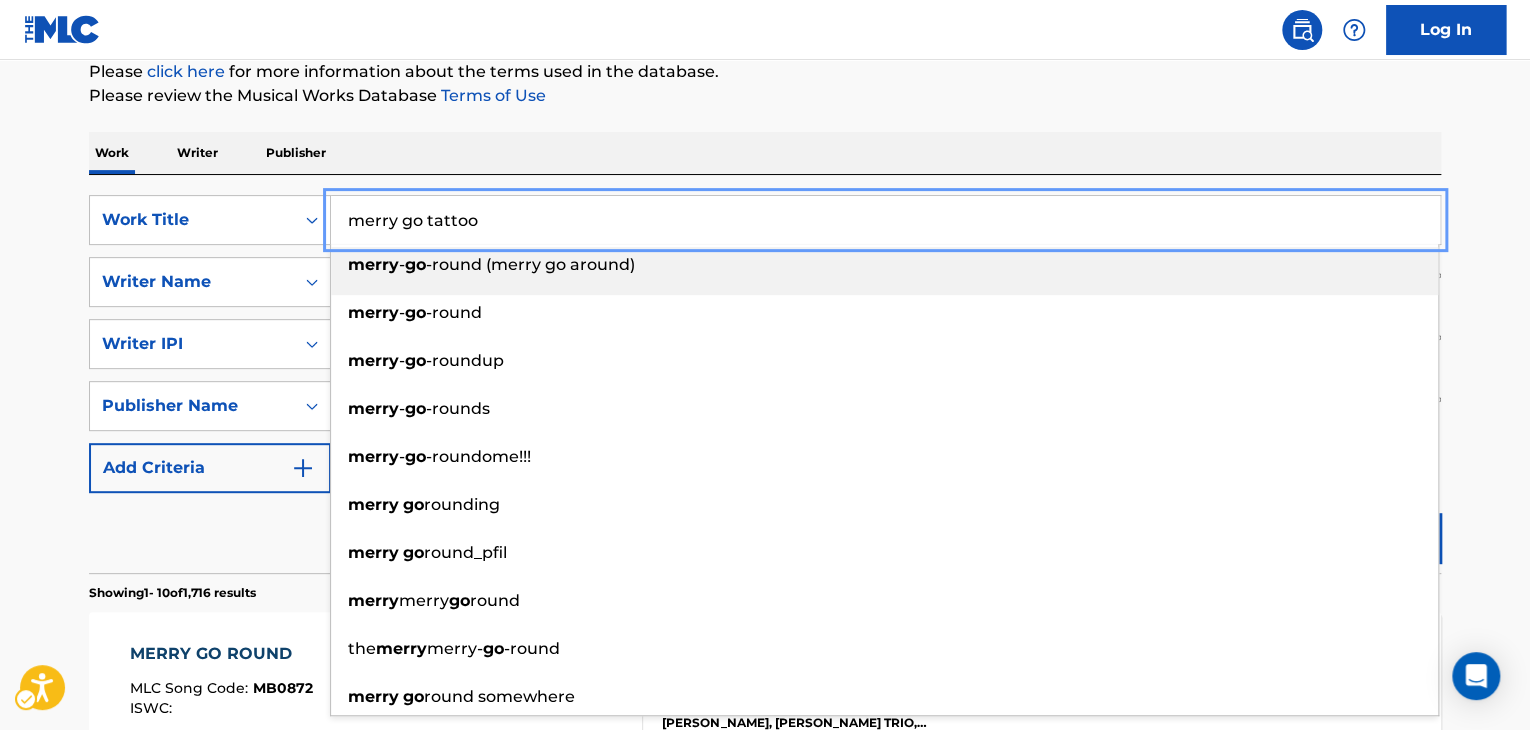 click on "merry go tattoo" at bounding box center [885, 220] 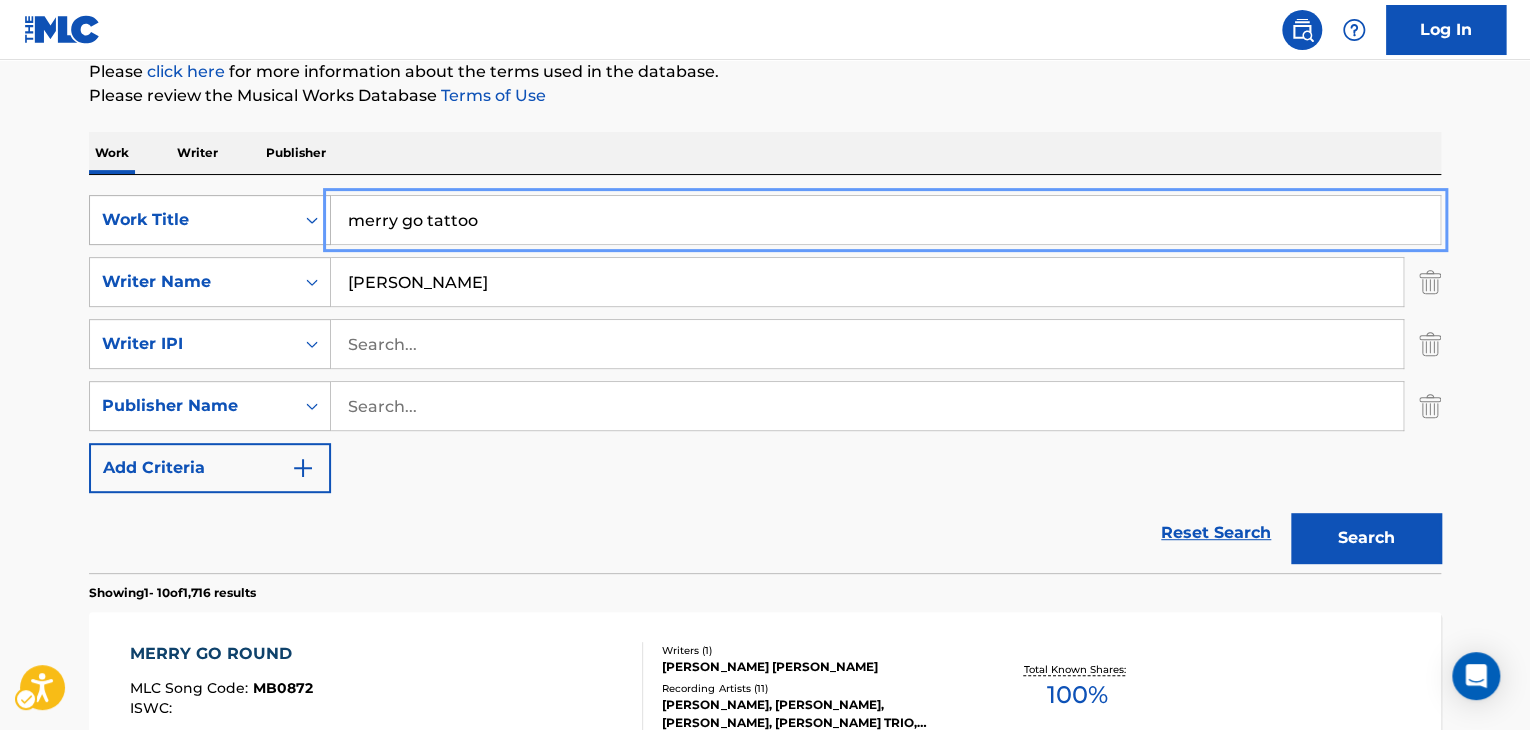 drag, startPoint x: 643, startPoint y: 214, endPoint x: 309, endPoint y: 206, distance: 334.0958 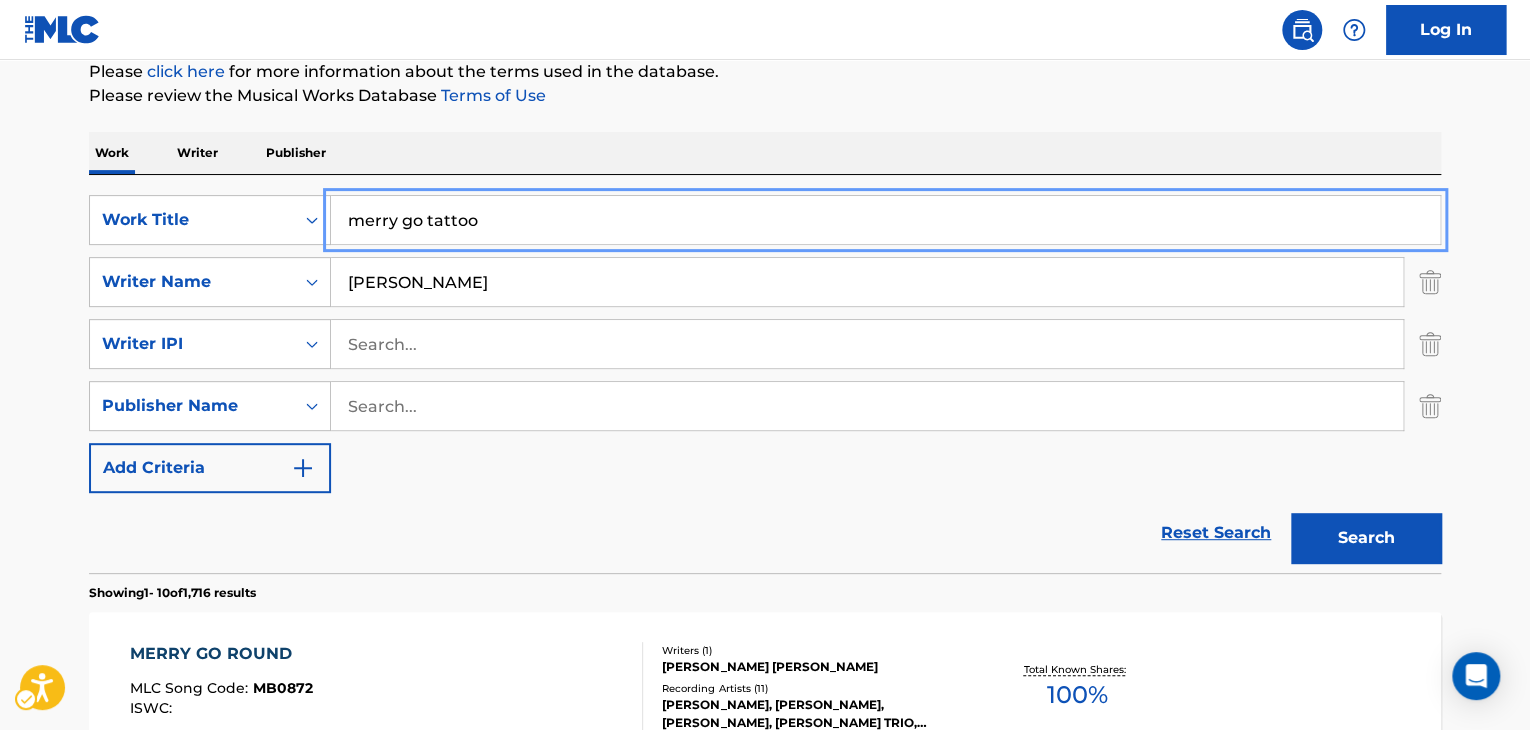 paste 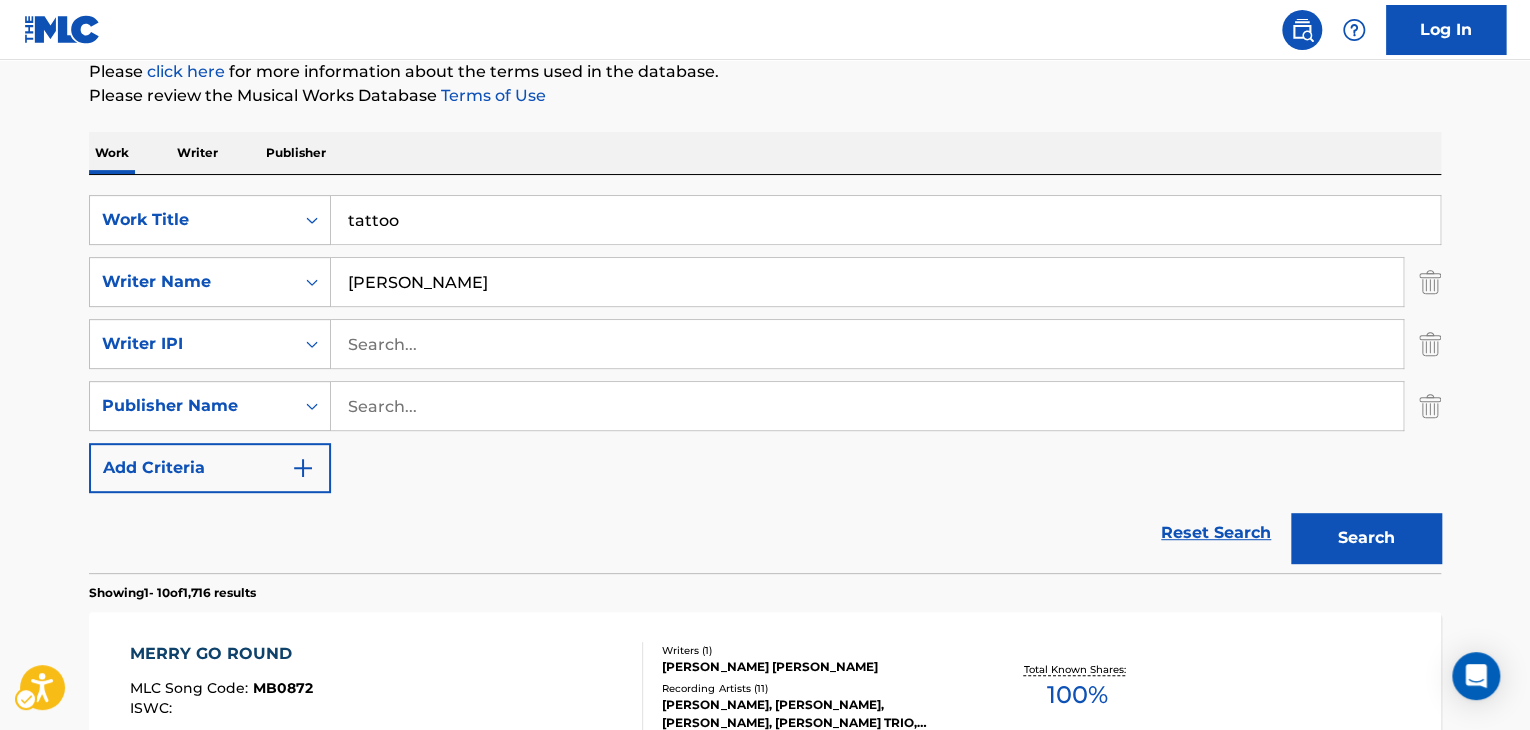 click on "The MLC Public Work Search The accuracy and completeness of The MLC's data is determined solely by our Members. It is not an authoritative source for recording information. Please   click here  | New Window   for more information about the terms used in the database. Please review the Musical Works Database   Terms of Use  | New Window Work Writer Publisher SearchWithCriteria7d469914-ce2a-4662-bcac-01430bfb19fd Work Title tattoo Remove -  SearchWithCriteria2b041c0f-f1e6-48b3-9770-bd5cfac94e7c Writer Name CHOI SearchWithCriteria41e94c07-729e-481b-a256-ed2c9ff93260 Writer IPI SearchWithCriteriac6676fa2-a40f-4e10-87c9-a78f79d6e2ef Publisher Name Add Criteria Reset Search Search Showing  1  -   10  of  1,716   results   MERRY GO ROUND MLC Song Code : MB0872 ISWC : Writers ( 1 ) JI HOON CHOI Recording Artists ( 11 ) CHIMIRO, CHIMIRO, CHIMIRO, CHOI JI-HOON TRIO, CHOI JI-HOON TRIO Total Known Shares: 100 % MERRY GO ROUND MLC Song Code : X5752K ISWC : Writers ( 1 ) CHOI MYEONG HEUI Recording Artists ( 0 ) 100 % : :" at bounding box center (765, 1049) 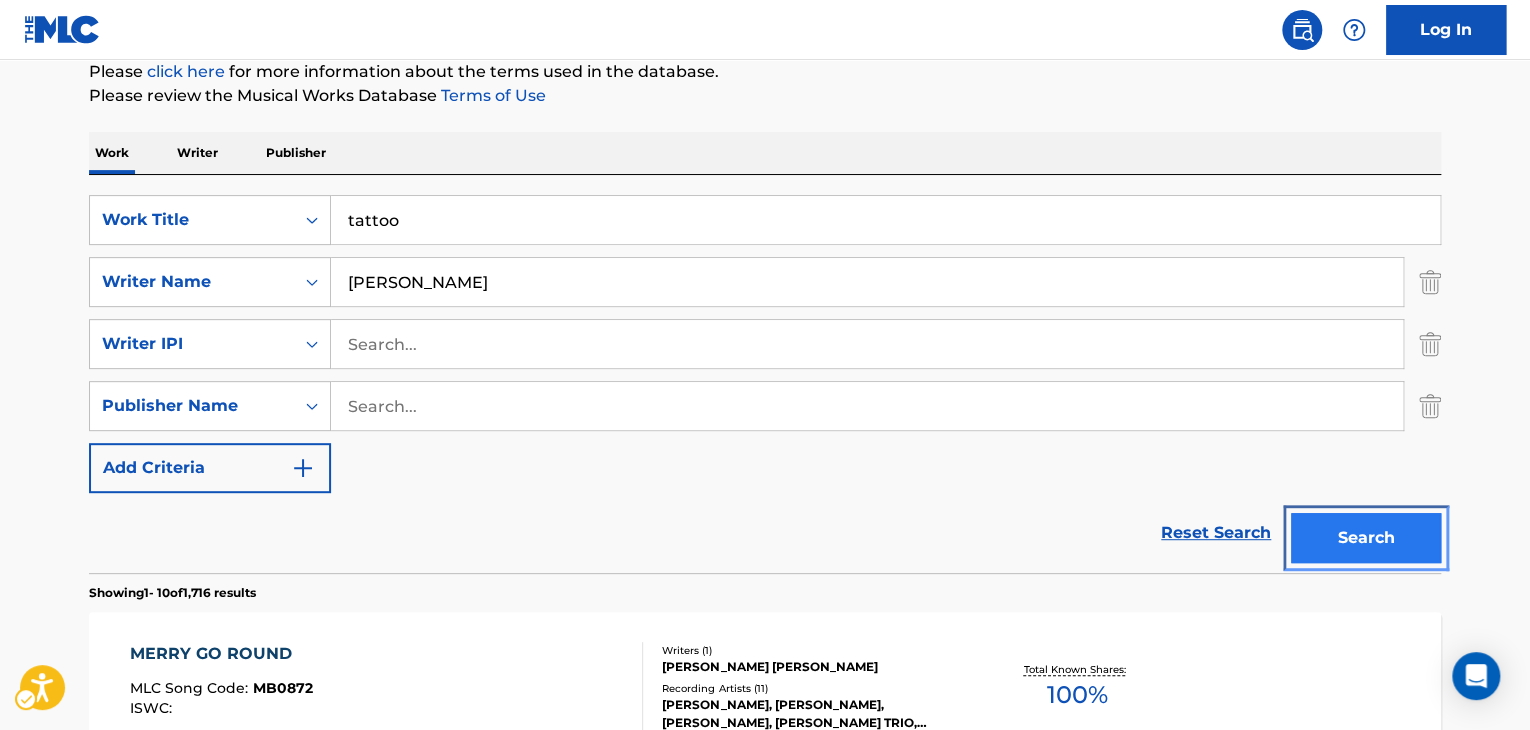 click on "Search" at bounding box center (1366, 538) 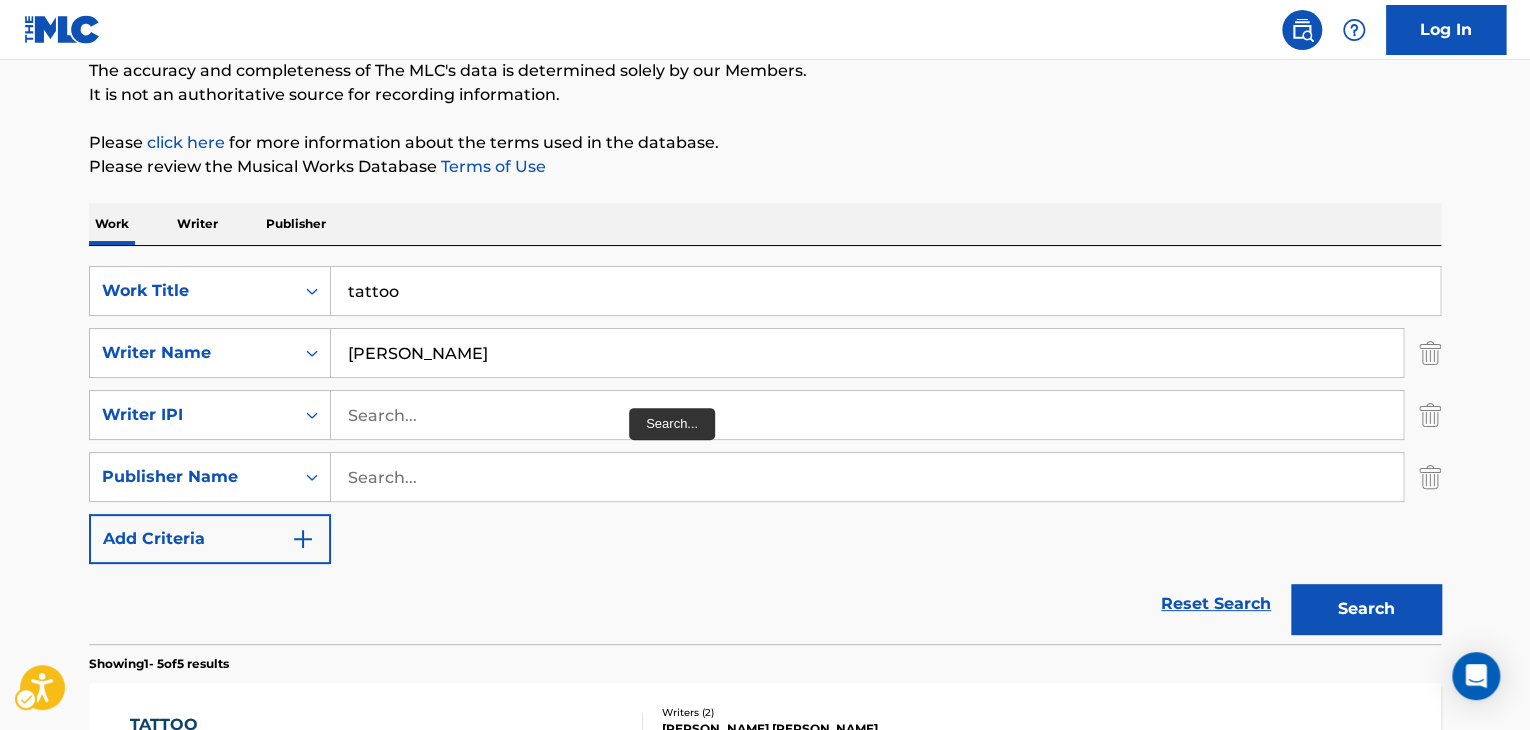 scroll, scrollTop: 124, scrollLeft: 0, axis: vertical 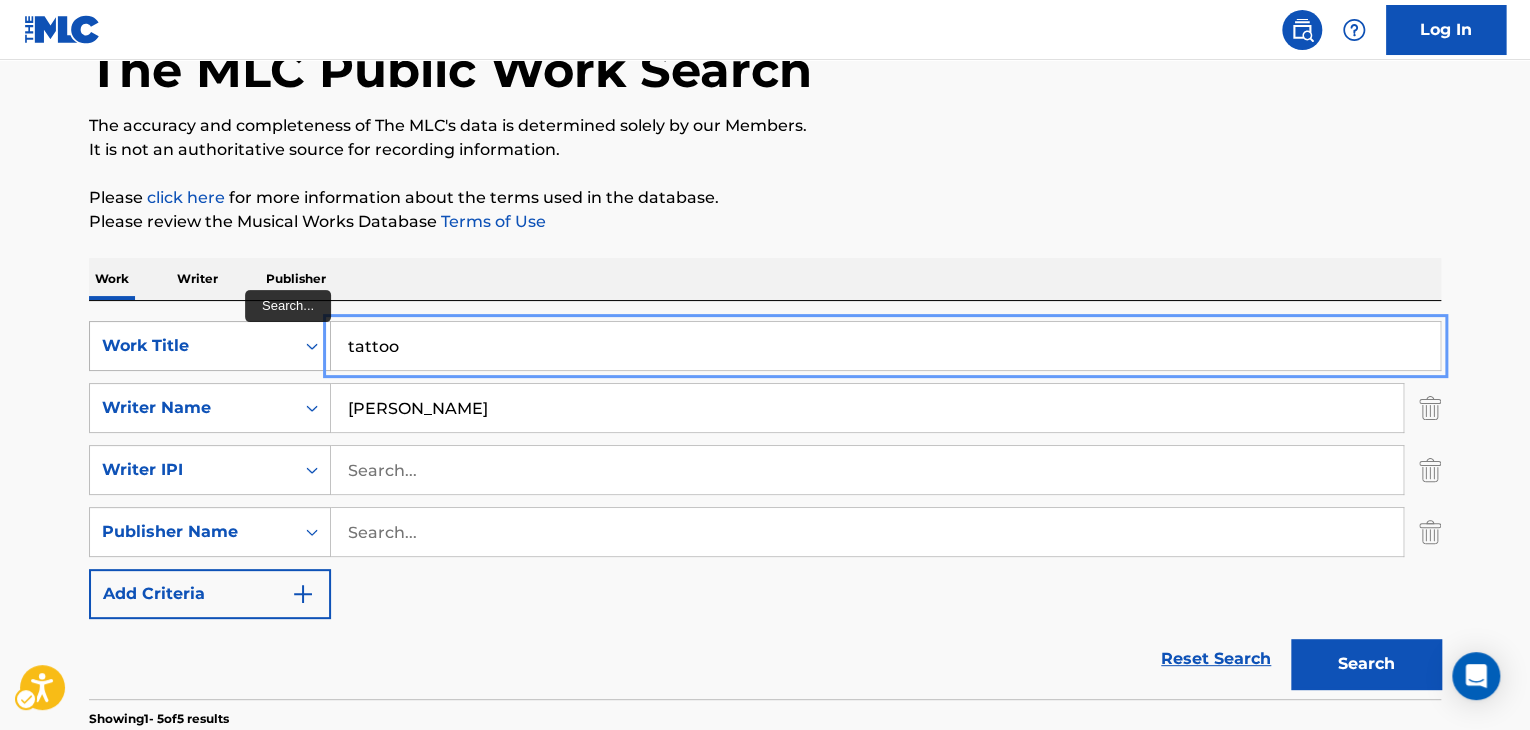 drag, startPoint x: 593, startPoint y: 345, endPoint x: 288, endPoint y: 344, distance: 305.00165 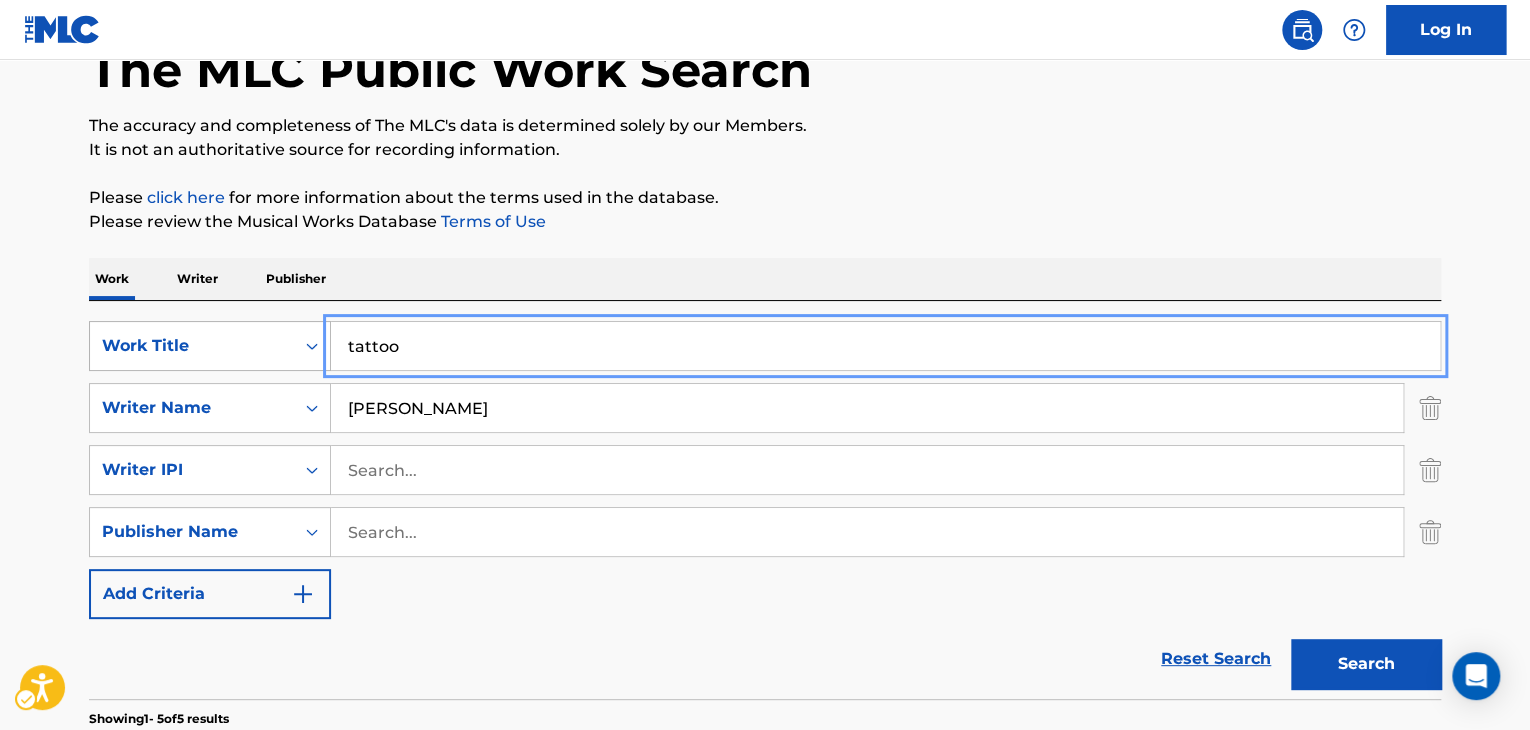 paste on "W.I.M" 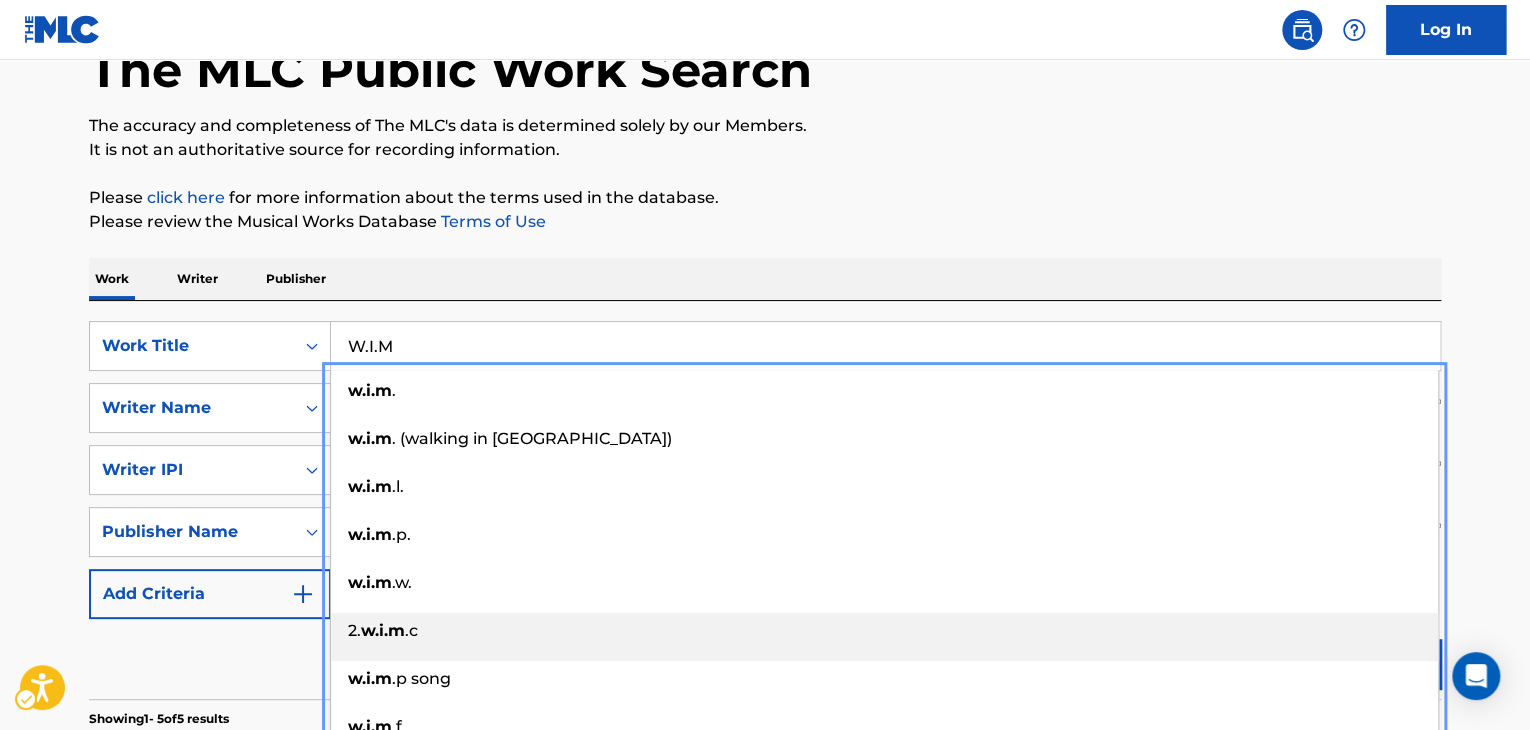 click on "2. w.i.m .c" at bounding box center (884, 637) 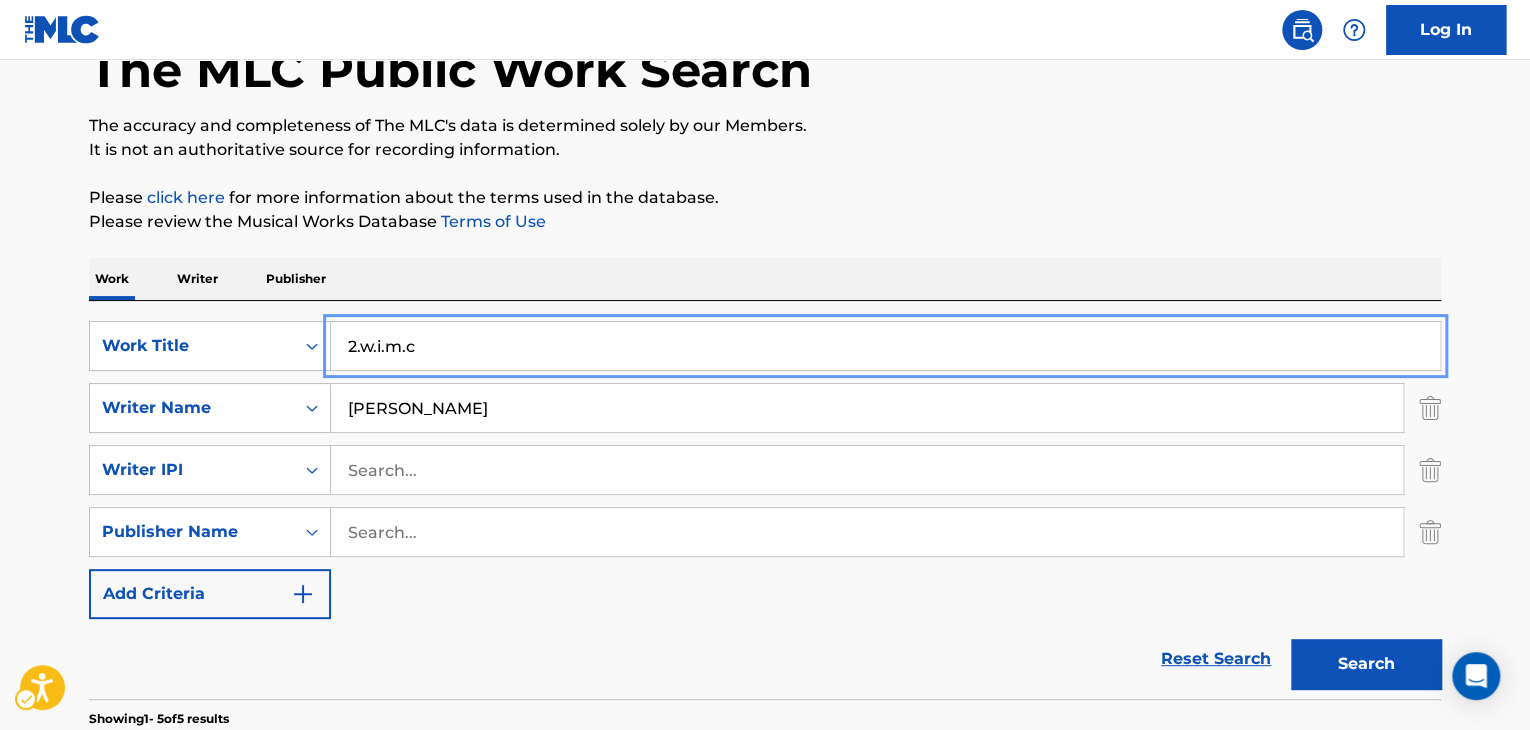 click on "SearchWithCriteria7d469914-ce2a-4662-bcac-01430bfb19fd Work Title 2.w.i.m.c Remove -" at bounding box center [765, 346] 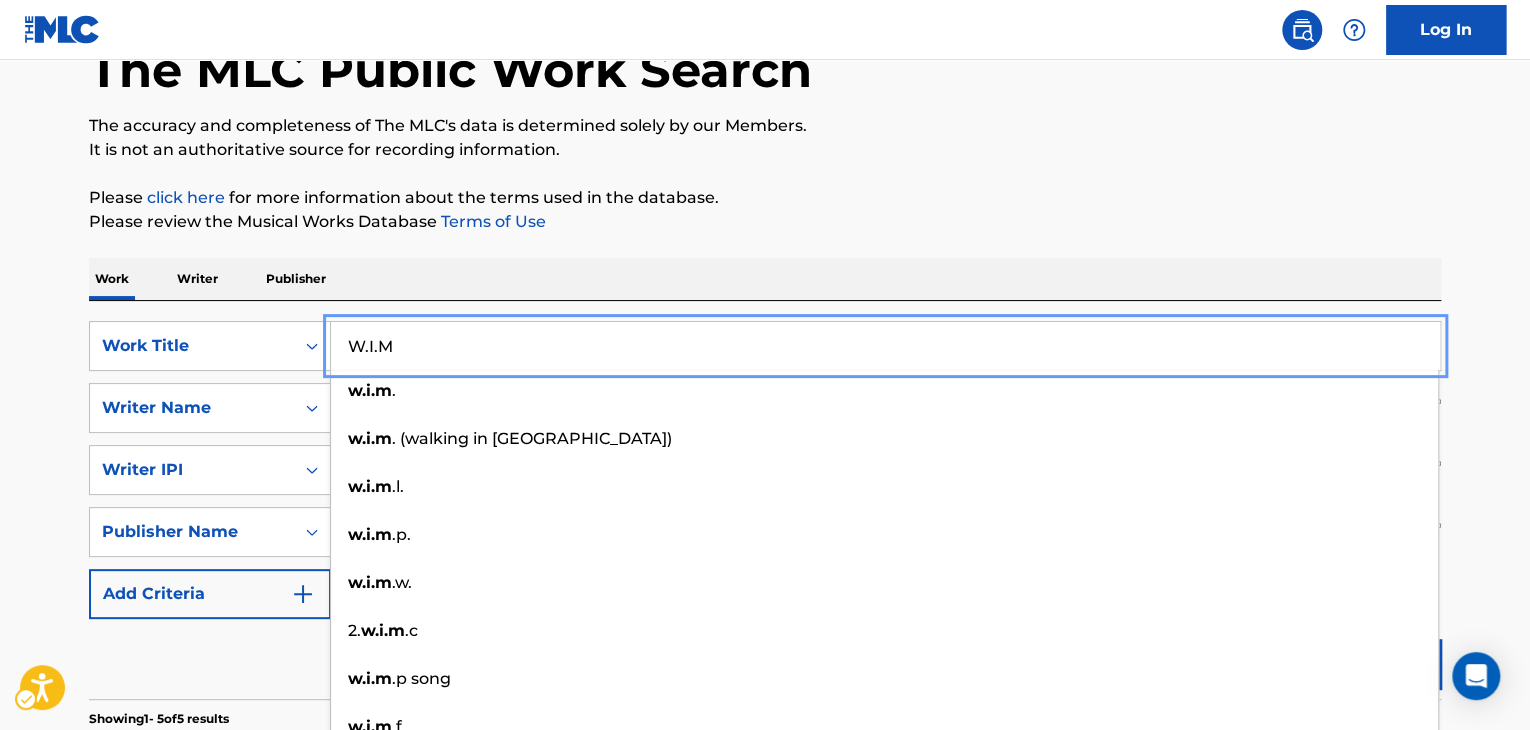 click on "The MLC Public Work Search The accuracy and completeness of The MLC's data is determined solely by our Members. It is not an authoritative source for recording information. Please   click here  | New Window   for more information about the terms used in the database. Please review the Musical Works Database   Terms of Use  | New Window Work Writer Publisher SearchWithCriteria7d469914-ce2a-4662-bcac-01430bfb19fd Work Title W.I.M Remove -  w.i.m . w.i.m . (walking in memphis) w.i.m .l. w.i.m .p. w.i.m .w. 2. w.i.m .c w.i.m .p song w.i.m .f. w.i.m .s. w.i.m .b. (your heartbreak radio) SearchWithCriteria2b041c0f-f1e6-48b3-9770-bd5cfac94e7c Writer Name CHOI SearchWithCriteria41e94c07-729e-481b-a256-ed2c9ff93260 Writer IPI SearchWithCriteriac6676fa2-a40f-4e10-87c9-a78f79d6e2ef Publisher Name Add Criteria Reset Search Search Showing  1  -   5  of  5   results   TATTOO MLC Song Code : T4495P ISWC : Writers ( 2 ) SOO JIN CHOI, SUNG HOON KIM Recording Artists ( 17 ) Total Known Shares: 100 % TATTOO MLC Song Code : : 3" at bounding box center [765, 778] 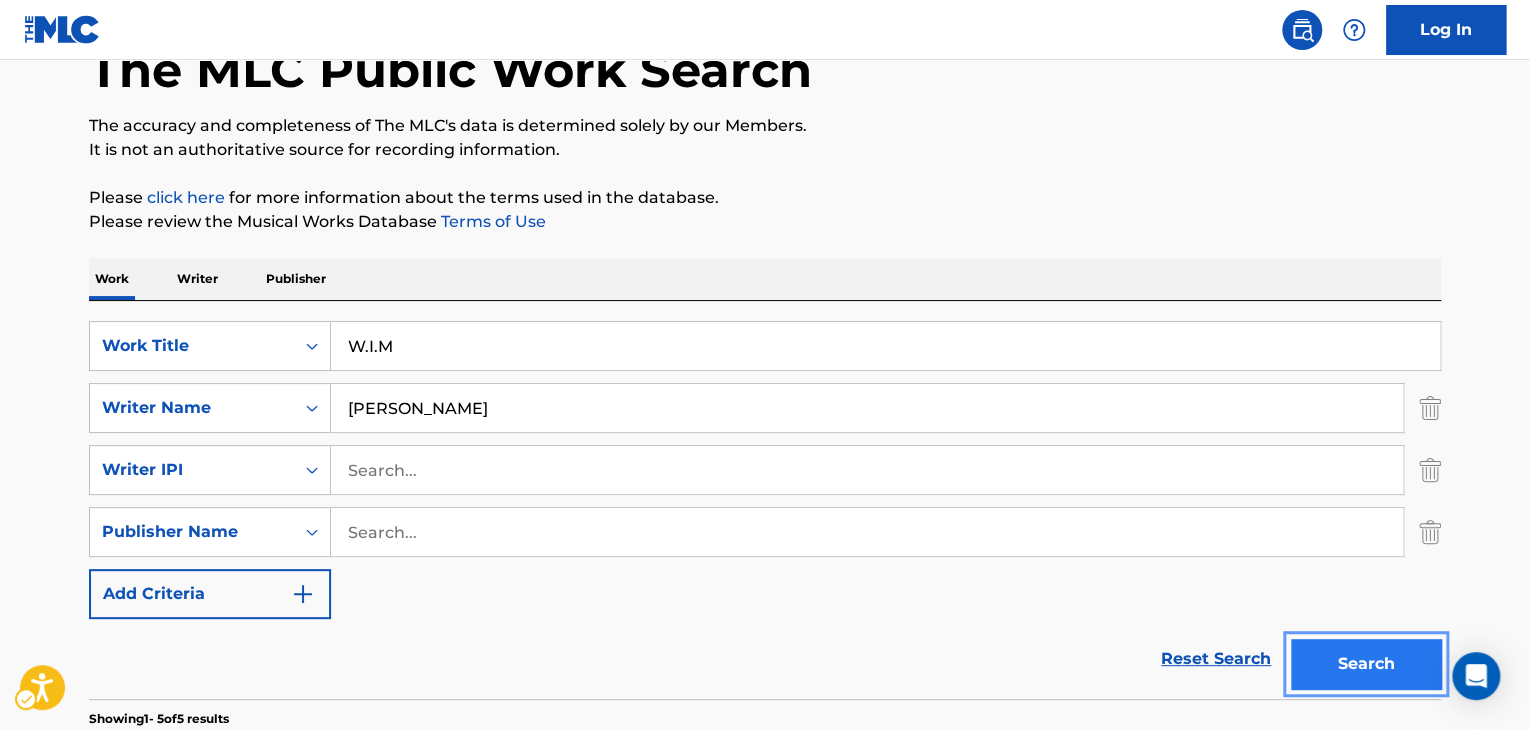 click on "Search" at bounding box center (1366, 664) 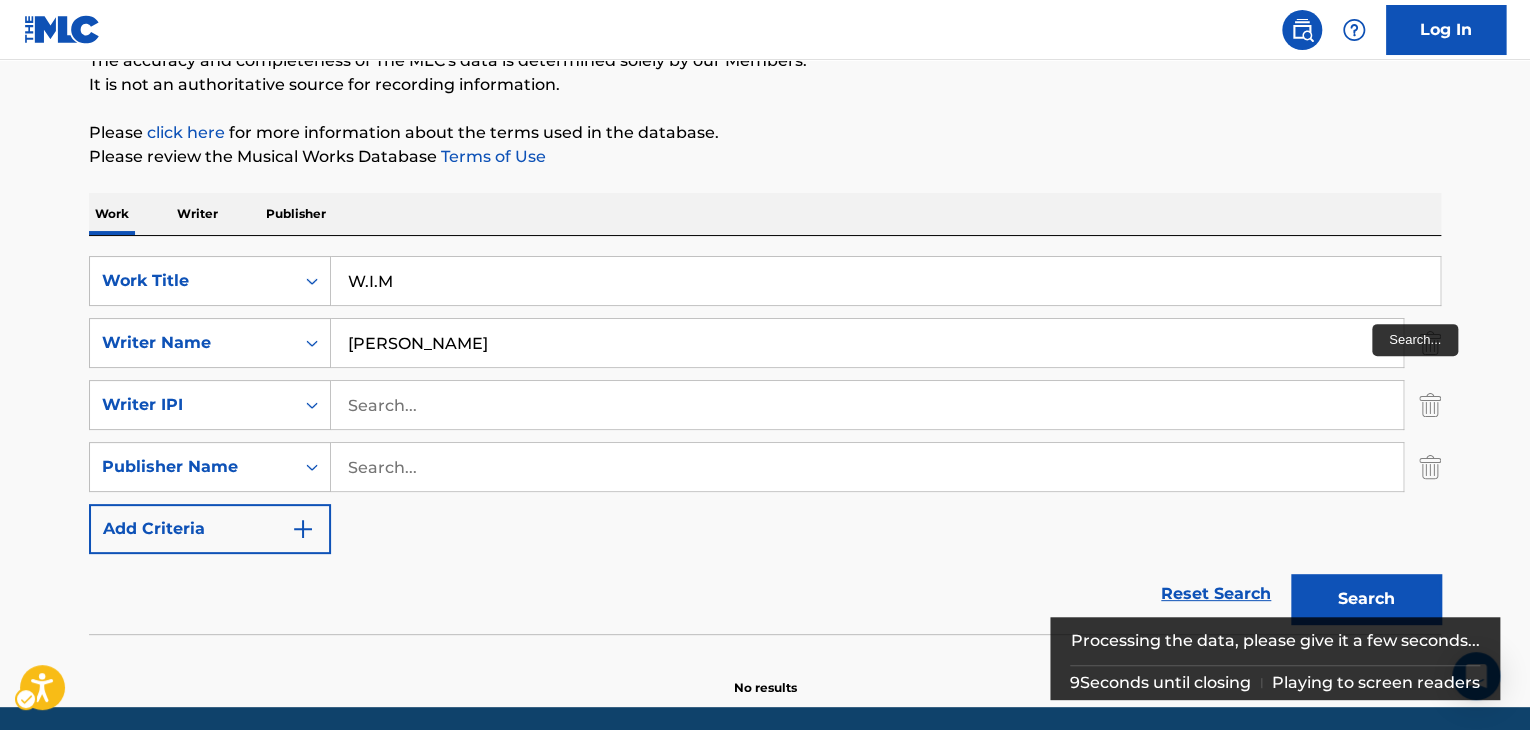 scroll, scrollTop: 262, scrollLeft: 0, axis: vertical 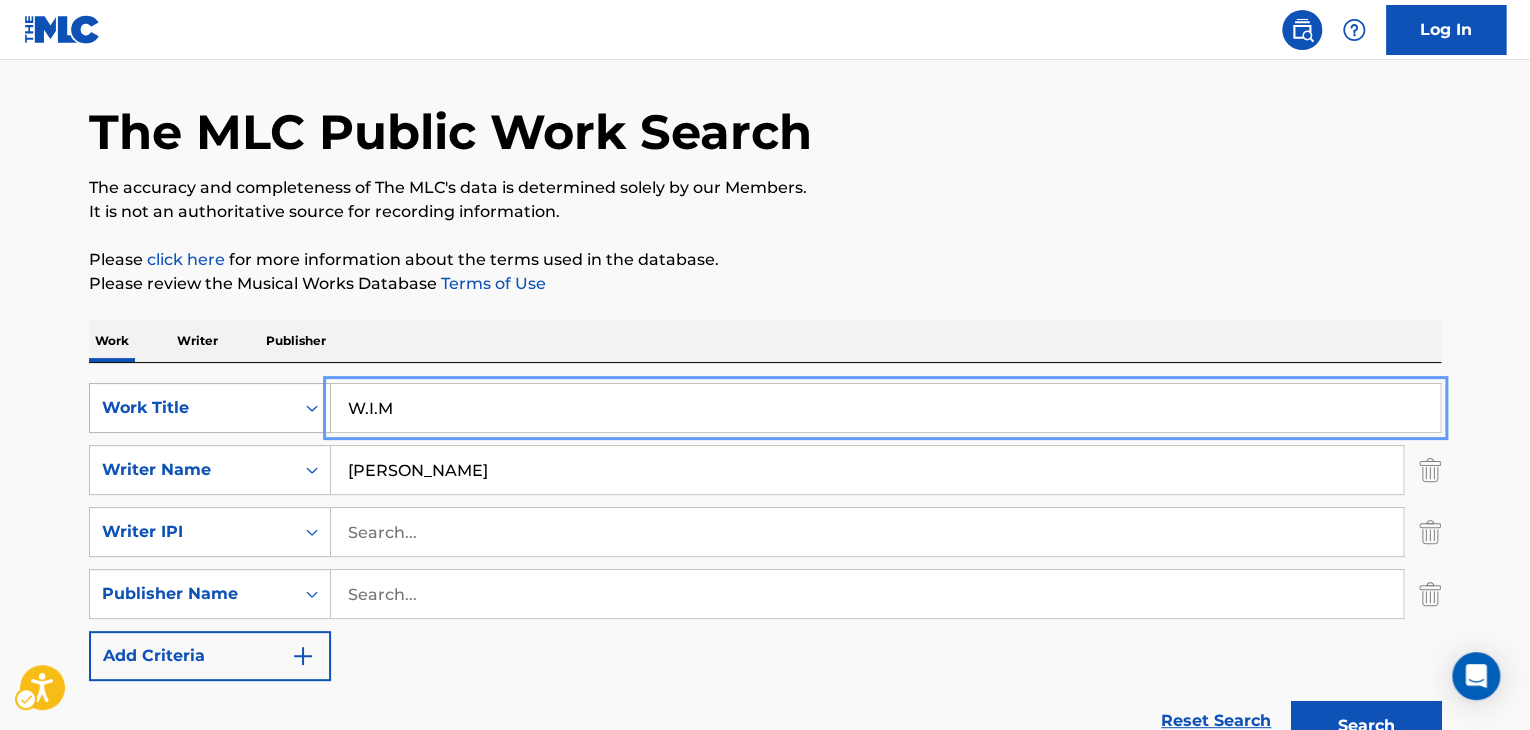 drag, startPoint x: 288, startPoint y: 407, endPoint x: 236, endPoint y: 404, distance: 52.086468 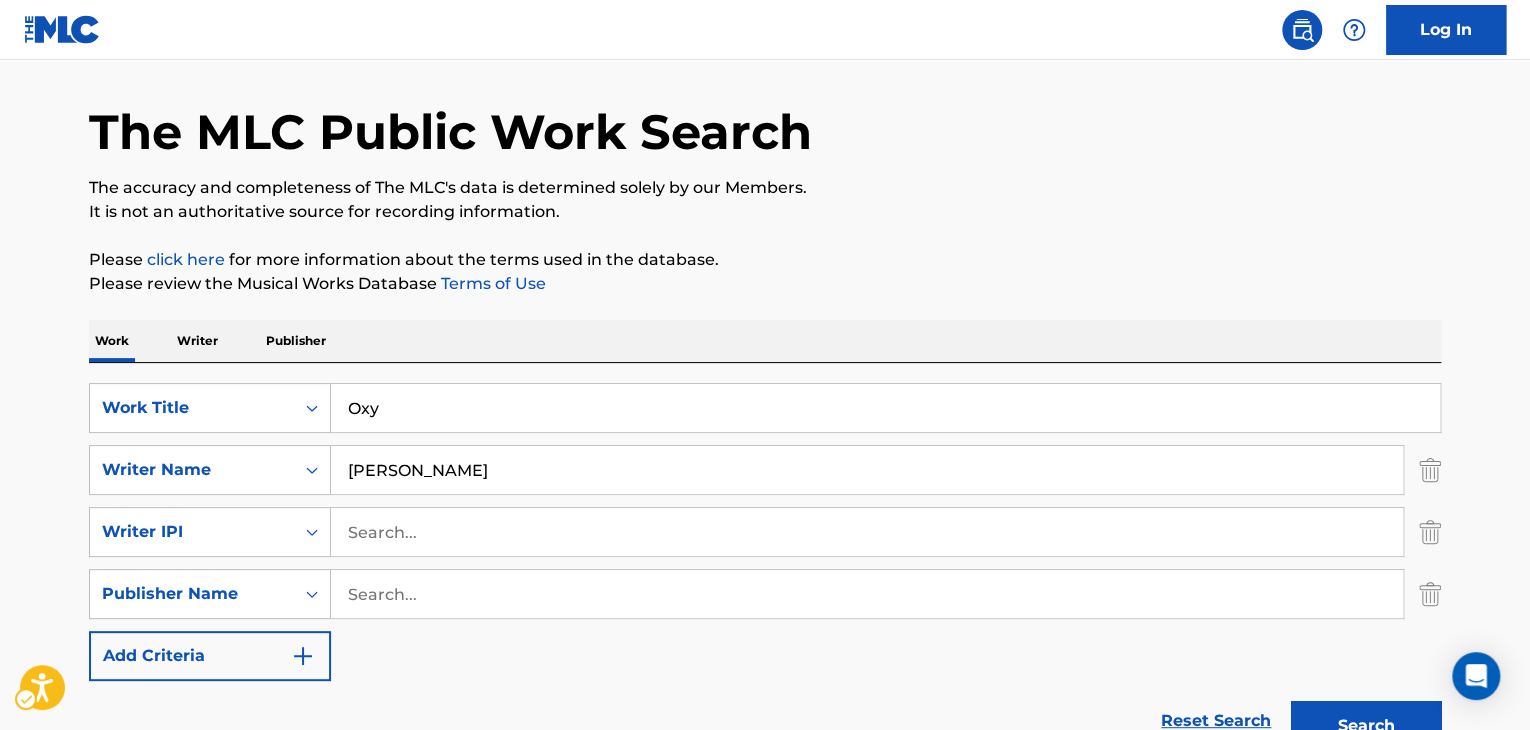 click on "The MLC Public Work Search The accuracy and completeness of The MLC's data is determined solely by our Members. It is not an authoritative source for recording information. Please   click here  | New Window   for more information about the terms used in the database. Please review the Musical Works Database   Terms of Use  | New Window Work Writer Publisher SearchWithCriteria7d469914-ce2a-4662-bcac-01430bfb19fd Work Title Oxy Remove -  SearchWithCriteria2b041c0f-f1e6-48b3-9770-bd5cfac94e7c Writer Name CHOI SearchWithCriteria41e94c07-729e-481b-a256-ed2c9ff93260 Writer IPI SearchWithCriteriac6676fa2-a40f-4e10-87c9-a78f79d6e2ef Publisher Name Add Criteria Reset Search Search No results" at bounding box center (765, 416) 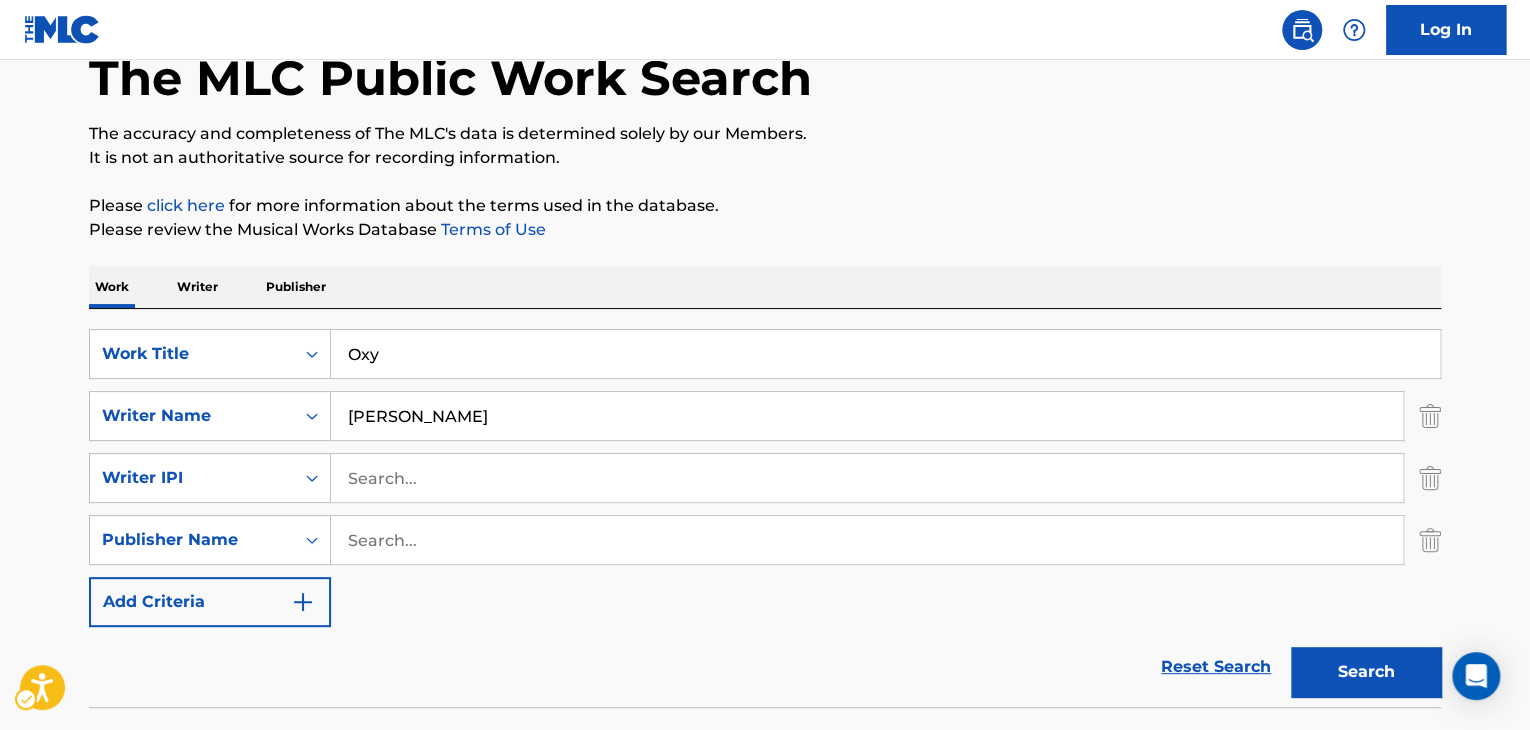 scroll, scrollTop: 162, scrollLeft: 0, axis: vertical 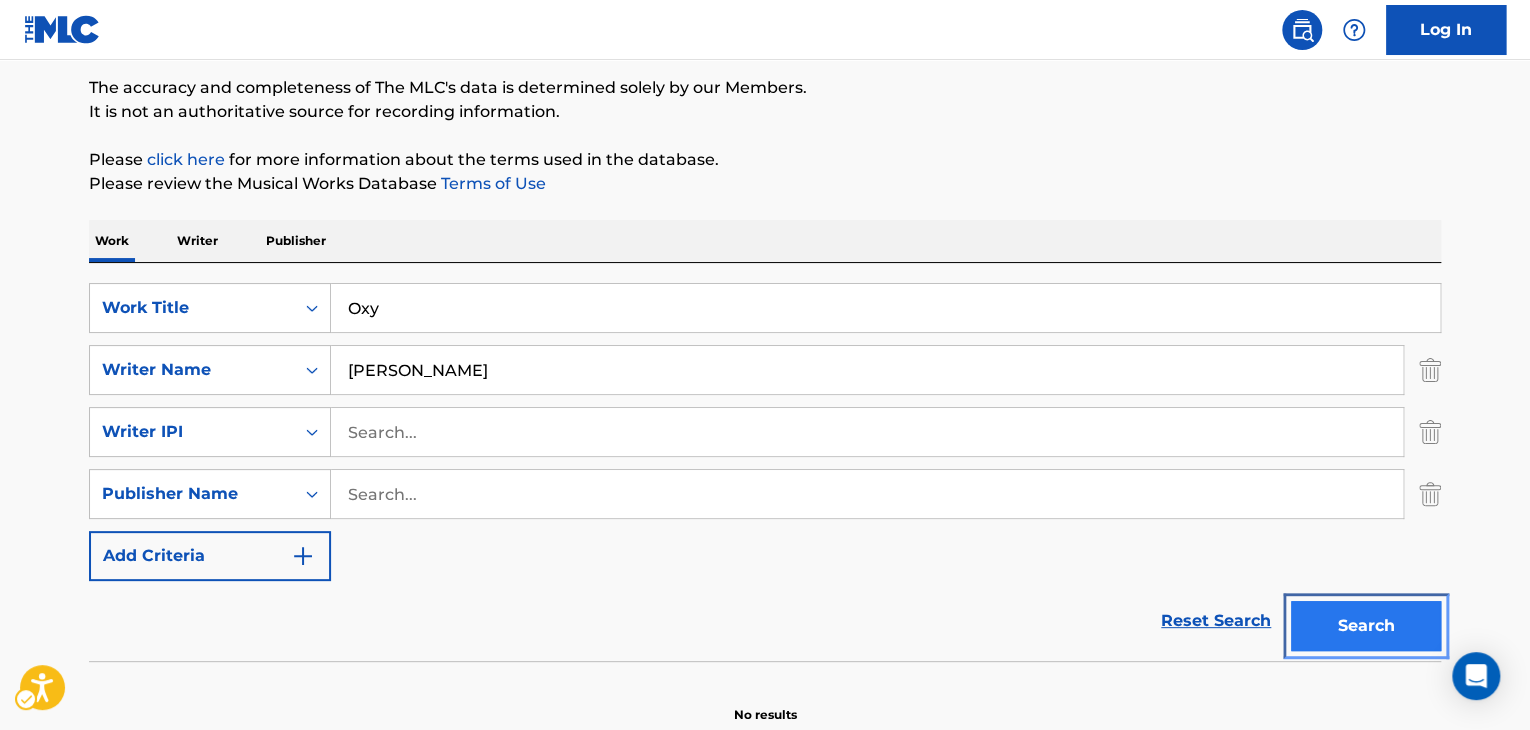 click on "Search" at bounding box center [1366, 626] 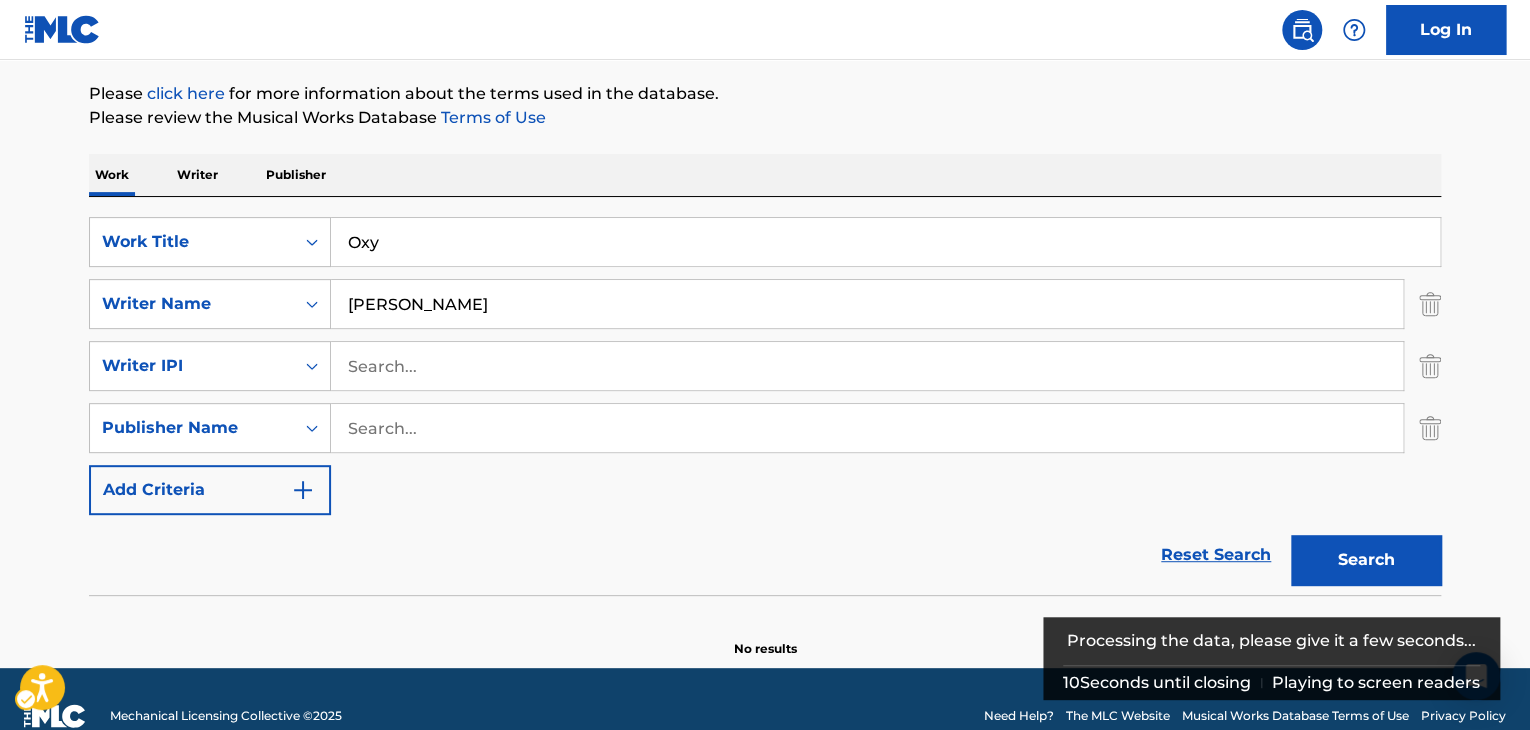 scroll, scrollTop: 262, scrollLeft: 0, axis: vertical 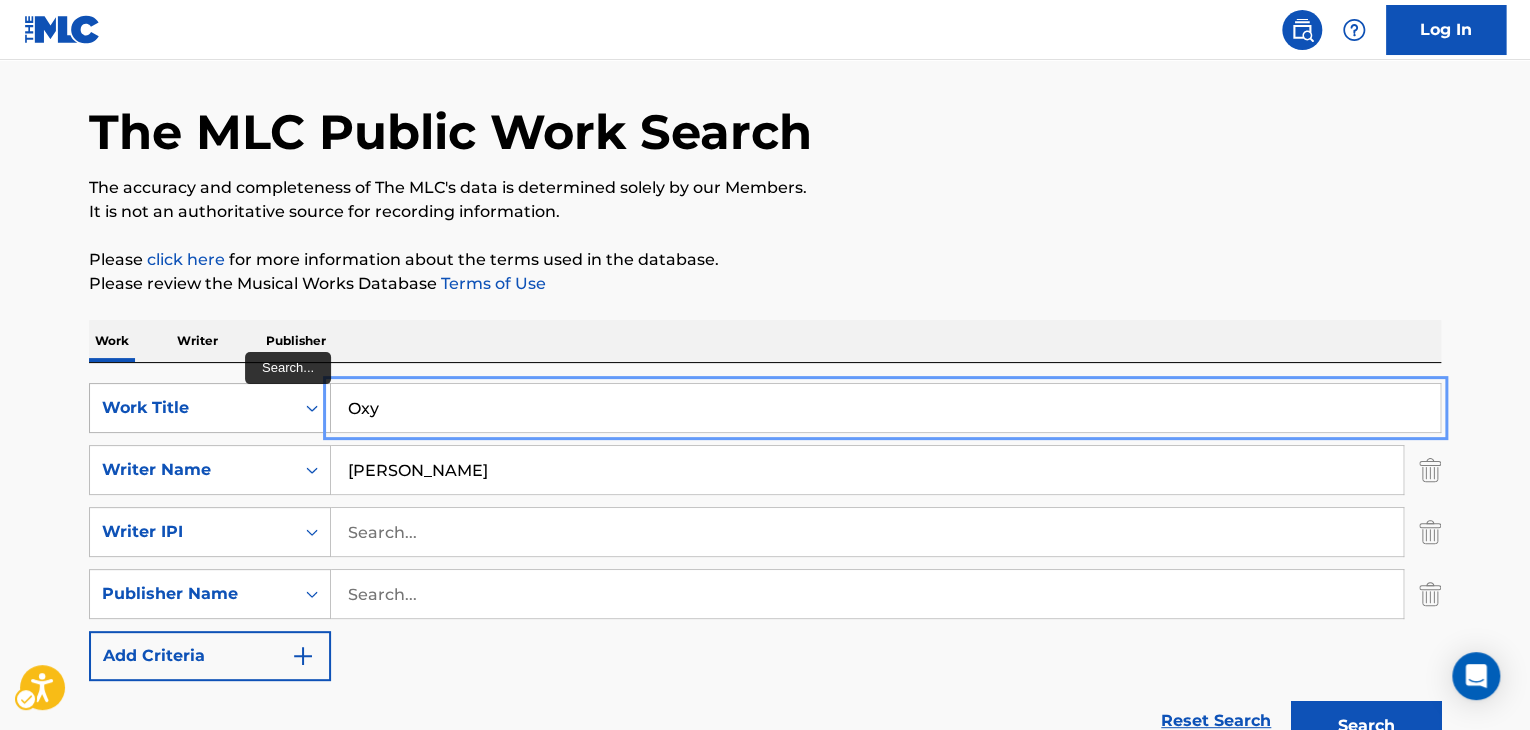 drag, startPoint x: 459, startPoint y: 389, endPoint x: 268, endPoint y: 389, distance: 191 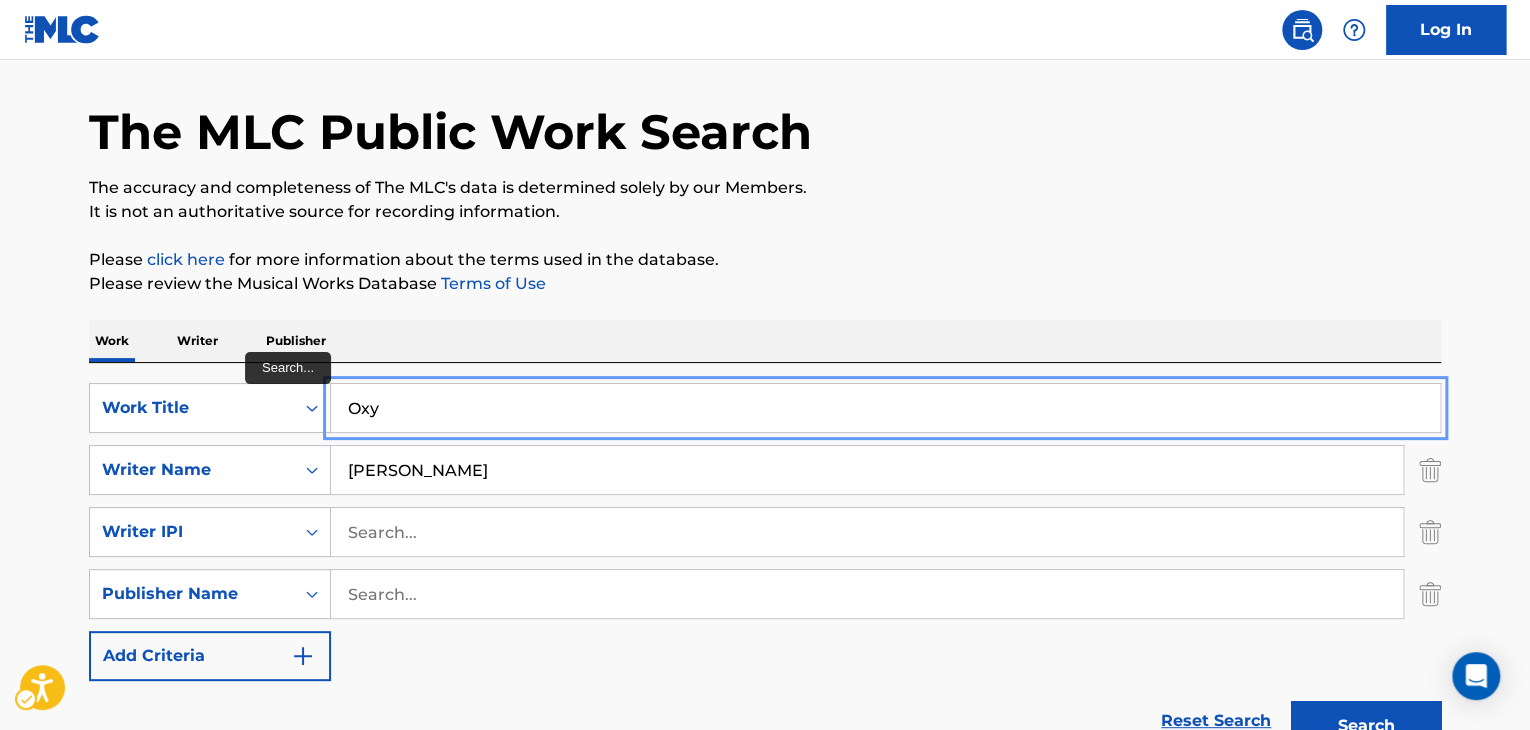 paste on "BAND 4 BAND" 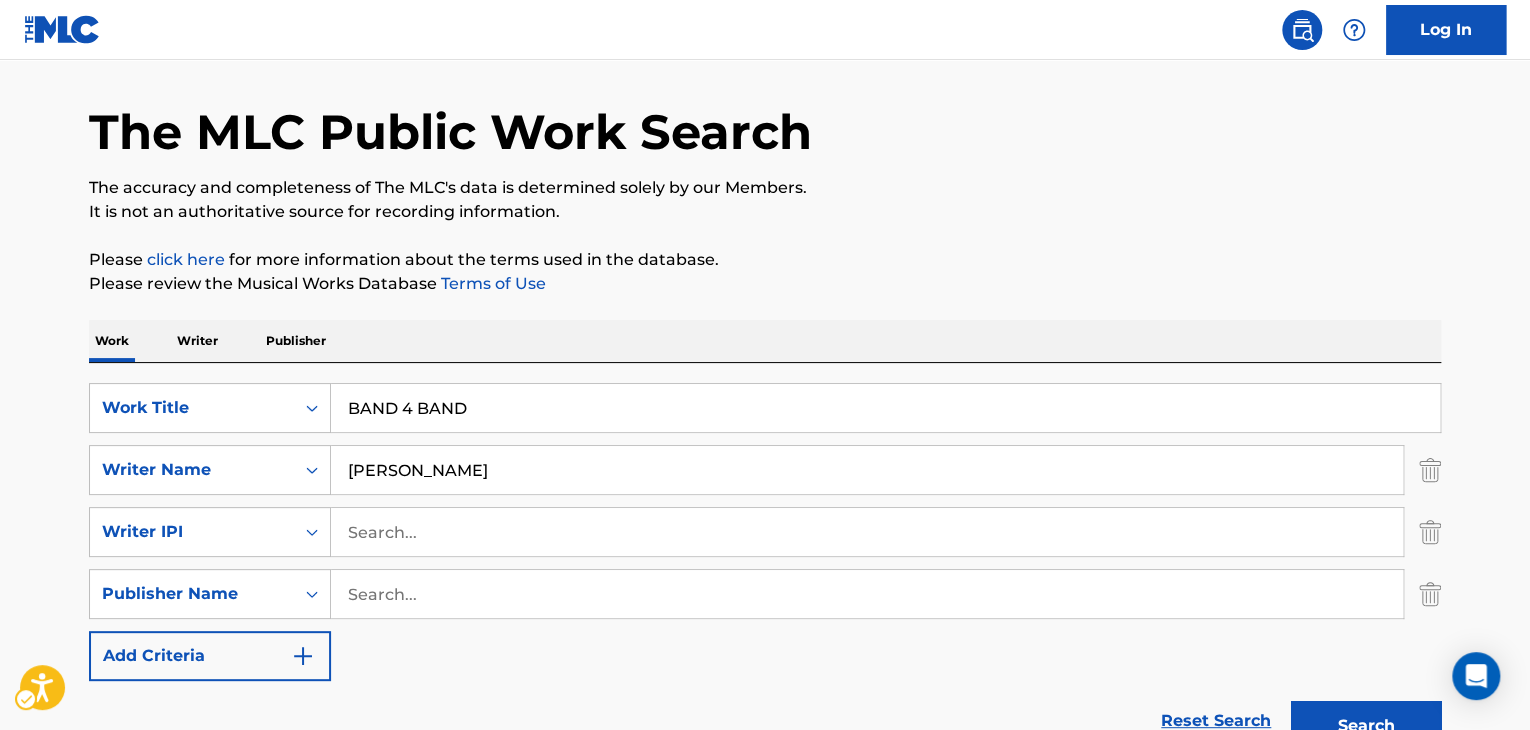 click on "The MLC Public Work Search The accuracy and completeness of The MLC's data is determined solely by our Members. It is not an authoritative source for recording information. Please   click here  | New Window   for more information about the terms used in the database. Please review the Musical Works Database   Terms of Use  | New Window Work Writer Publisher SearchWithCriteria7d469914-ce2a-4662-bcac-01430bfb19fd Work Title BAND 4 BAND Remove -  SearchWithCriteria2b041c0f-f1e6-48b3-9770-bd5cfac94e7c Writer Name CHOI SearchWithCriteria41e94c07-729e-481b-a256-ed2c9ff93260 Writer IPI SearchWithCriteriac6676fa2-a40f-4e10-87c9-a78f79d6e2ef Publisher Name Add Criteria Reset Search Search No results" at bounding box center (765, 416) 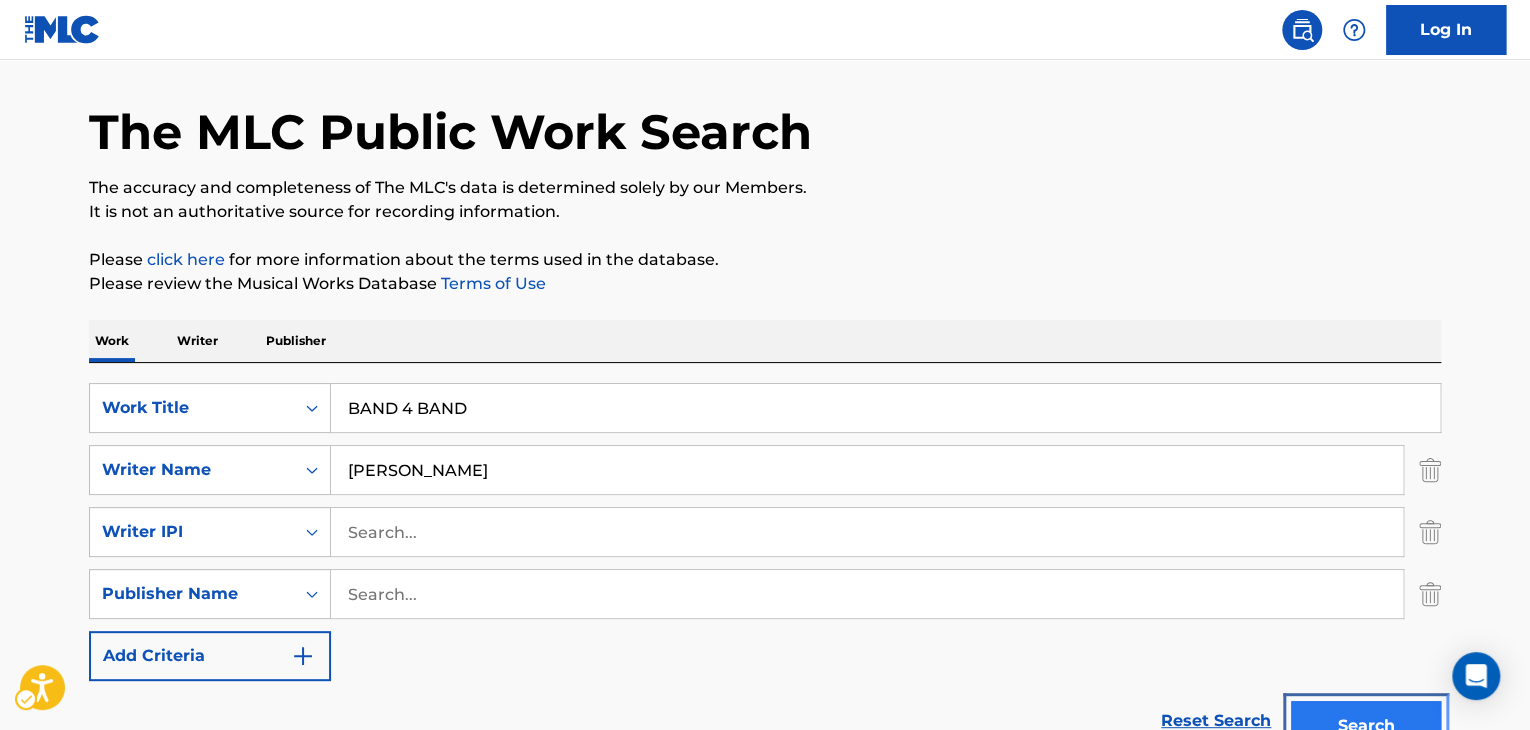 click on "Search" at bounding box center [1366, 726] 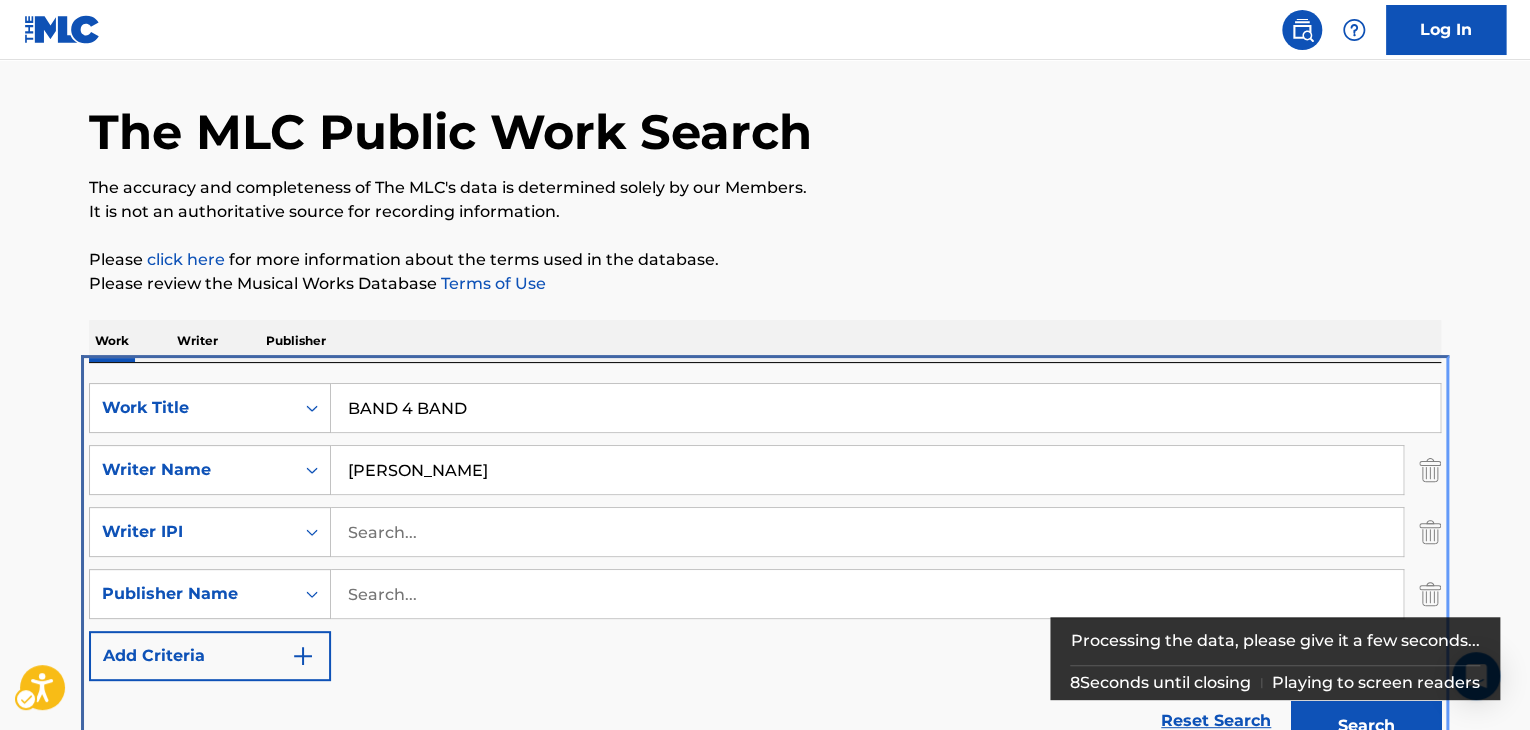 scroll, scrollTop: 424, scrollLeft: 0, axis: vertical 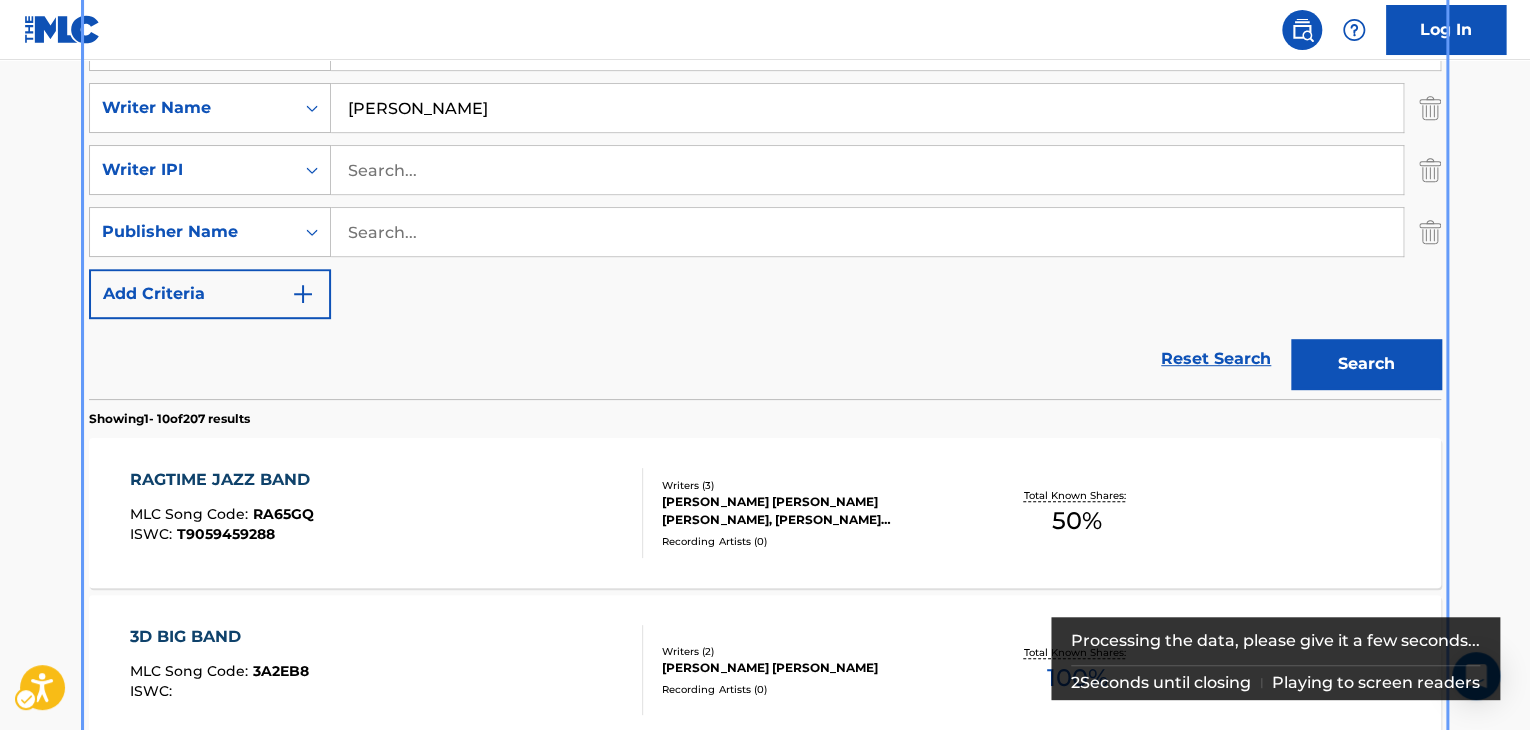 click on "SearchWithCriteriac6676fa2-a40f-4e10-87c9-a78f79d6e2ef Publisher Name" at bounding box center [765, 232] 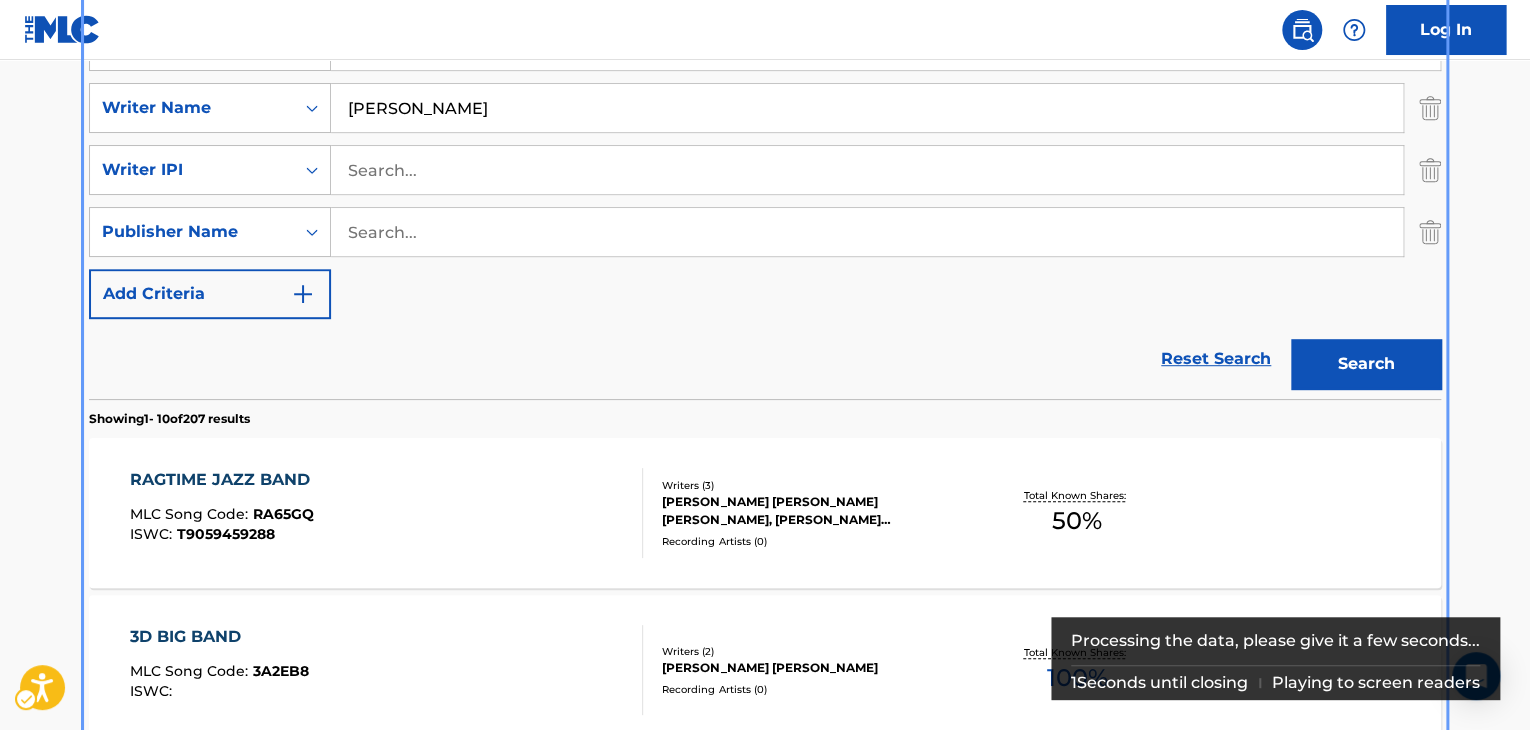 click at bounding box center [1430, 232] 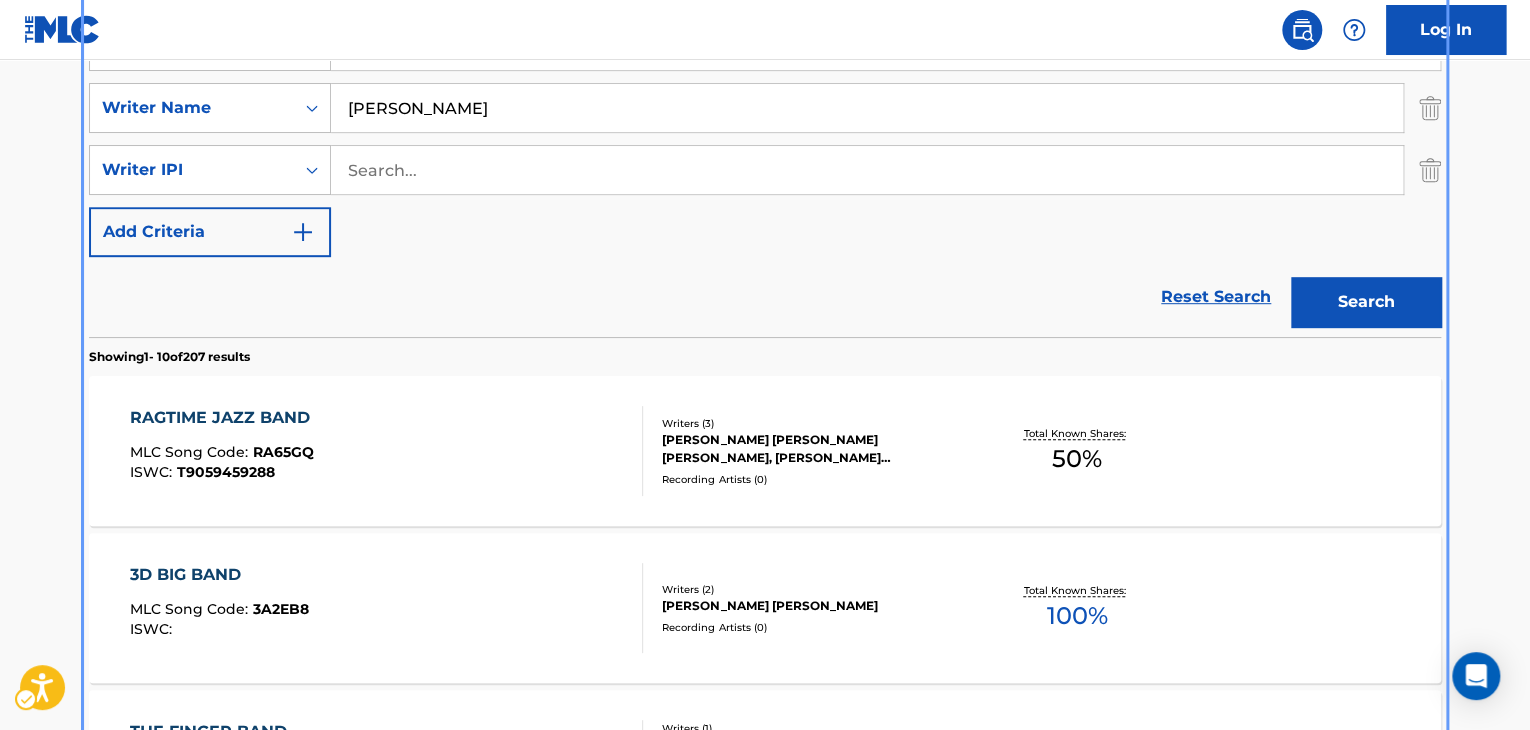 click at bounding box center (1430, 170) 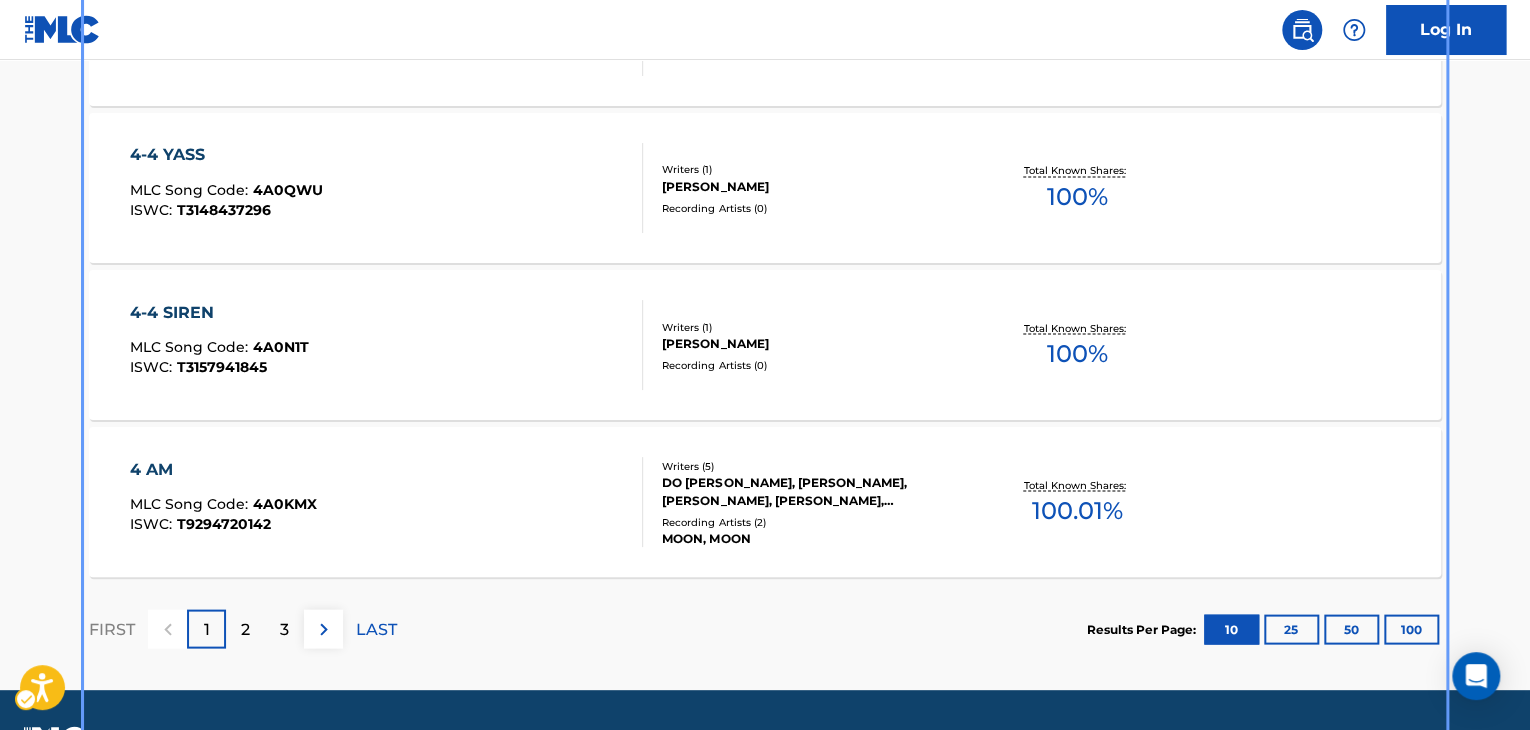 scroll, scrollTop: 1798, scrollLeft: 0, axis: vertical 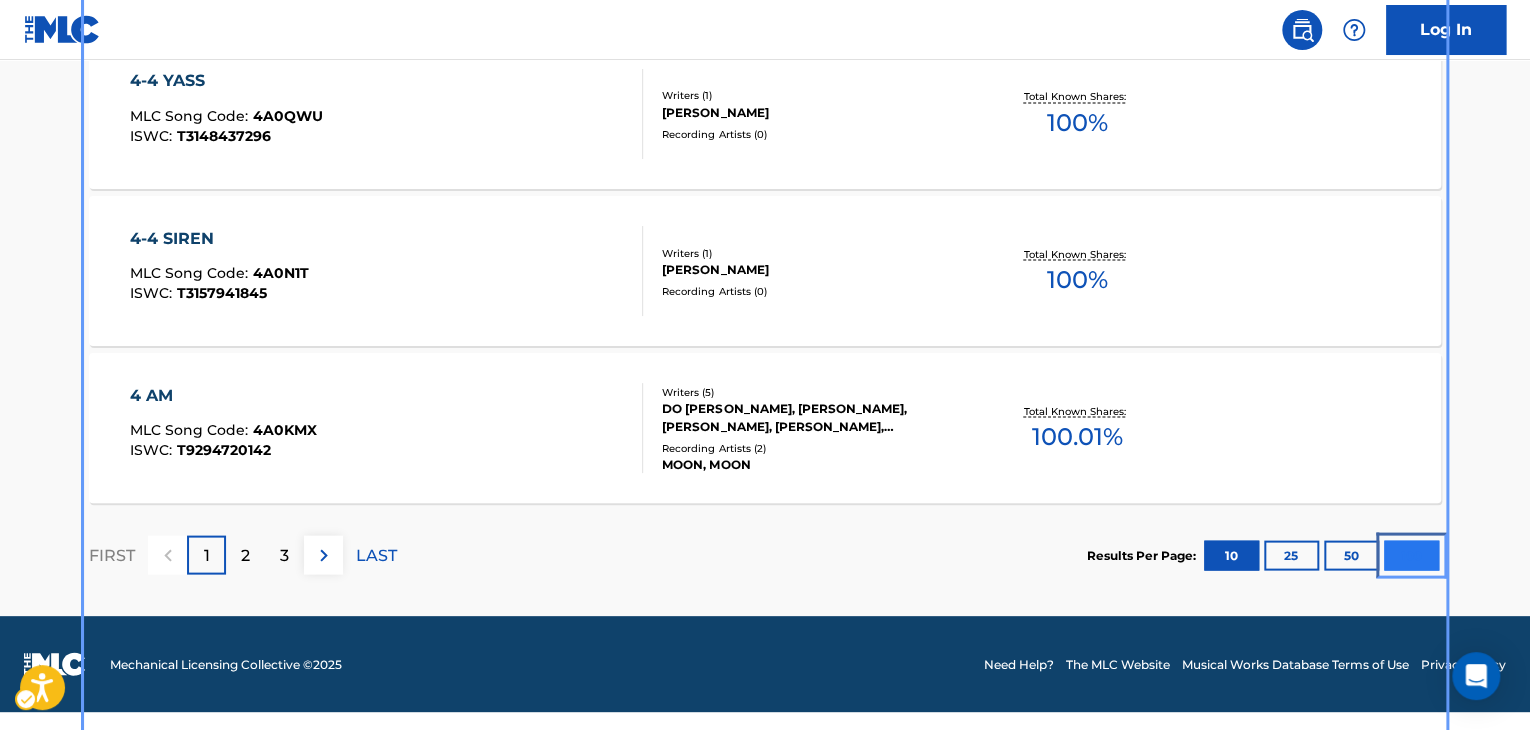 click on "100" at bounding box center [1411, 555] 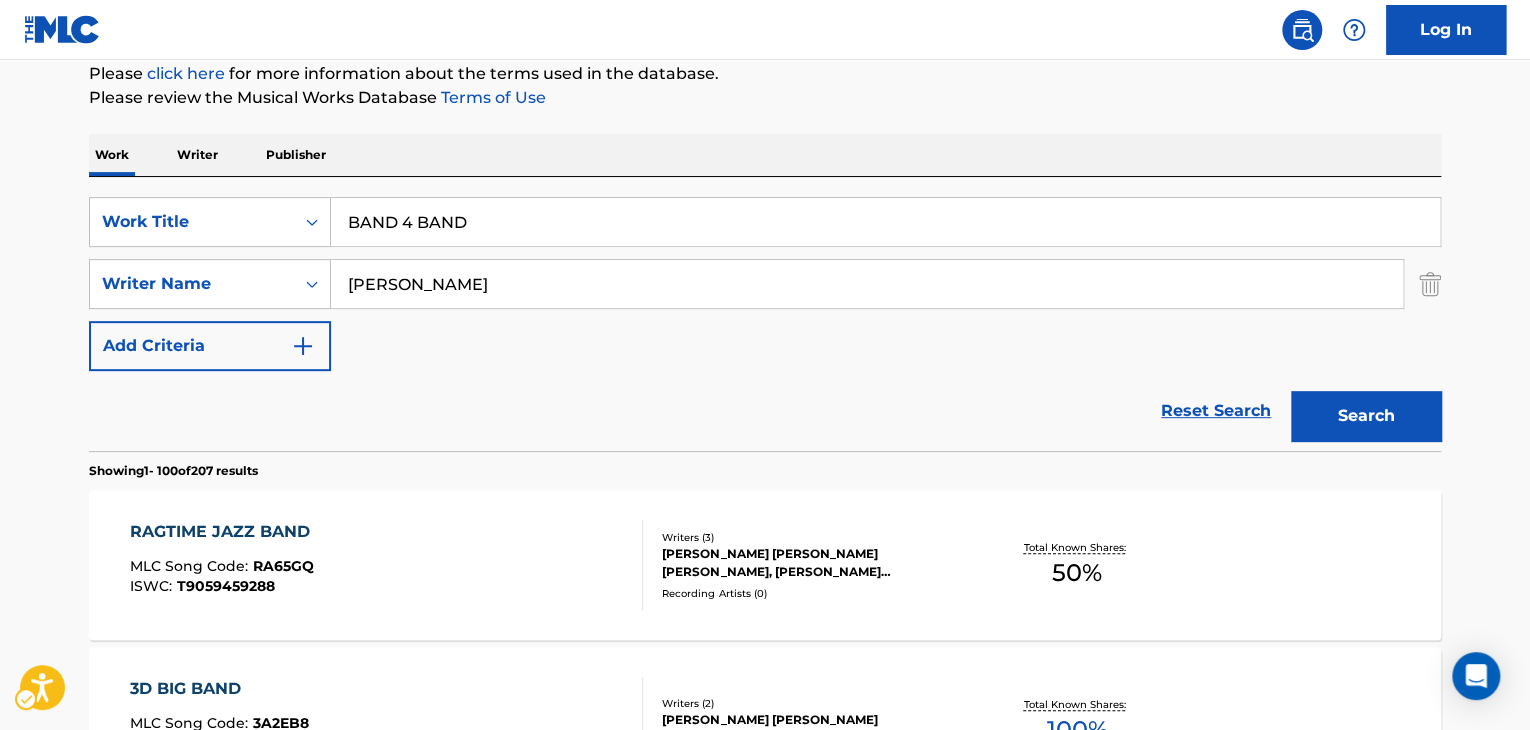 scroll, scrollTop: 0, scrollLeft: 0, axis: both 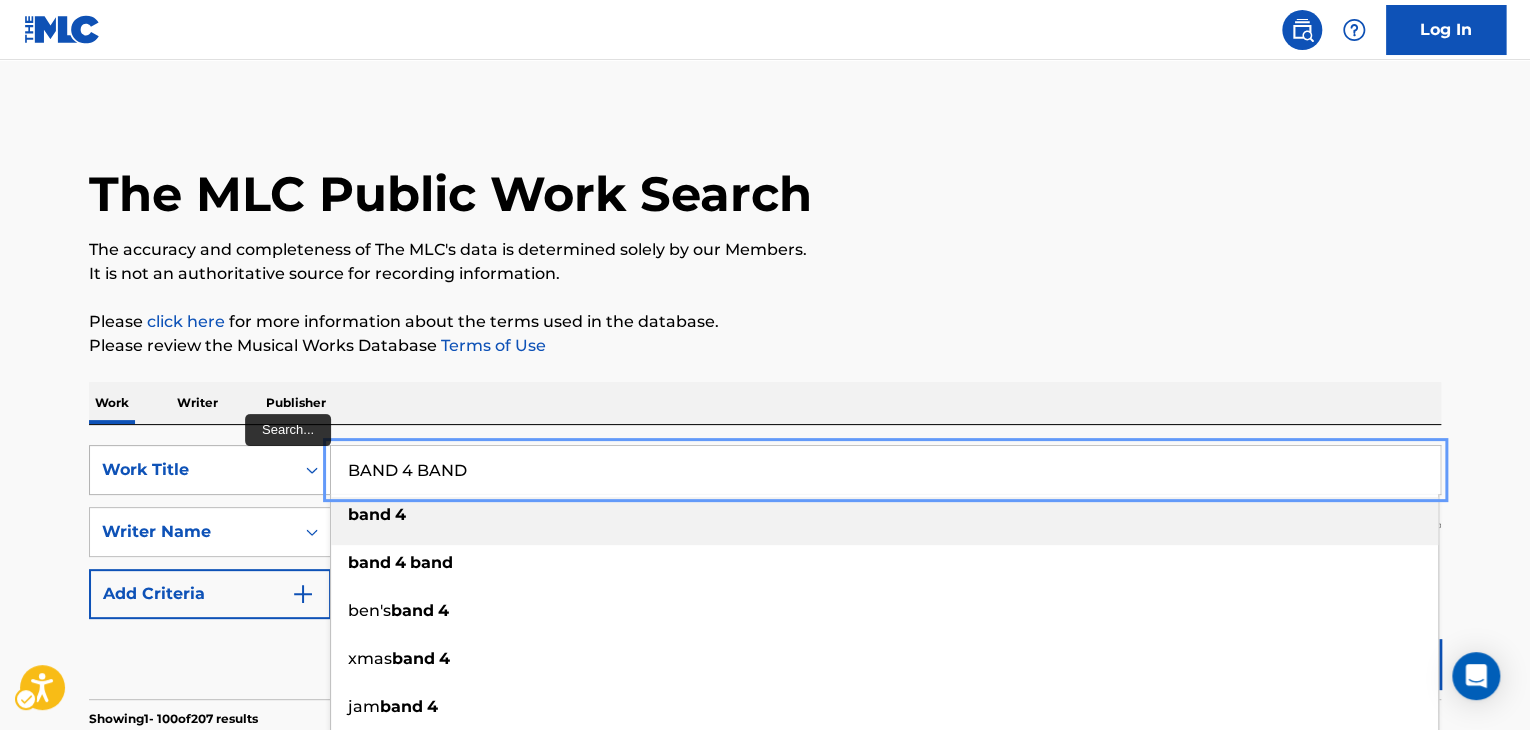 drag, startPoint x: 582, startPoint y: 466, endPoint x: 315, endPoint y: 469, distance: 267.01685 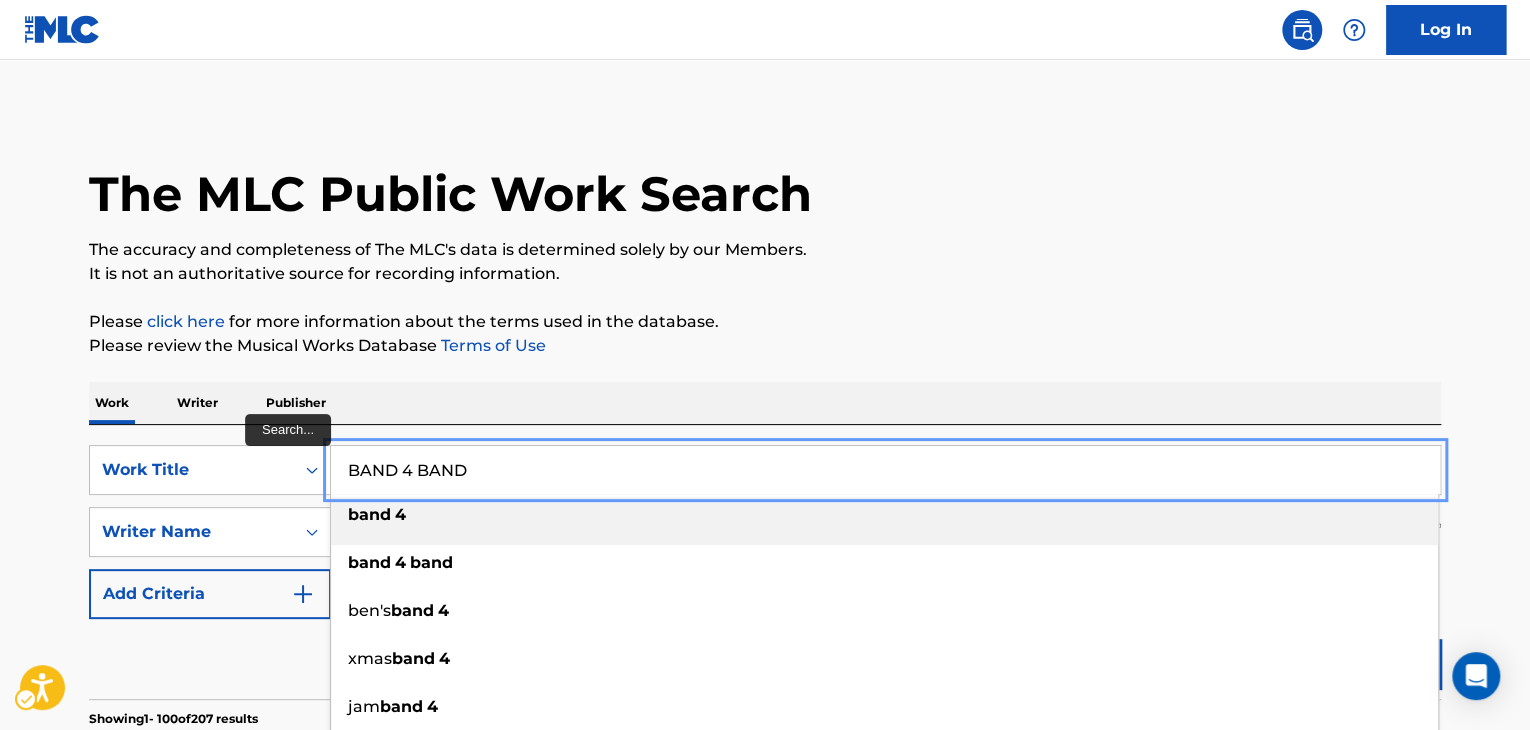 paste on "Deadbroke" 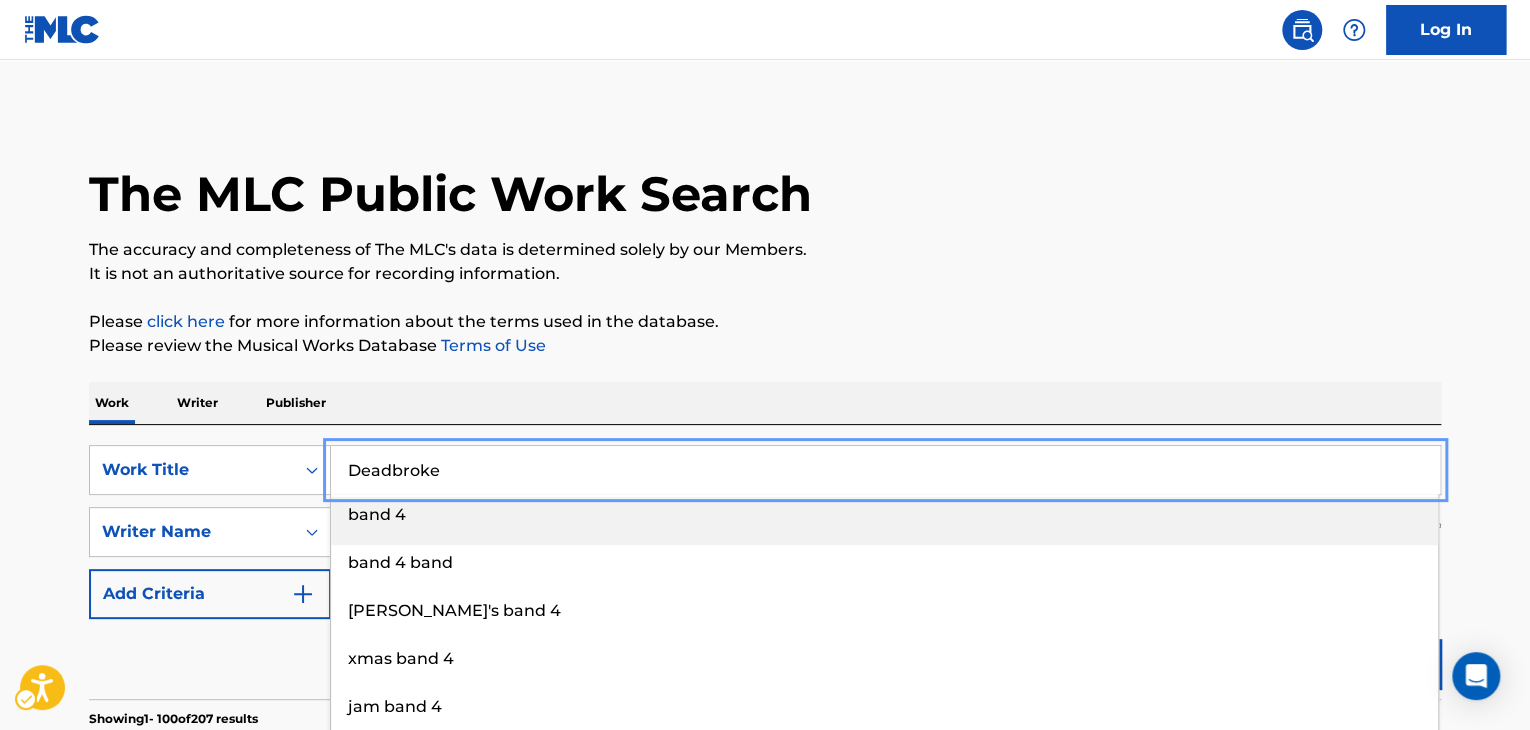 type on "Deadbroke" 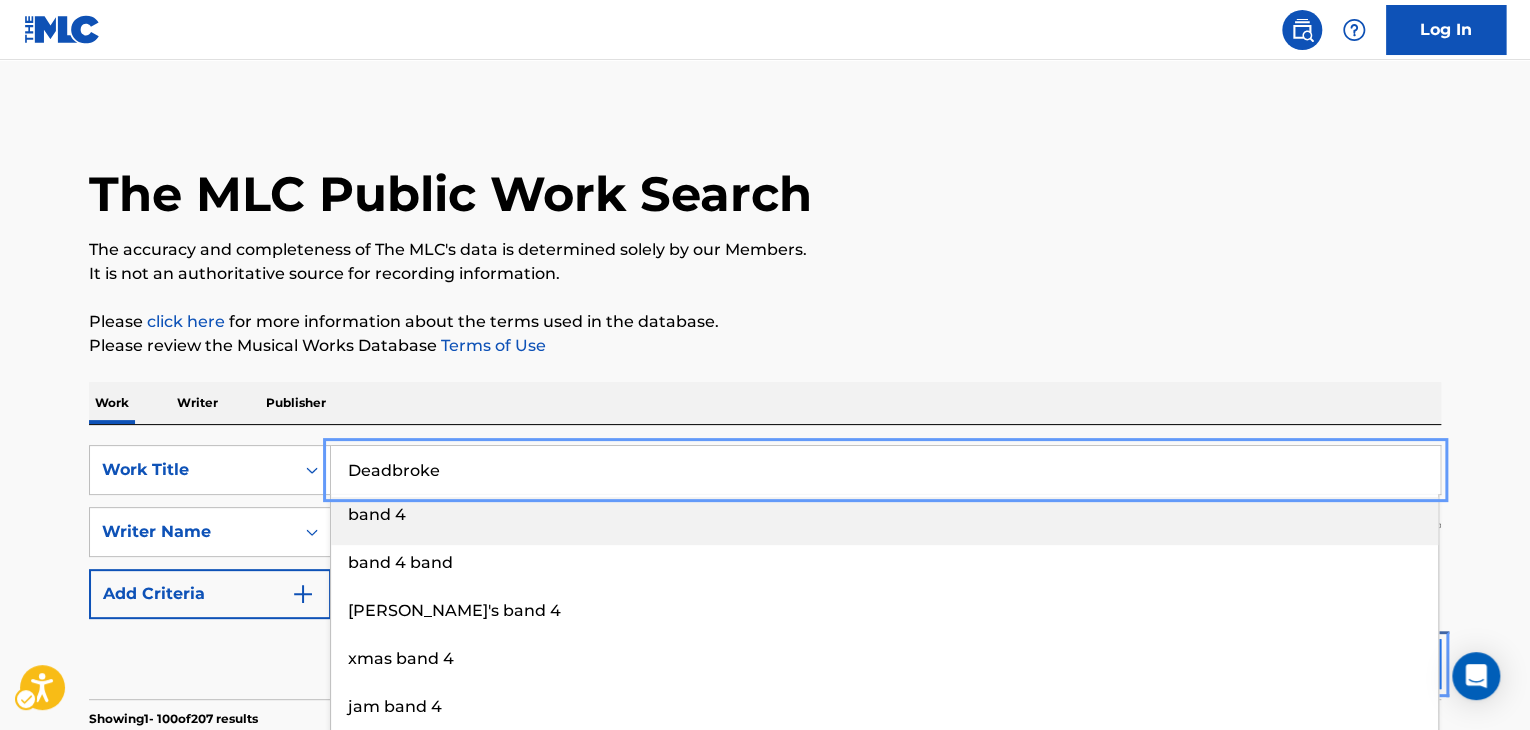 click on "Search" at bounding box center (1366, 664) 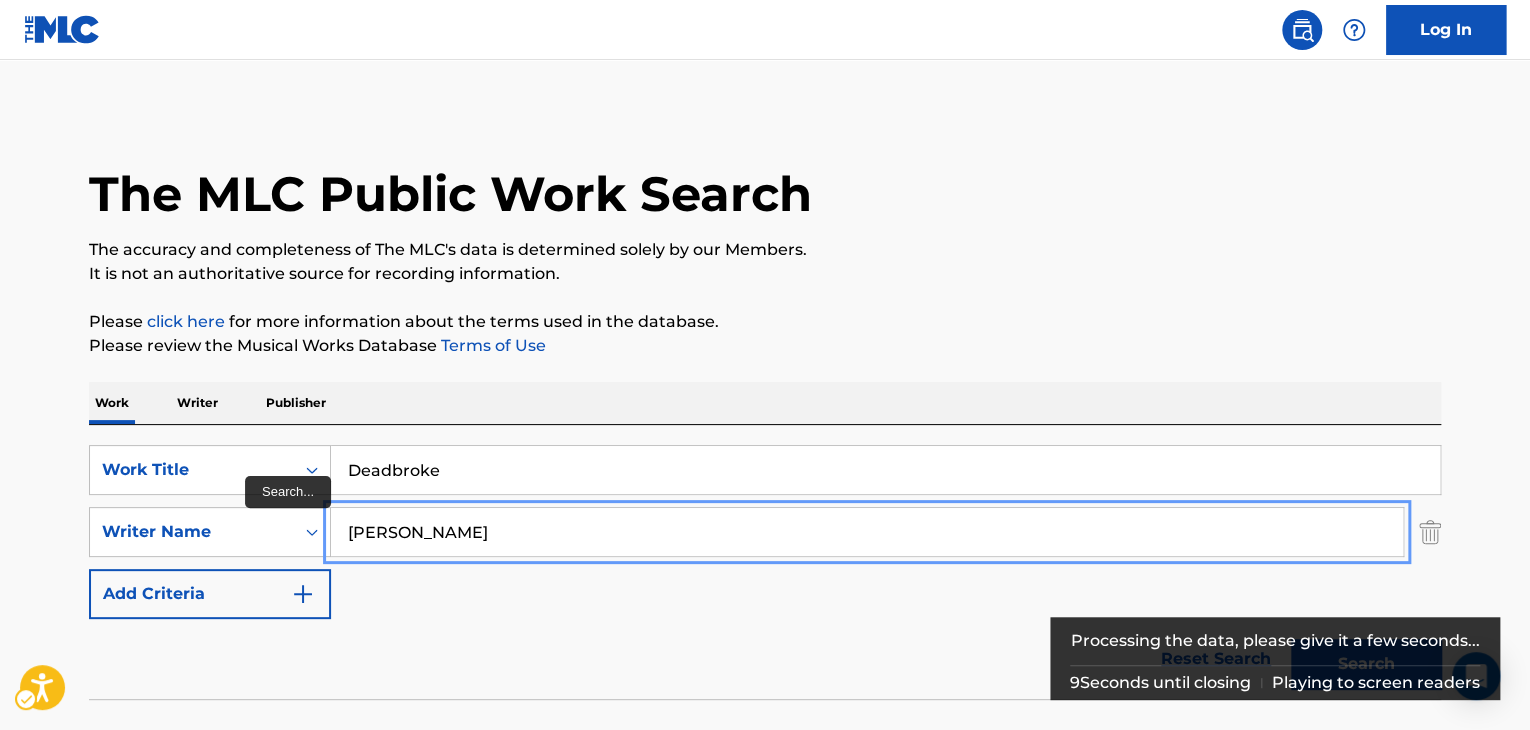 click on "CHOI" at bounding box center [867, 532] 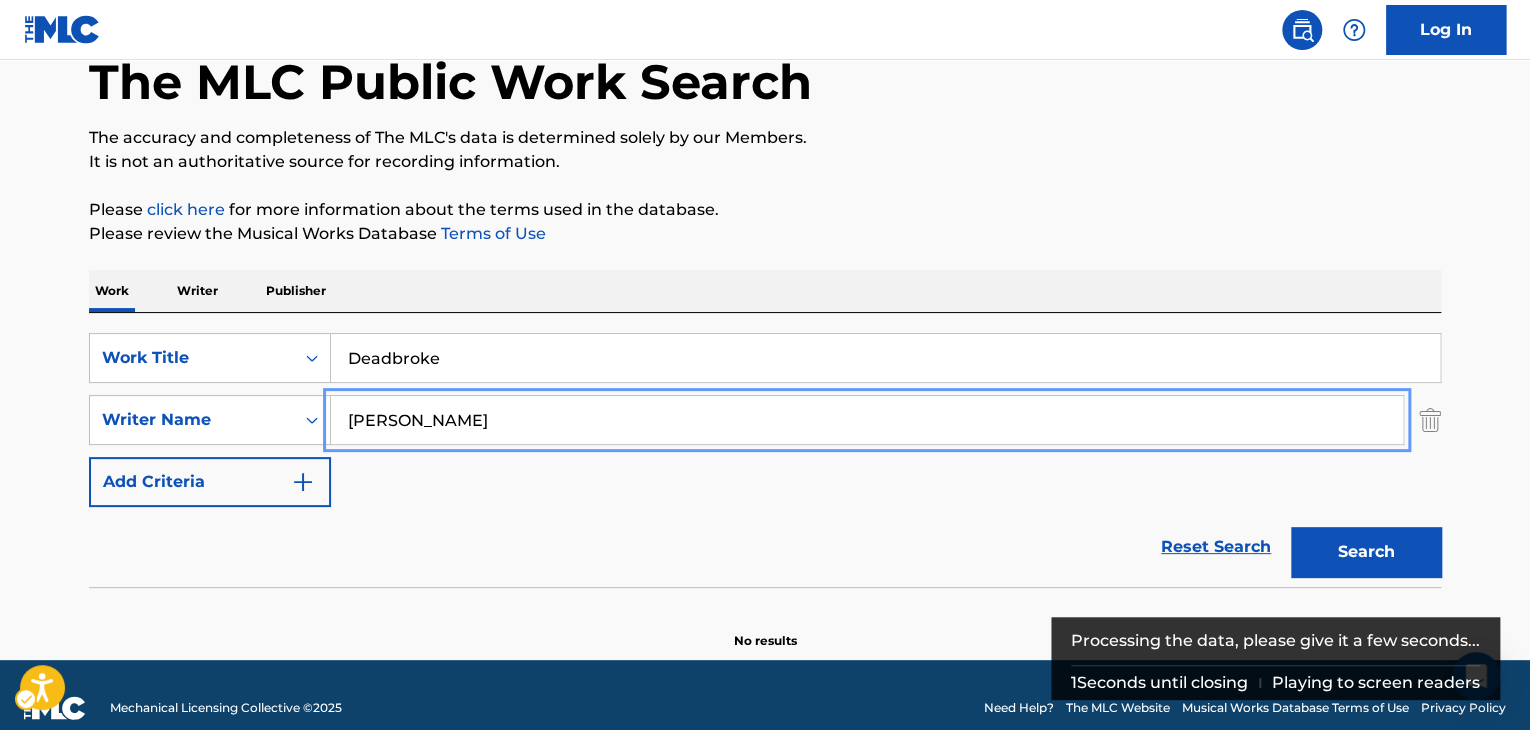 scroll, scrollTop: 138, scrollLeft: 0, axis: vertical 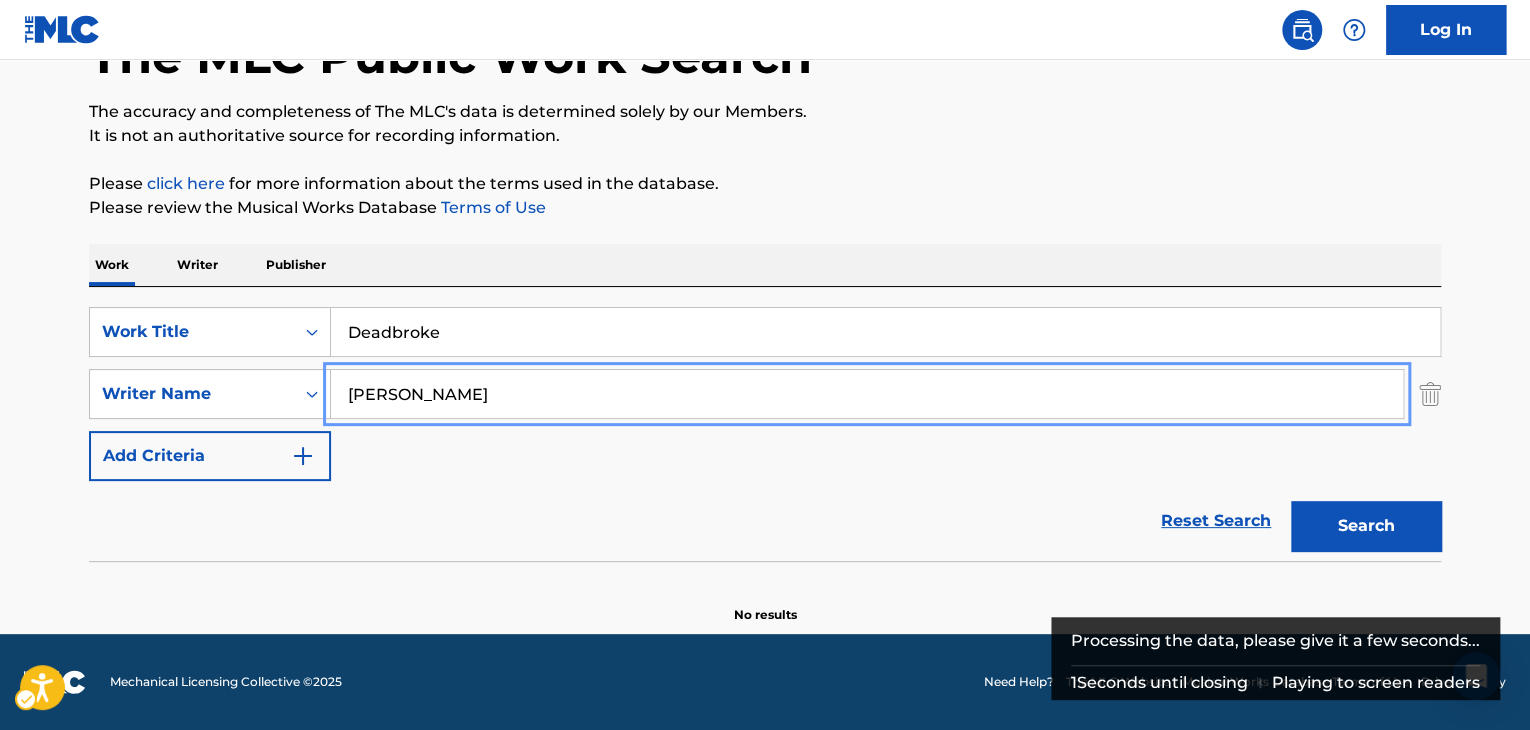 type on "CHOI JINHYUK" 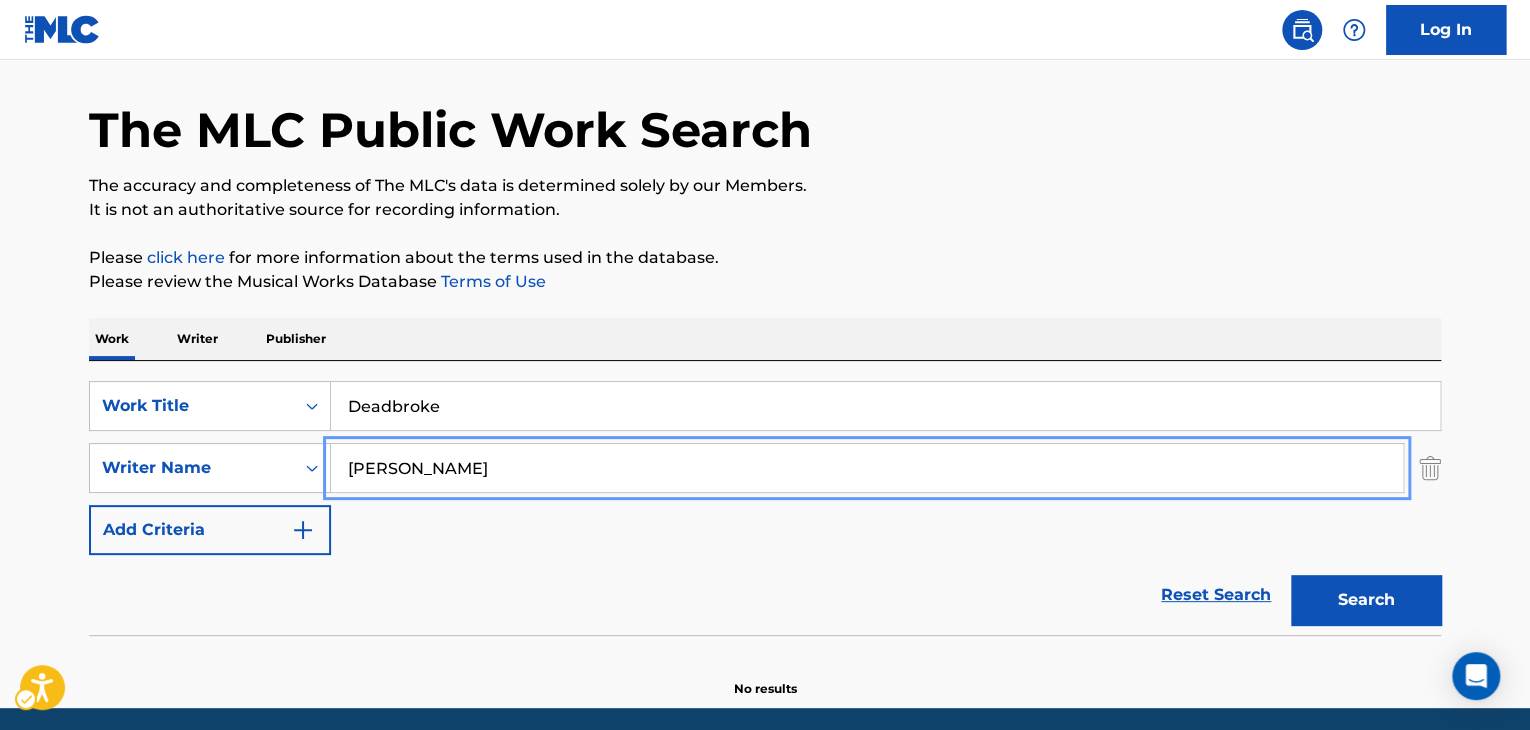 scroll, scrollTop: 0, scrollLeft: 0, axis: both 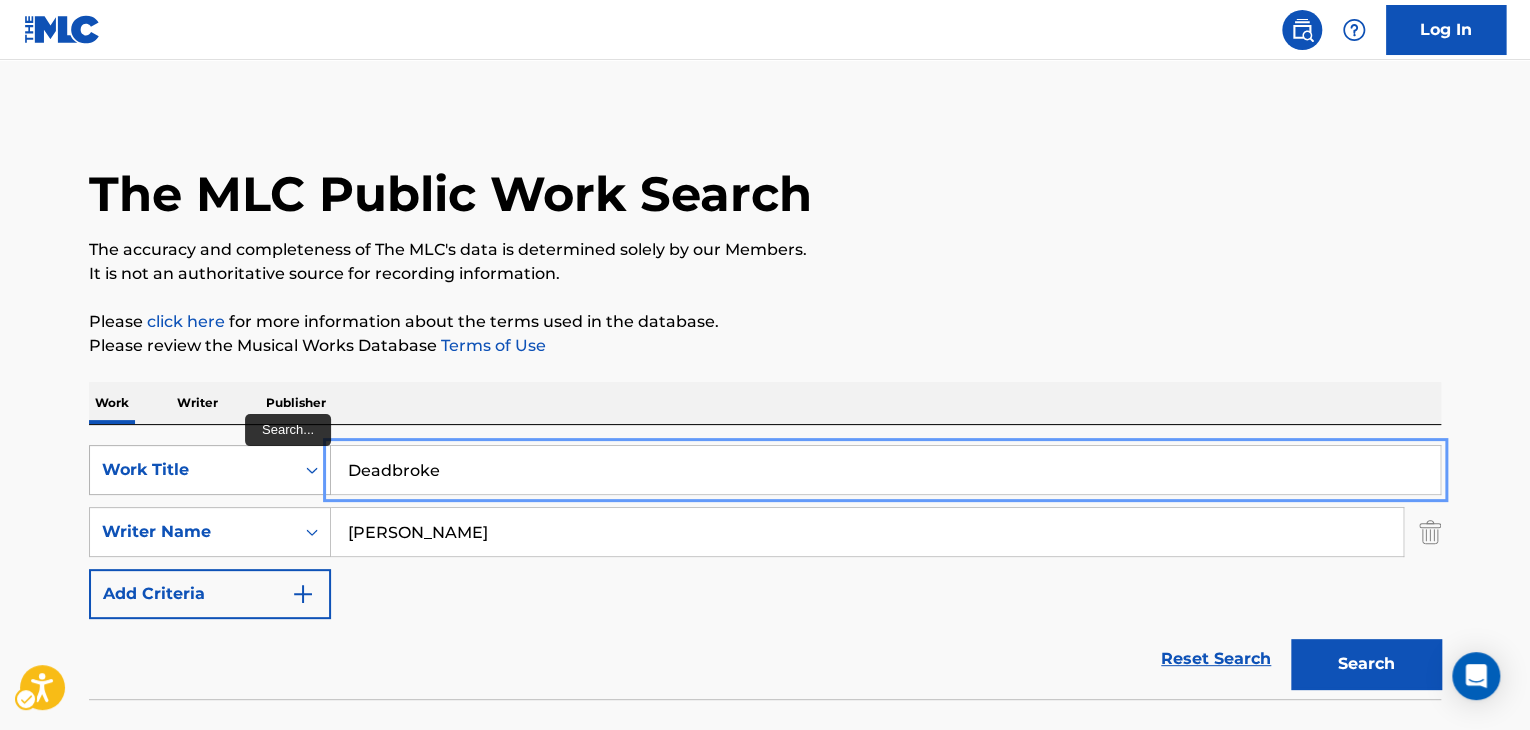 drag, startPoint x: 520, startPoint y: 473, endPoint x: 217, endPoint y: 473, distance: 303 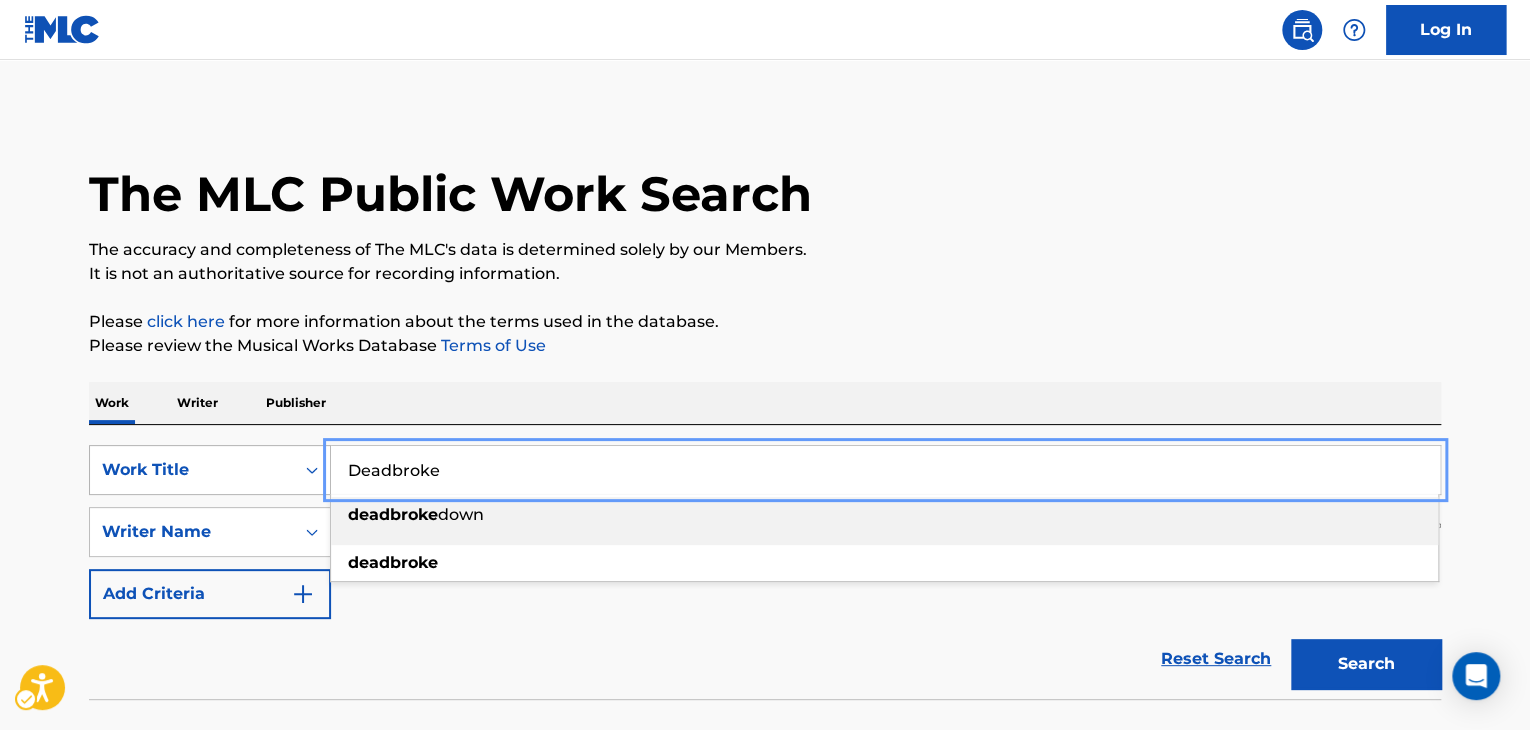 paste on "3AD" 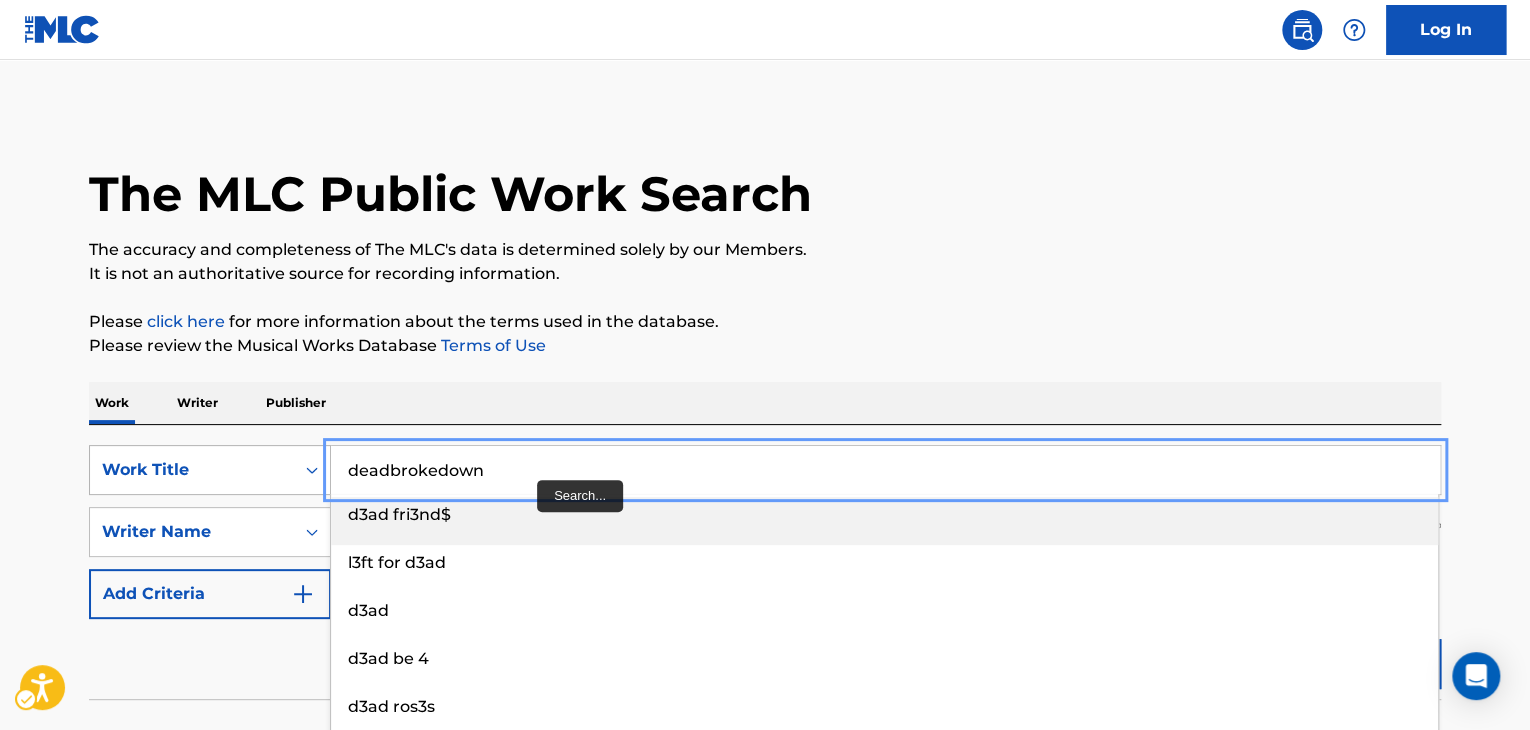 drag, startPoint x: 552, startPoint y: 470, endPoint x: 318, endPoint y: 470, distance: 234 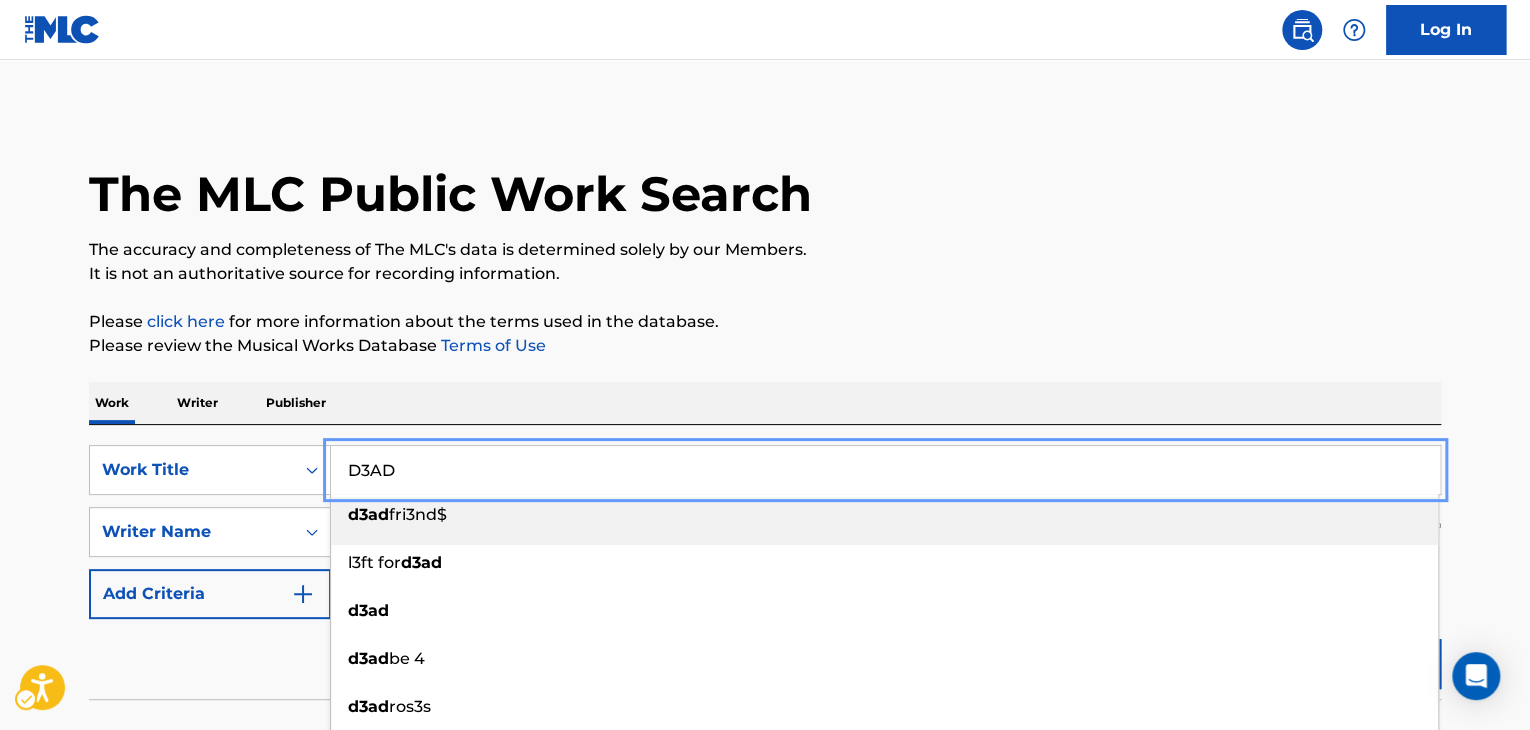 click on "The MLC Public Work Search The accuracy and completeness of The MLC's data is determined solely by our Members. It is not an authoritative source for recording information. Please   click here  | New Window   for more information about the terms used in the database. Please review the Musical Works Database   Terms of Use  | New Window Work Writer Publisher SearchWithCriteria7d469914-ce2a-4662-bcac-01430bfb19fd Work Title D3AD Remove -  d3ad  fri3nd$ l3ft for  d3ad d3ad d3ad  be 4 d3ad  ros3s d3ad  awak3 d3ad  or aliv3 slowed & reverb w2td3  d3ad 51l3nc3 p.s. i'm  d3ad back from th3  d3ad SearchWithCriteria2b041c0f-f1e6-48b3-9770-bd5cfac94e7c Writer Name CHOI JINHYUK Add Criteria Reset Search Search No results" at bounding box center [765, 436] 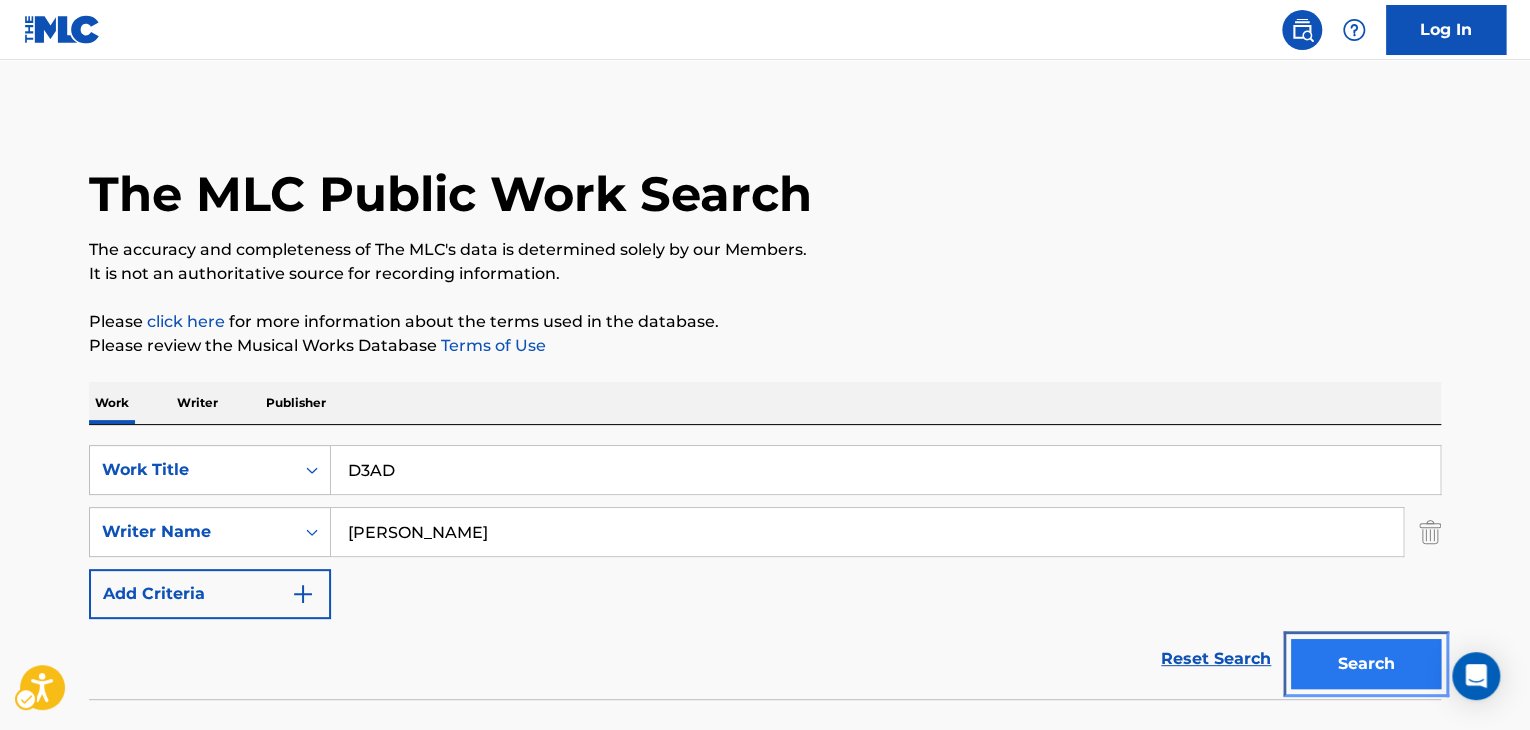 click on "Search" at bounding box center (1366, 664) 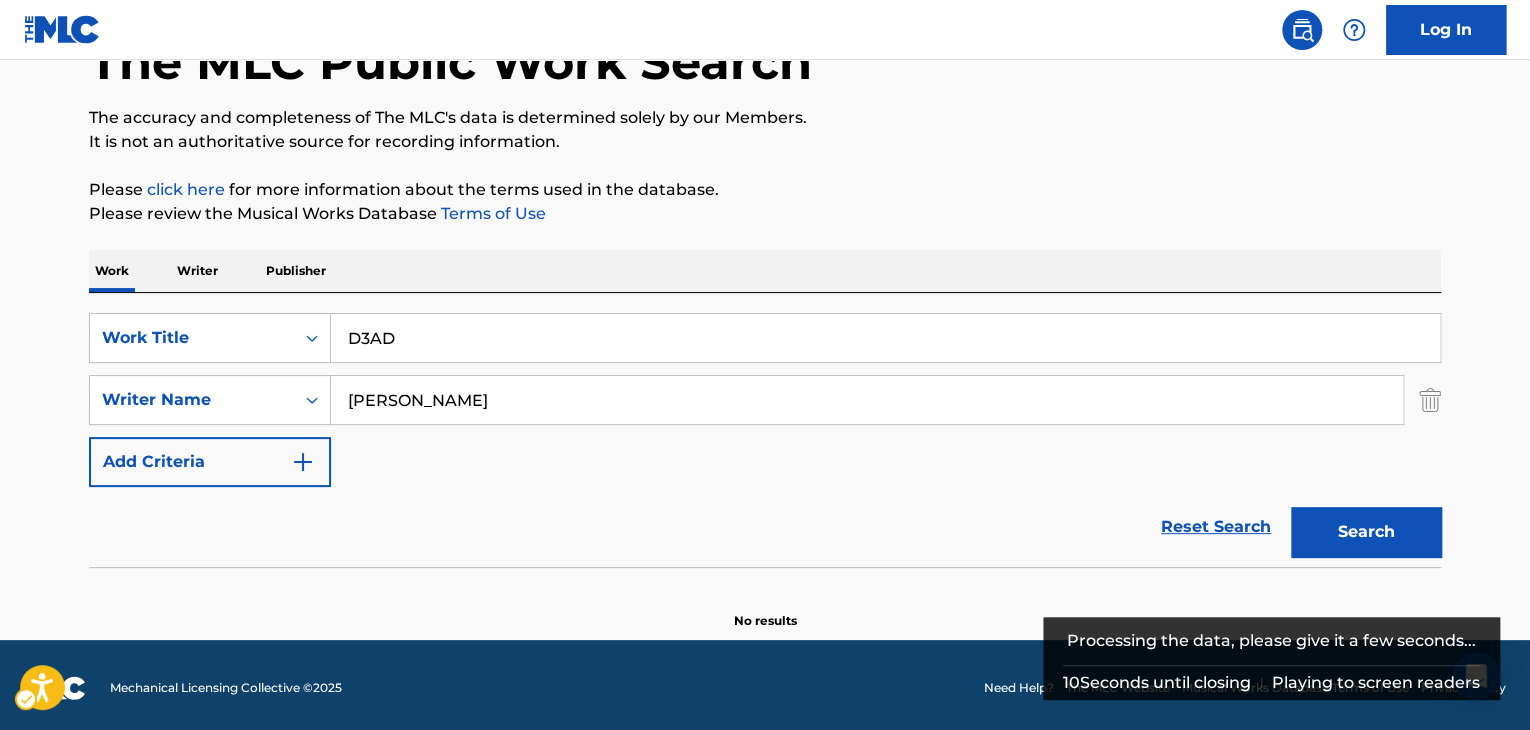 scroll, scrollTop: 138, scrollLeft: 0, axis: vertical 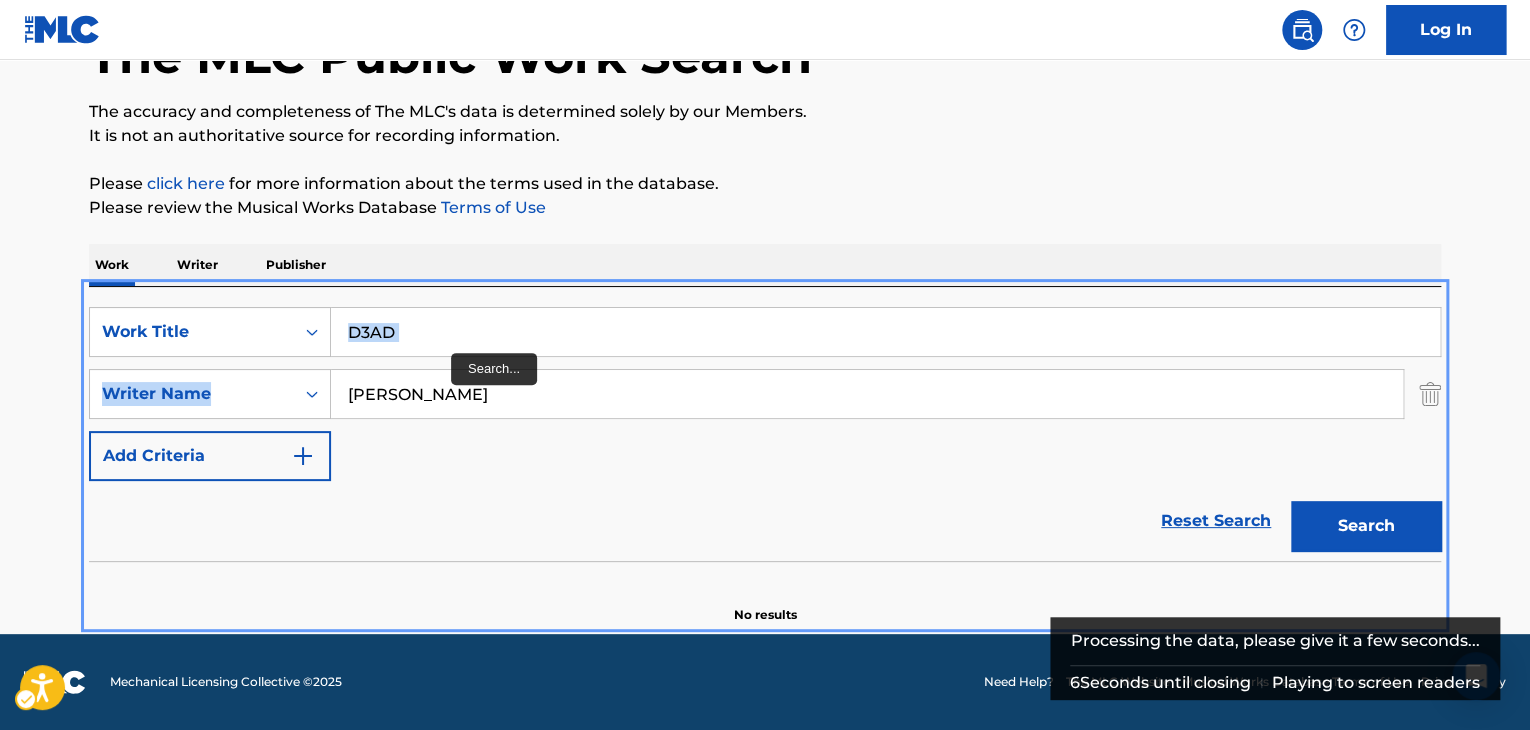 drag, startPoint x: 617, startPoint y: 360, endPoint x: 331, endPoint y: 343, distance: 286.5048 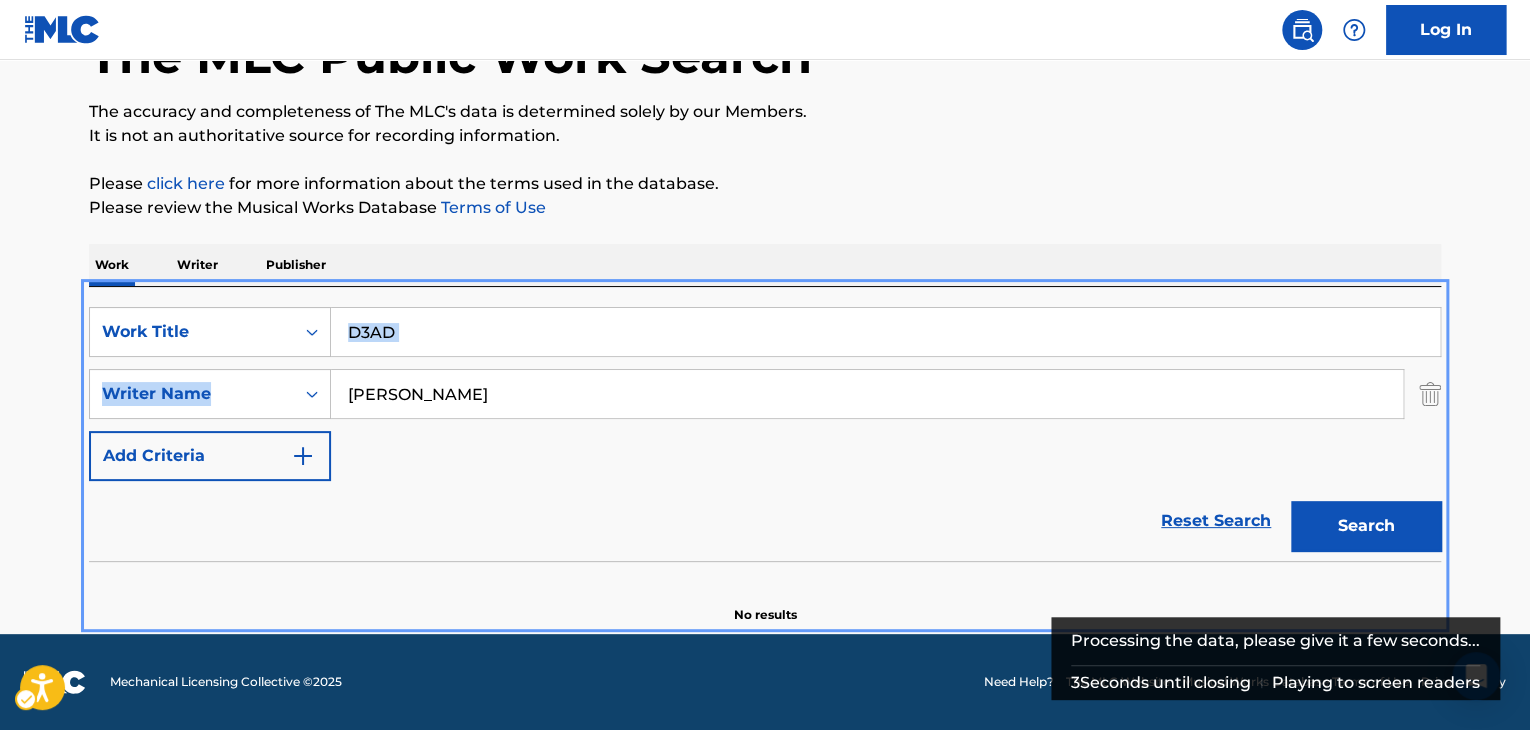 click on "Work Writer Publisher" at bounding box center (765, 265) 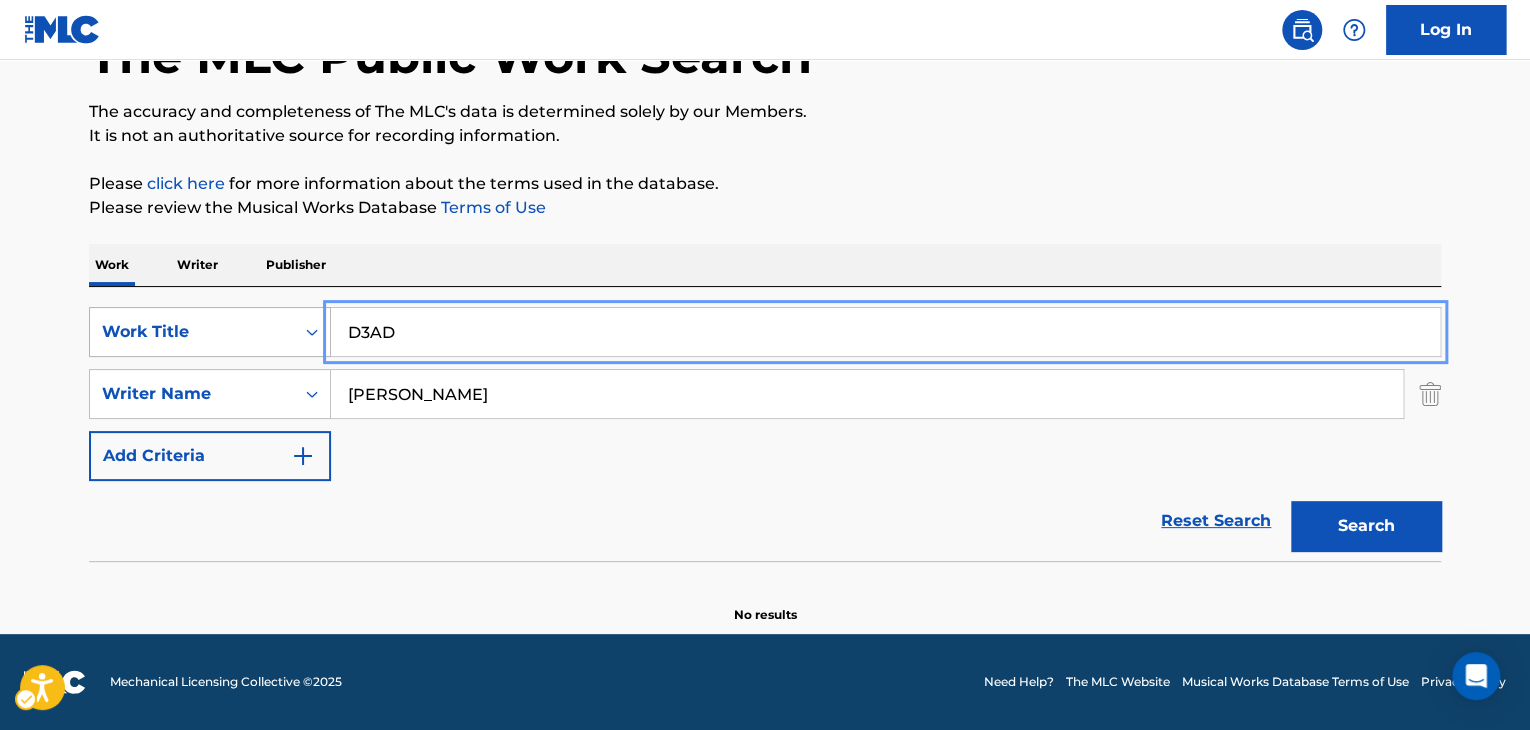 drag, startPoint x: 436, startPoint y: 337, endPoint x: 296, endPoint y: 333, distance: 140.05713 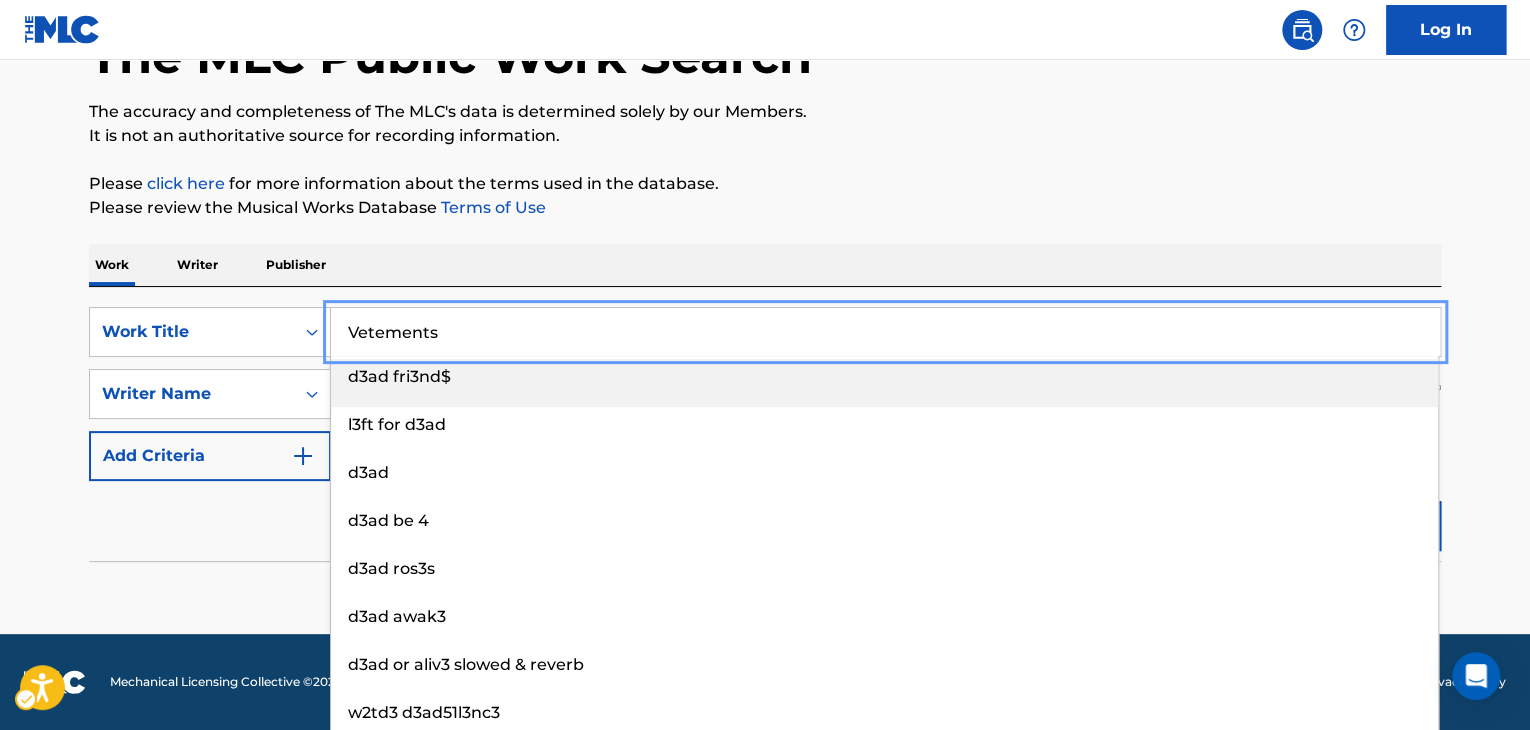 click on "The MLC Public Work Search The accuracy and completeness of The MLC's data is determined solely by our Members. It is not an authoritative source for recording information. Please   click here  | New Window   for more information about the terms used in the database. Please review the Musical Works Database   Terms of Use  | New Window Work Writer Publisher SearchWithCriteria7d469914-ce2a-4662-bcac-01430bfb19fd Work Title Vetements Remove -  d3ad fri3nd$ l3ft for d3ad d3ad d3ad be 4 d3ad ros3s d3ad awak3 d3ad or aliv3 slowed & reverb w2td3 d3ad51l3nc3 p.s. i'm d3ad back from th3 d3ad SearchWithCriteria2b041c0f-f1e6-48b3-9770-bd5cfac94e7c Writer Name CHOI JINHYUK Add Criteria Reset Search Search No results" at bounding box center (765, 278) 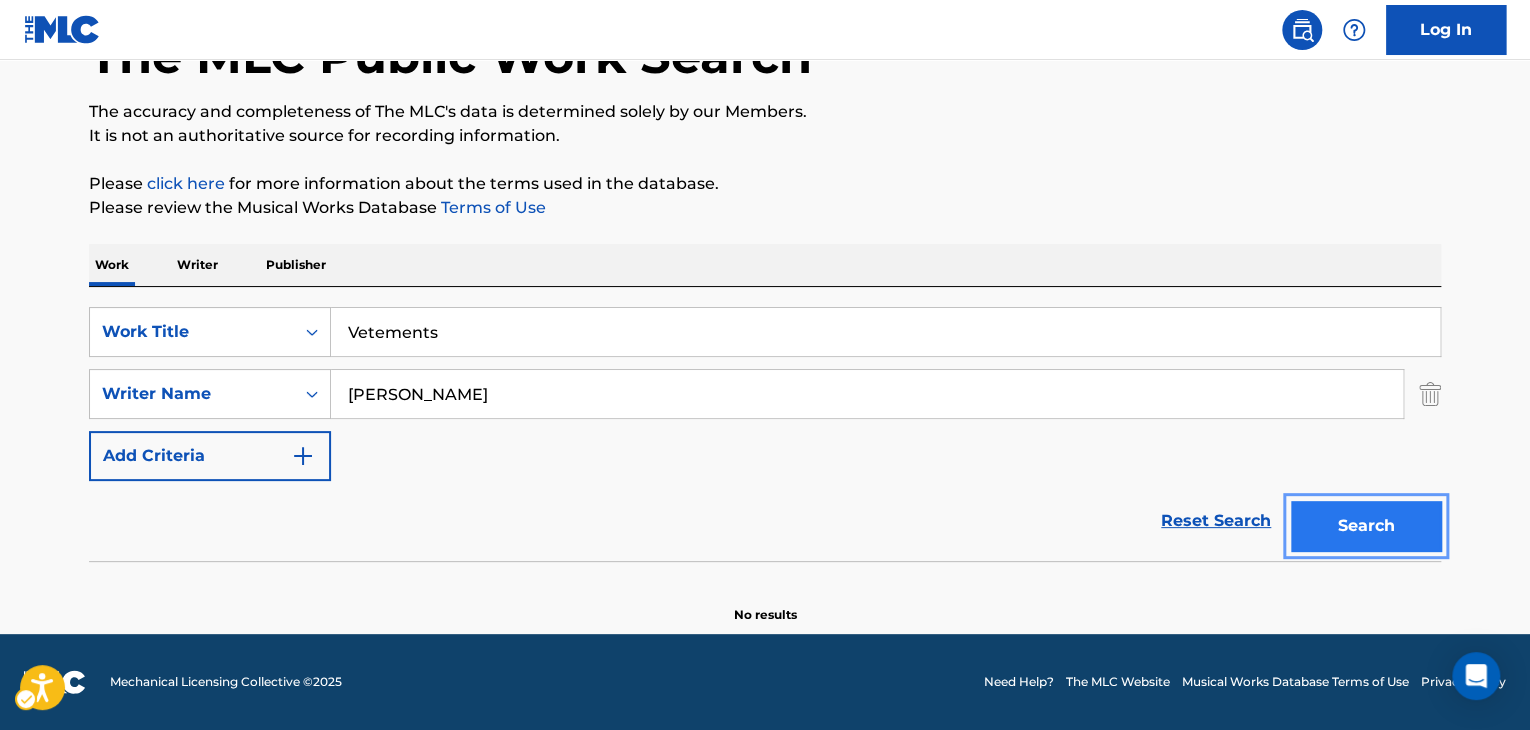 click on "Search" at bounding box center [1366, 526] 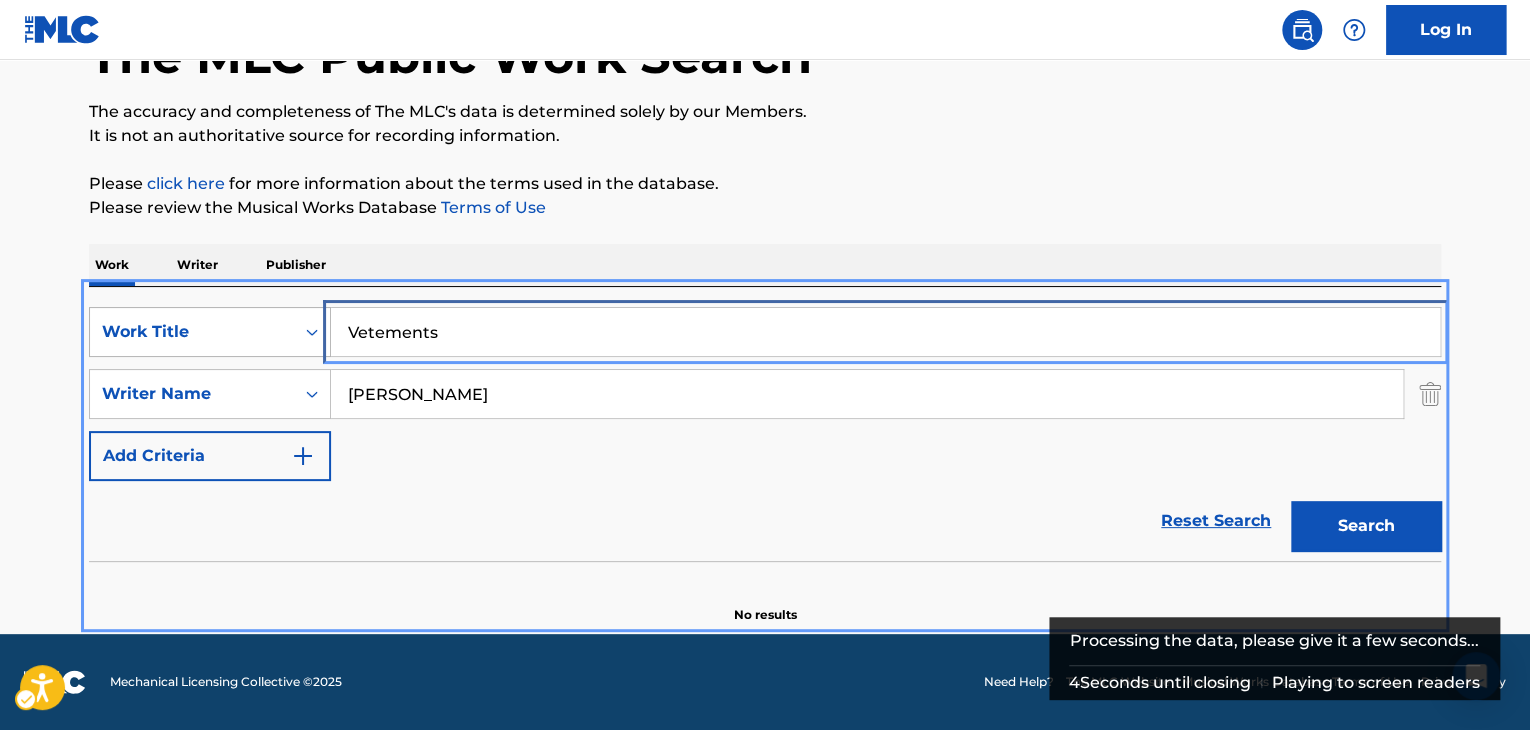 click on "SearchWithCriteria7d469914-ce2a-4662-bcac-01430bfb19fd Work Title Vetements Remove -" at bounding box center (765, 332) 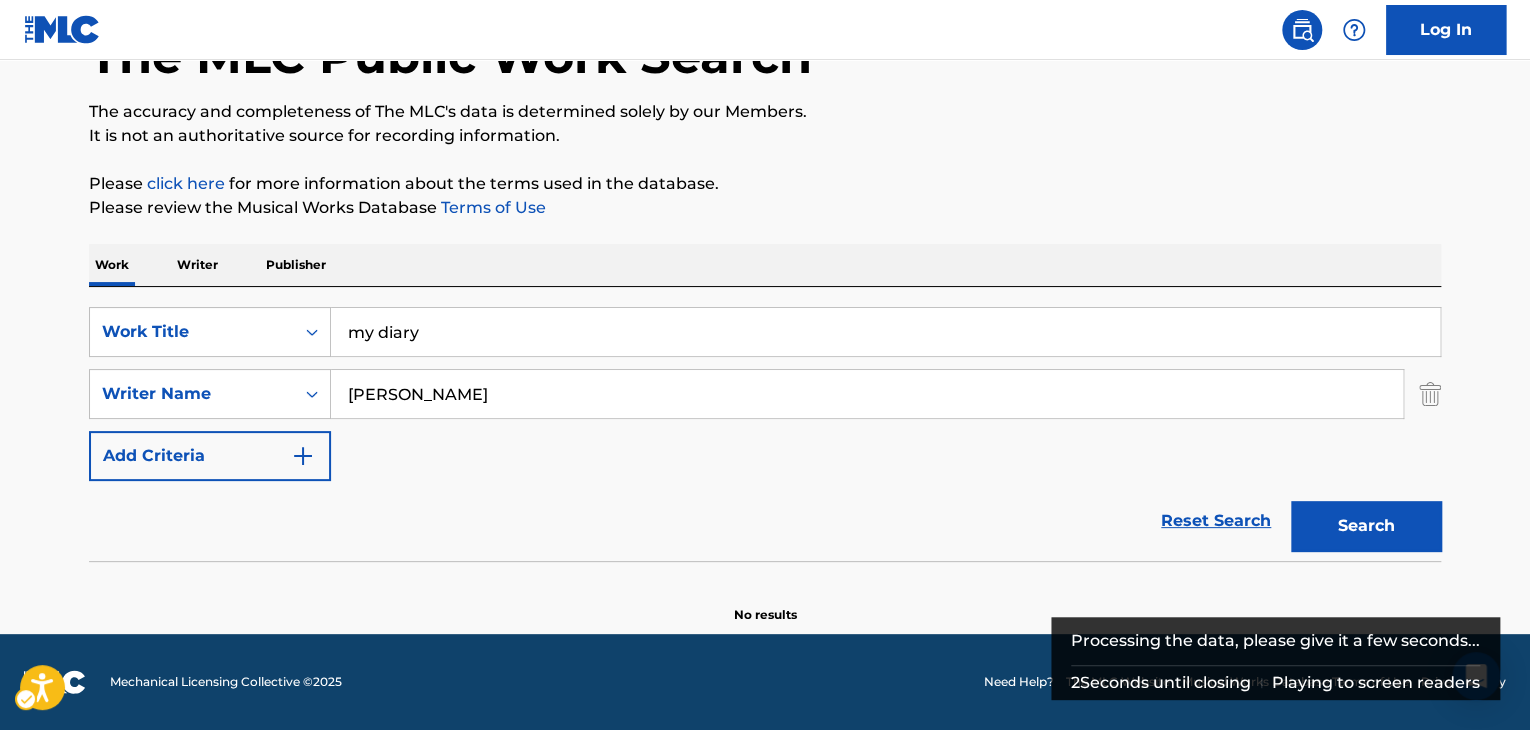 click on "The MLC Public Work Search The accuracy and completeness of The MLC's data is determined solely by our Members. It is not an authoritative source for recording information. Please   click here  | New Window   for more information about the terms used in the database. Please review the Musical Works Database   Terms of Use  | New Window Work Writer Publisher SearchWithCriteria7d469914-ce2a-4662-bcac-01430bfb19fd Work Title my diary Remove -  SearchWithCriteria2b041c0f-f1e6-48b3-9770-bd5cfac94e7c Writer Name CHOI JINHYUK Add Criteria Reset Search Search No results" at bounding box center [765, 278] 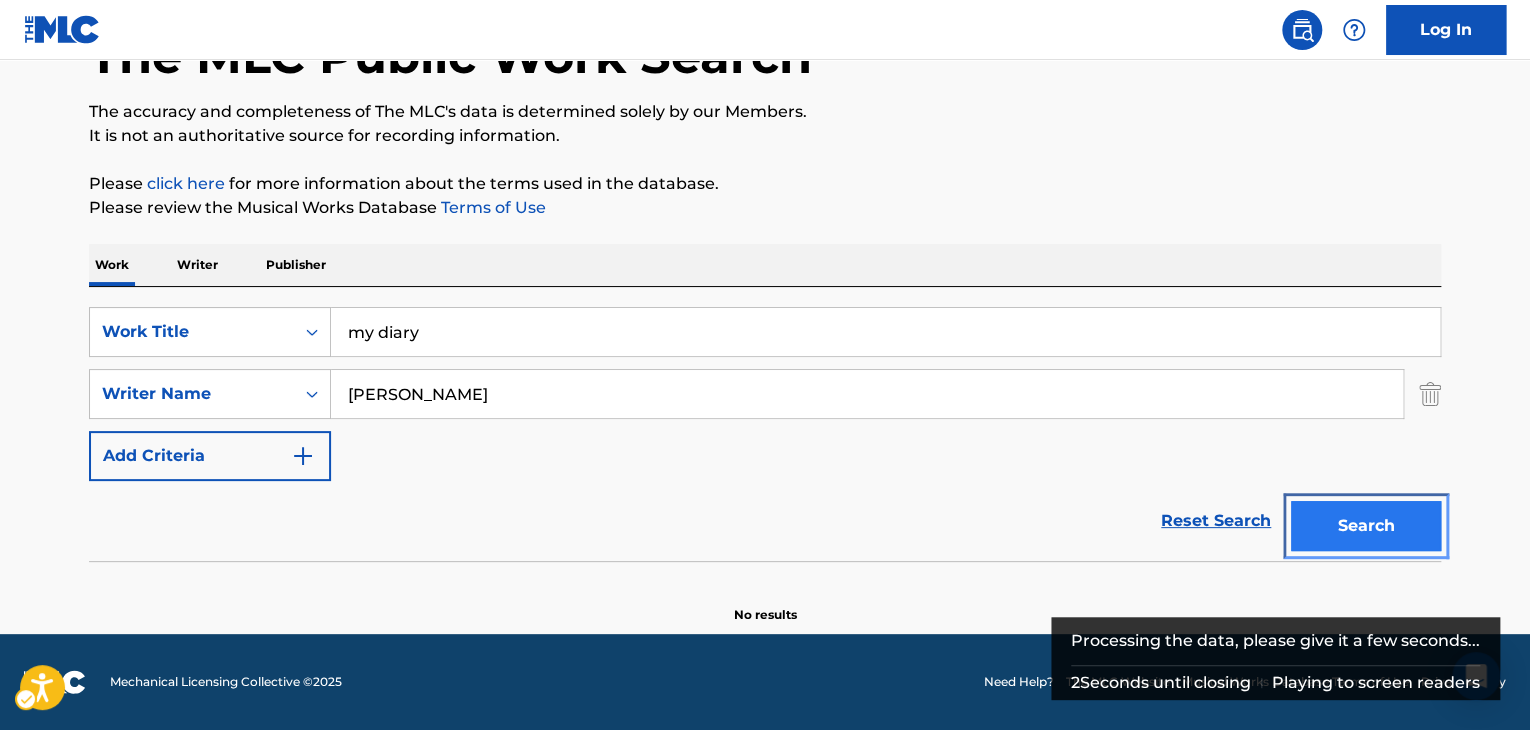 click on "Search" at bounding box center (1366, 526) 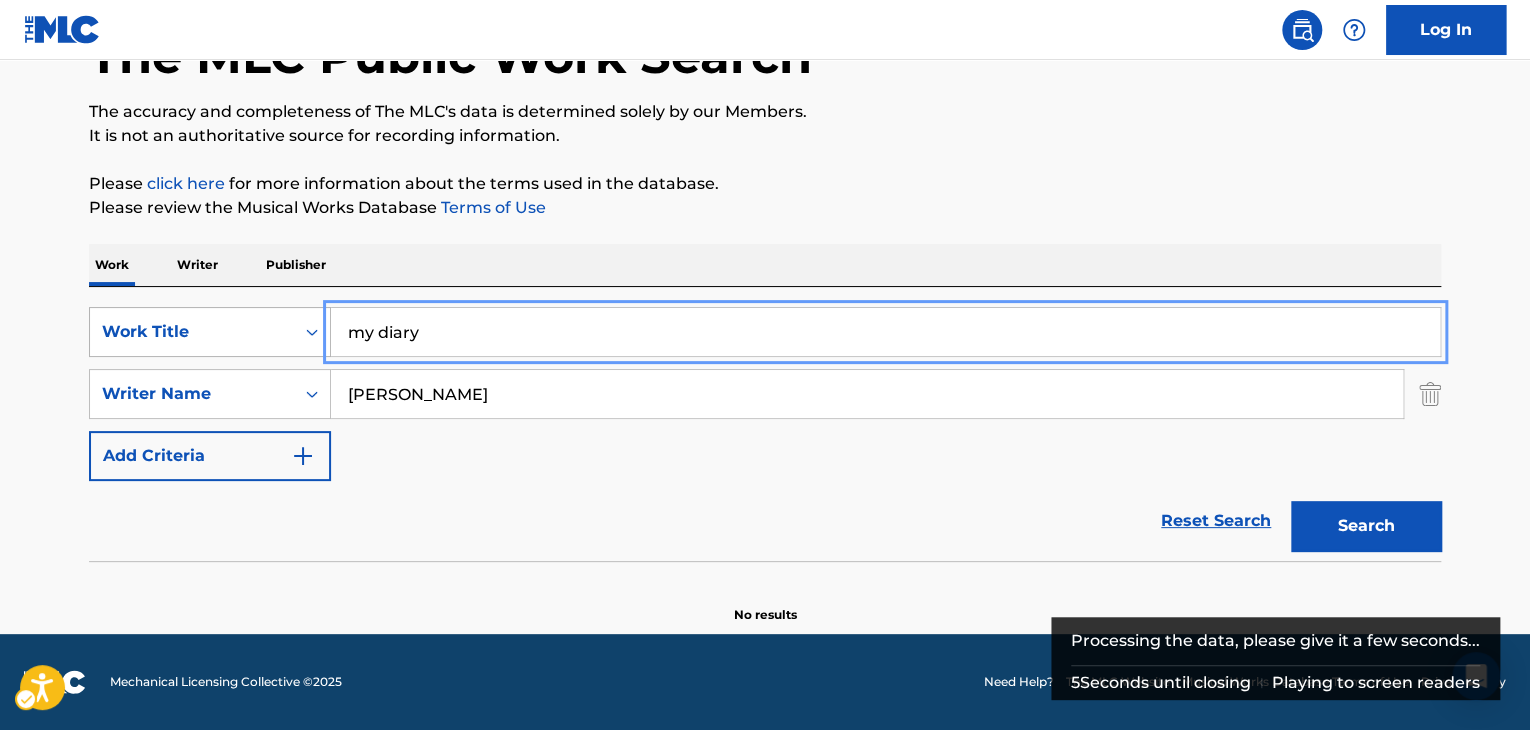 drag, startPoint x: 483, startPoint y: 341, endPoint x: 267, endPoint y: 348, distance: 216.1134 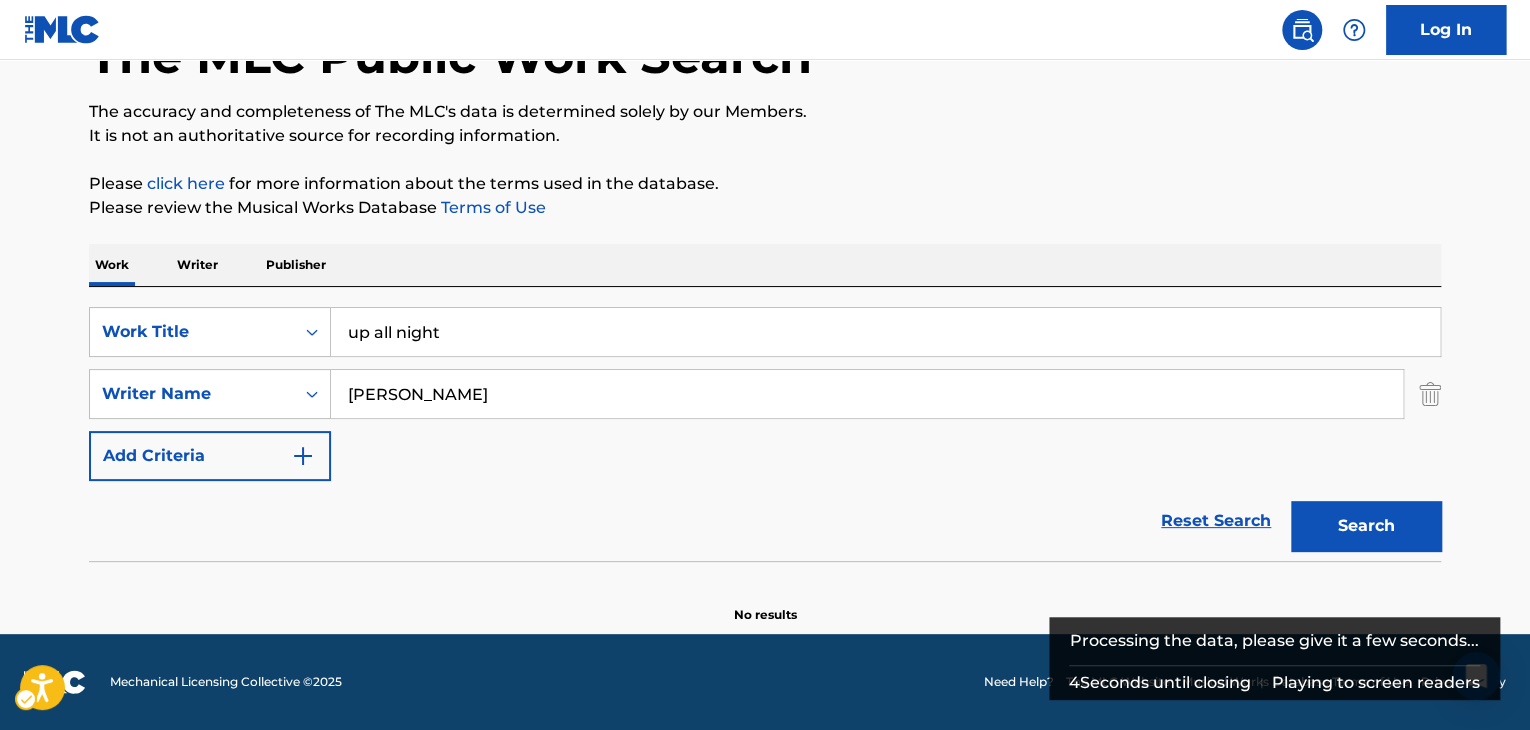 click on "The MLC Public Work Search The accuracy and completeness of The MLC's data is determined solely by our Members. It is not an authoritative source for recording information. Please   click here  | New Window   for more information about the terms used in the database. Please review the Musical Works Database   Terms of Use  | New Window Work Writer Publisher SearchWithCriteria7d469914-ce2a-4662-bcac-01430bfb19fd Work Title up all night Remove -  SearchWithCriteria2b041c0f-f1e6-48b3-9770-bd5cfac94e7c Writer Name CHOI JINHYUK Add Criteria Reset Search Search No results" at bounding box center [765, 278] 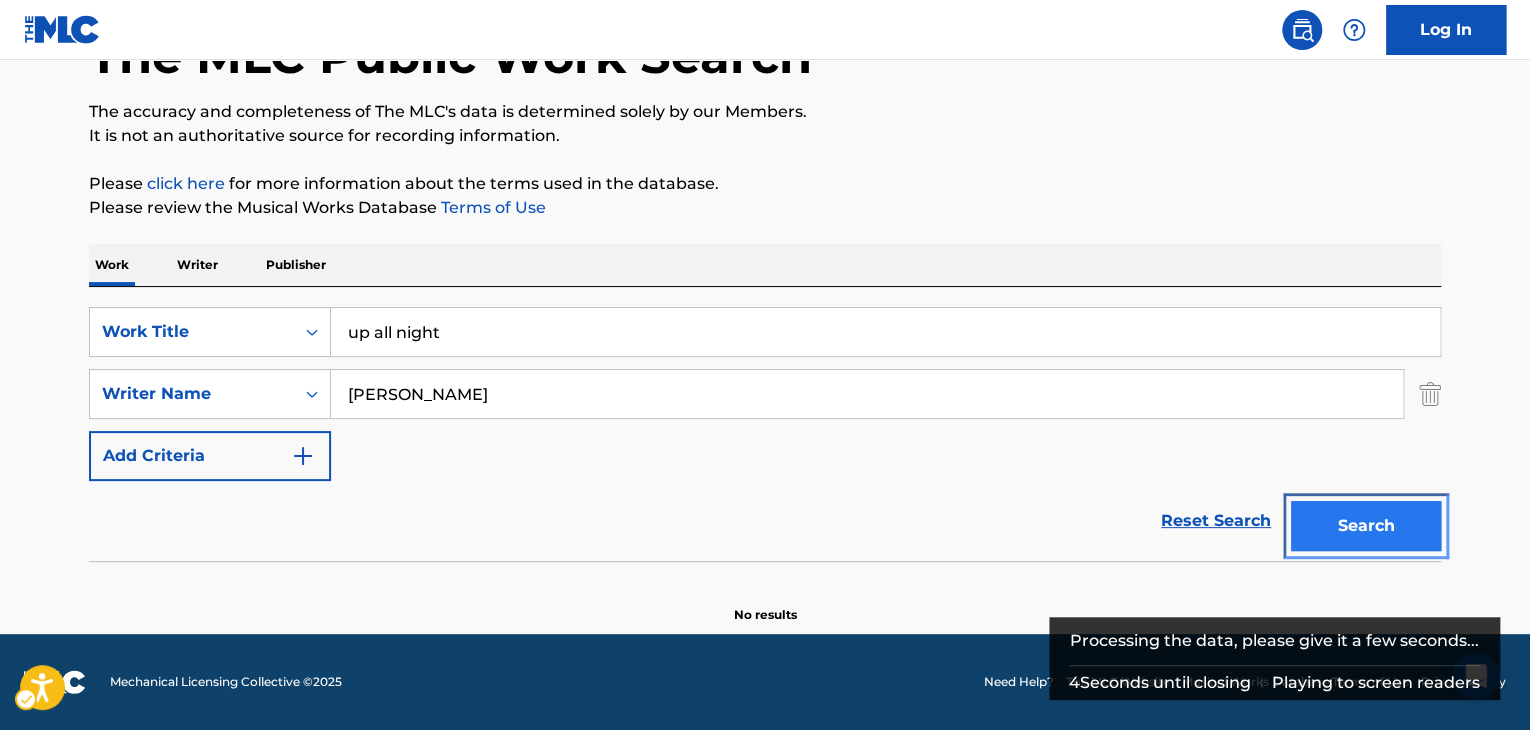 click on "Search" at bounding box center (1366, 526) 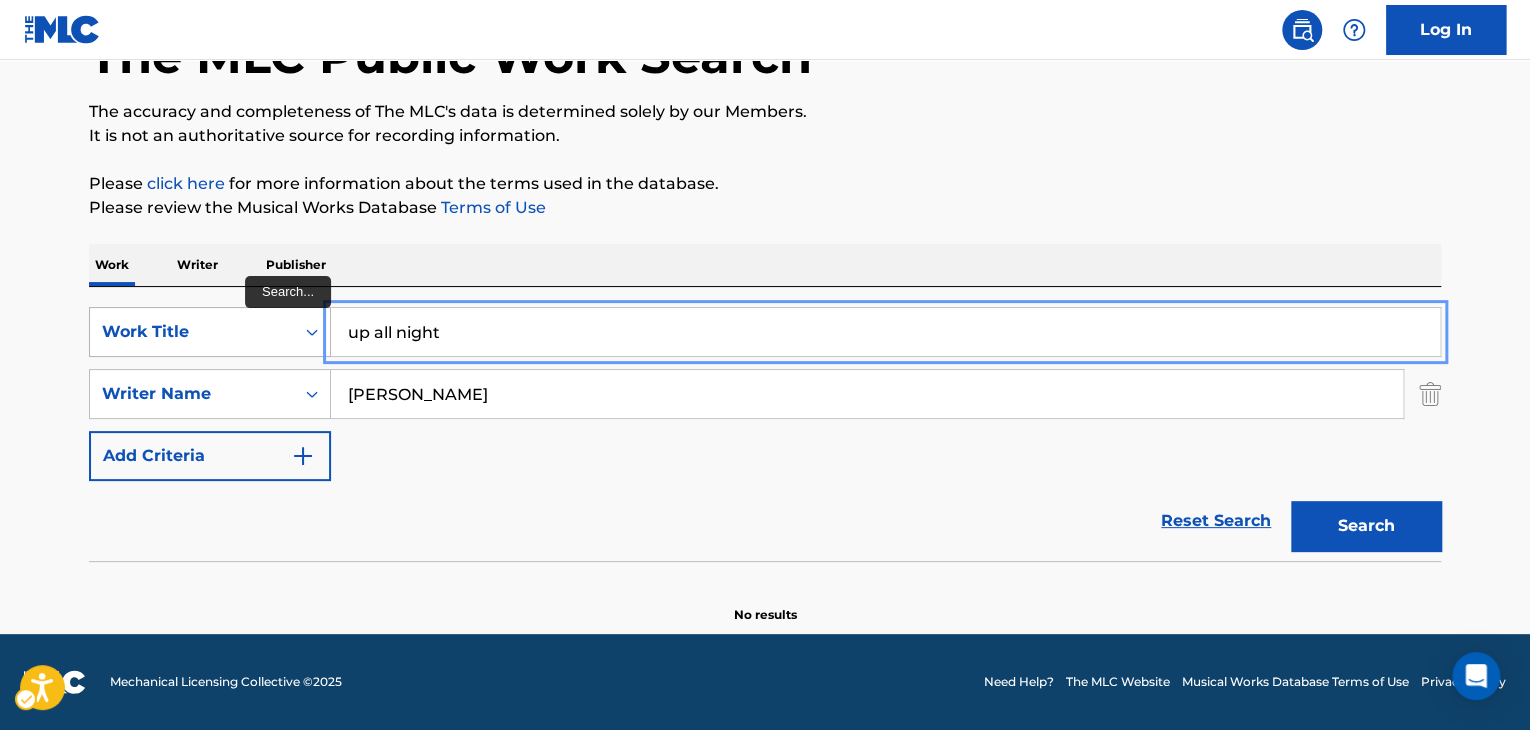 drag, startPoint x: 454, startPoint y: 335, endPoint x: 268, endPoint y: 335, distance: 186 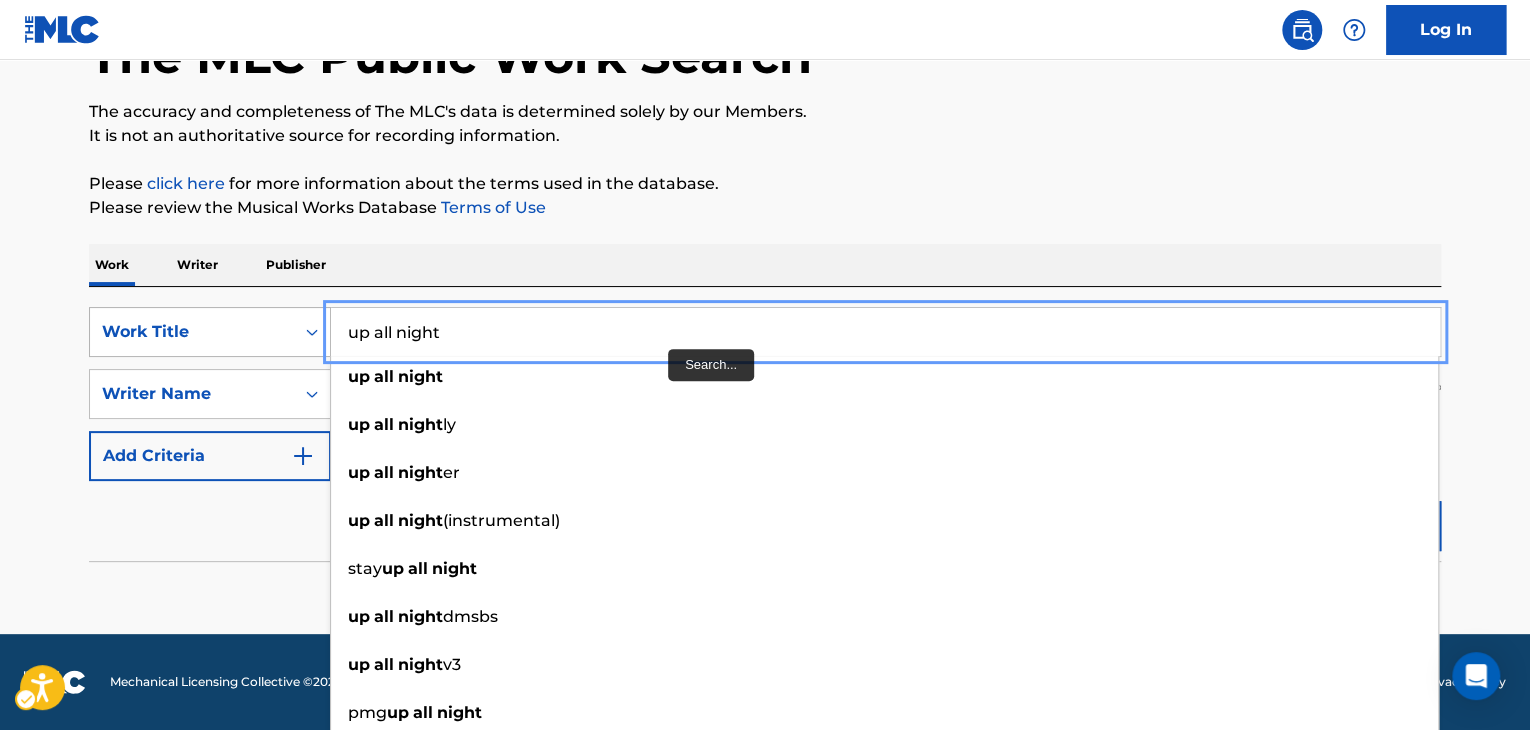 drag, startPoint x: 664, startPoint y: 337, endPoint x: 305, endPoint y: 335, distance: 359.00558 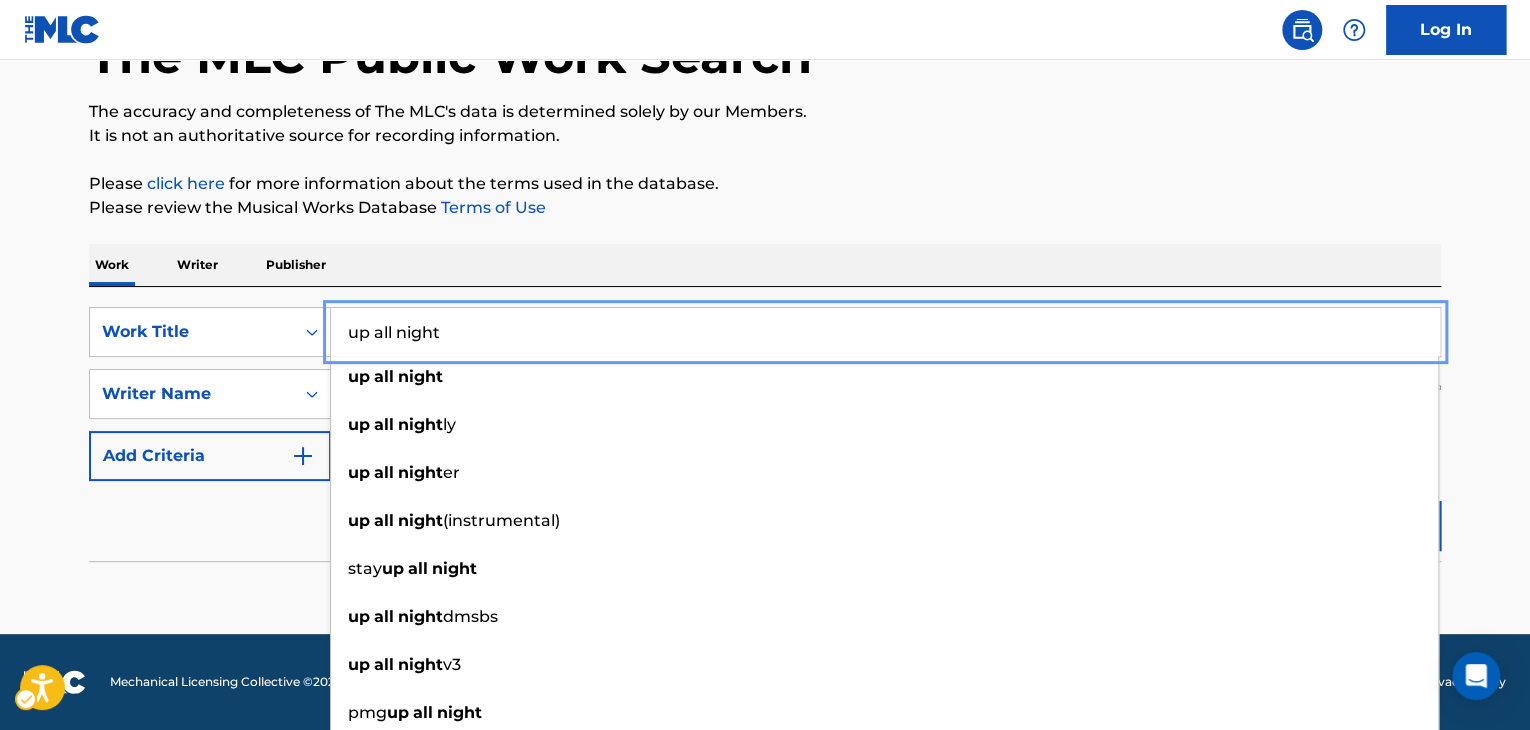 paste on "Wazawai" 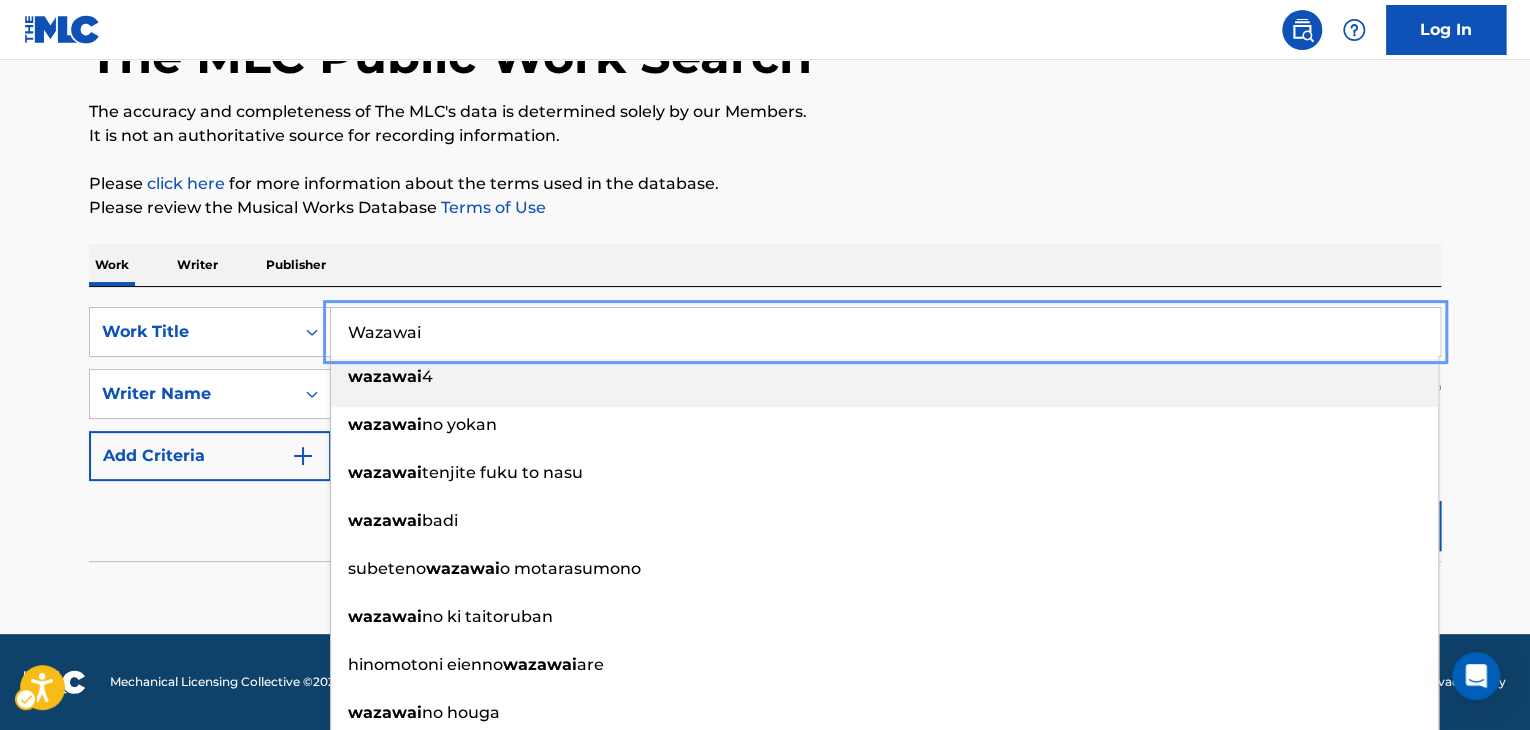drag, startPoint x: 1471, startPoint y: 255, endPoint x: 1448, endPoint y: 397, distance: 143.85062 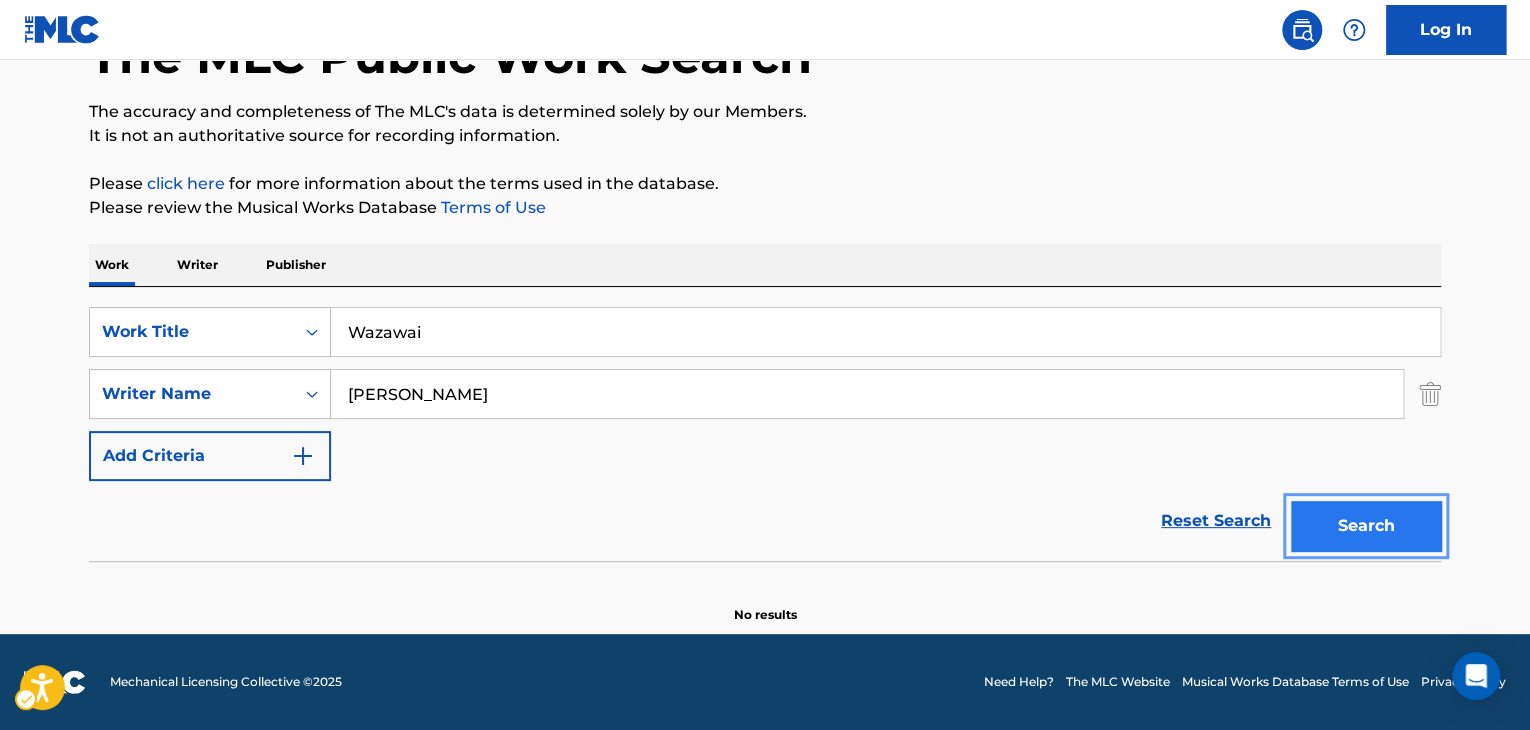 click on "Search" at bounding box center [1366, 526] 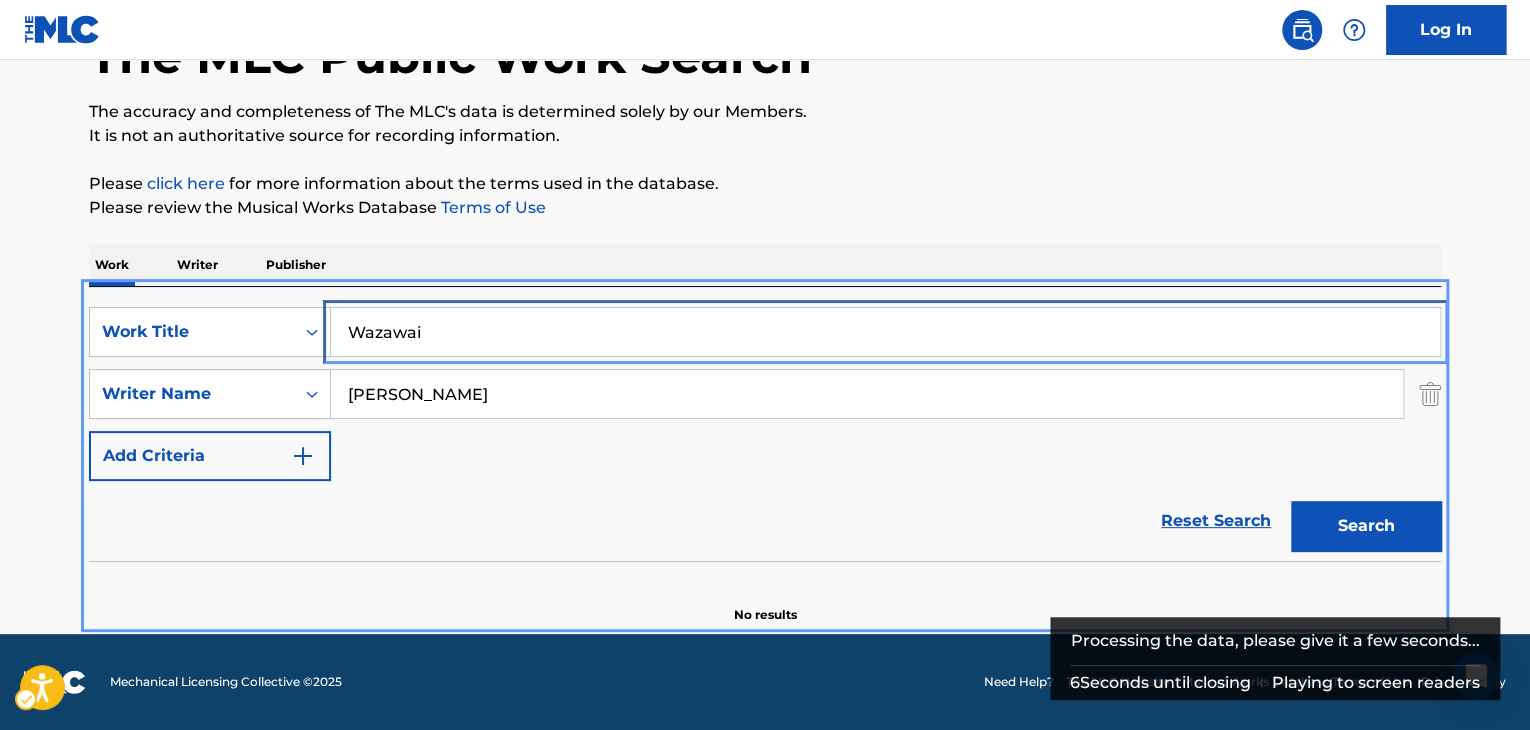 click on "SearchWithCriteria7d469914-ce2a-4662-bcac-01430bfb19fd Work Title Wazawai Remove -" at bounding box center (765, 332) 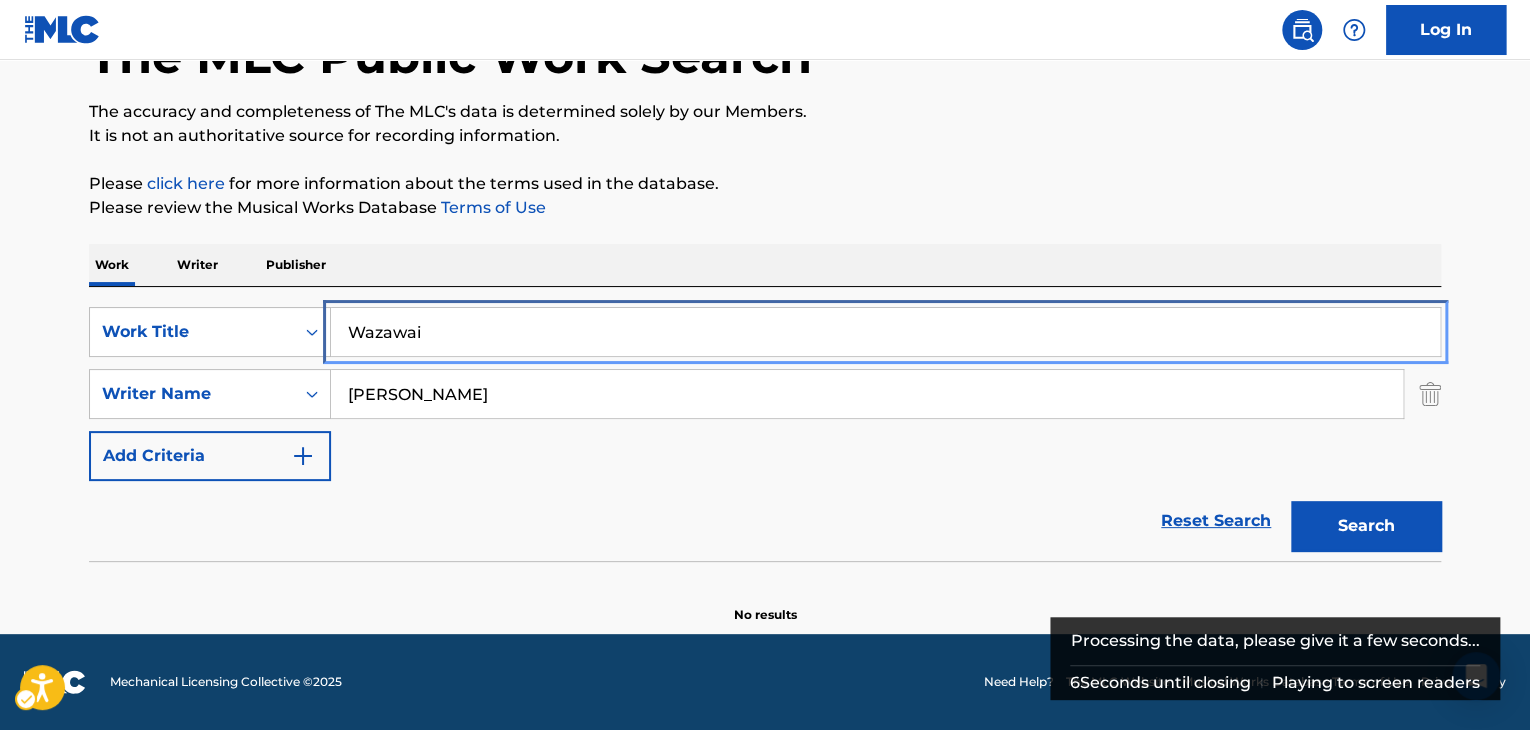 paste on "Pull up" 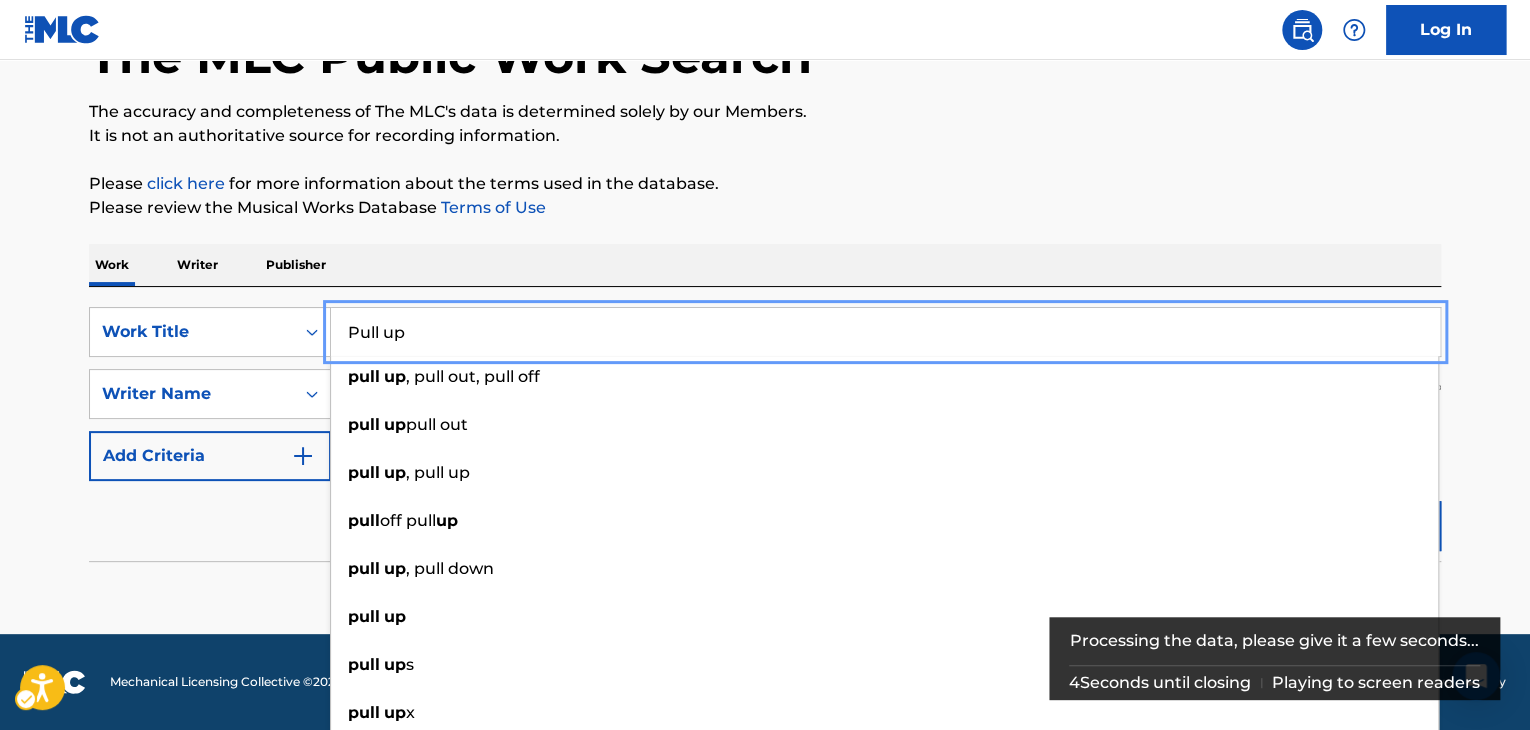 type on "Pull up" 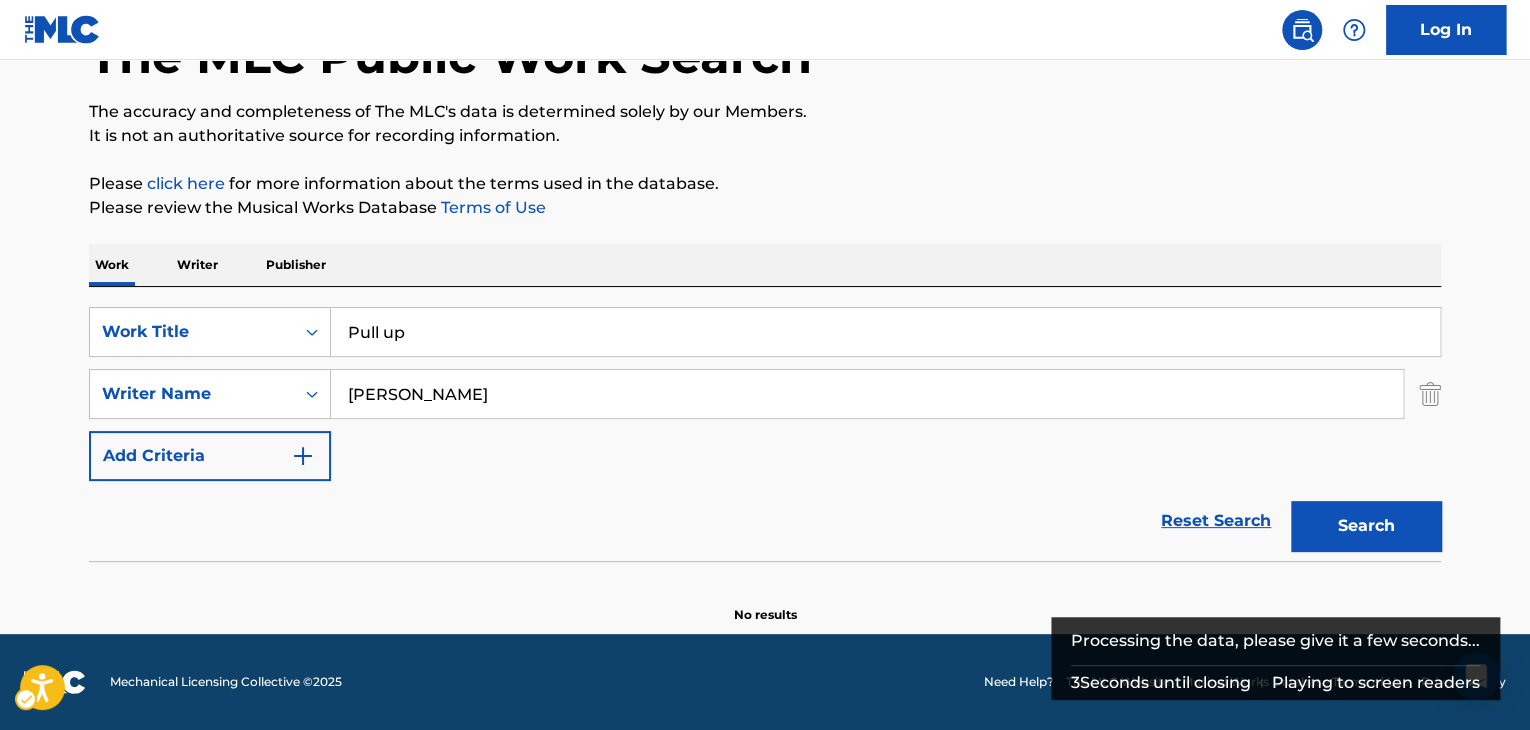 click on "The MLC Public Work Search The accuracy and completeness of The MLC's data is determined solely by our Members. It is not an authoritative source for recording information. Please   click here  | New Window   for more information about the terms used in the database. Please review the Musical Works Database   Terms of Use  | New Window Work Writer Publisher SearchWithCriteria7d469914-ce2a-4662-bcac-01430bfb19fd Work Title Pull up Remove -  SearchWithCriteria2b041c0f-f1e6-48b3-9770-bd5cfac94e7c Writer Name CHOI JINHYUK Add Criteria Reset Search Search No results" at bounding box center [765, 278] 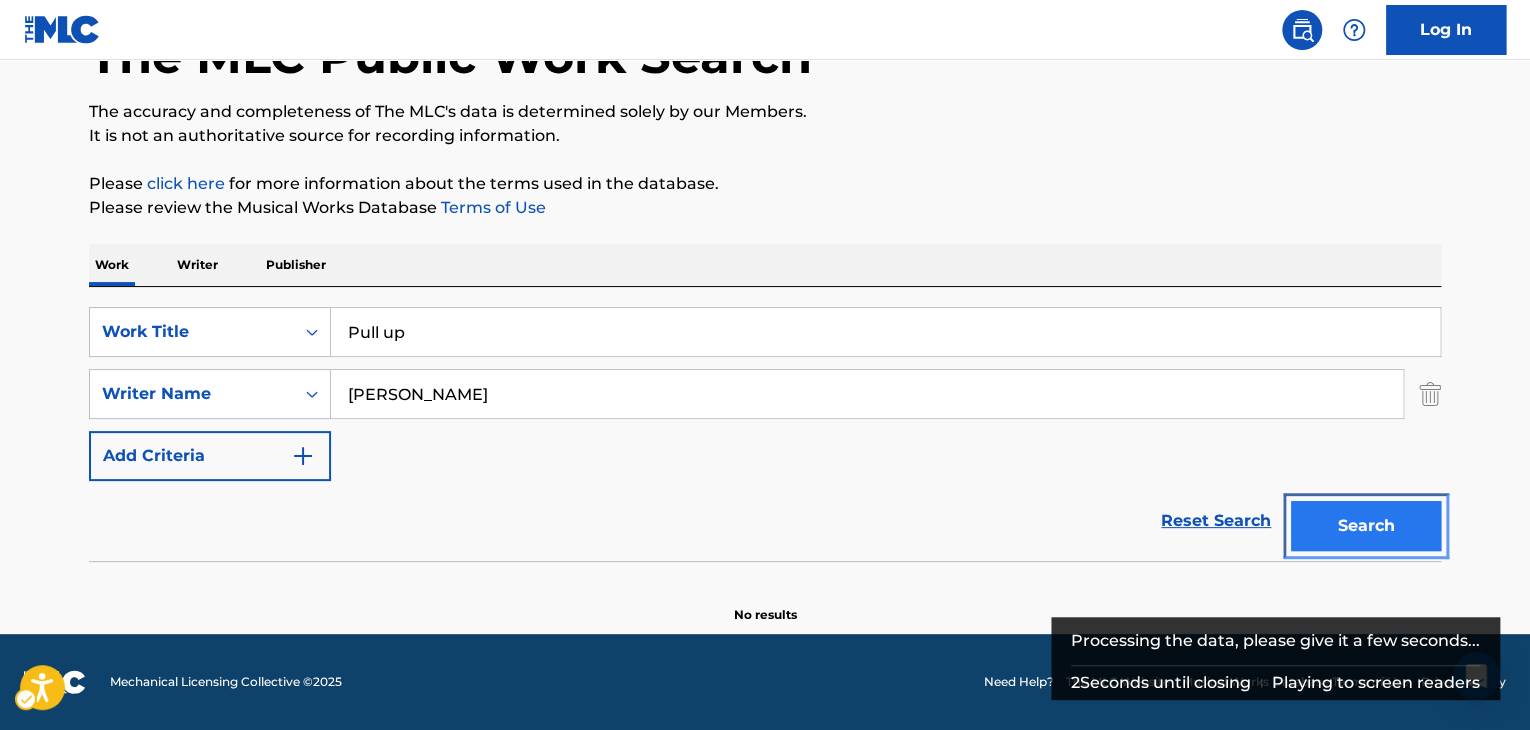 click on "Search" at bounding box center (1366, 526) 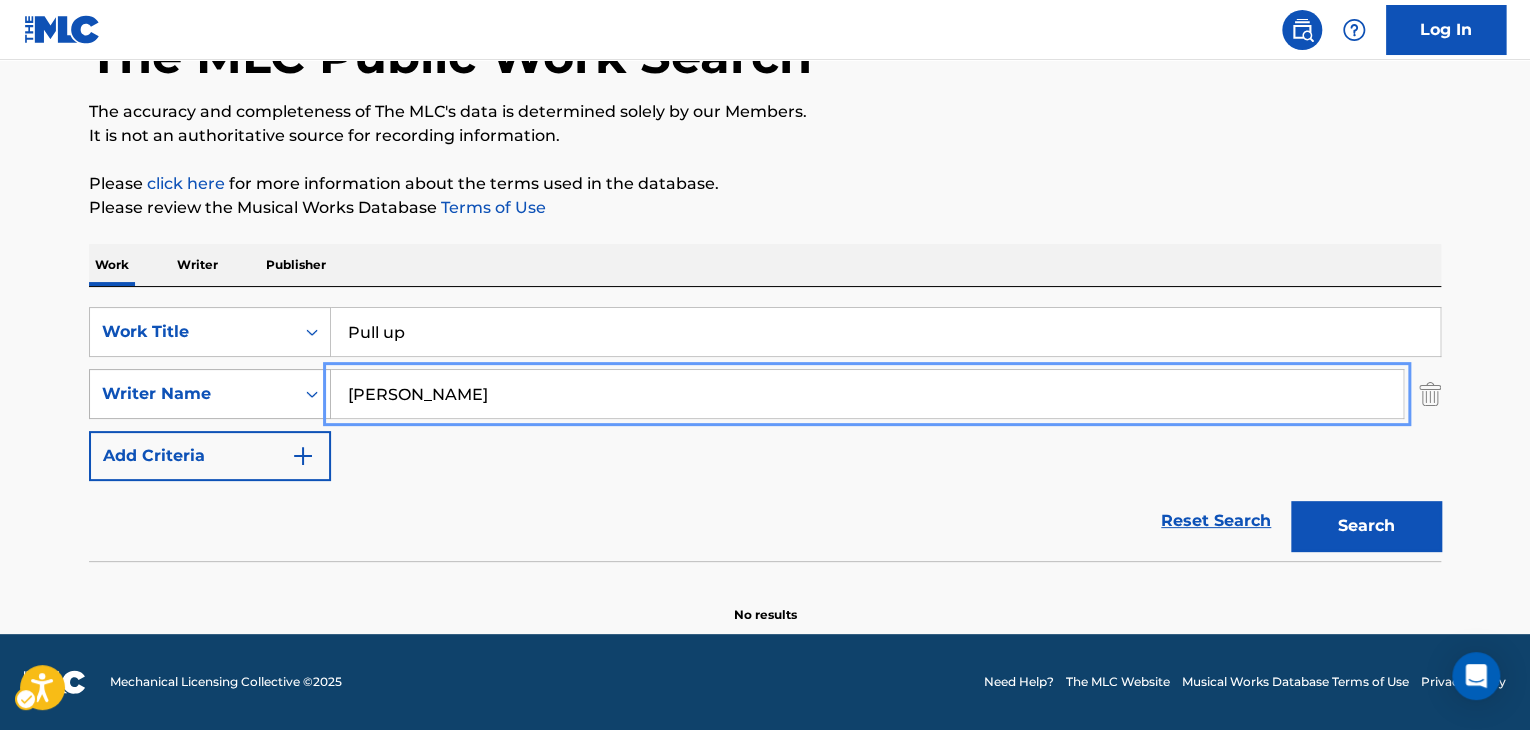 drag, startPoint x: 533, startPoint y: 407, endPoint x: 242, endPoint y: 412, distance: 291.04294 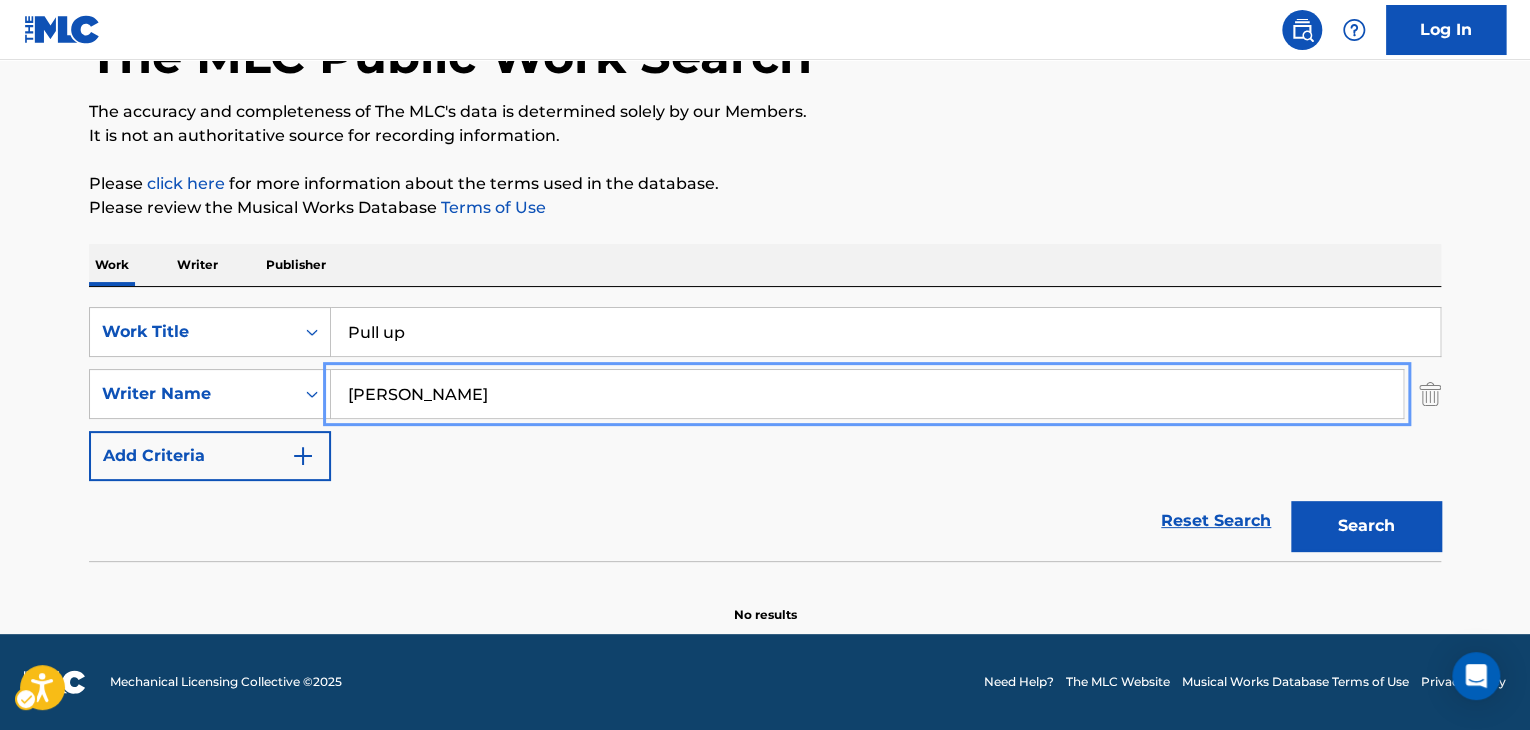 type on "[PERSON_NAME]" 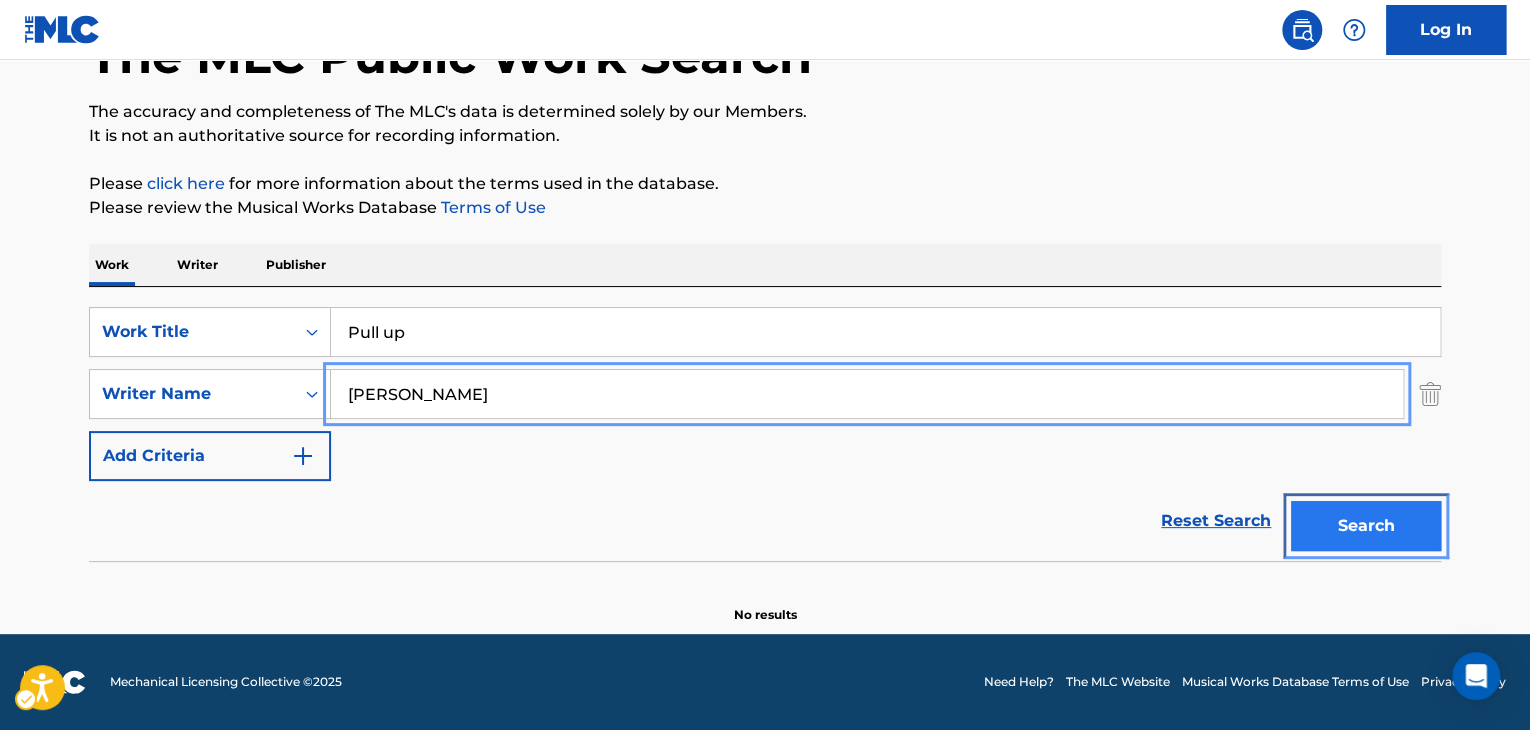 click on "Search" at bounding box center (1366, 526) 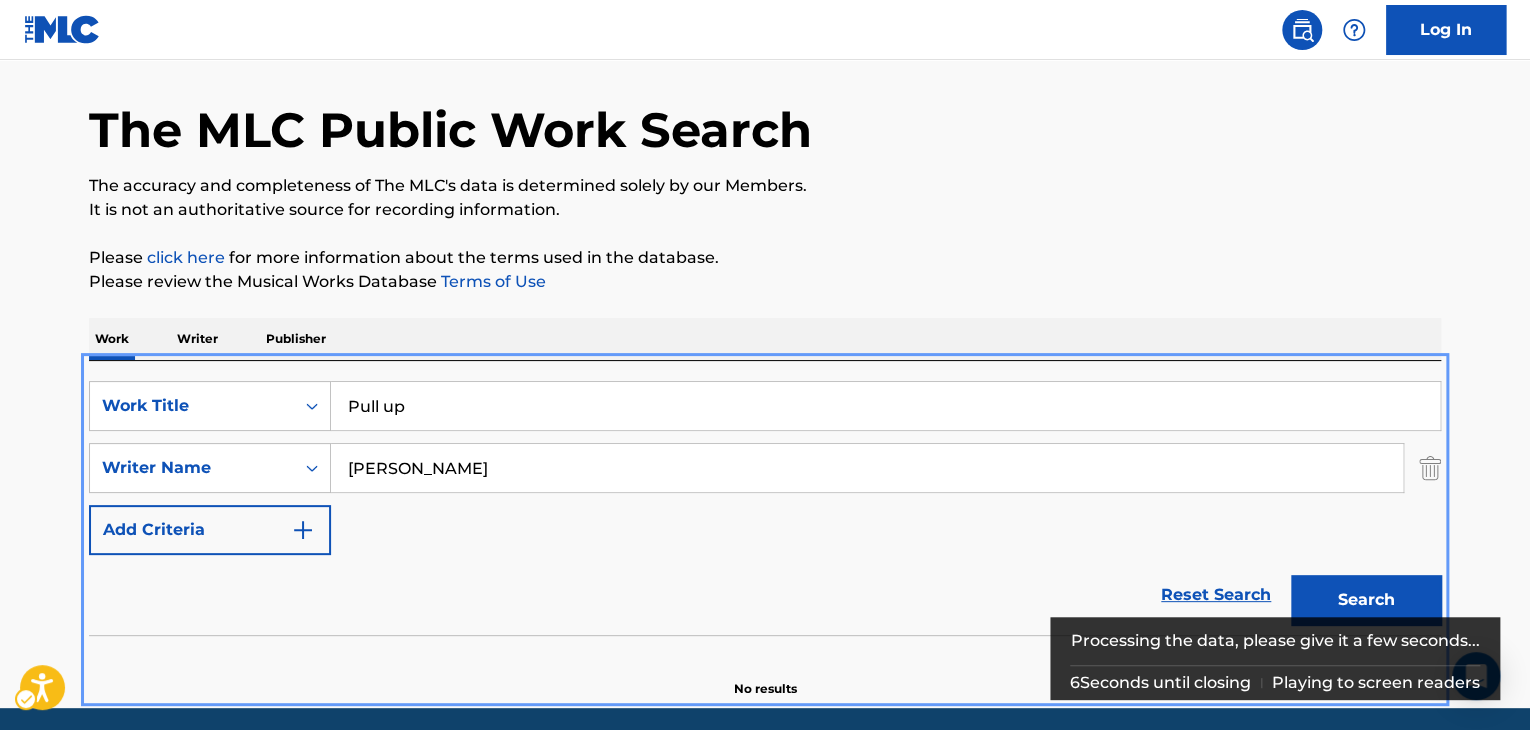 scroll, scrollTop: 0, scrollLeft: 0, axis: both 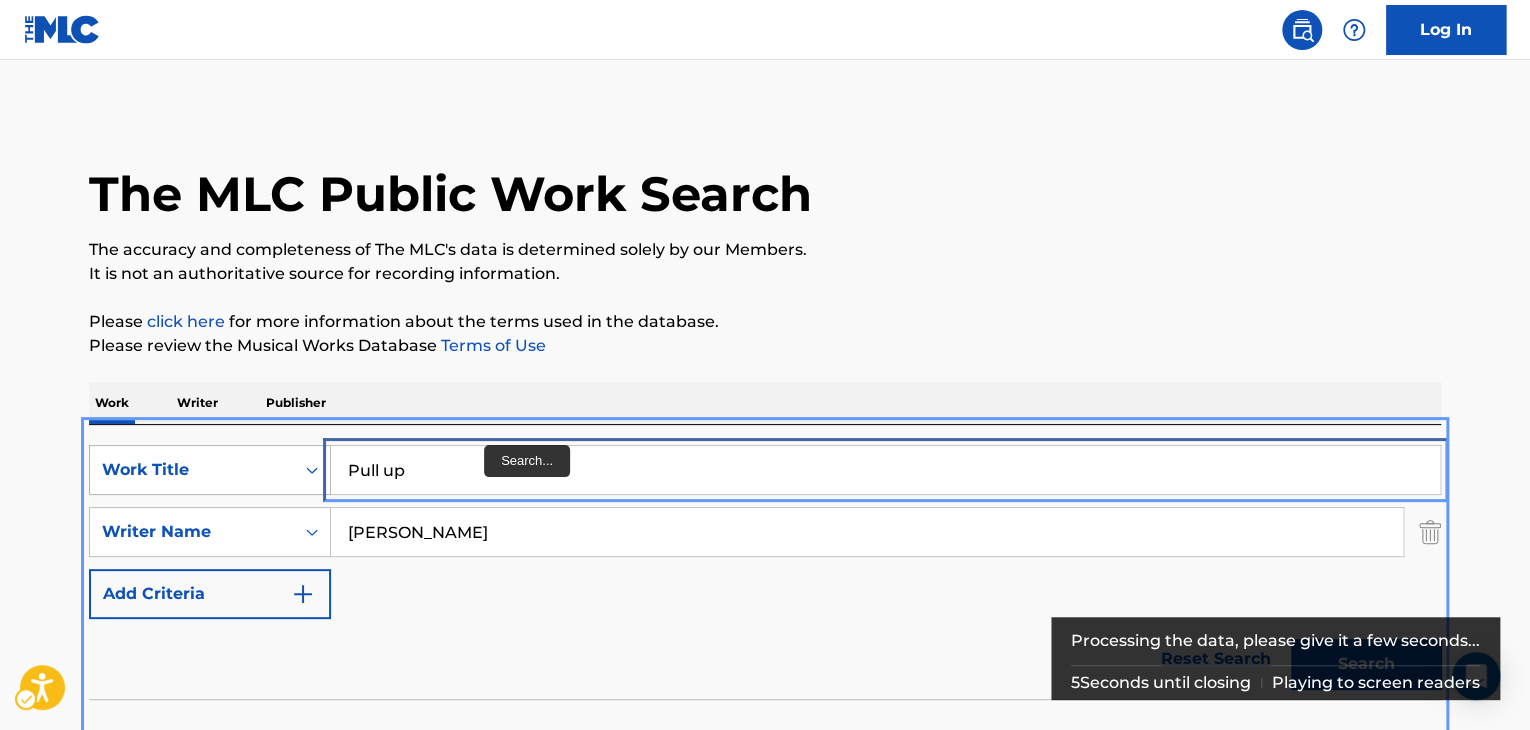 drag, startPoint x: 497, startPoint y: 474, endPoint x: 182, endPoint y: 474, distance: 315 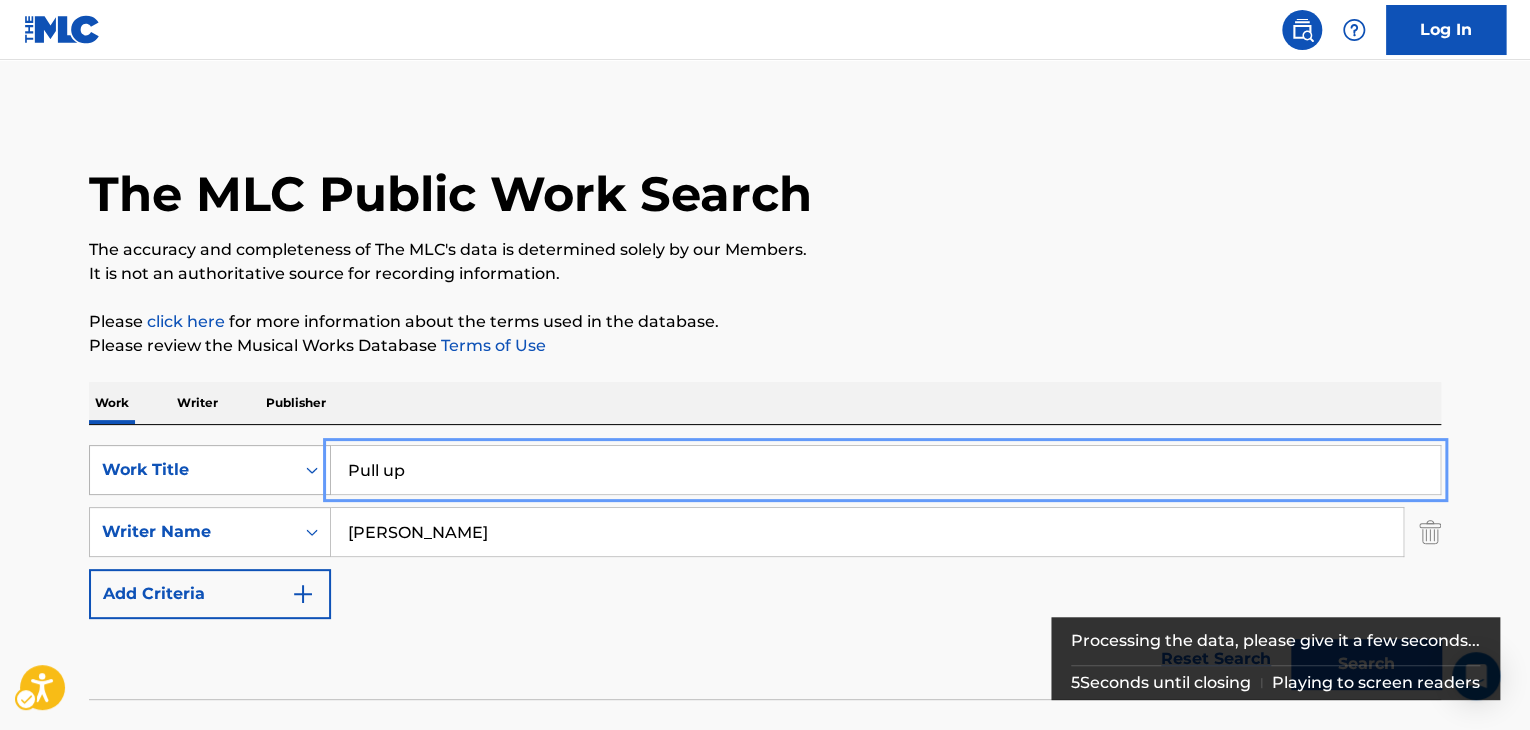 paste on "Views" 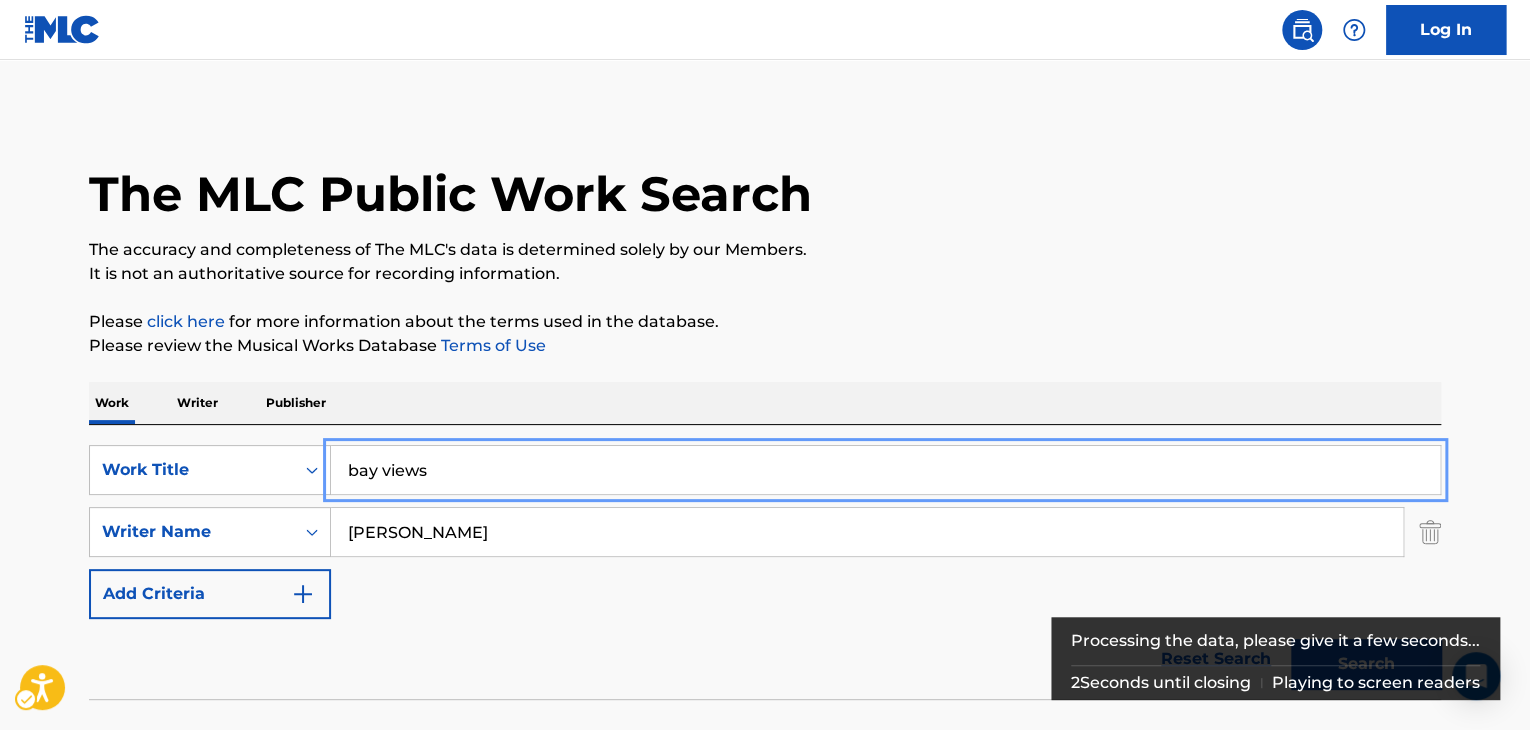 drag, startPoint x: 480, startPoint y: 482, endPoint x: 935, endPoint y: 404, distance: 461.6373 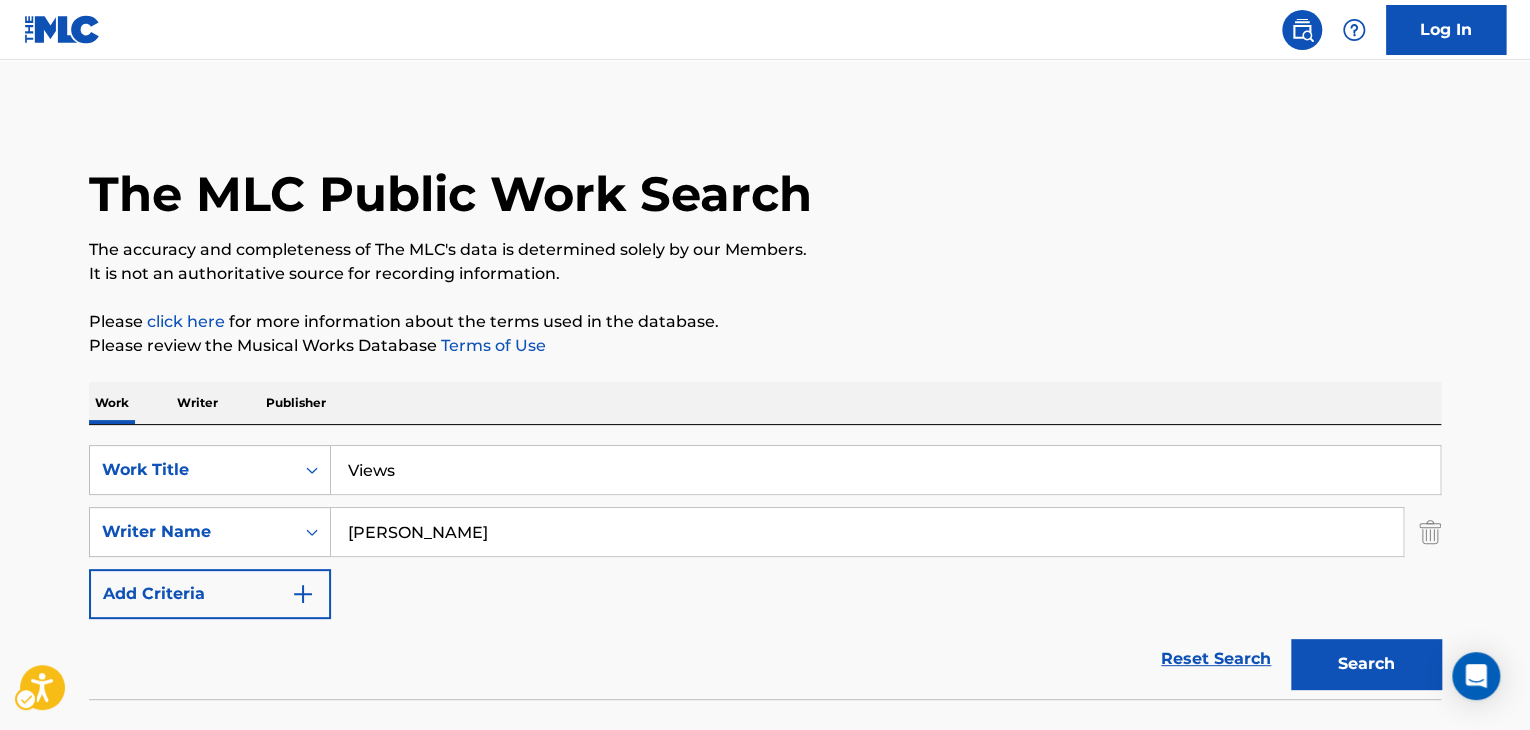 click on "The MLC Public Work Search The accuracy and completeness of The MLC's data is determined solely by our Members. It is not an authoritative source for recording information. Please   click here  | New Window   for more information about the terms used in the database. Please review the Musical Works Database   Terms of Use  | New Window Work Writer Publisher SearchWithCriteria7d469914-ce2a-4662-bcac-01430bfb19fd Work Title Views Remove -  SearchWithCriteria2b041c0f-f1e6-48b3-9770-bd5cfac94e7c Writer Name JINHYUK CHOI Add Criteria Reset Search Search No results" at bounding box center [765, 416] 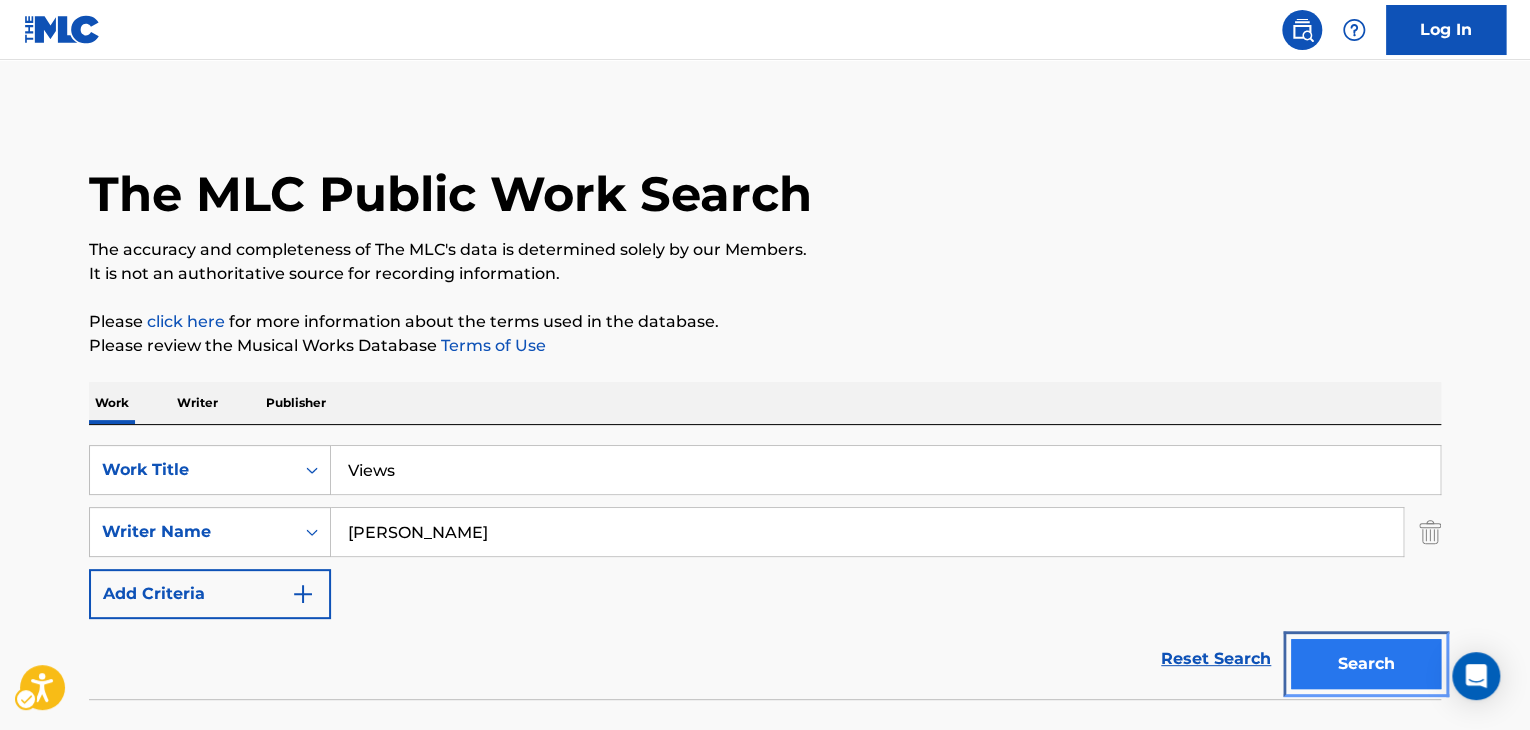 click on "Search" at bounding box center [1366, 664] 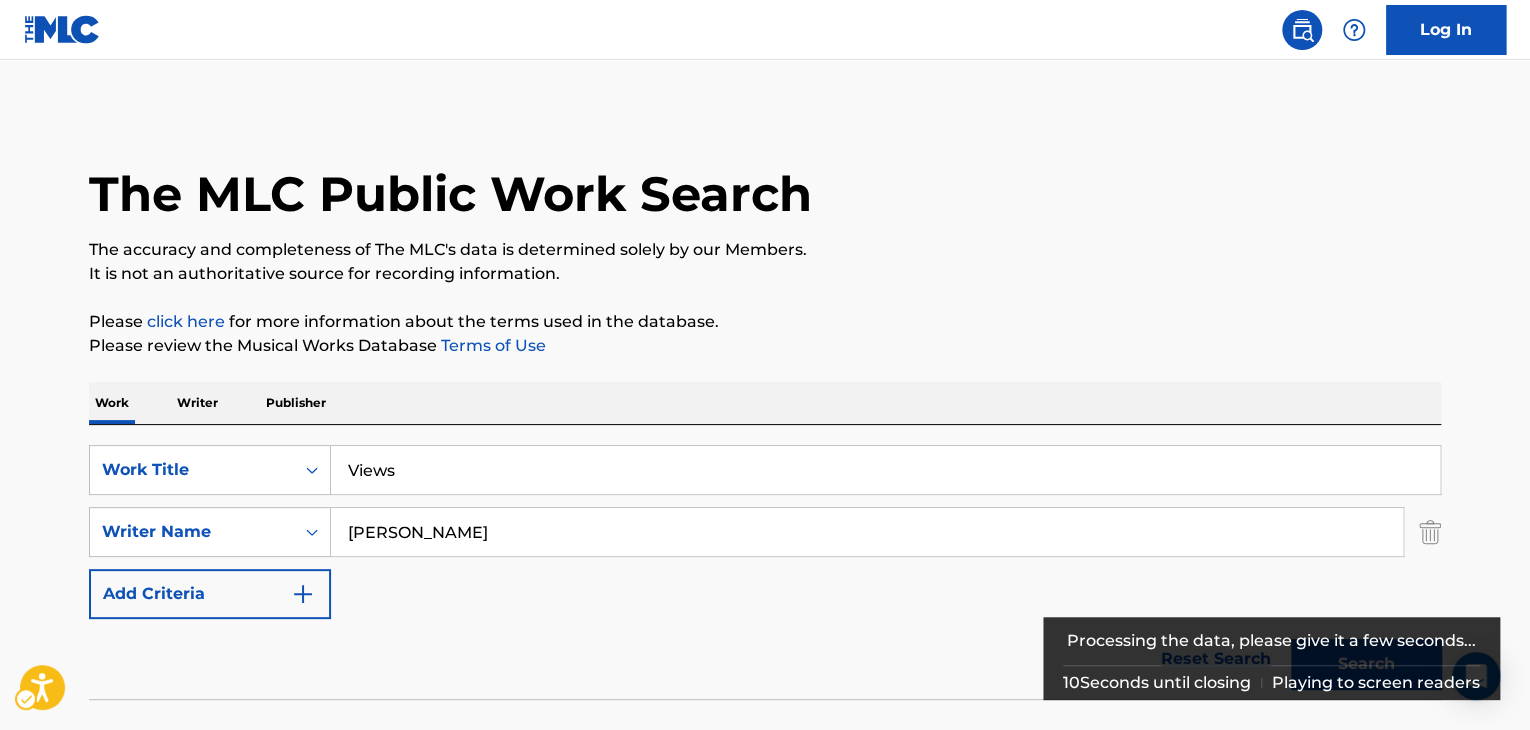 scroll, scrollTop: 138, scrollLeft: 0, axis: vertical 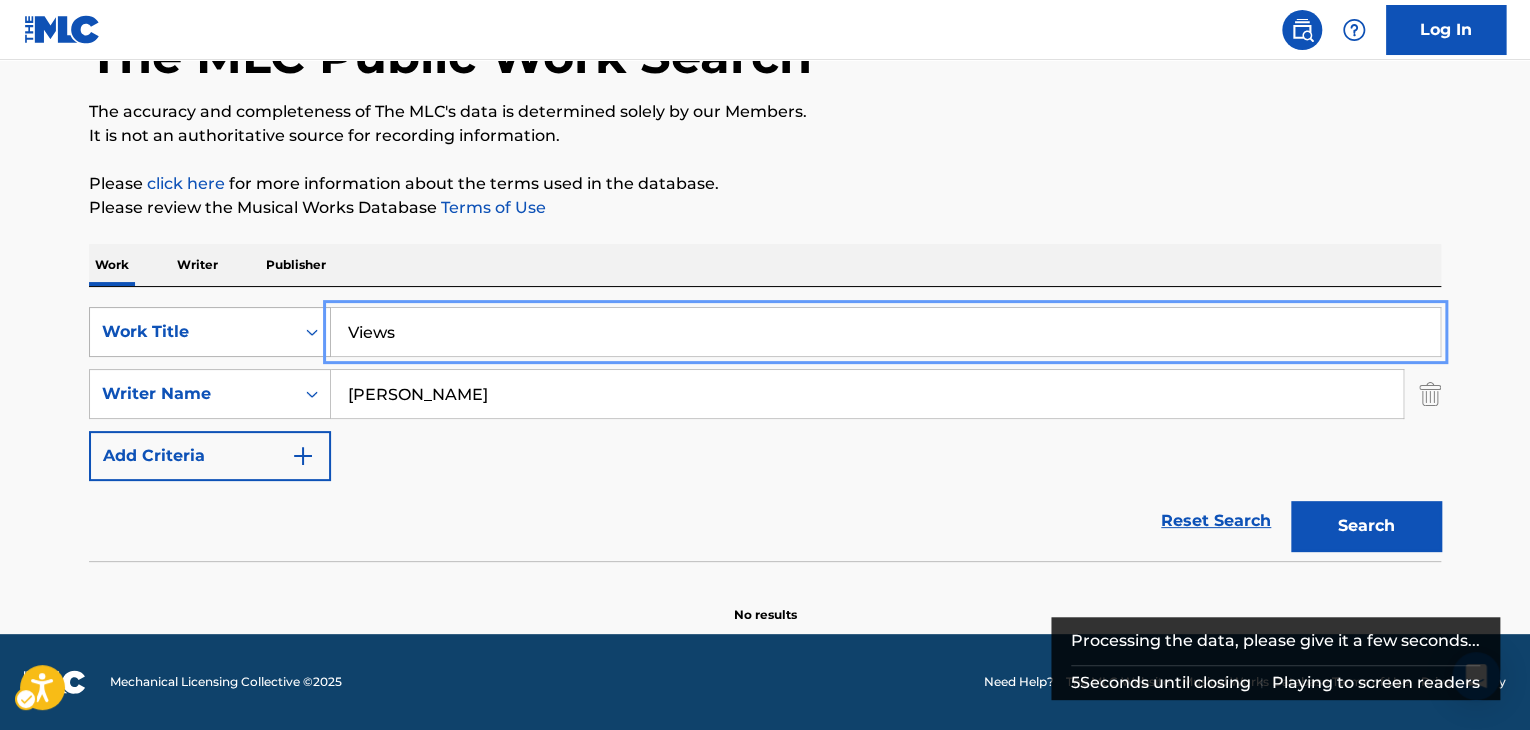 drag, startPoint x: 615, startPoint y: 326, endPoint x: 308, endPoint y: 332, distance: 307.05862 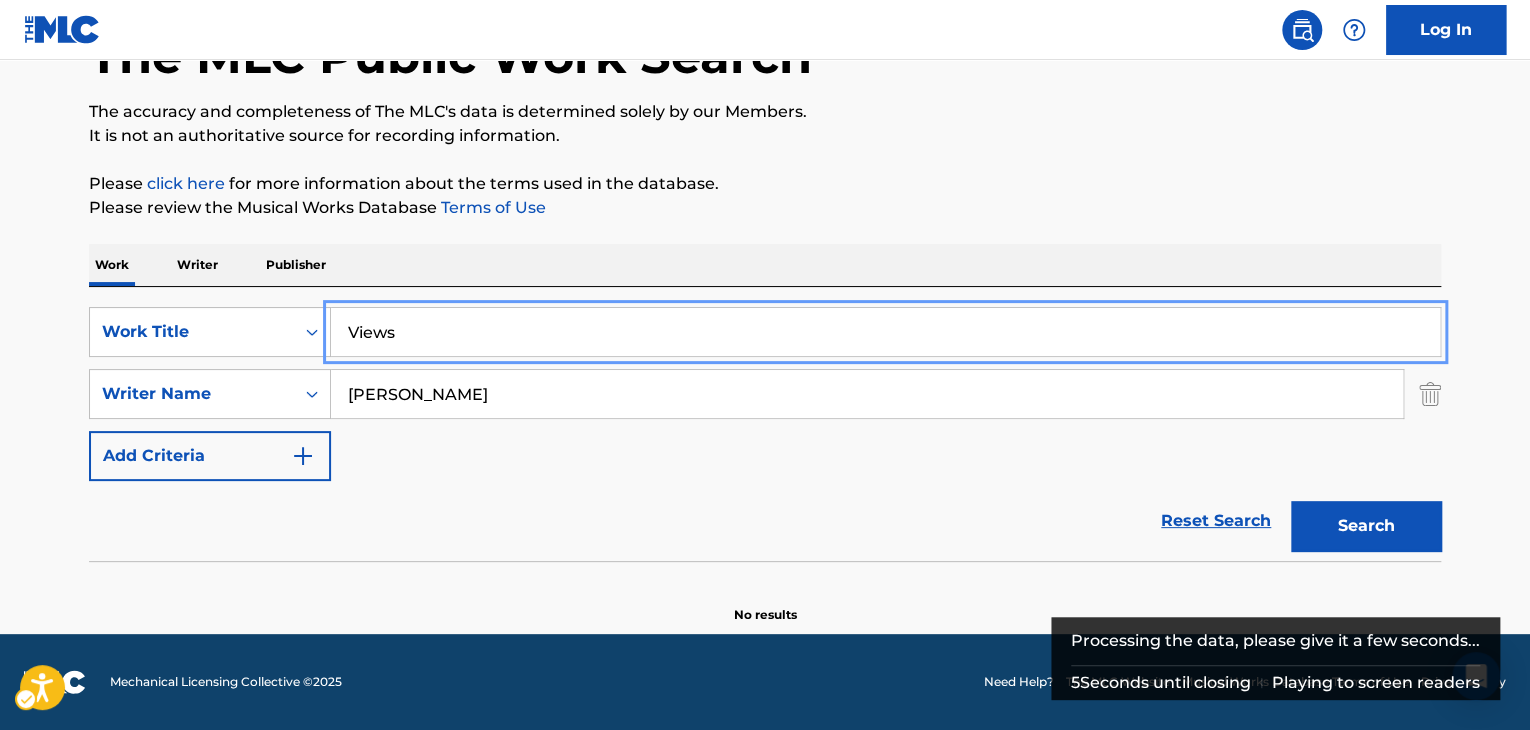 paste on "Angel" 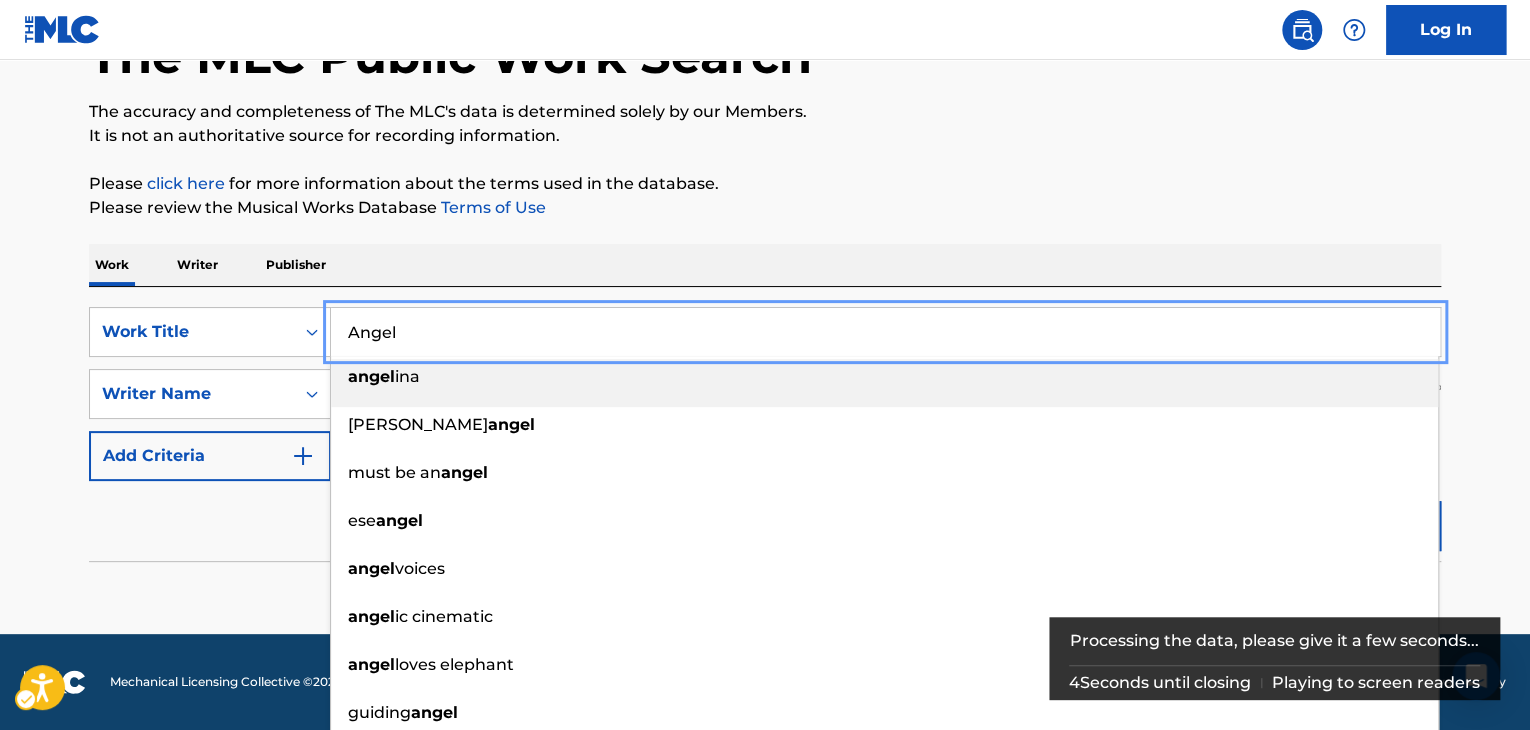 click on "The MLC Public Work Search The accuracy and completeness of The MLC's data is determined solely by our Members. It is not an authoritative source for recording information. Please   click here  | New Window   for more information about the terms used in the database. Please review the Musical Works Database   Terms of Use  | New Window Work Writer Publisher SearchWithCriteria7d469914-ce2a-4662-bcac-01430bfb19fd Work Title Angel Remove -  angel ina chickering  angel must be an  angel ese  angel angel  voices angel ic cinematic angel  loves elephant guiding  angel demons and  angel s jewish  angel s SearchWithCriteria2b041c0f-f1e6-48b3-9770-bd5cfac94e7c Writer Name JINHYUK CHOI Add Criteria Reset Search Search No results" at bounding box center (765, 278) 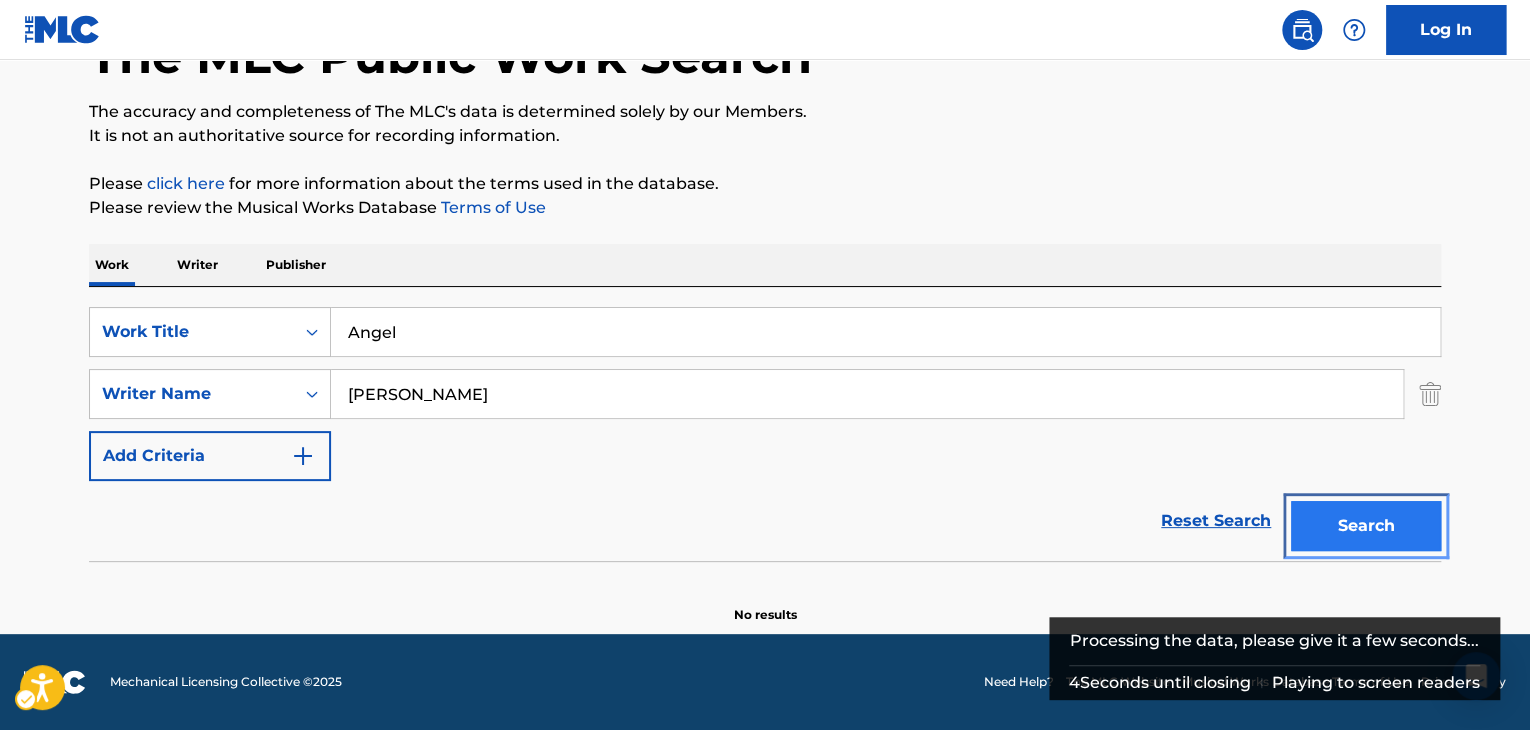 click on "Search" at bounding box center (1366, 526) 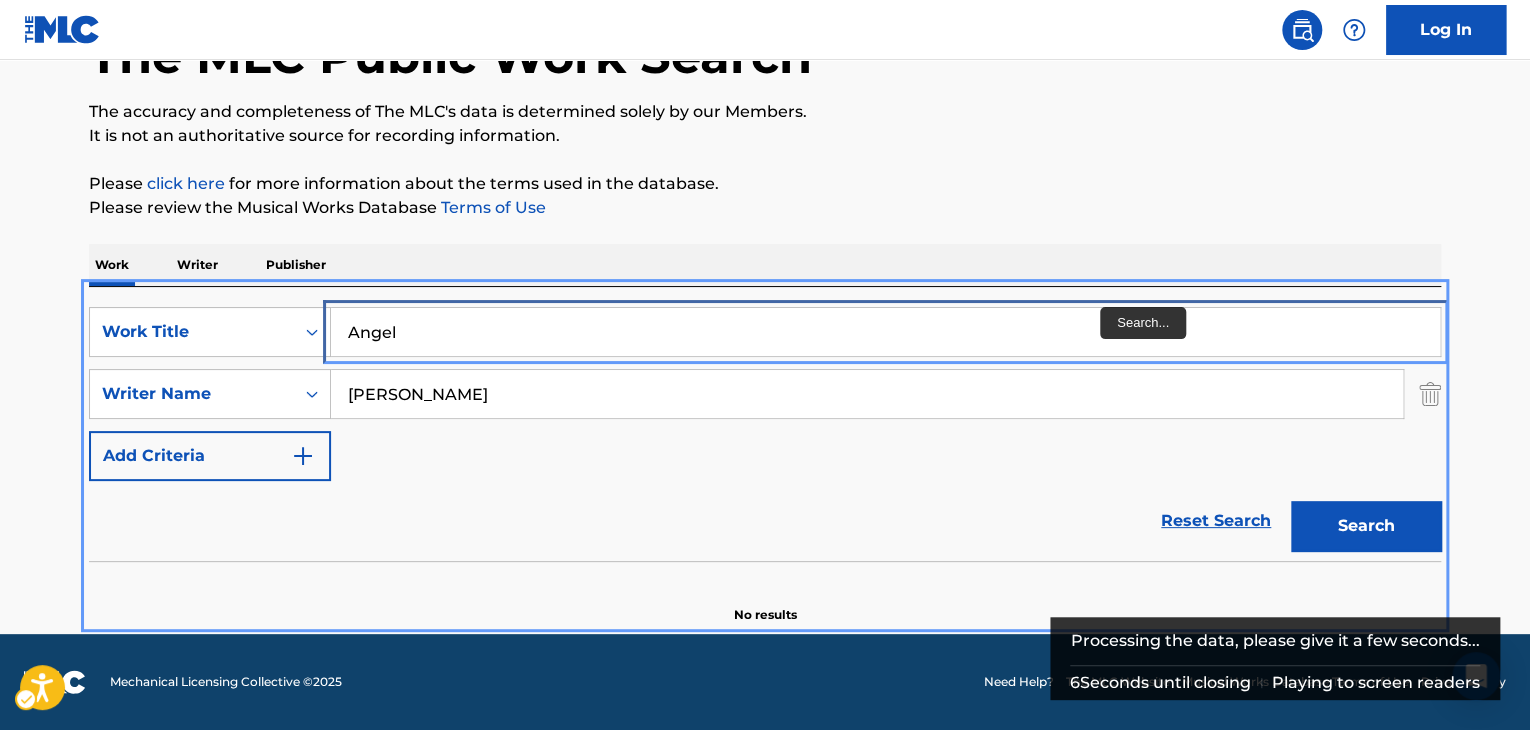click on "Angel" at bounding box center (885, 332) 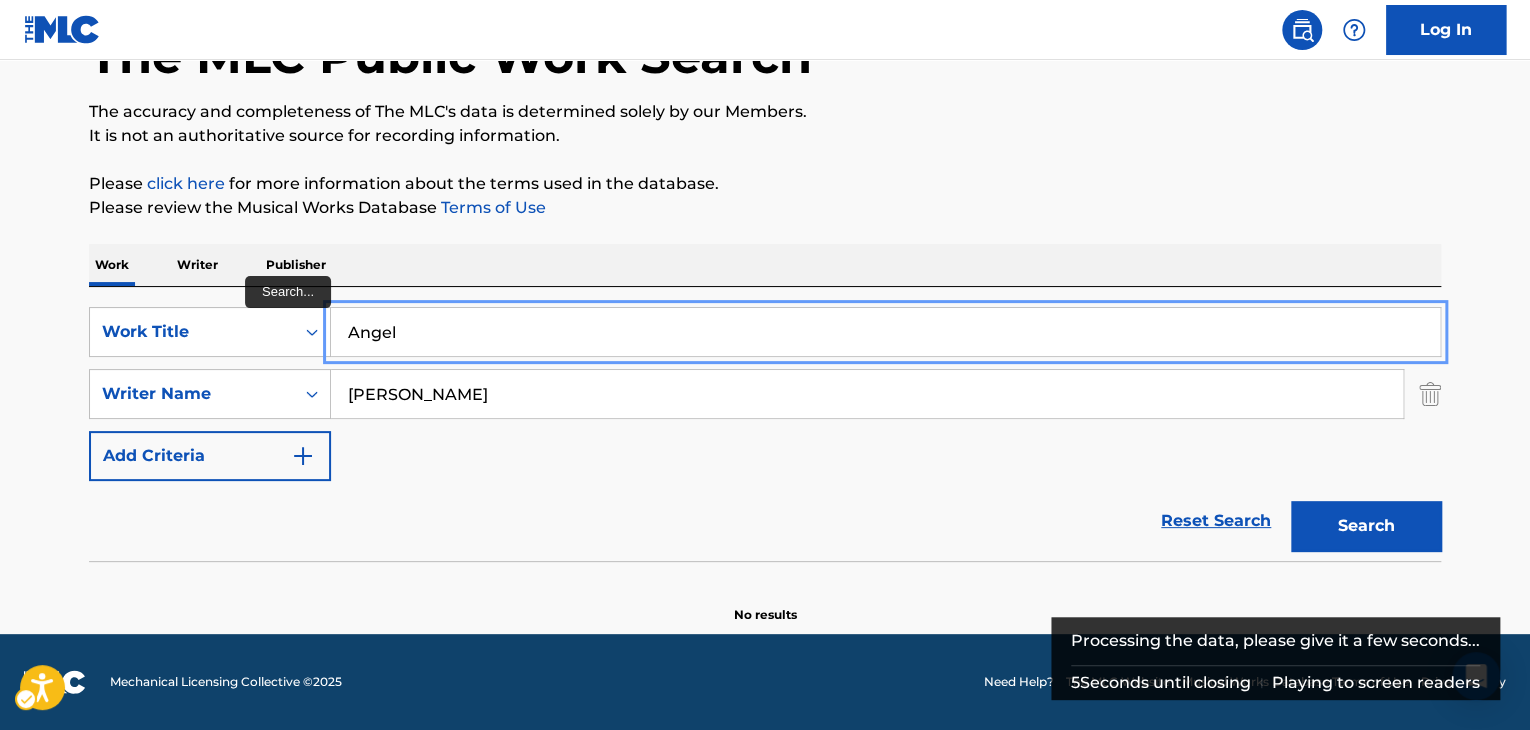 paste on "HOLLYWOOD feat. Hezron" 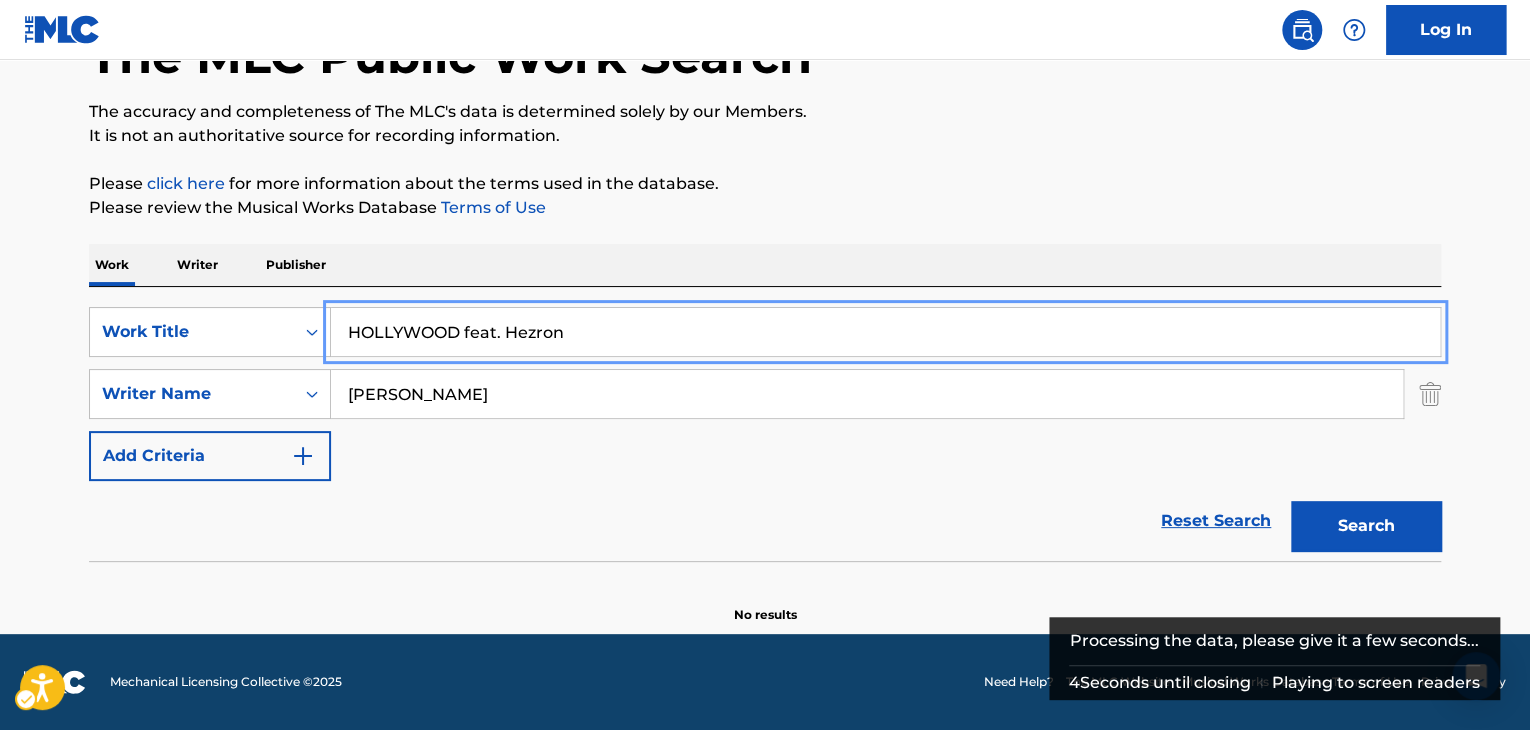 click on "The MLC Public Work Search The accuracy and completeness of The MLC's data is determined solely by our Members. It is not an authoritative source for recording information. Please   click here  | New Window   for more information about the terms used in the database. Please review the Musical Works Database   Terms of Use  | New Window Work Writer Publisher SearchWithCriteria7d469914-ce2a-4662-bcac-01430bfb19fd Work Title HOLLYWOOD feat. Hezron Remove -  SearchWithCriteria2b041c0f-f1e6-48b3-9770-bd5cfac94e7c Writer Name JINHYUK CHOI Add Criteria Reset Search Search No results" at bounding box center (765, 278) 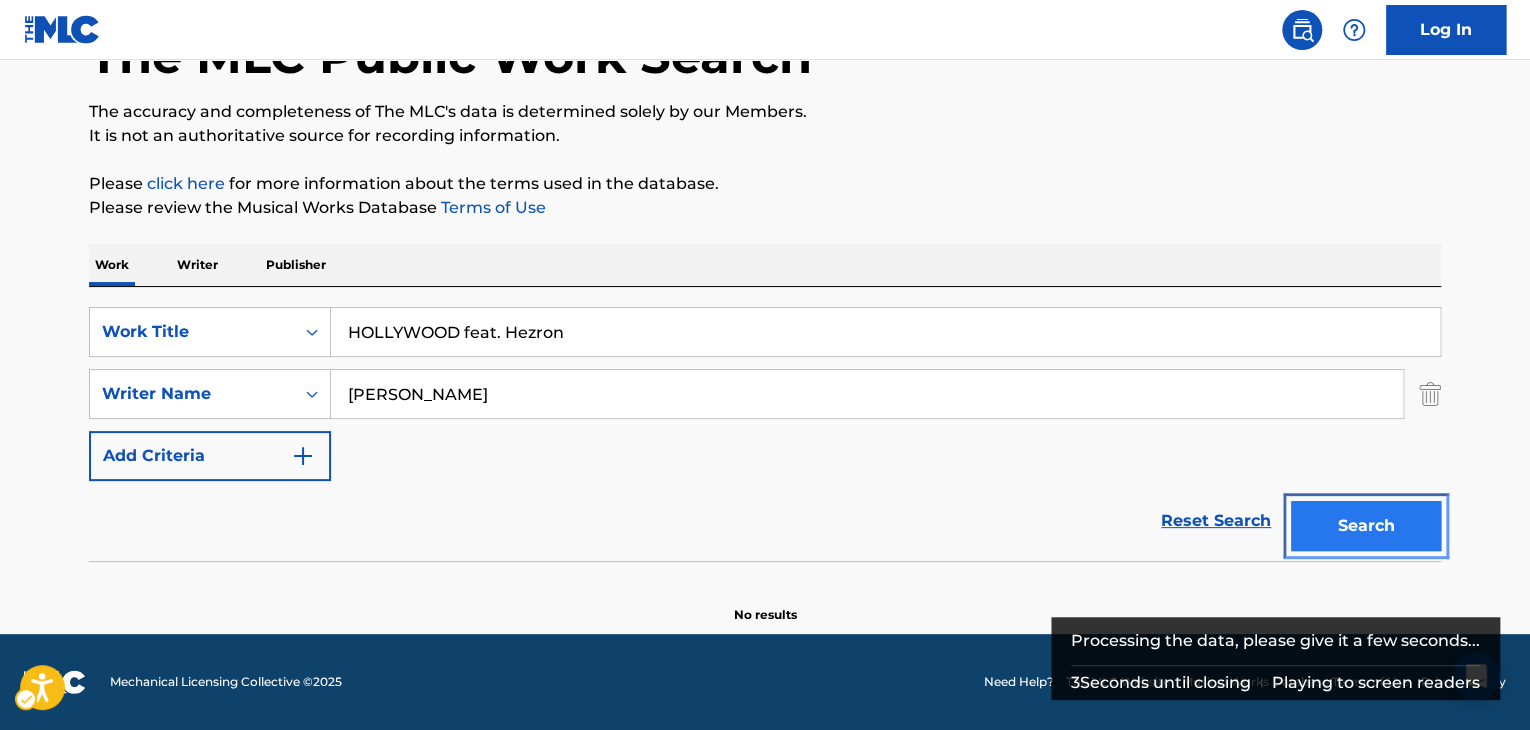 click on "Search" at bounding box center (1366, 526) 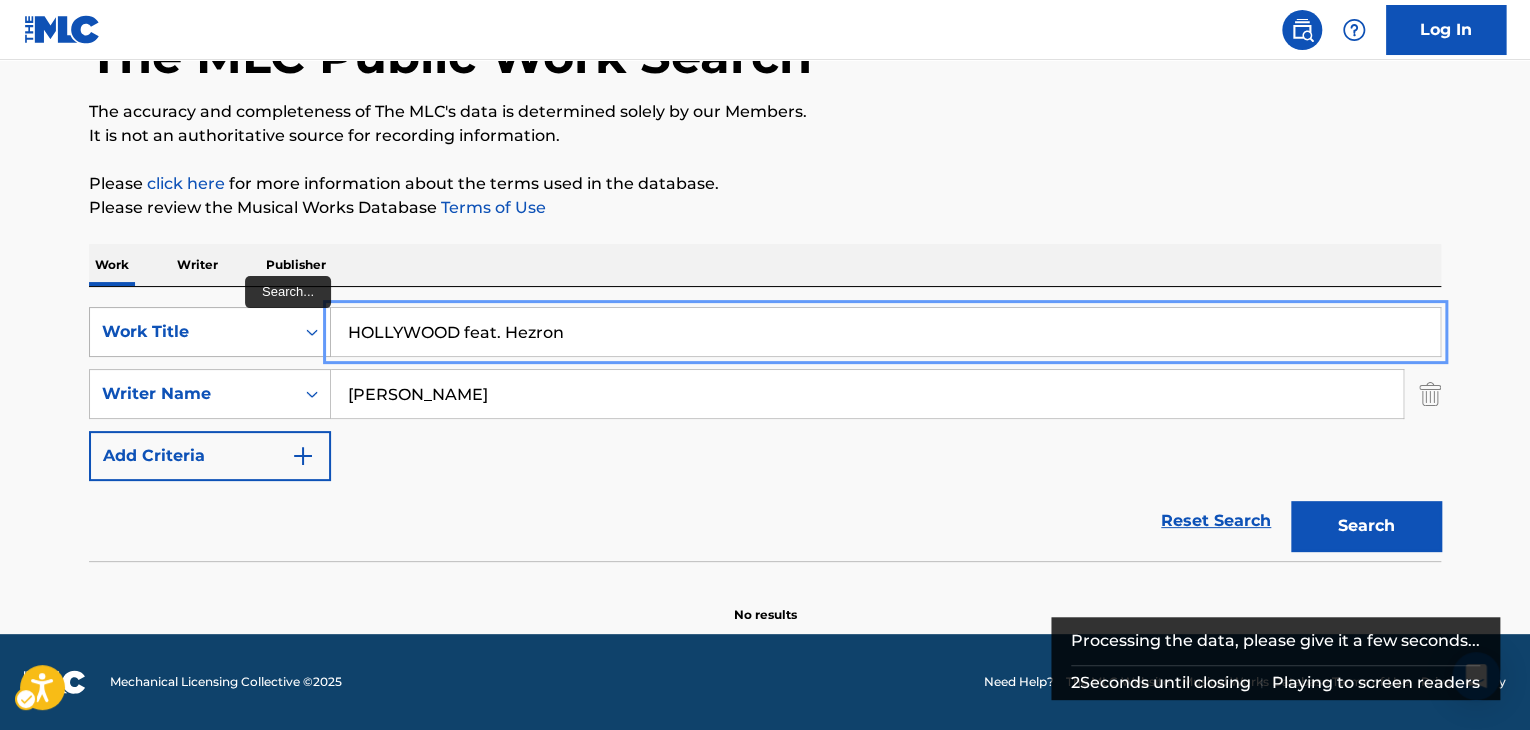 drag, startPoint x: 687, startPoint y: 329, endPoint x: 263, endPoint y: 330, distance: 424.0012 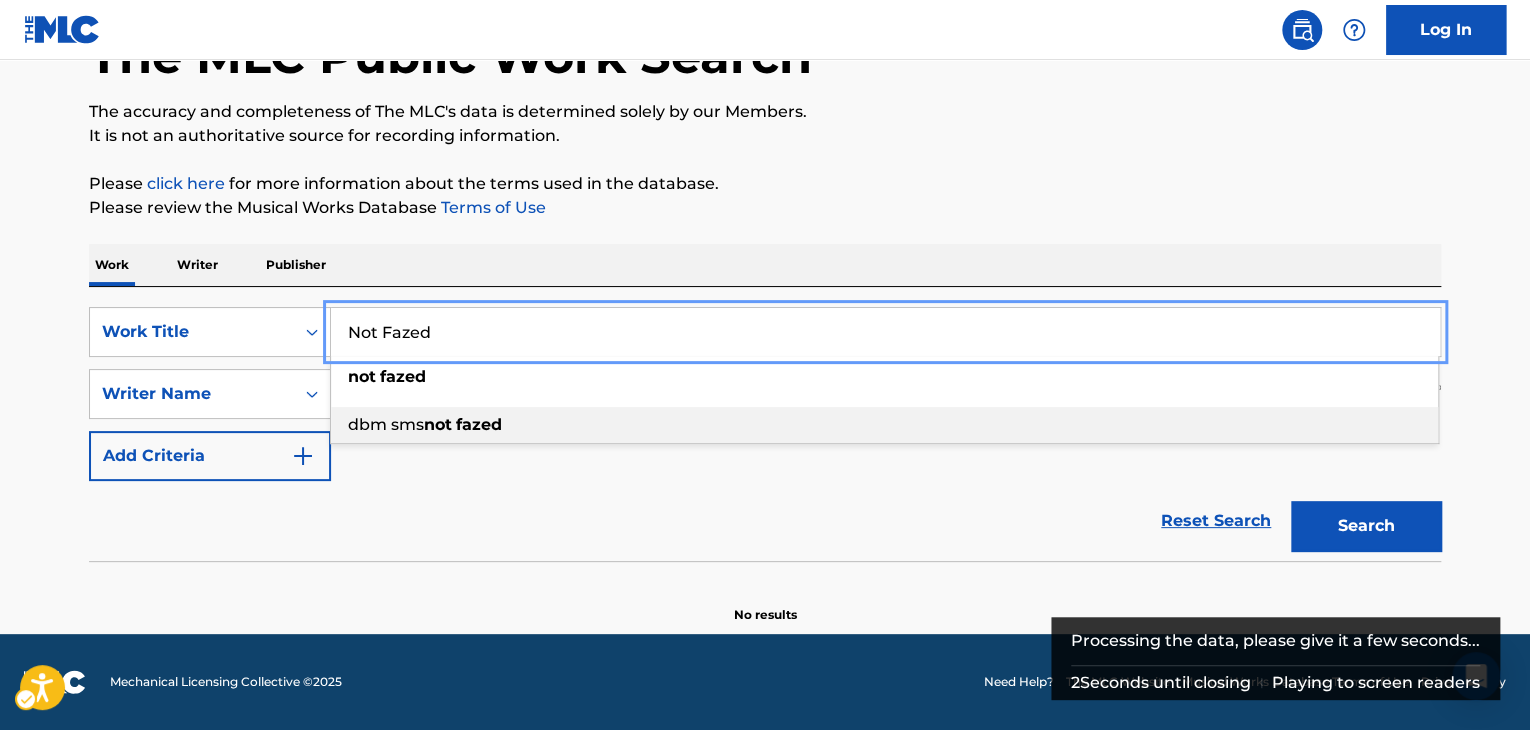 click on "The MLC Public Work Search The accuracy and completeness of The MLC's data is determined solely by our Members. It is not an authoritative source for recording information. Please   click here  | New Window   for more information about the terms used in the database. Please review the Musical Works Database   Terms of Use  | New Window Work Writer Publisher SearchWithCriteria7d469914-ce2a-4662-bcac-01430bfb19fd Work Title Not Fazed Remove -  not   fazed dbm sms  not   fazed SearchWithCriteria2b041c0f-f1e6-48b3-9770-bd5cfac94e7c Writer Name JINHYUK CHOI Add Criteria Reset Search Search No results" at bounding box center (765, 278) 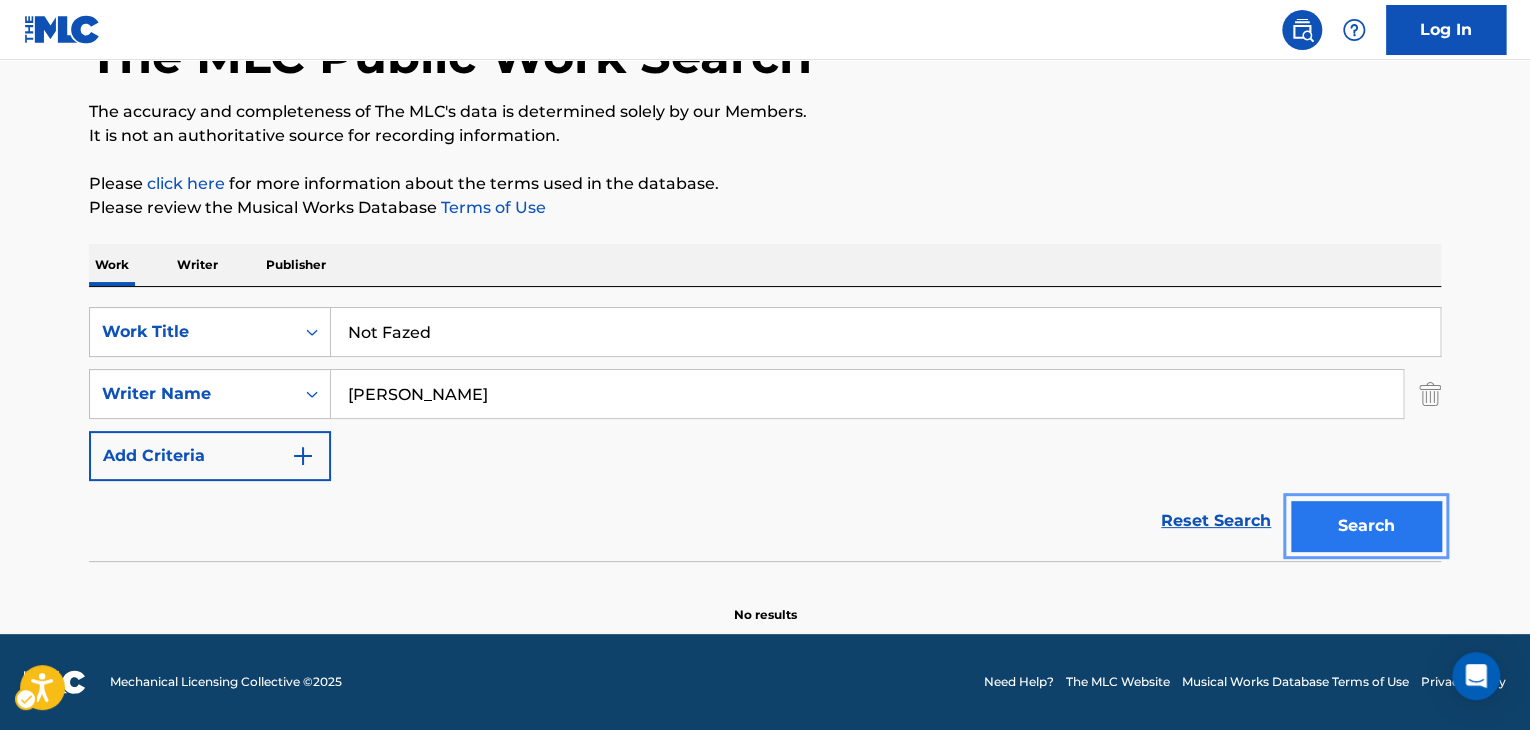 click on "Search" at bounding box center [1366, 526] 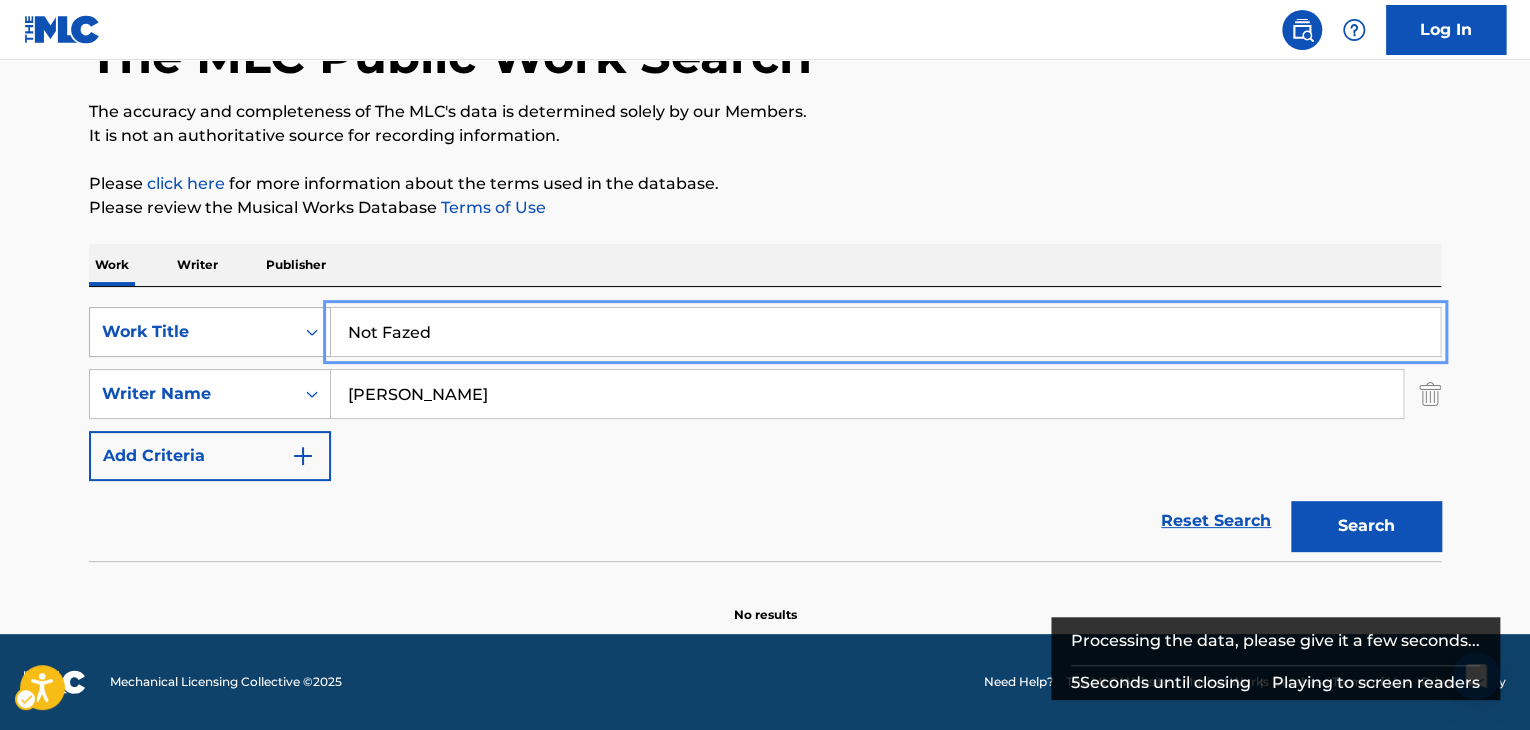 drag, startPoint x: 592, startPoint y: 341, endPoint x: 191, endPoint y: 348, distance: 401.0611 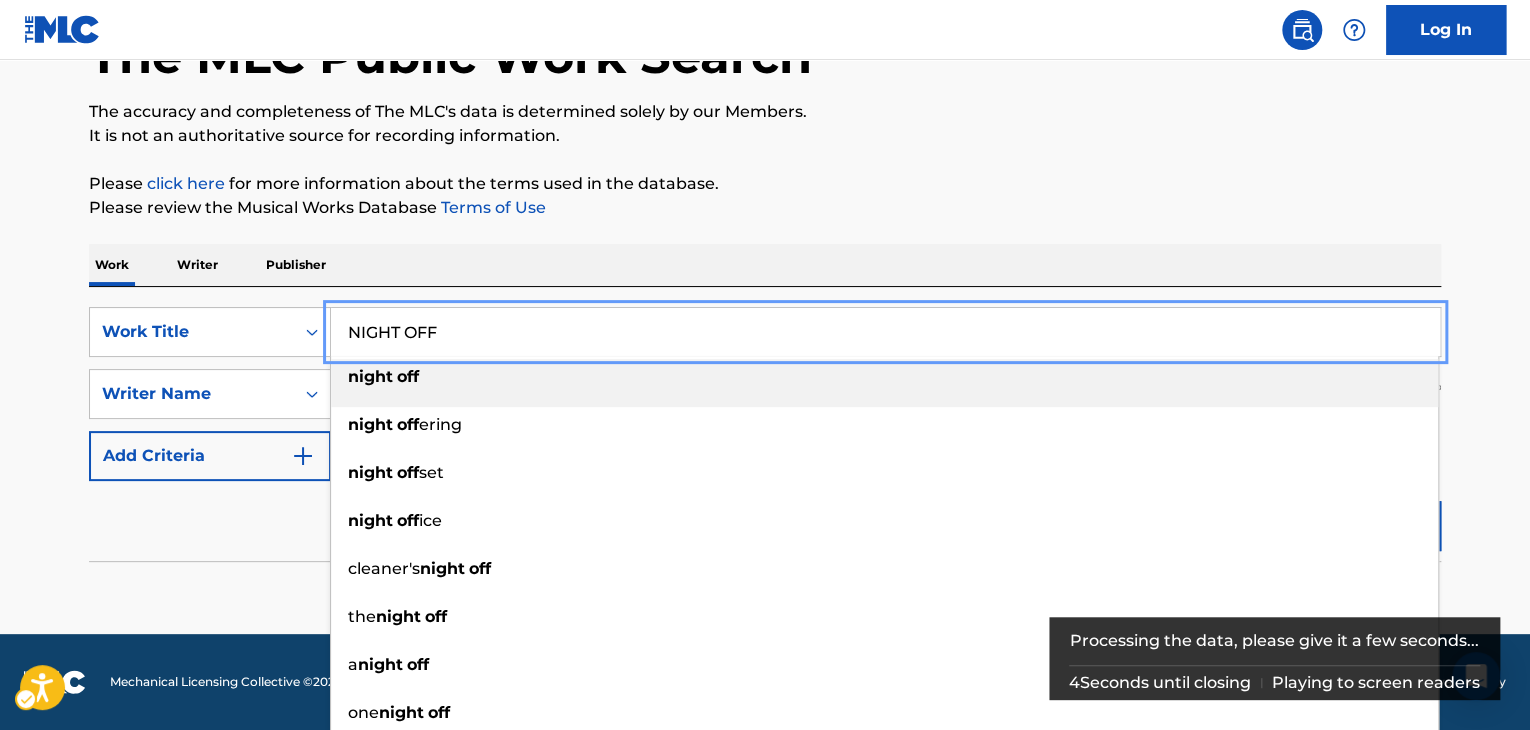 click on "The MLC Public Work Search The accuracy and completeness of The MLC's data is determined solely by our Members. It is not an authoritative source for recording information. Please   click here  | New Window   for more information about the terms used in the database. Please review the Musical Works Database   Terms of Use  | New Window Work Writer Publisher SearchWithCriteria7d469914-ce2a-4662-bcac-01430bfb19fd Work Title NIGHT OFF Remove -  night   off night   off ering night   off set night   off ice cleaner's  night   off the  night   off a  night   off one  night   off my  night   off girls  night   off SearchWithCriteria2b041c0f-f1e6-48b3-9770-bd5cfac94e7c Writer Name JINHYUK CHOI Add Criteria Reset Search Search No results" at bounding box center (765, 298) 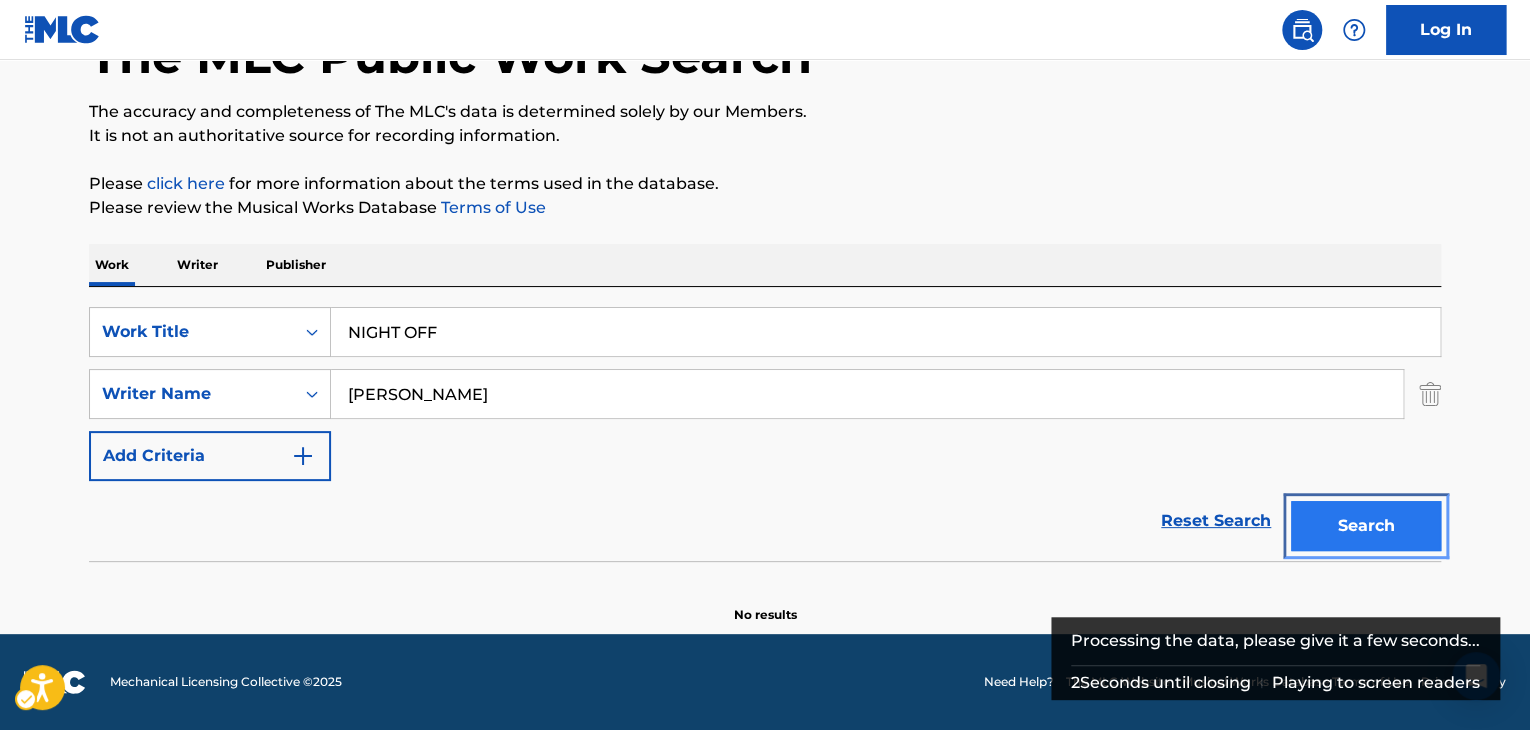 click on "Search" at bounding box center (1366, 526) 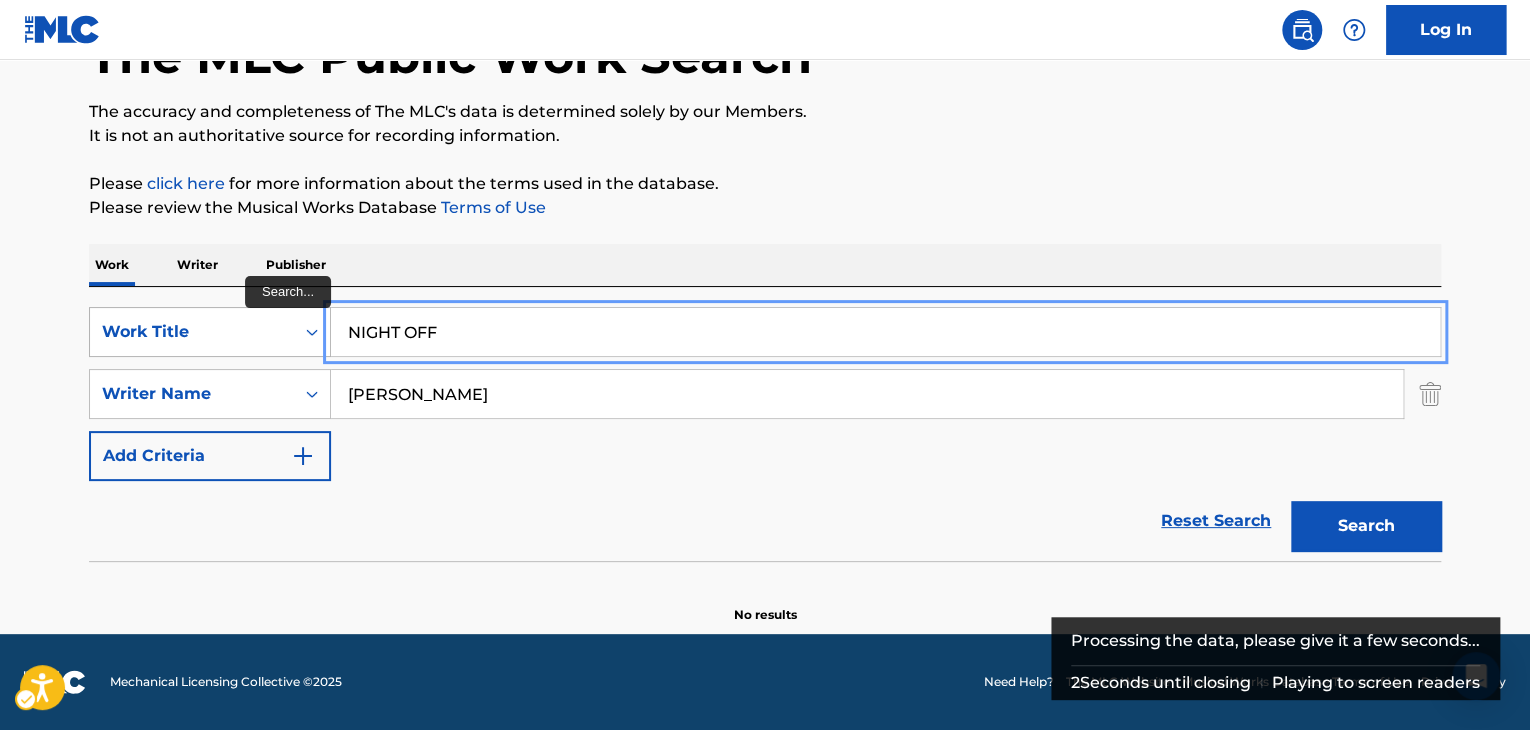drag, startPoint x: 465, startPoint y: 341, endPoint x: 297, endPoint y: 348, distance: 168.14577 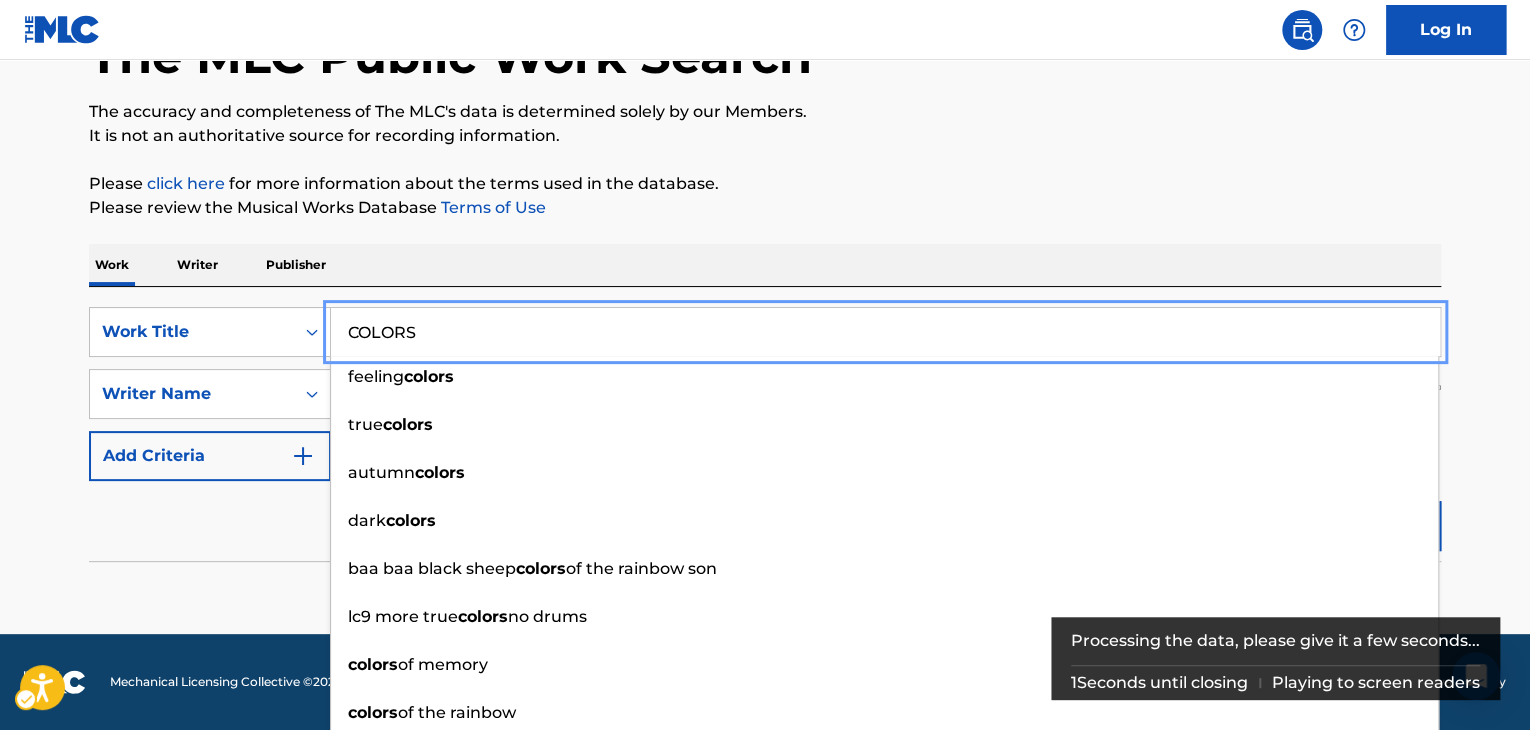 click on "The MLC Public Work Search The accuracy and completeness of The MLC's data is determined solely by our Members. It is not an authoritative source for recording information. Please   click here  | New Window   for more information about the terms used in the database. Please review the Musical Works Database   Terms of Use  | New Window Work Writer Publisher SearchWithCriteria7d469914-ce2a-4662-bcac-01430bfb19fd Work Title COLORS Remove -  feeling  colors true  colors autumn  colors dark  colors baa baa black sheep  colors  of the rainbow son lc9 more true  colors  no drums colors  of memory colors  of the rainbow colors mixed  colors SearchWithCriteria2b041c0f-f1e6-48b3-9770-bd5cfac94e7c Writer Name JINHYUK CHOI Add Criteria Reset Search Search No results" at bounding box center (765, 278) 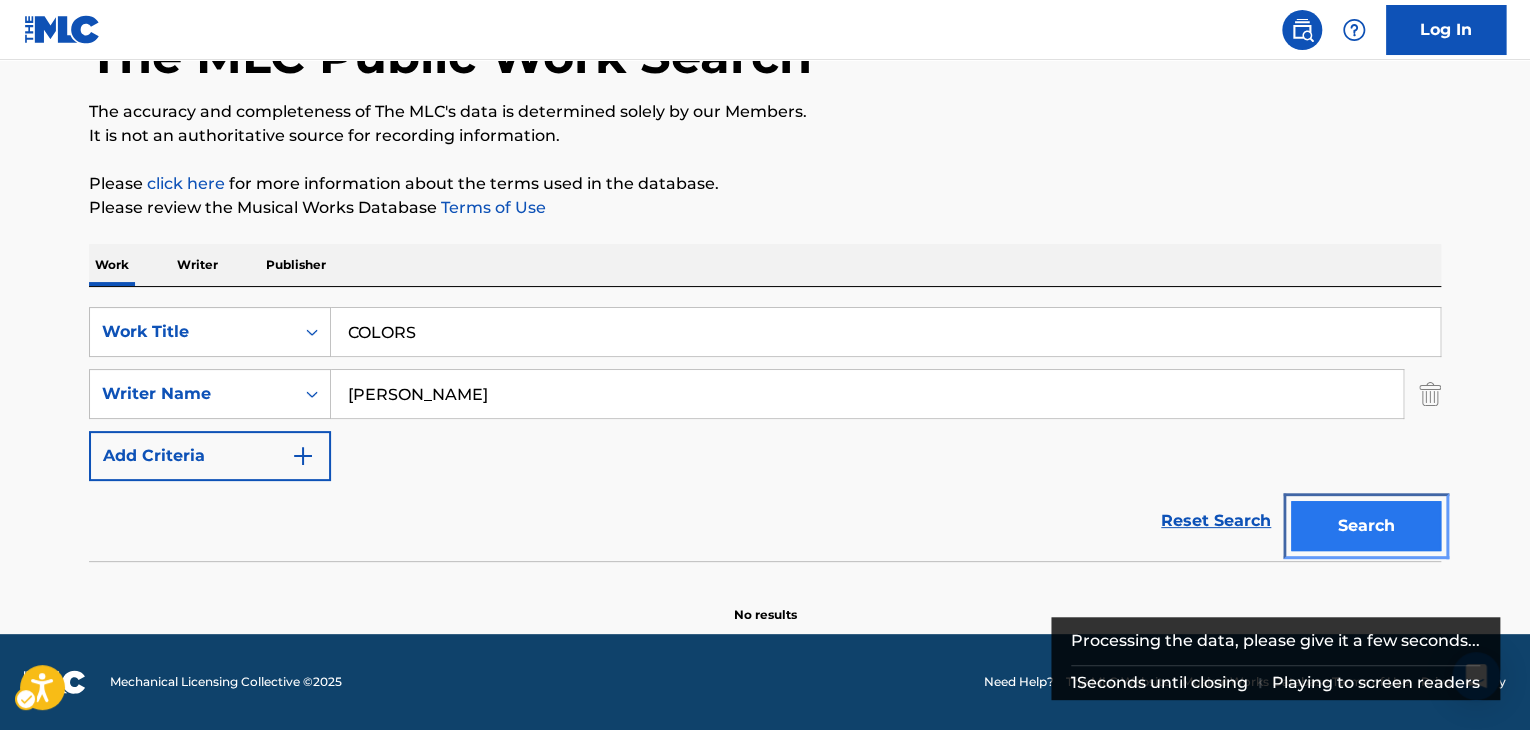 click on "Search" at bounding box center [1366, 526] 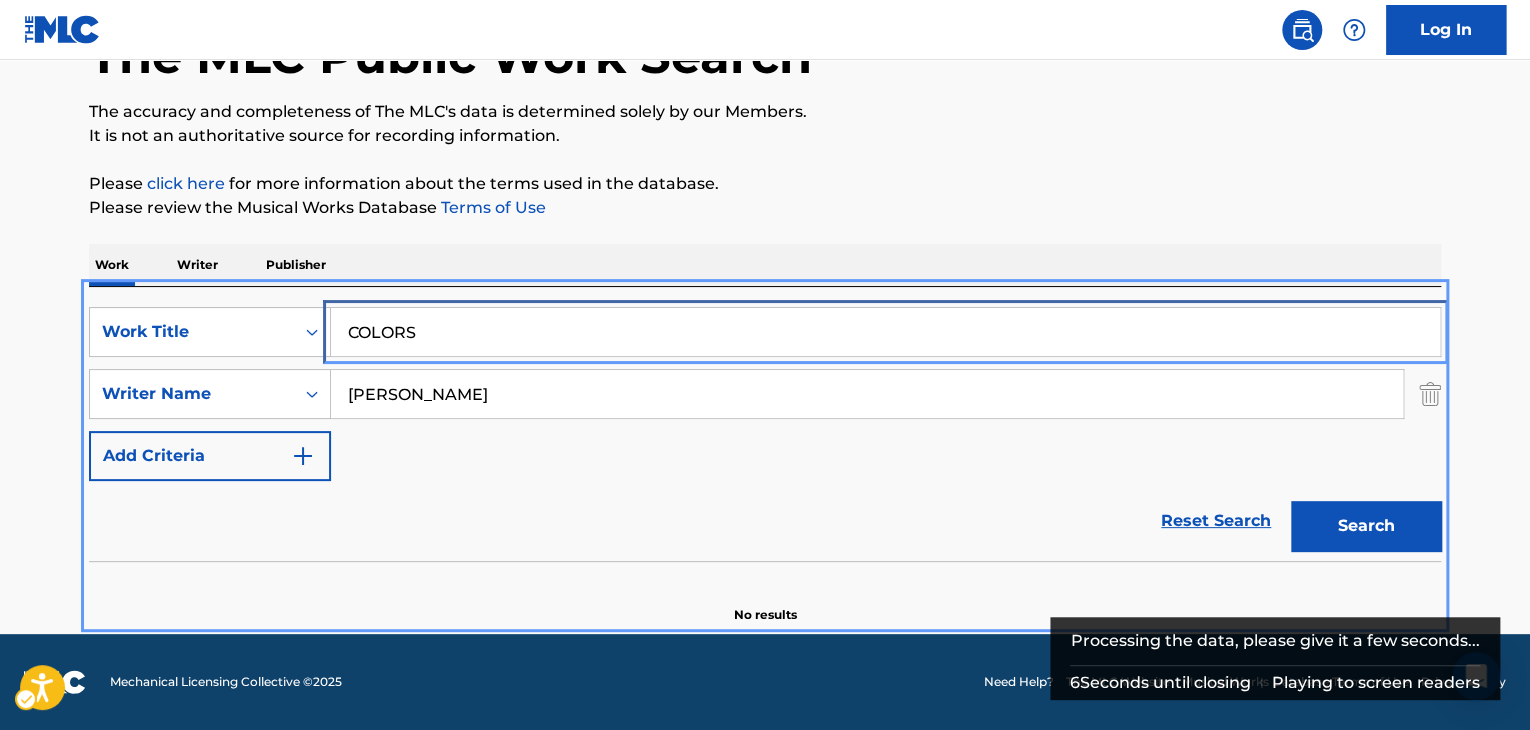click on "SearchWithCriteria7d469914-ce2a-4662-bcac-01430bfb19fd Work Title COLORS Remove -" at bounding box center (765, 332) 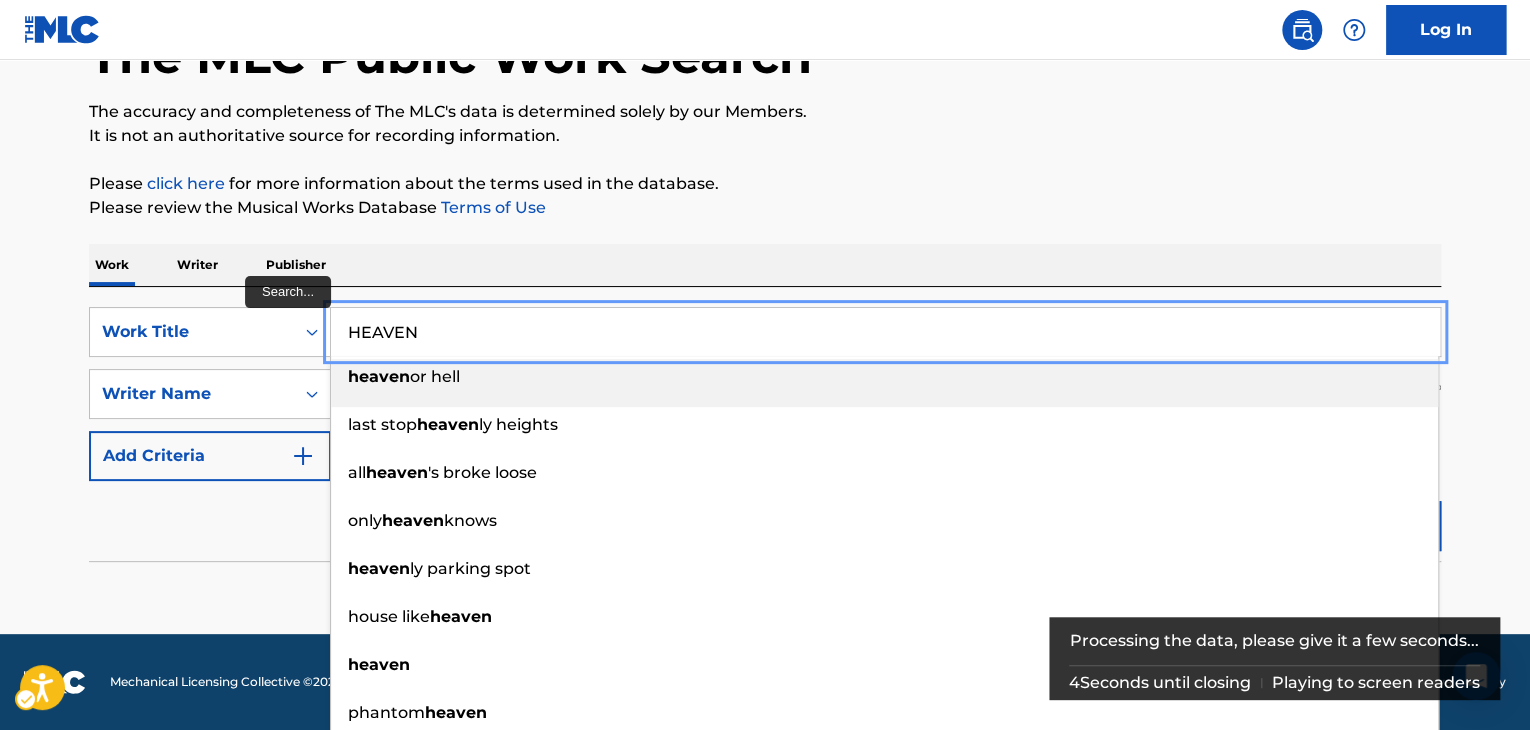 click on "The MLC Public Work Search The accuracy and completeness of The MLC's data is determined solely by our Members. It is not an authoritative source for recording information. Please   click here  | New Window   for more information about the terms used in the database. Please review the Musical Works Database   Terms of Use  | New Window Work Writer Publisher SearchWithCriteria7d469914-ce2a-4662-bcac-01430bfb19fd Work Title HEAVEN Remove -  heaven  or hell last stop  heaven ly heights all  heaven 's broke loose only  heaven  knows heaven ly parking spot house like  heaven heaven phantom  heaven holy spirit  heaven ly dove im gonna see  heaven SearchWithCriteria2b041c0f-f1e6-48b3-9770-bd5cfac94e7c Writer Name JINHYUK CHOI Add Criteria Reset Search Search No results" at bounding box center (765, 278) 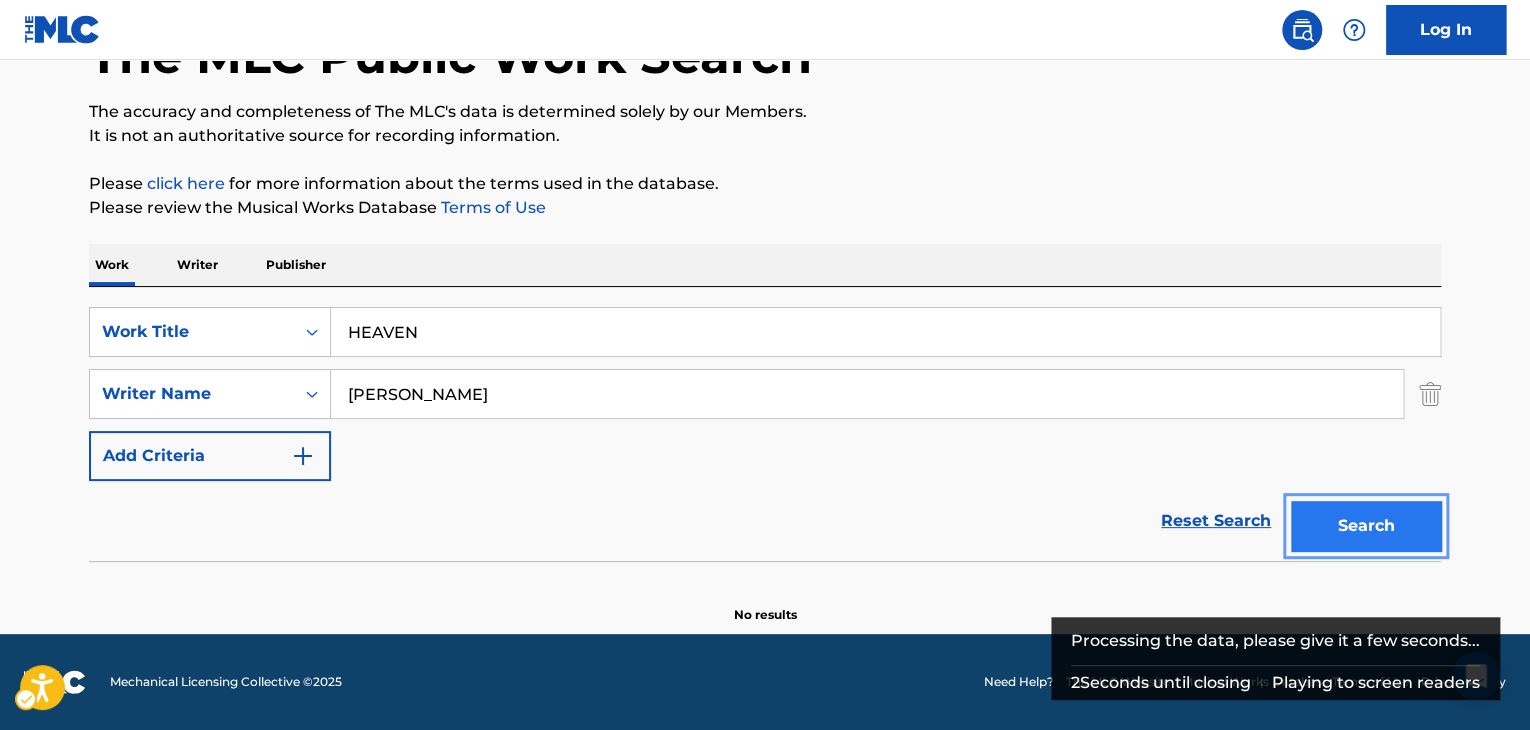 click on "Search" at bounding box center (1366, 526) 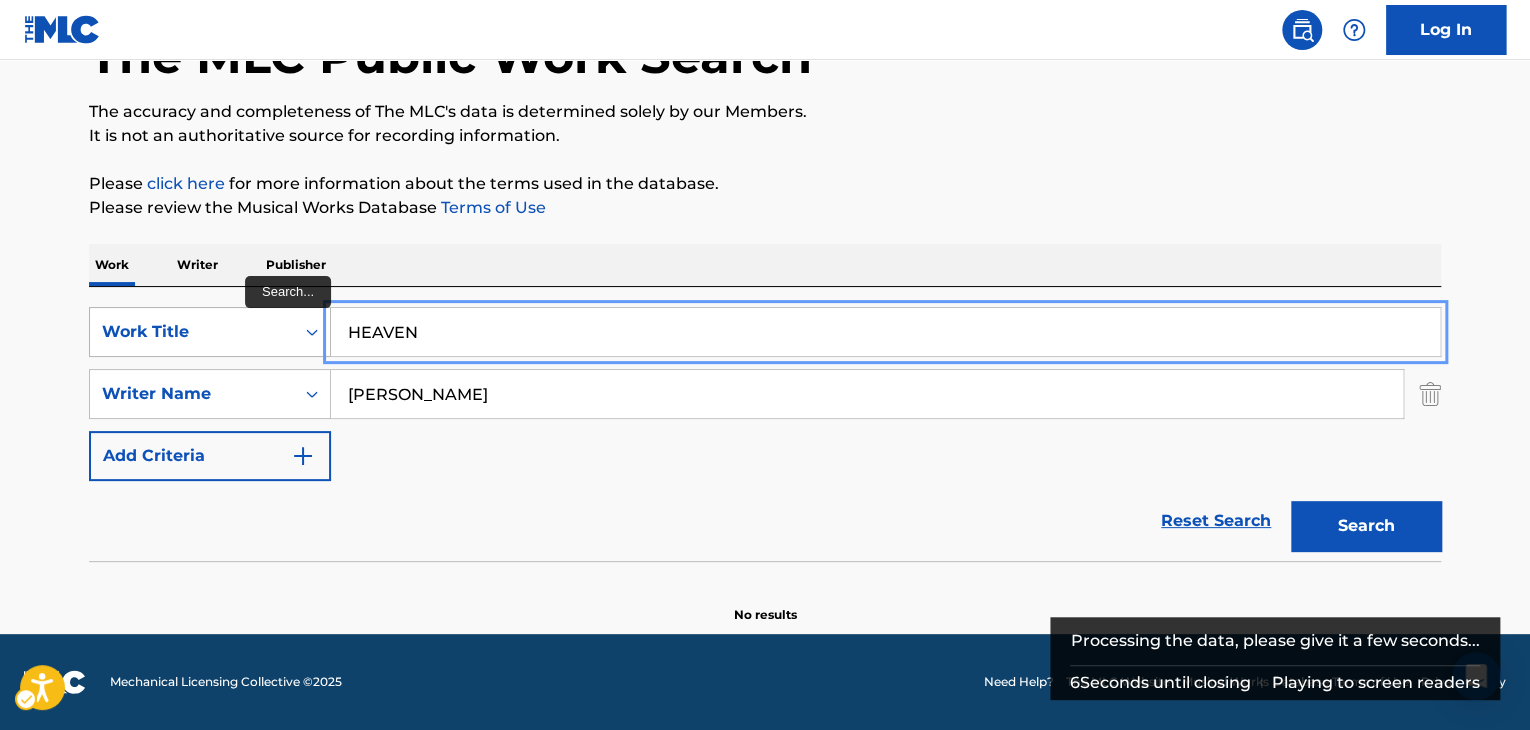 drag, startPoint x: 604, startPoint y: 341, endPoint x: 252, endPoint y: 341, distance: 352 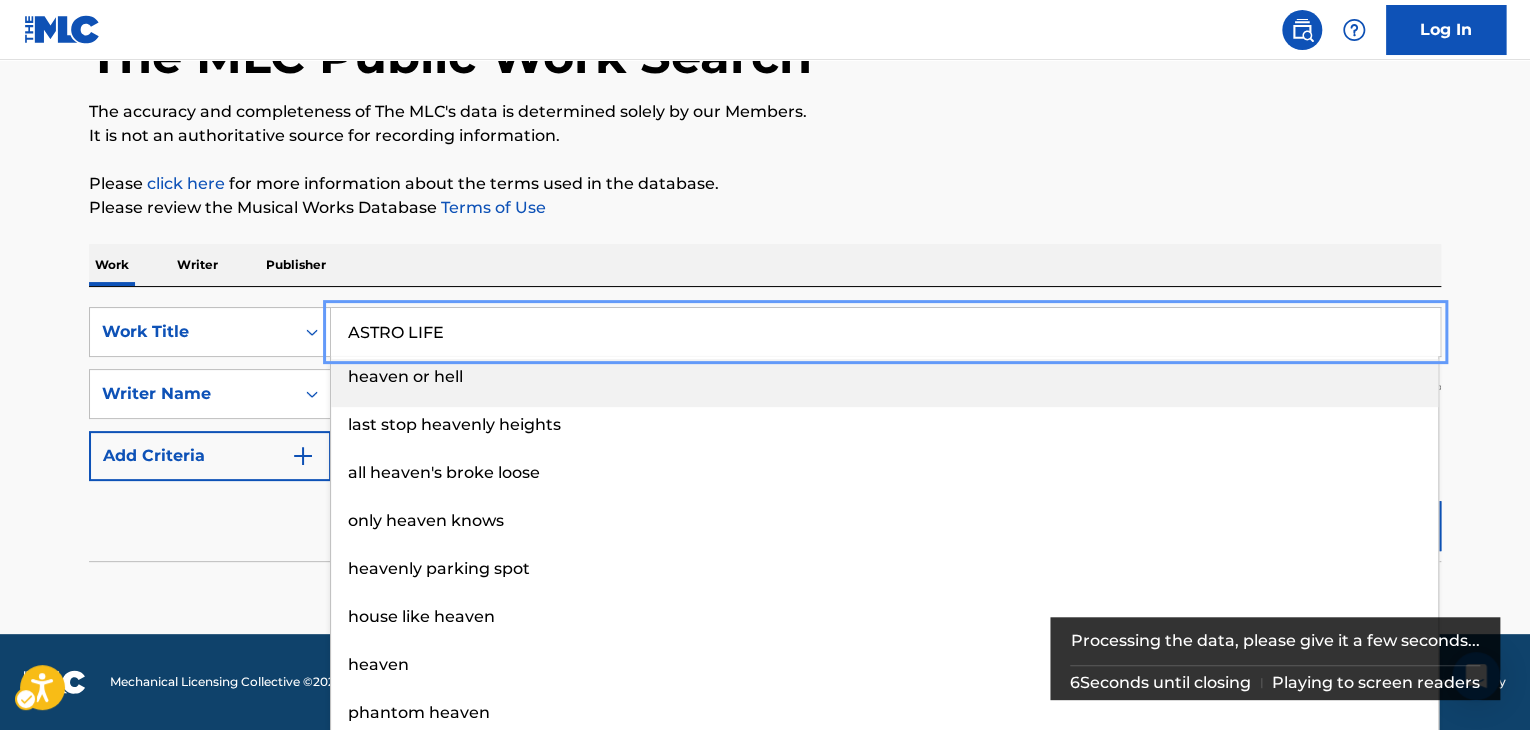 click on "The MLC Public Work Search The accuracy and completeness of The MLC's data is determined solely by our Members. It is not an authoritative source for recording information. Please   click here  | New Window   for more information about the terms used in the database. Please review the Musical Works Database   Terms of Use  | New Window Work Writer Publisher SearchWithCriteria7d469914-ce2a-4662-bcac-01430bfb19fd Work Title ASTRO LIFE Remove -  heaven or hell last stop heavenly heights all heaven's broke loose only heaven knows heavenly parking spot house like heaven heaven phantom heaven holy spirit heavenly dove im gonna see heaven SearchWithCriteria2b041c0f-f1e6-48b3-9770-bd5cfac94e7c Writer Name JINHYUK CHOI Add Criteria Reset Search Search No results" at bounding box center [765, 278] 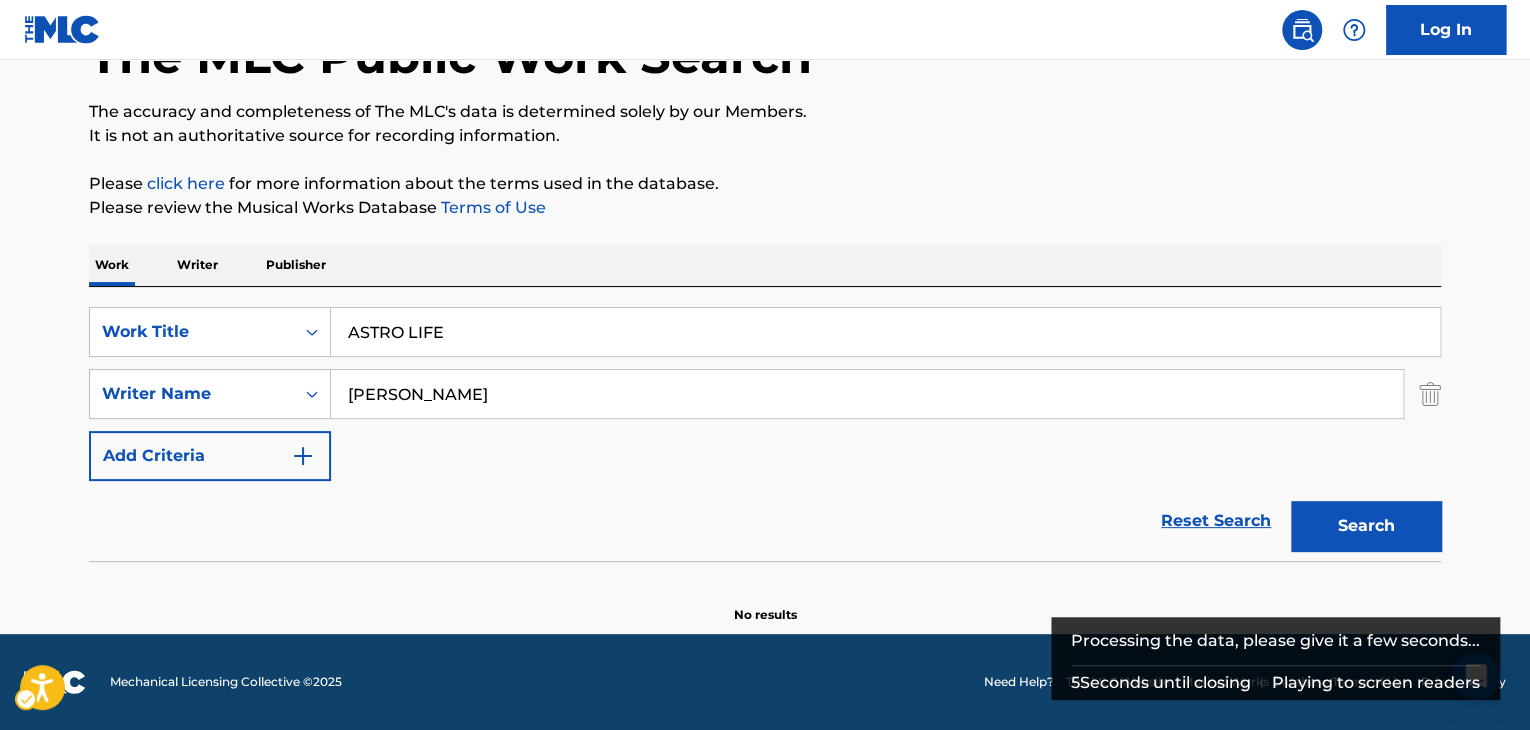 click on "The MLC Public Work Search The accuracy and completeness of The MLC's data is determined solely by our Members. It is not an authoritative source for recording information. Please   click here  | New Window   for more information about the terms used in the database. Please review the Musical Works Database   Terms of Use  | New Window Work Writer Publisher SearchWithCriteria7d469914-ce2a-4662-bcac-01430bfb19fd Work Title ASTRO LIFE Remove -  SearchWithCriteria2b041c0f-f1e6-48b3-9770-bd5cfac94e7c Writer Name JINHYUK CHOI Add Criteria Reset Search Search No results" at bounding box center [765, 278] 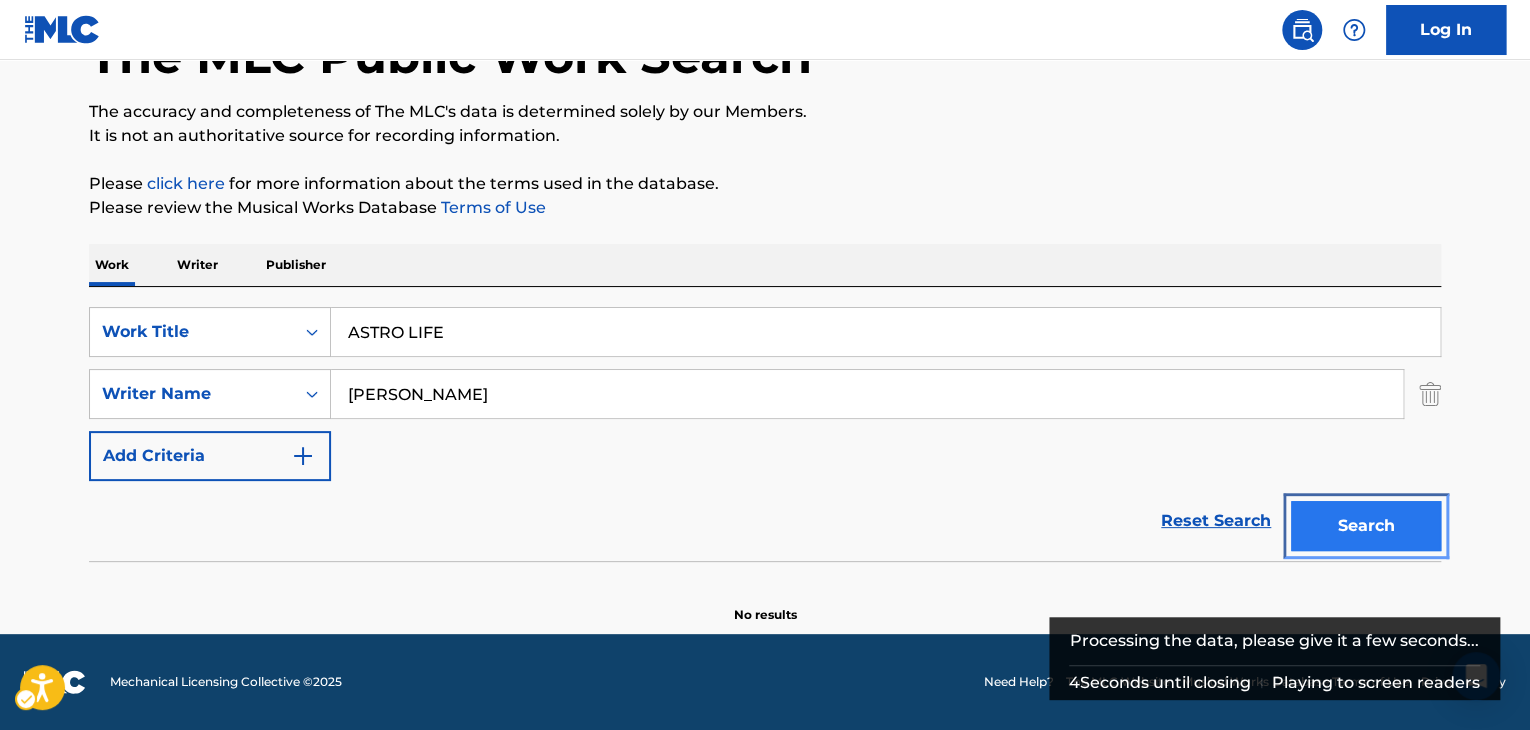 click on "Search" at bounding box center (1366, 526) 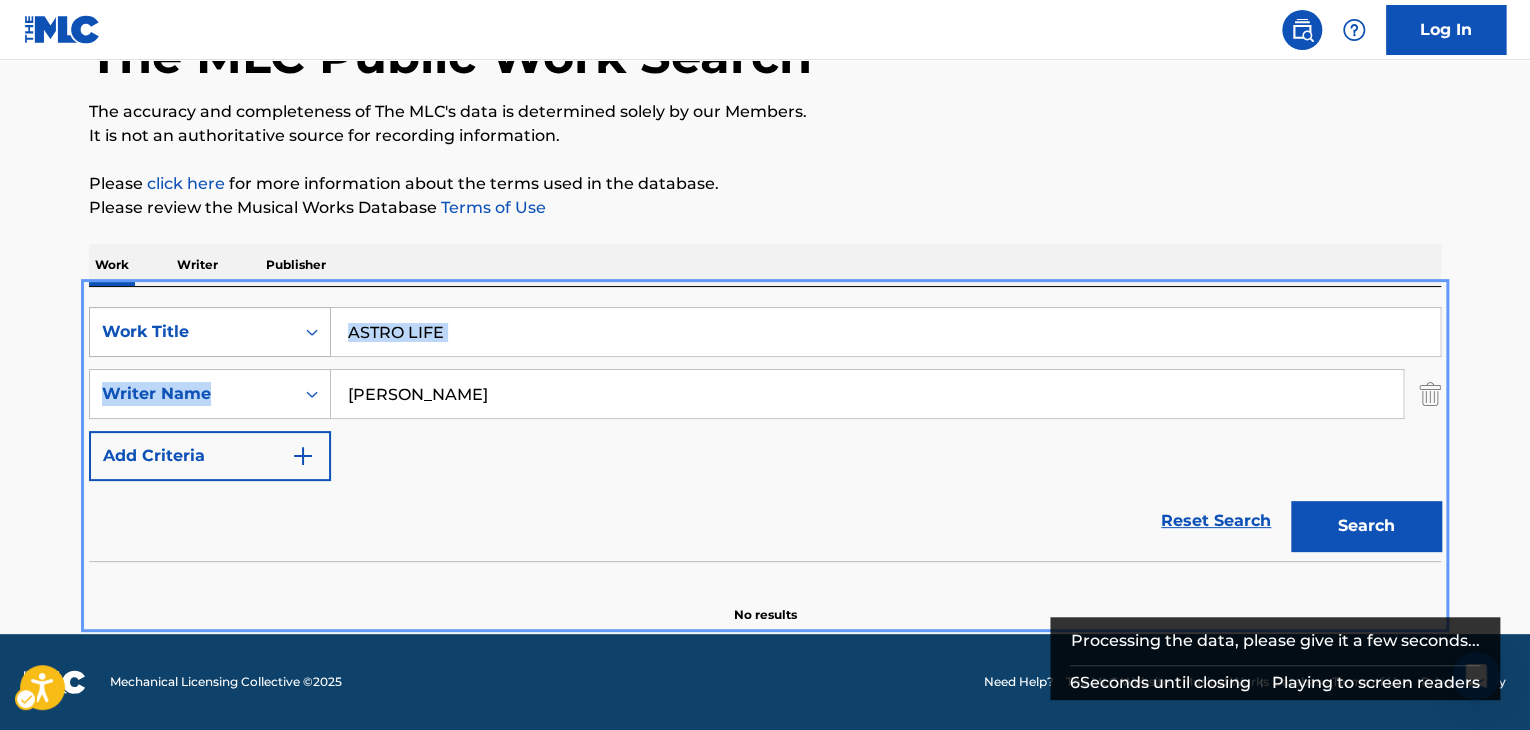 drag, startPoint x: 611, startPoint y: 359, endPoint x: 257, endPoint y: 350, distance: 354.11438 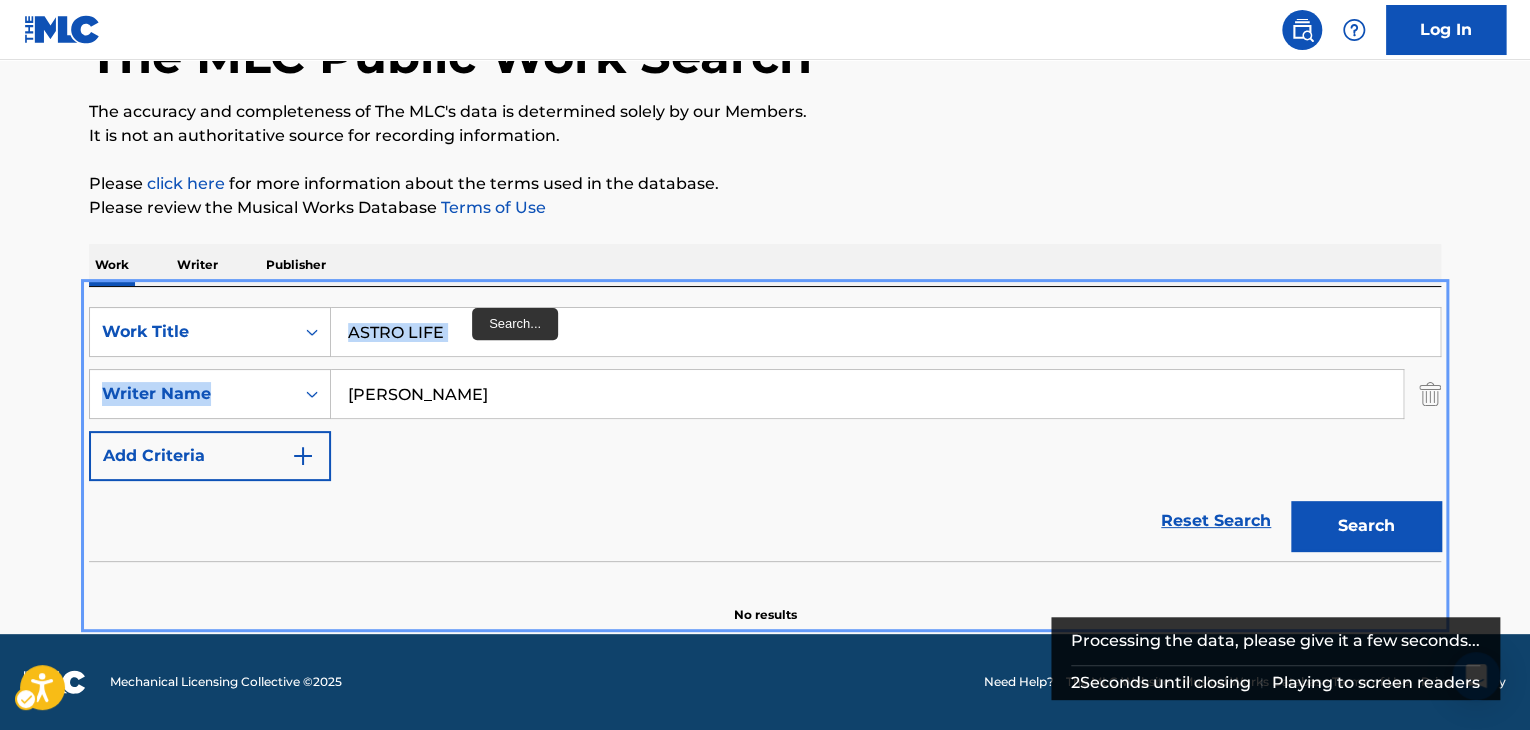 click on "ASTRO LIFE" at bounding box center [885, 332] 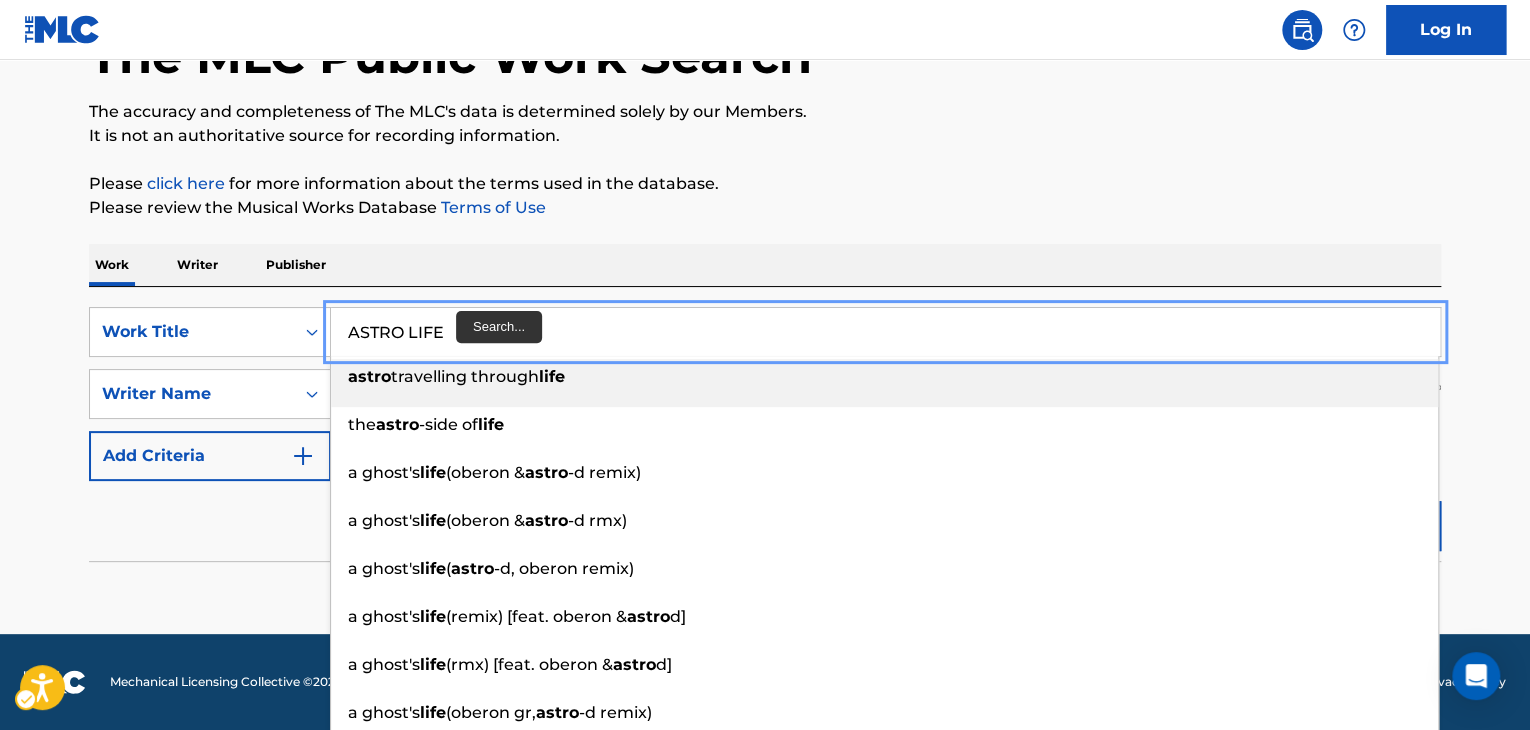 drag, startPoint x: 481, startPoint y: 334, endPoint x: 1280, endPoint y: 370, distance: 799.8106 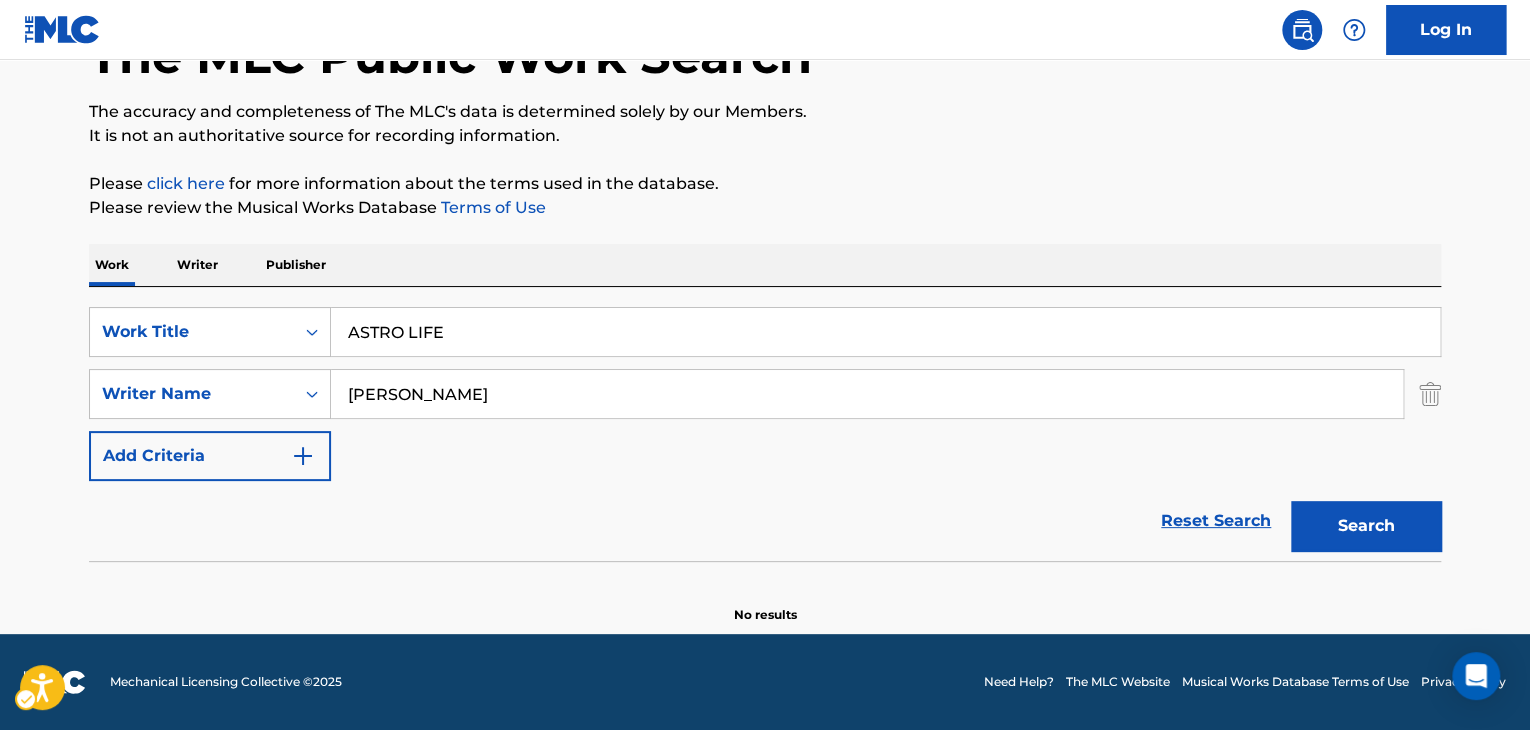 click on "The MLC Public Work Search The accuracy and completeness of The MLC's data is determined solely by our Members. It is not an authoritative source for recording information. Please   click here  | New Window   for more information about the terms used in the database. Please review the Musical Works Database   Terms of Use  | New Window Work Writer Publisher SearchWithCriteria7d469914-ce2a-4662-bcac-01430bfb19fd Work Title ASTRO LIFE Remove -  SearchWithCriteria2b041c0f-f1e6-48b3-9770-bd5cfac94e7c Writer Name JINHYUK CHOI Add Criteria Reset Search Search No results" at bounding box center [765, 278] 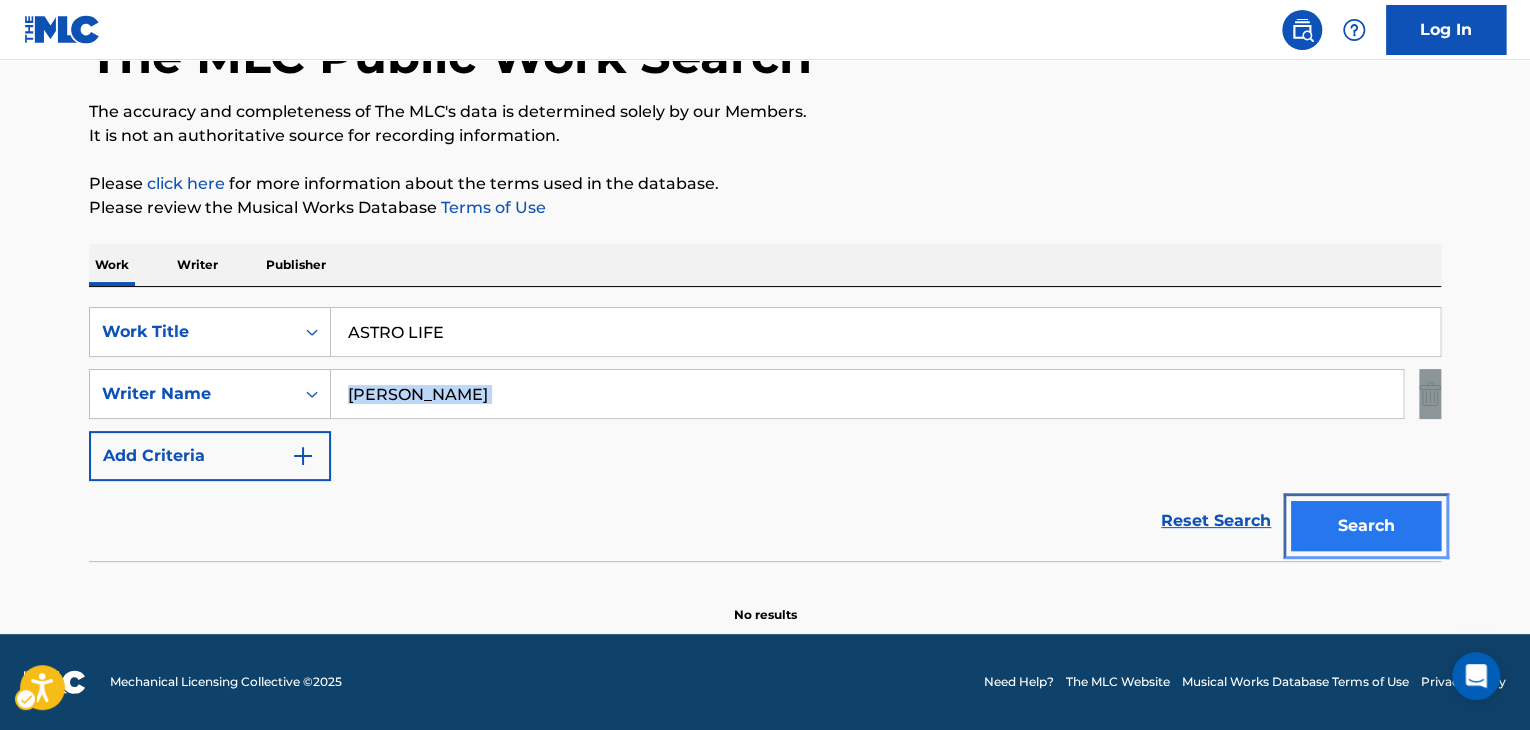 click on "Search" at bounding box center (1366, 526) 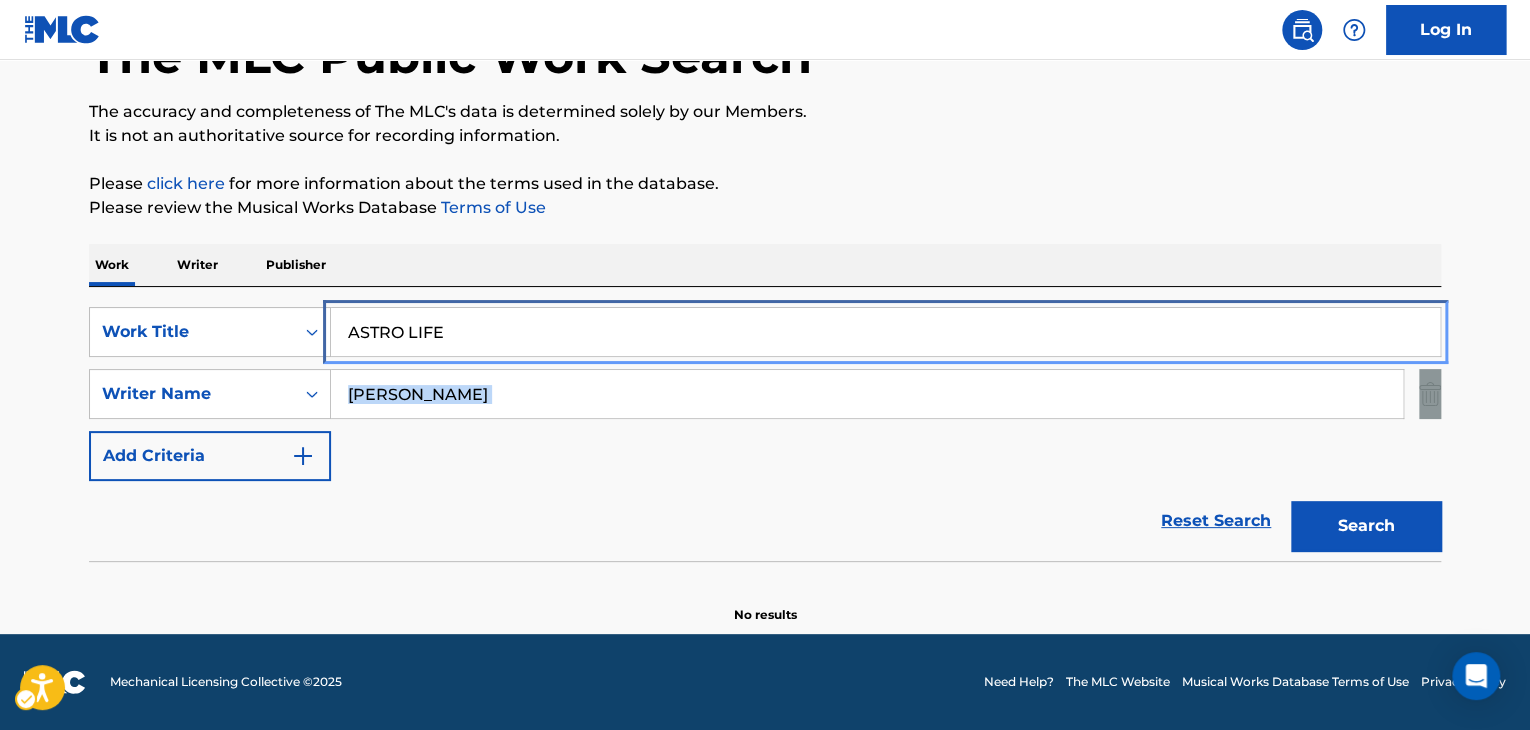 click on "ASTRO LIFE" at bounding box center [885, 332] 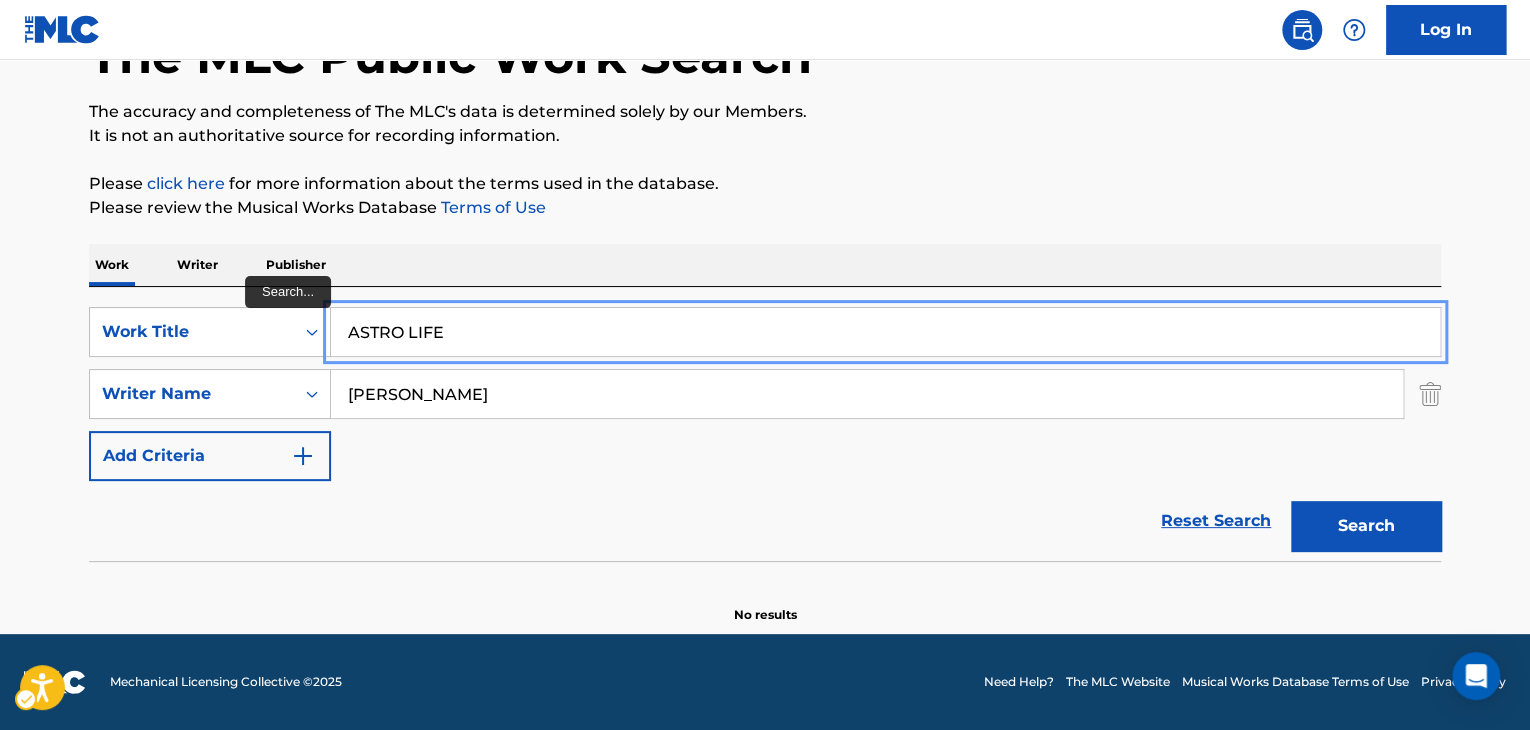 paste on "Holy World" 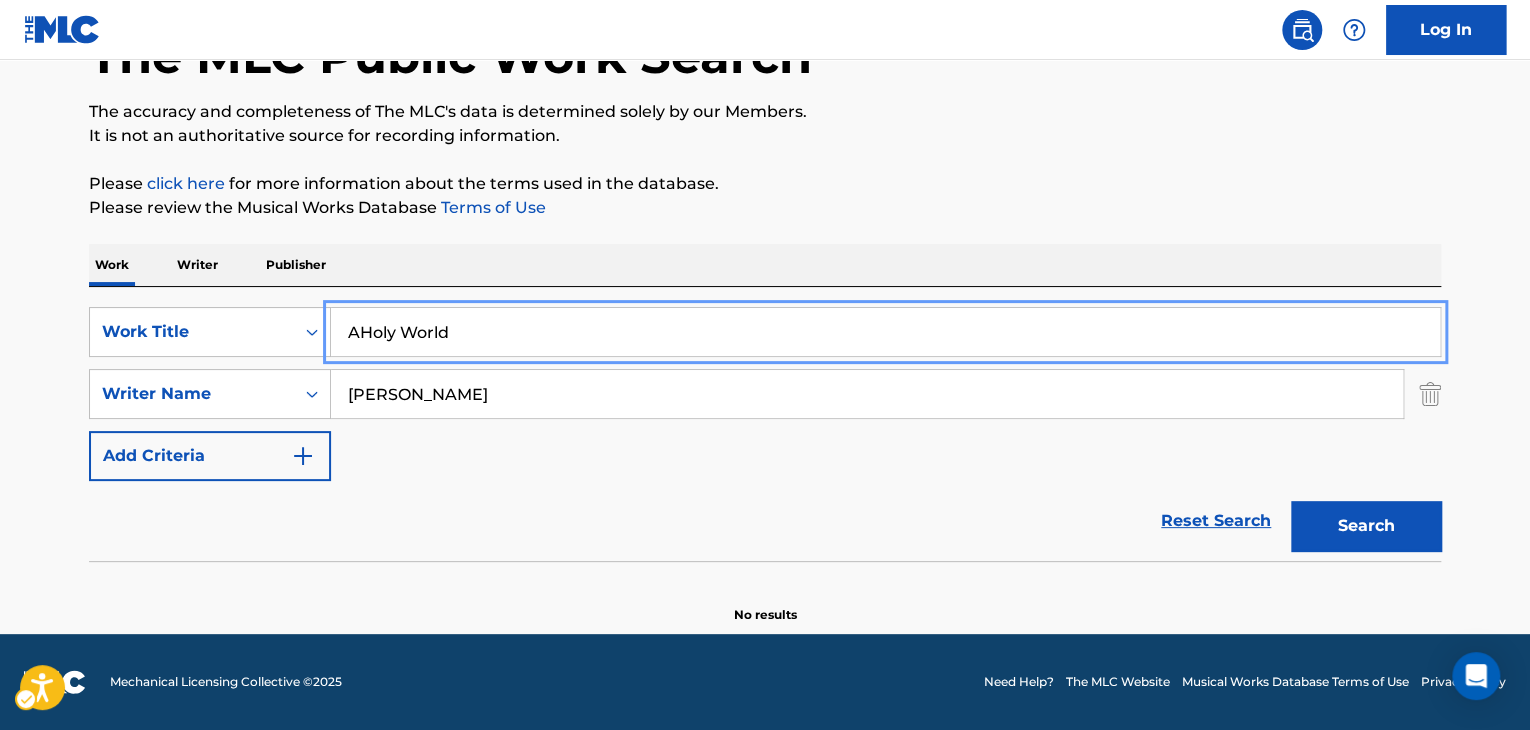 drag, startPoint x: 541, startPoint y: 332, endPoint x: 721, endPoint y: 410, distance: 196.17339 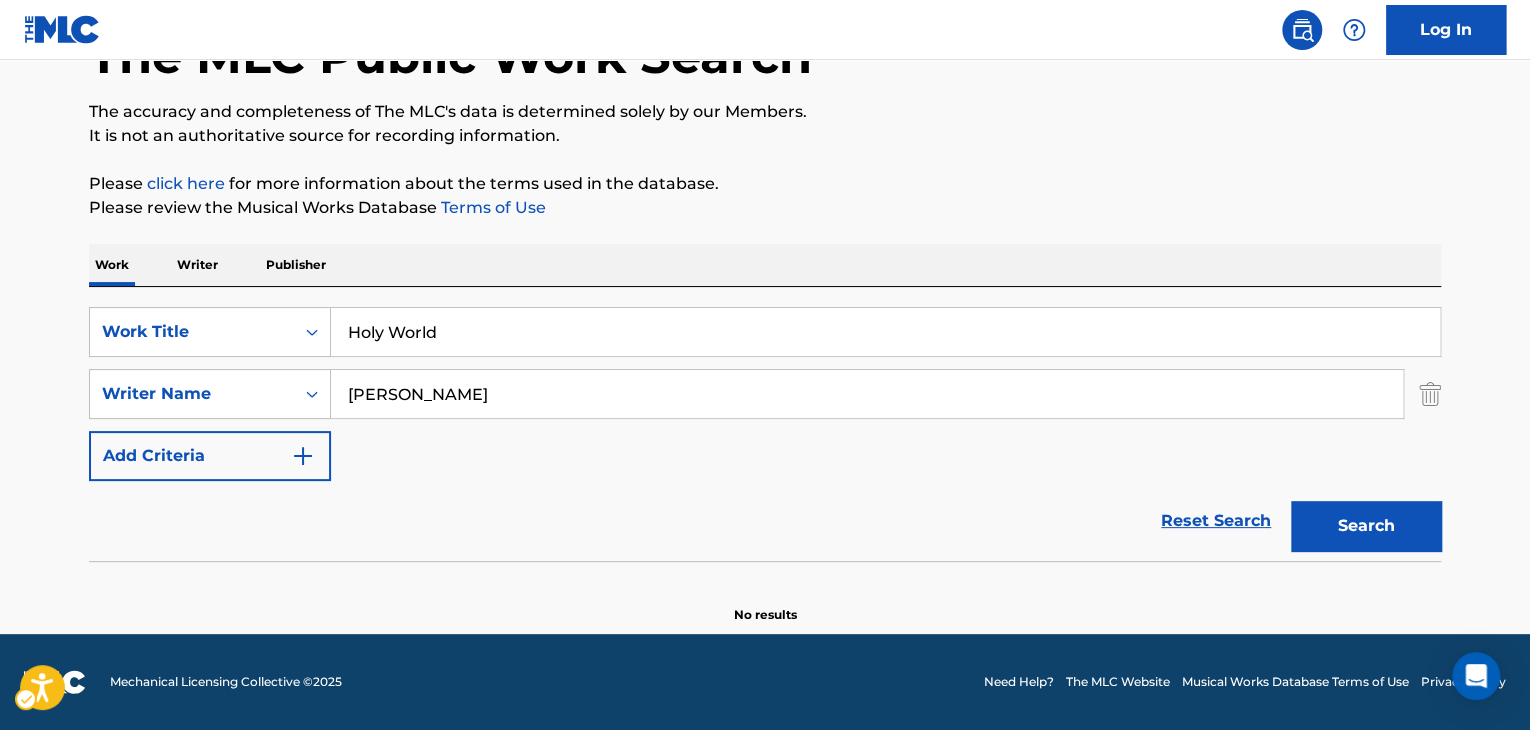 click on "The MLC Public Work Search The accuracy and completeness of The MLC's data is determined solely by our Members. It is not an authoritative source for recording information. Please   click here  | New Window   for more information about the terms used in the database. Please review the Musical Works Database   Terms of Use  | New Window Work Writer Publisher SearchWithCriteria7d469914-ce2a-4662-bcac-01430bfb19fd Work Title Holy World Remove -  SearchWithCriteria2b041c0f-f1e6-48b3-9770-bd5cfac94e7c Writer Name JINHYUK CHOI Add Criteria Reset Search Search No results" at bounding box center [765, 298] 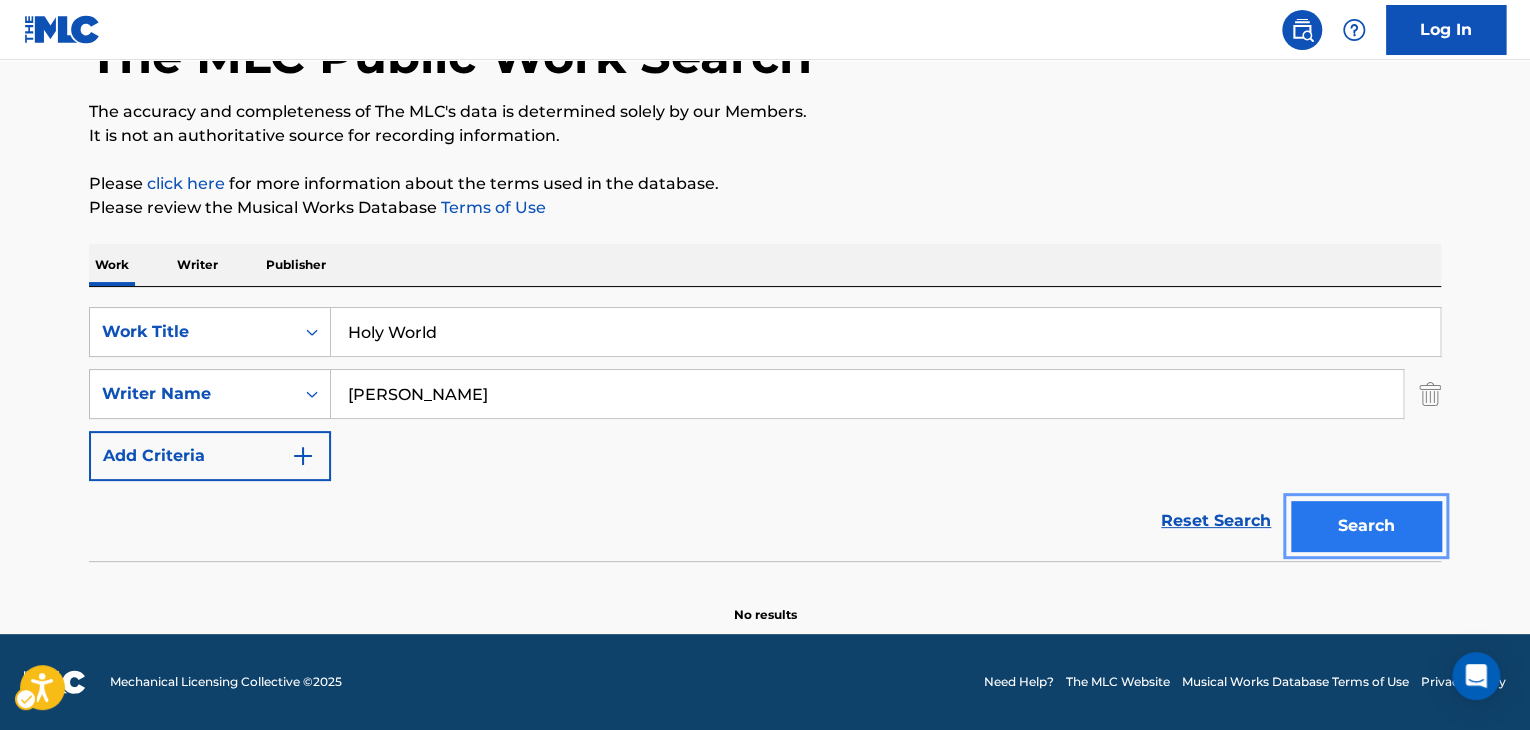 click on "Search" at bounding box center (1366, 526) 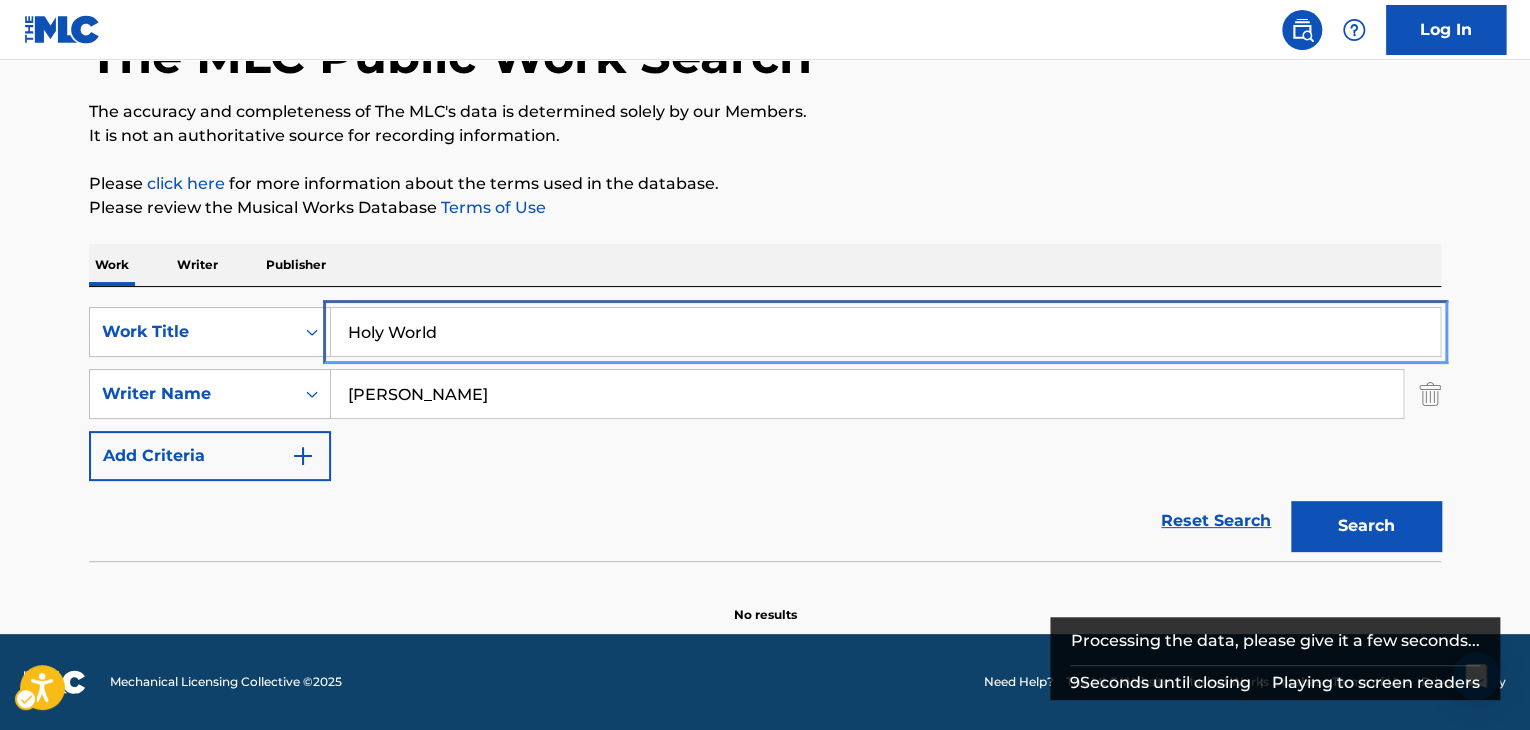 click on "Holy World" at bounding box center [885, 332] 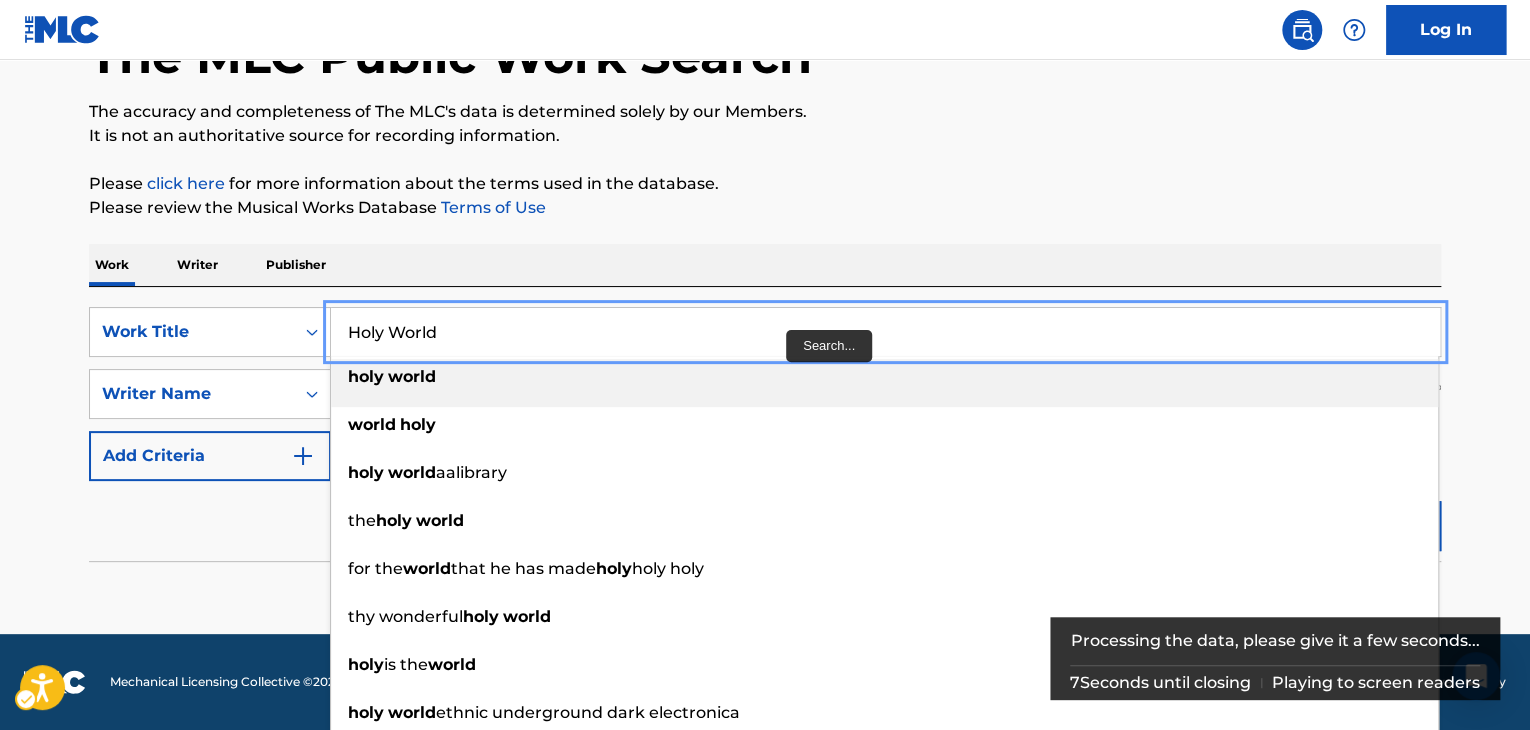 paste on "Nowhere in Space" 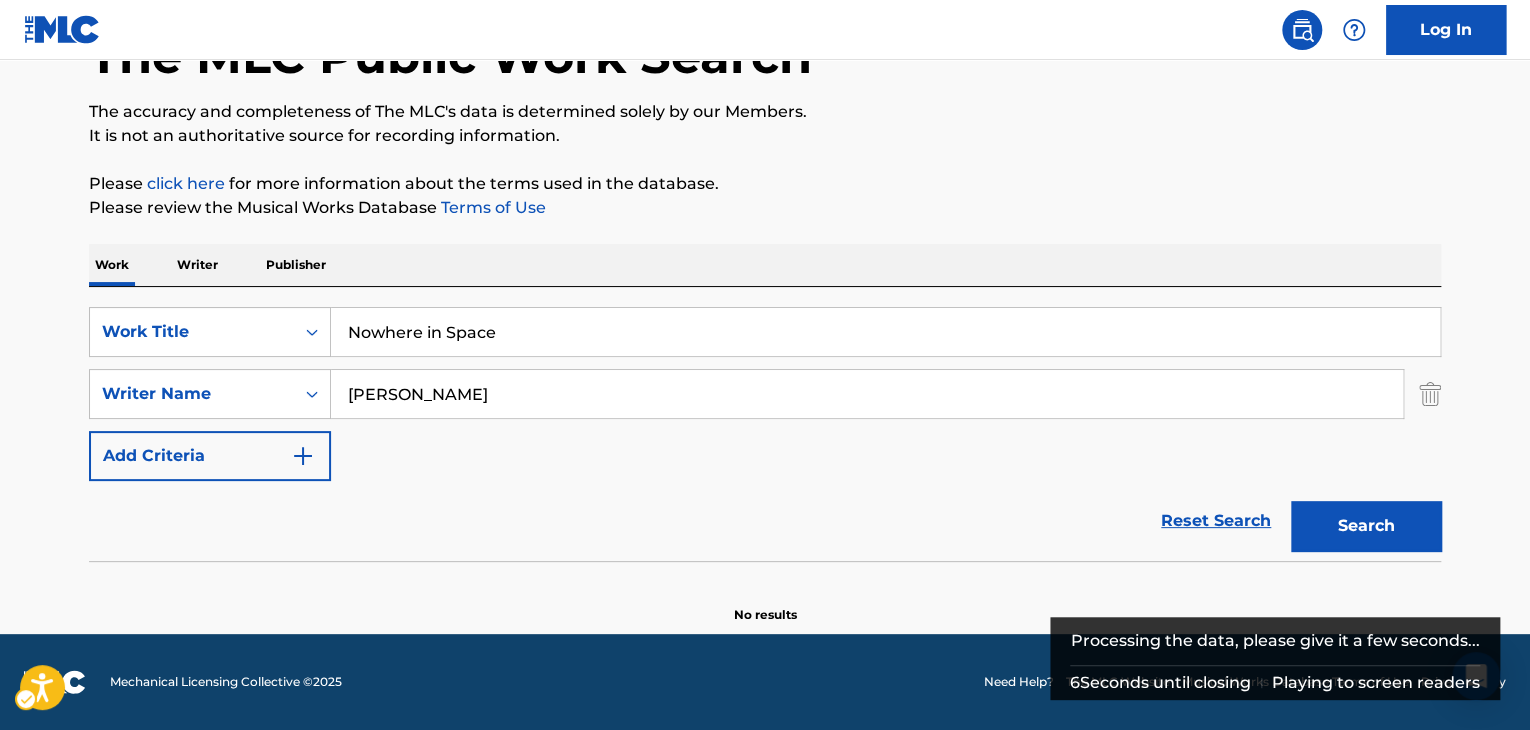 click on "The MLC Public Work Search The accuracy and completeness of The MLC's data is determined solely by our Members. It is not an authoritative source for recording information. Please   click here  | New Window   for more information about the terms used in the database. Please review the Musical Works Database   Terms of Use  | New Window Work Writer Publisher SearchWithCriteria7d469914-ce2a-4662-bcac-01430bfb19fd Work Title Nowhere in Space Remove -  SearchWithCriteria2b041c0f-f1e6-48b3-9770-bd5cfac94e7c Writer Name JINHYUK CHOI Add Criteria Reset Search Search No results" at bounding box center [765, 278] 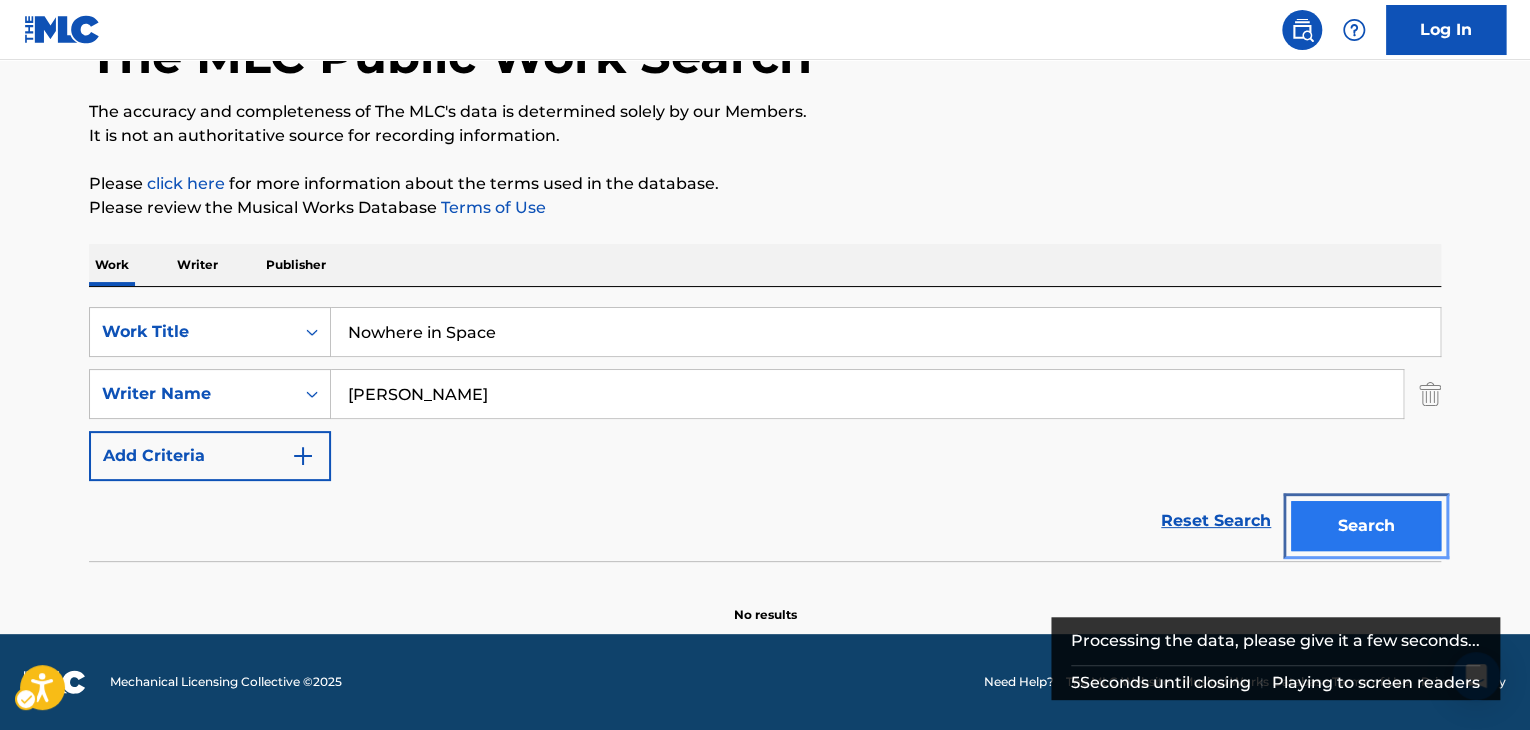 click on "Search" at bounding box center [1366, 526] 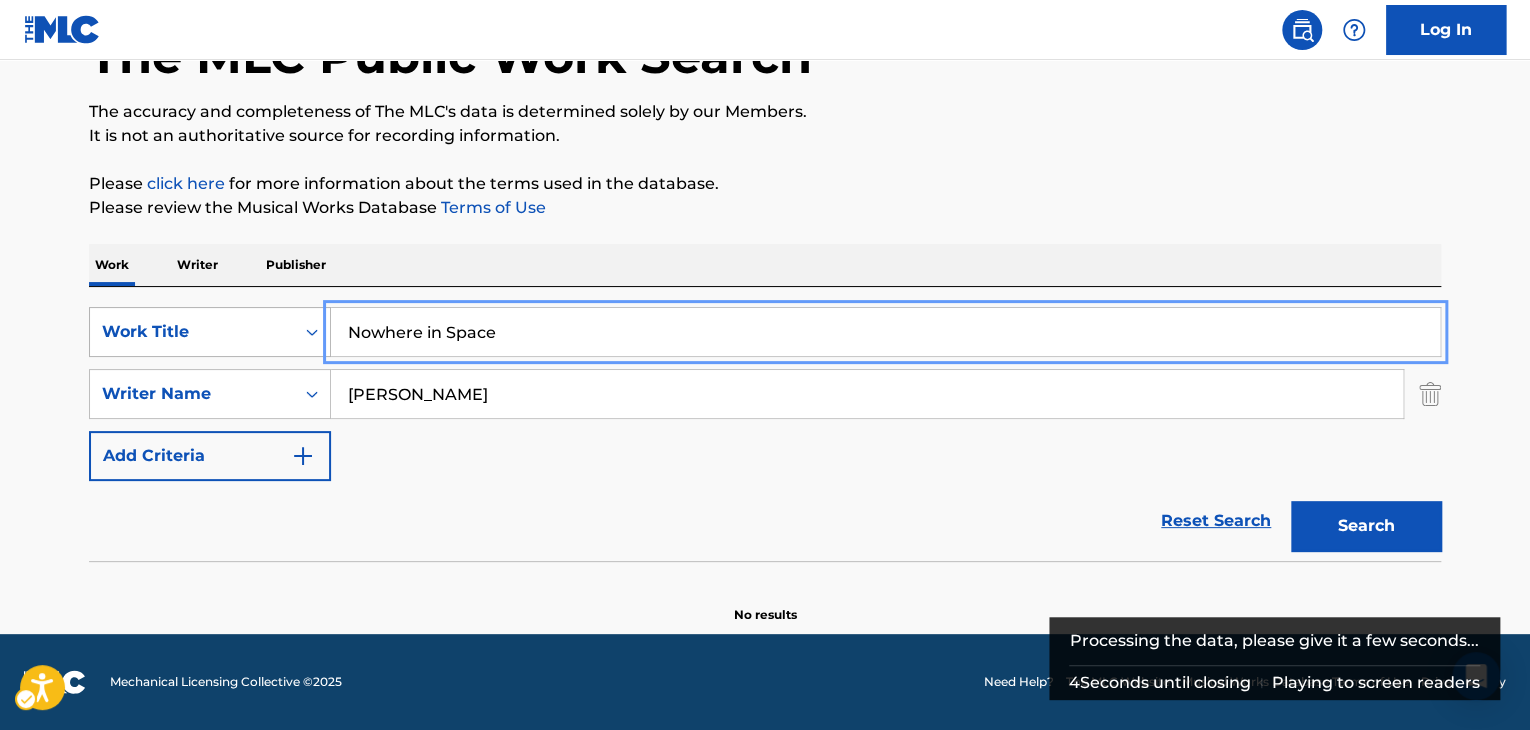 drag, startPoint x: 536, startPoint y: 336, endPoint x: 295, endPoint y: 341, distance: 241.05186 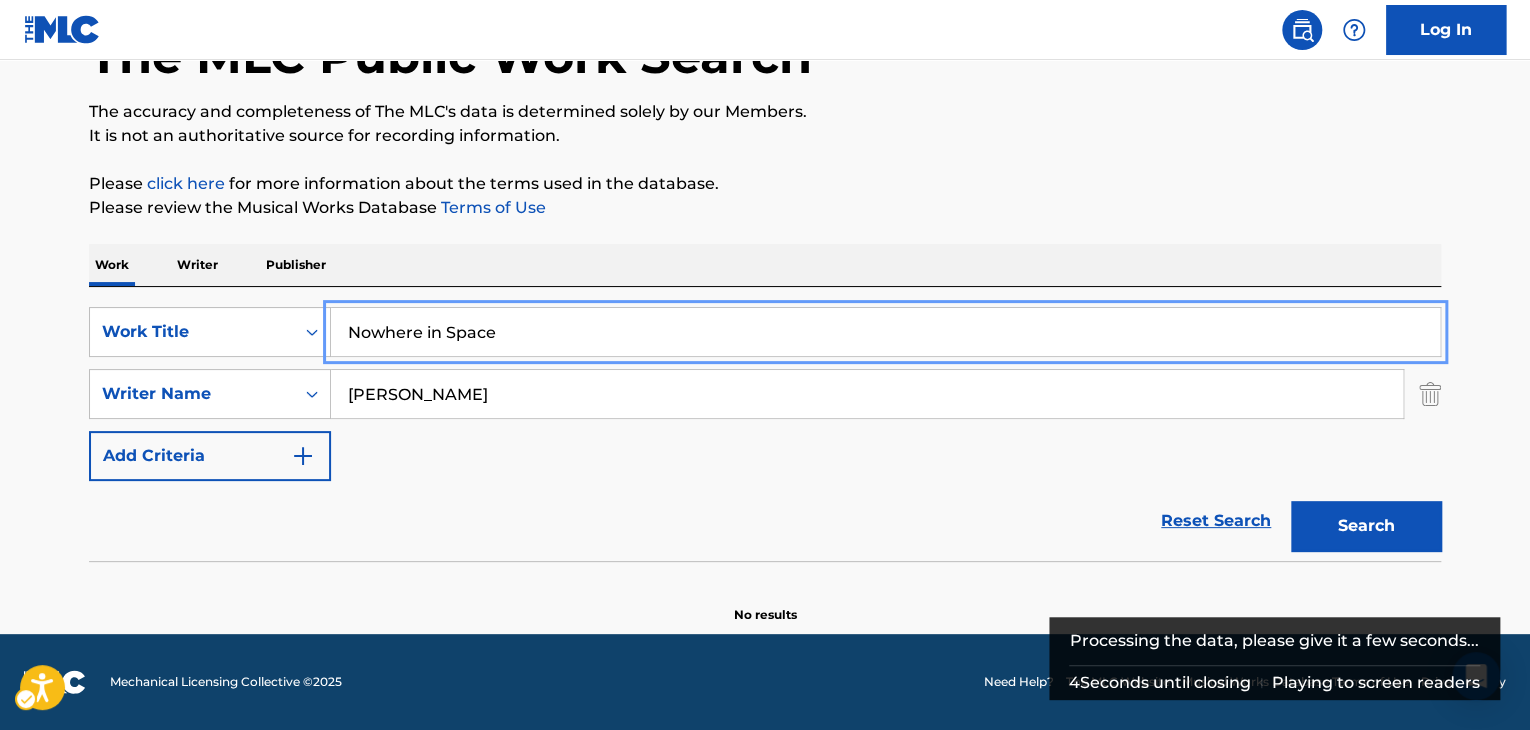 paste on "story" 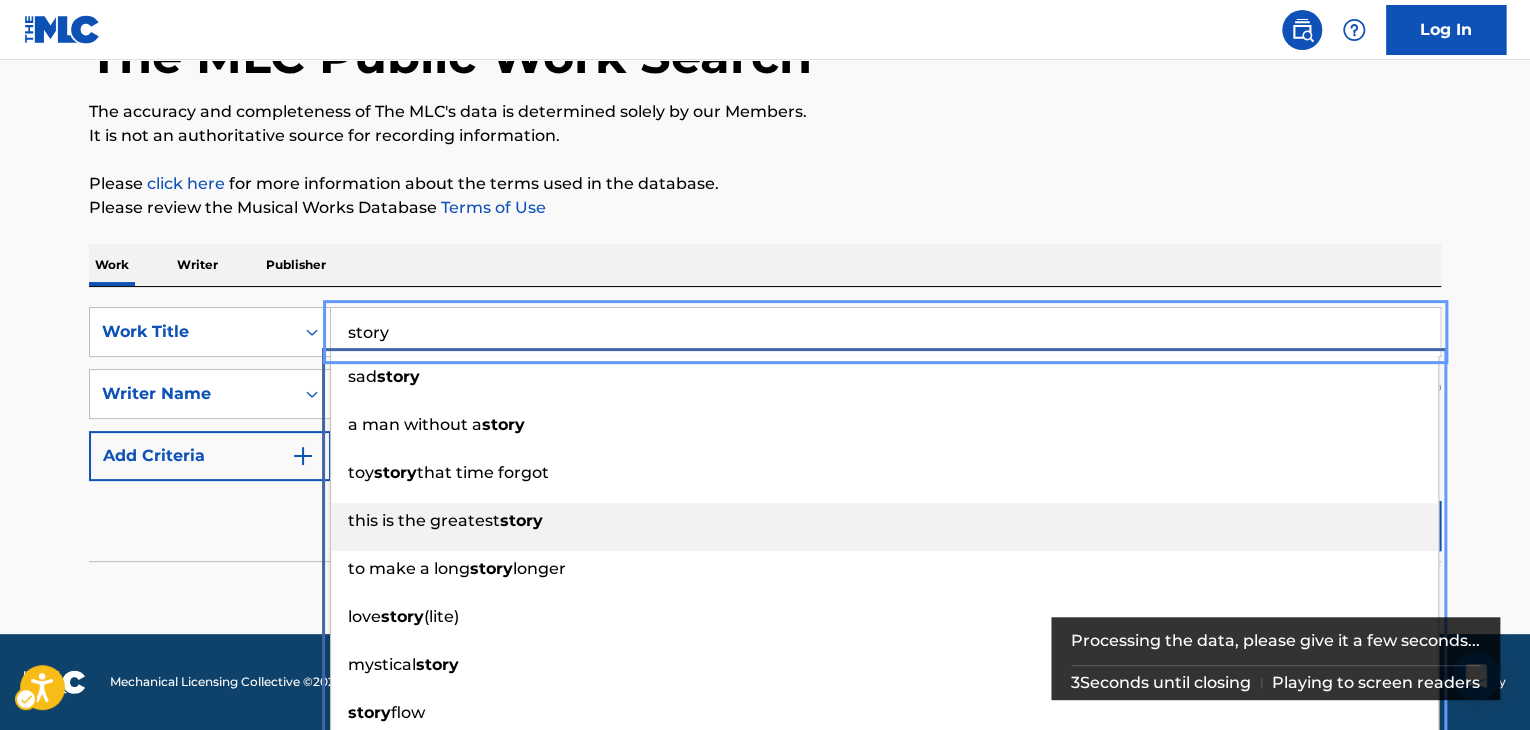 click on "this is the greatest  story" at bounding box center [884, 521] 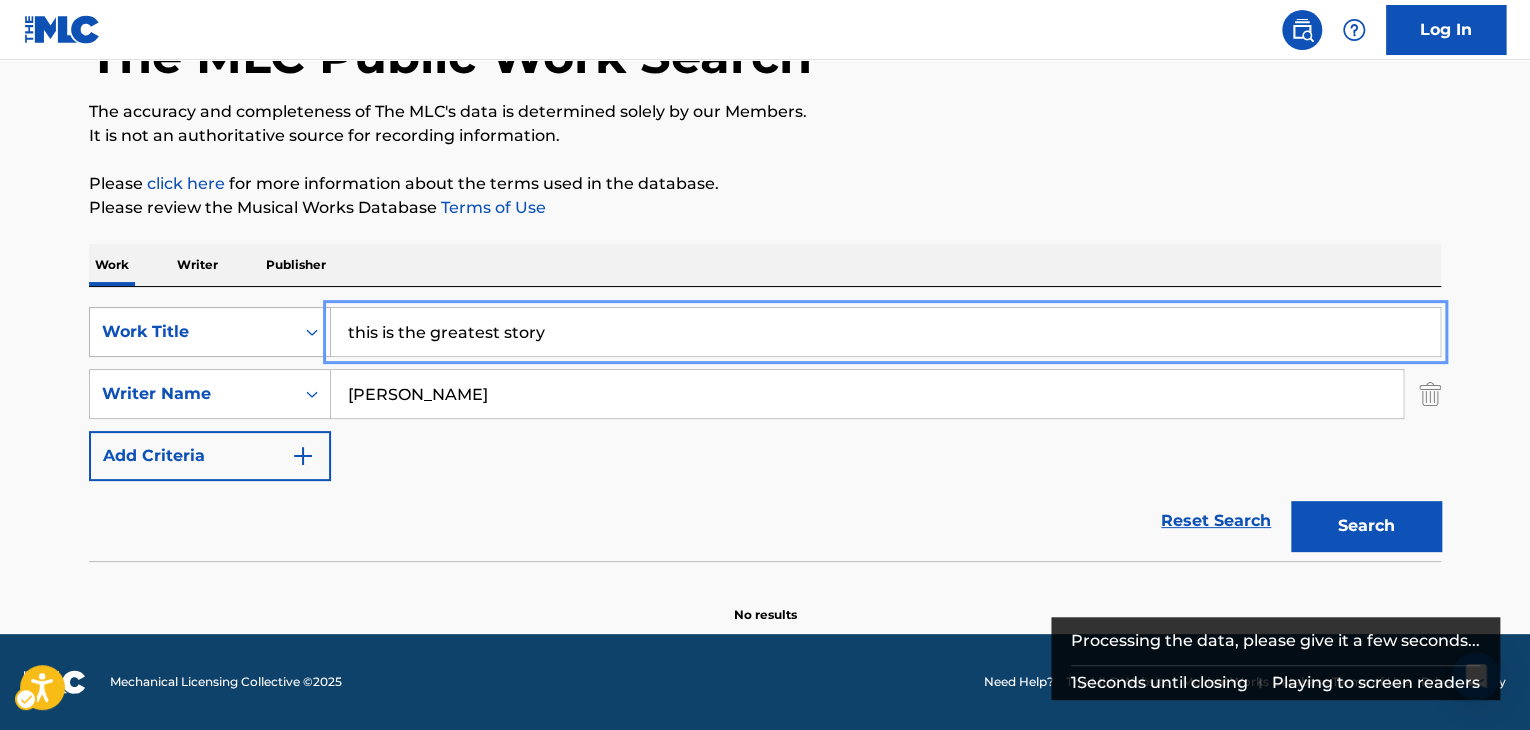 drag, startPoint x: 610, startPoint y: 337, endPoint x: 265, endPoint y: 337, distance: 345 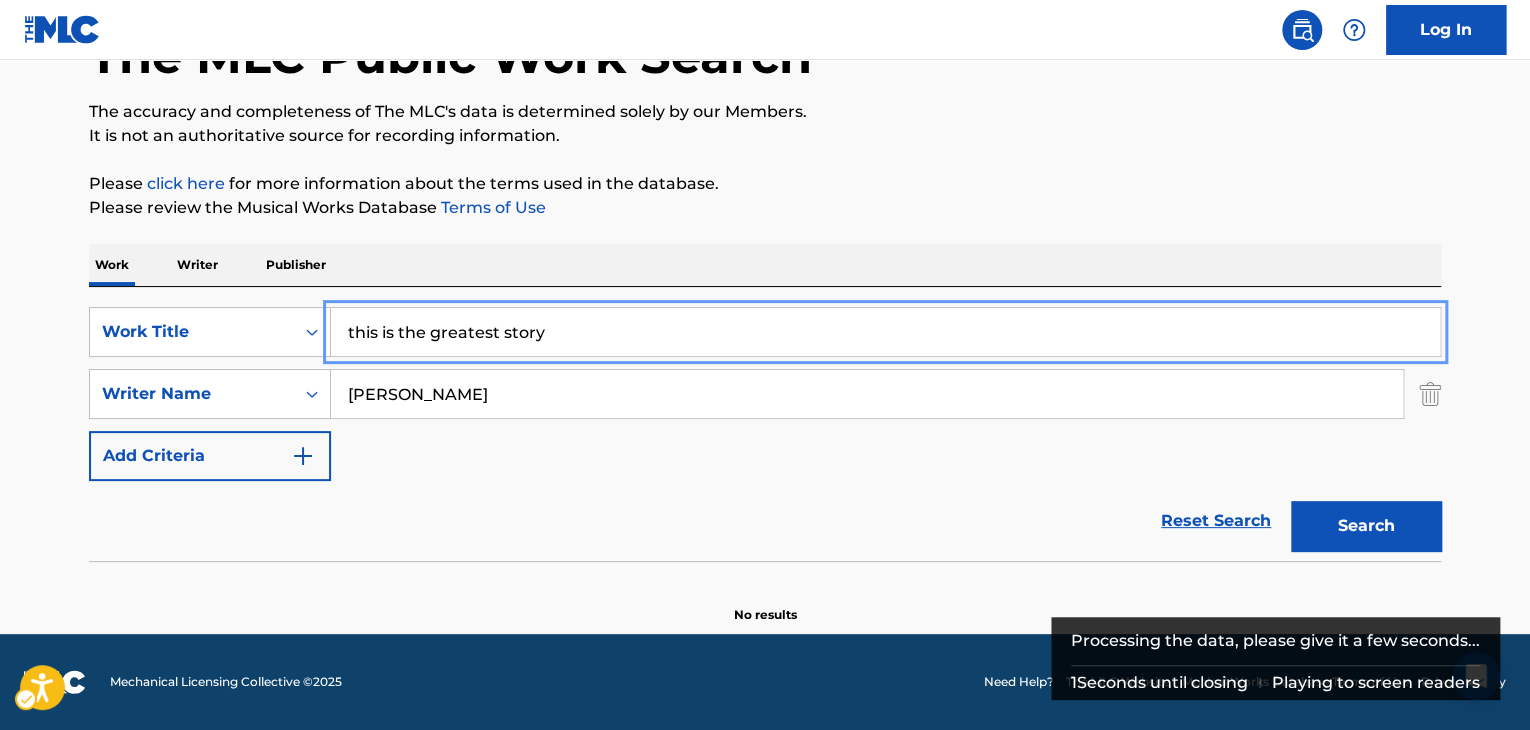 paste 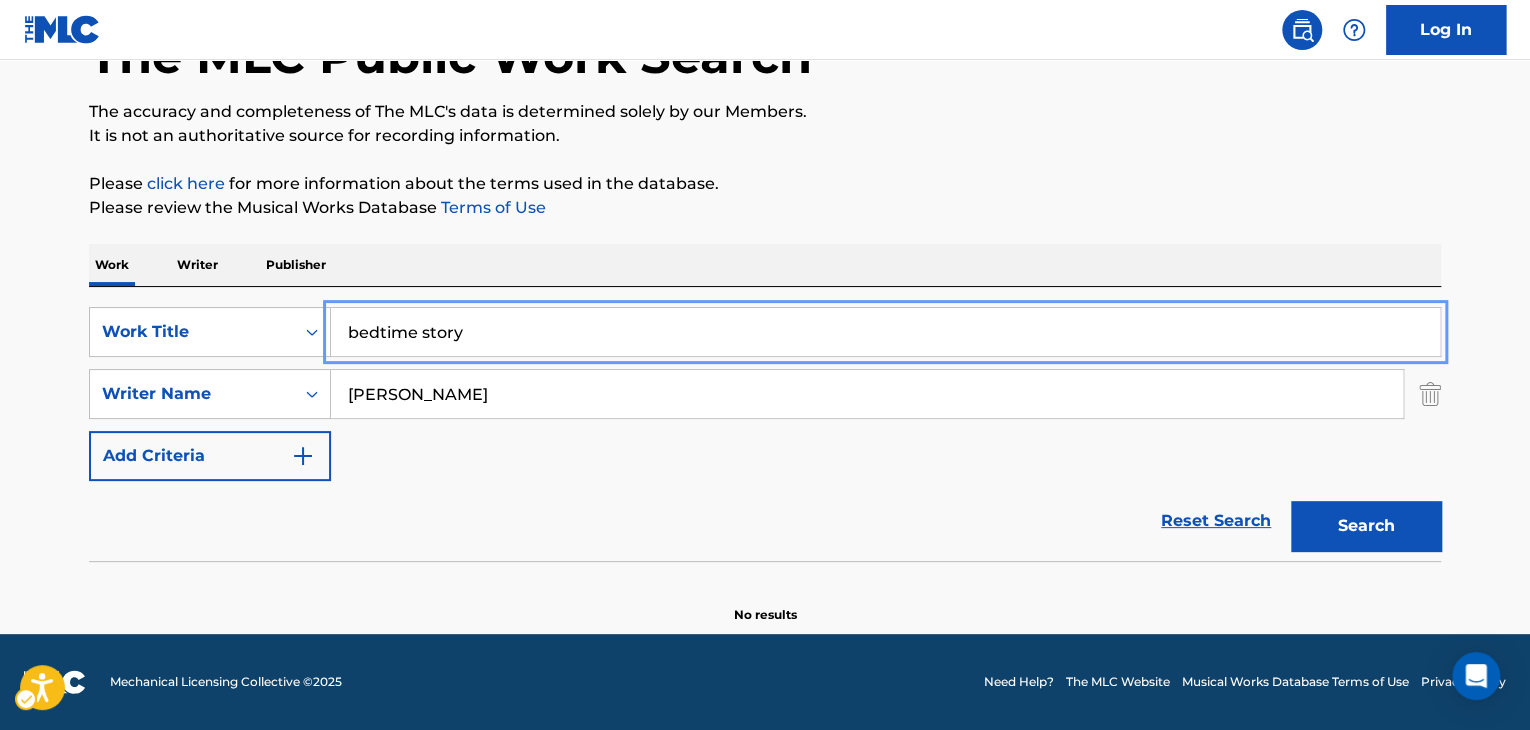 click on "The MLC Public Work Search The accuracy and completeness of The MLC's data is determined solely by our Members. It is not an authoritative source for recording information. Please   click here  | New Window   for more information about the terms used in the database. Please review the Musical Works Database   Terms of Use  | New Window Work Writer Publisher SearchWithCriteria7d469914-ce2a-4662-bcac-01430bfb19fd Work Title bedtime story Remove -  SearchWithCriteria2b041c0f-f1e6-48b3-9770-bd5cfac94e7c Writer Name JINHYUK CHOI Add Criteria Reset Search Search No results" at bounding box center [765, 278] 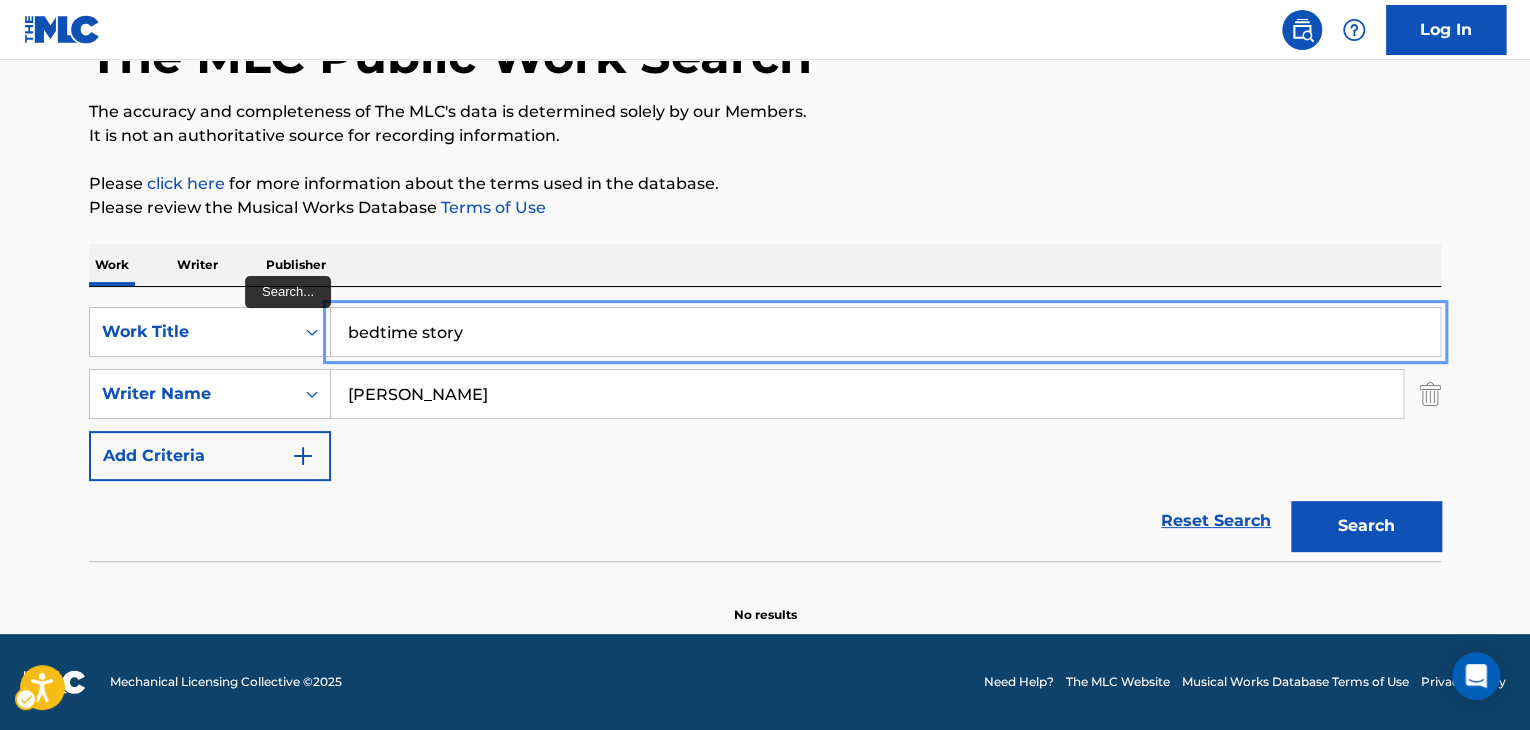 drag, startPoint x: 680, startPoint y: 327, endPoint x: 262, endPoint y: 366, distance: 419.81543 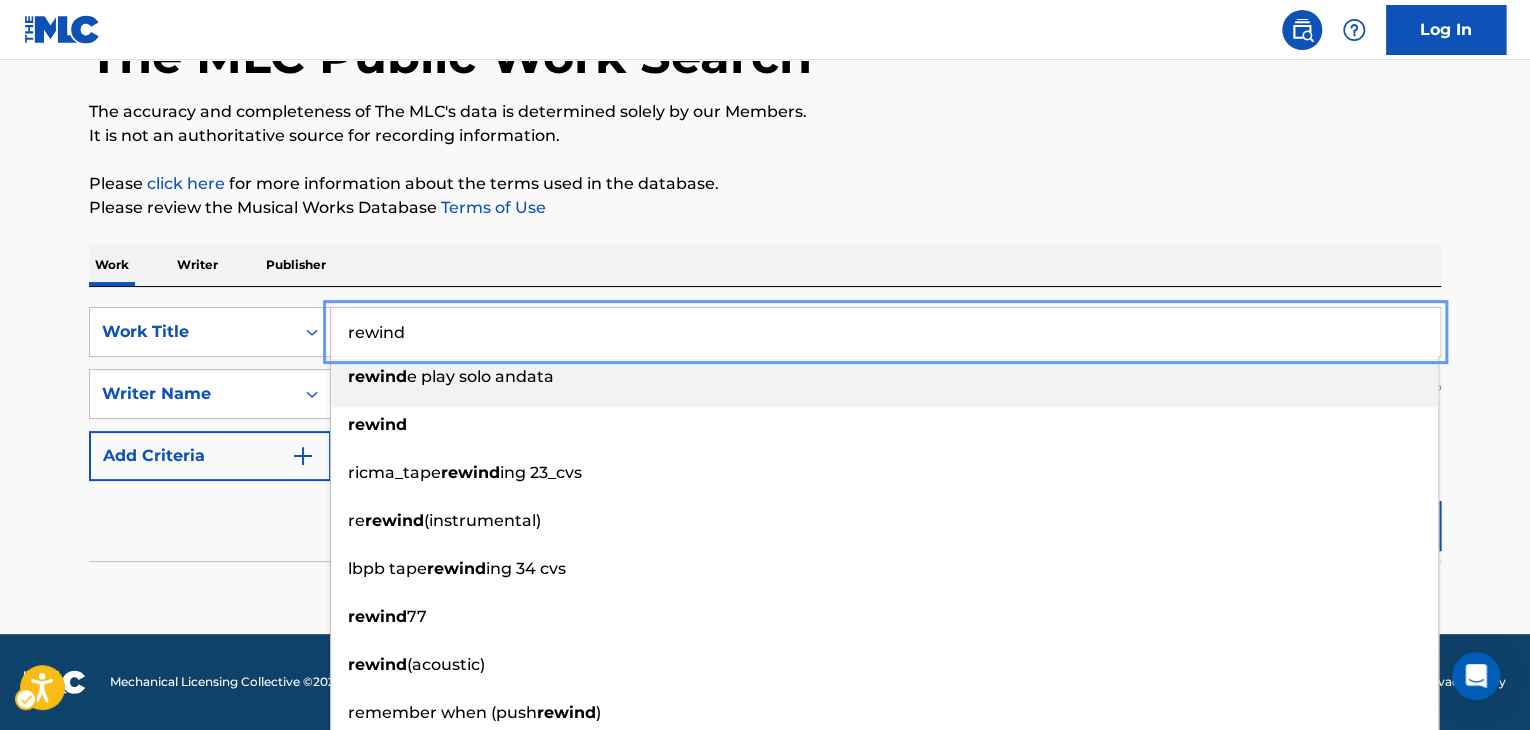 click on "The MLC Public Work Search The accuracy and completeness of The MLC's data is determined solely by our Members. It is not an authoritative source for recording information. Please   click here  | New Window   for more information about the terms used in the database. Please review the Musical Works Database   Terms of Use  | New Window Work Writer Publisher SearchWithCriteria7d469914-ce2a-4662-bcac-01430bfb19fd Work Title rewind Remove -  rewind  e play solo andata rewind ricma_tape  rewind ing 23_cvs re  rewind  (instrumental) lbpb tape  rewind ing 34 cvs rewind   77 rewind  (acoustic) remember when (push  rewind ) cdn digi  rewind  01 rewind  time (version 2) (feat. little simz) SearchWithCriteria2b041c0f-f1e6-48b3-9770-bd5cfac94e7c Writer Name JINHYUK CHOI Add Criteria Reset Search Search No results" at bounding box center (765, 278) 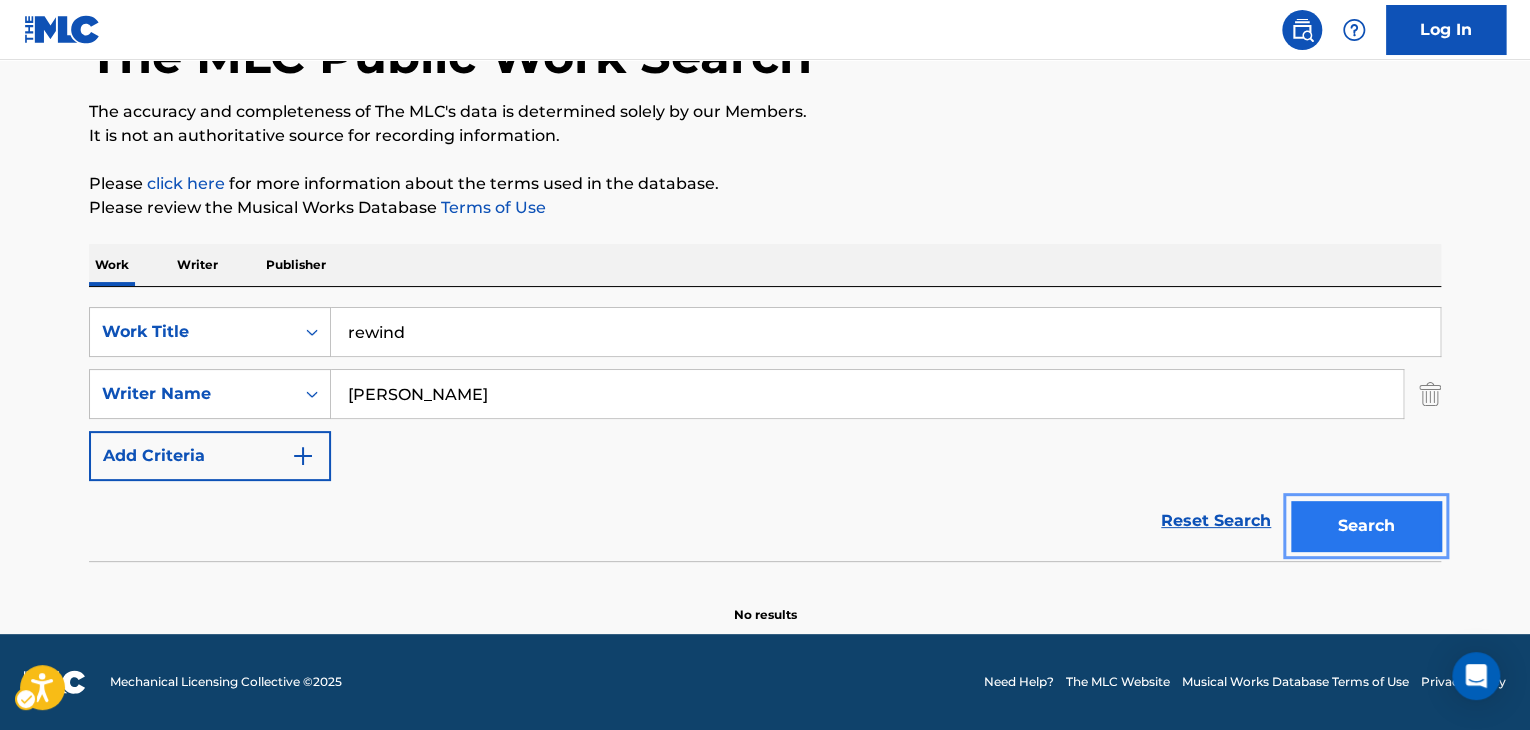 click on "Search" at bounding box center (1366, 526) 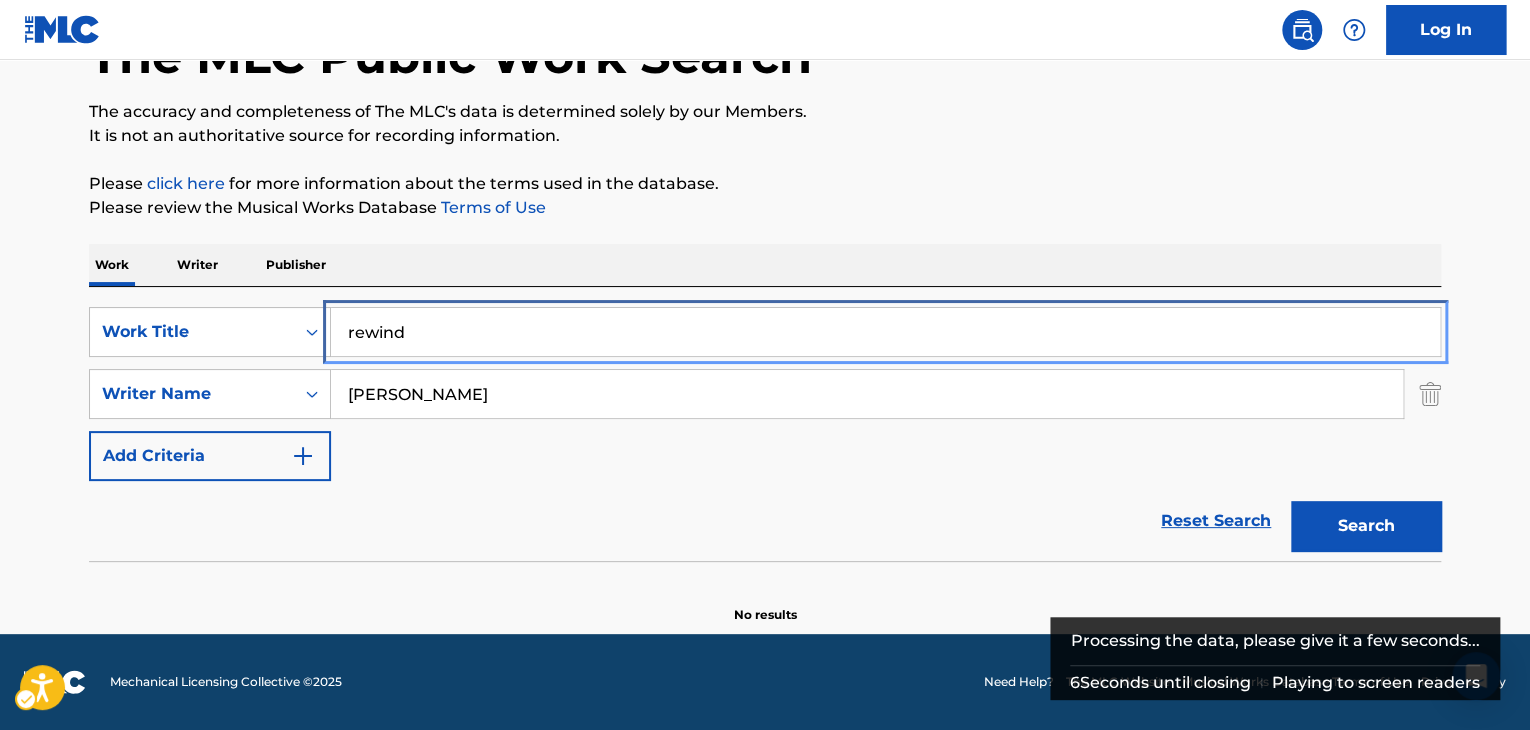 drag, startPoint x: 772, startPoint y: 326, endPoint x: 486, endPoint y: 349, distance: 286.92334 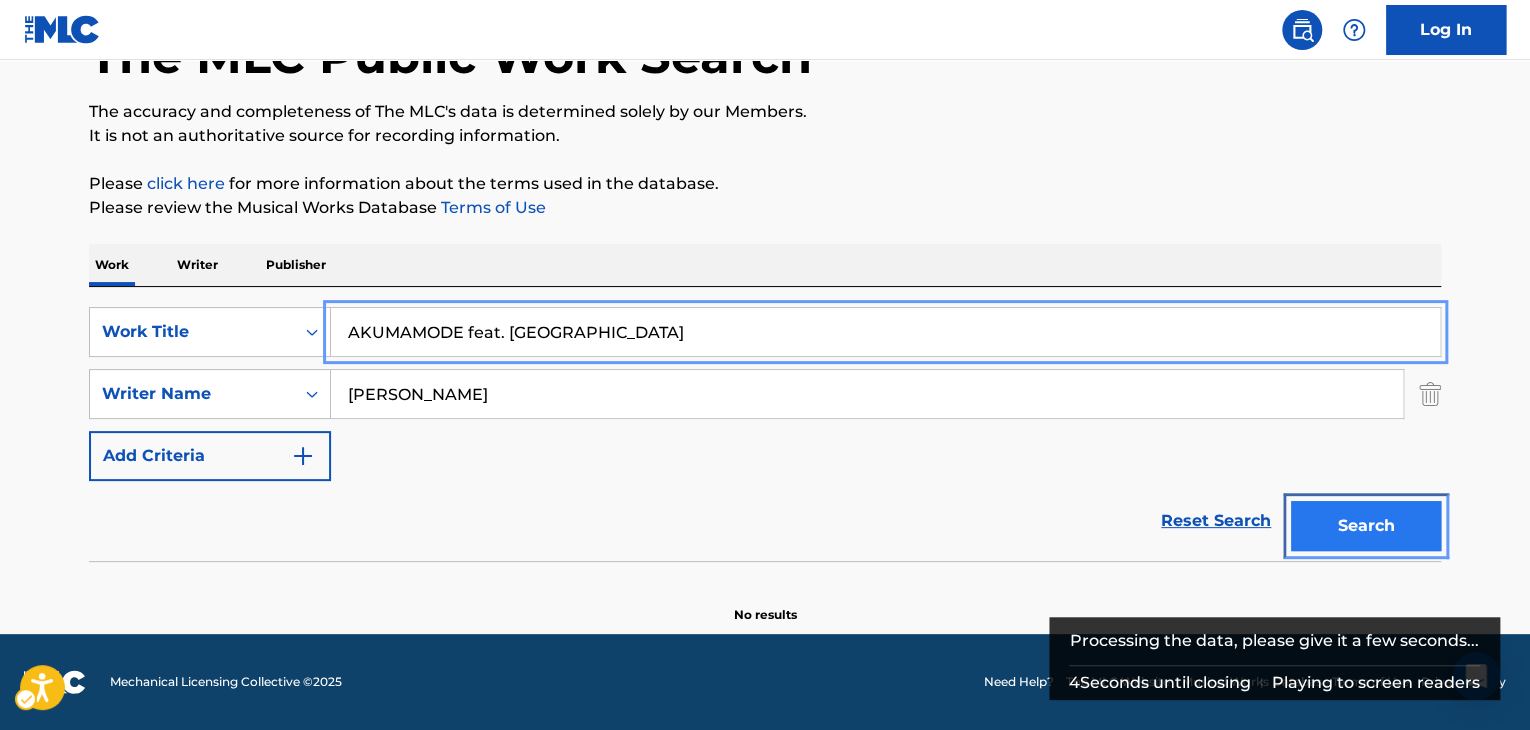 click on "Search" at bounding box center (1366, 526) 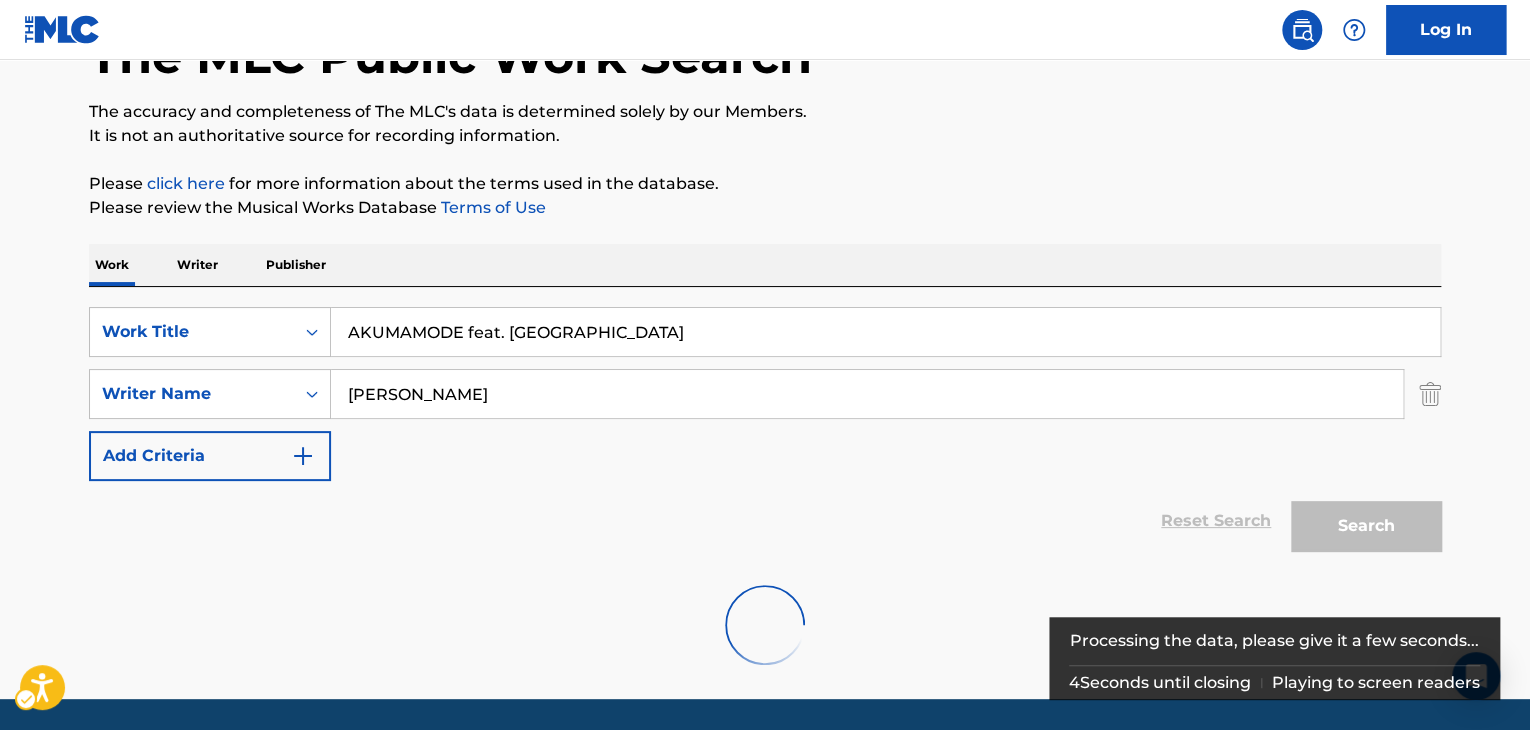 scroll, scrollTop: 0, scrollLeft: 0, axis: both 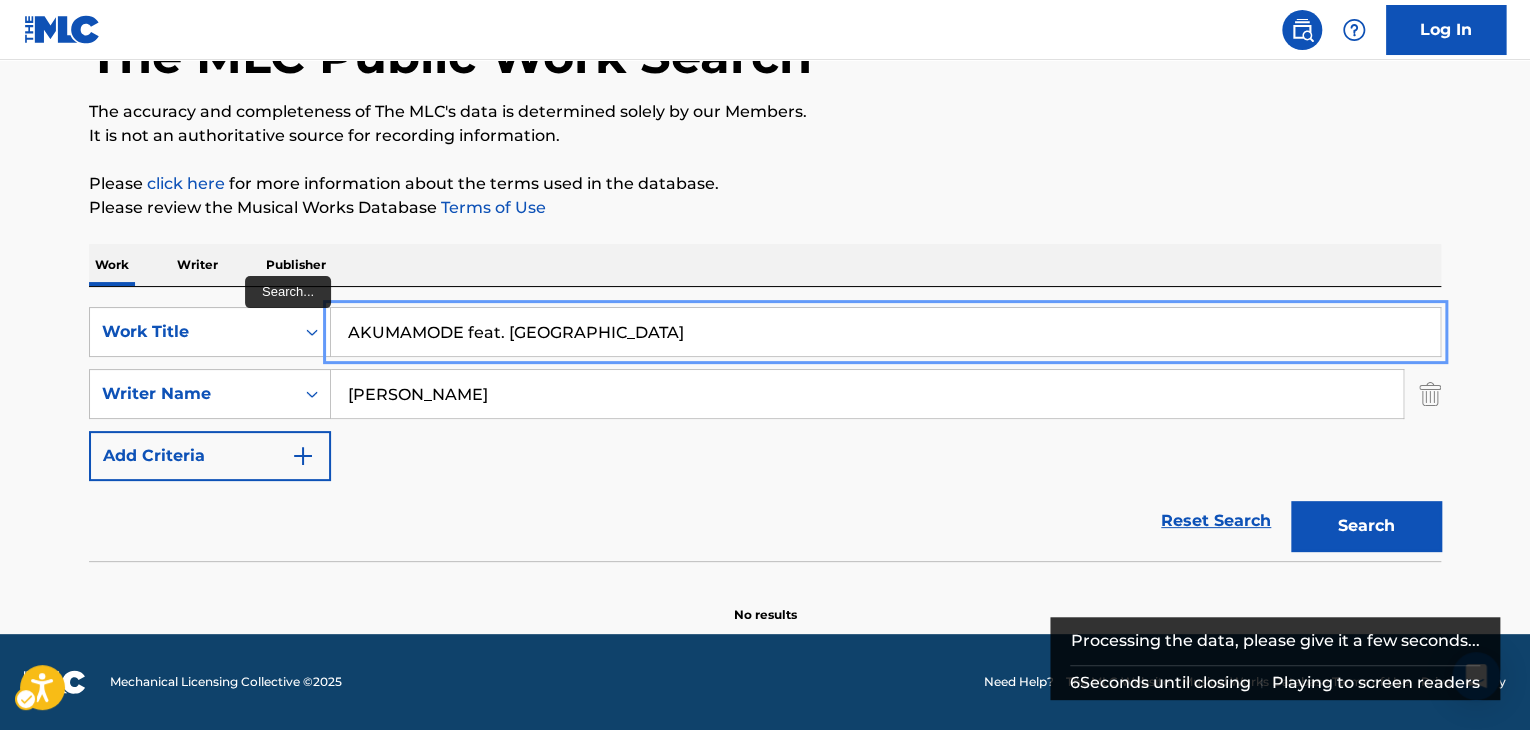 drag, startPoint x: 525, startPoint y: 336, endPoint x: 1296, endPoint y: 563, distance: 803.7226 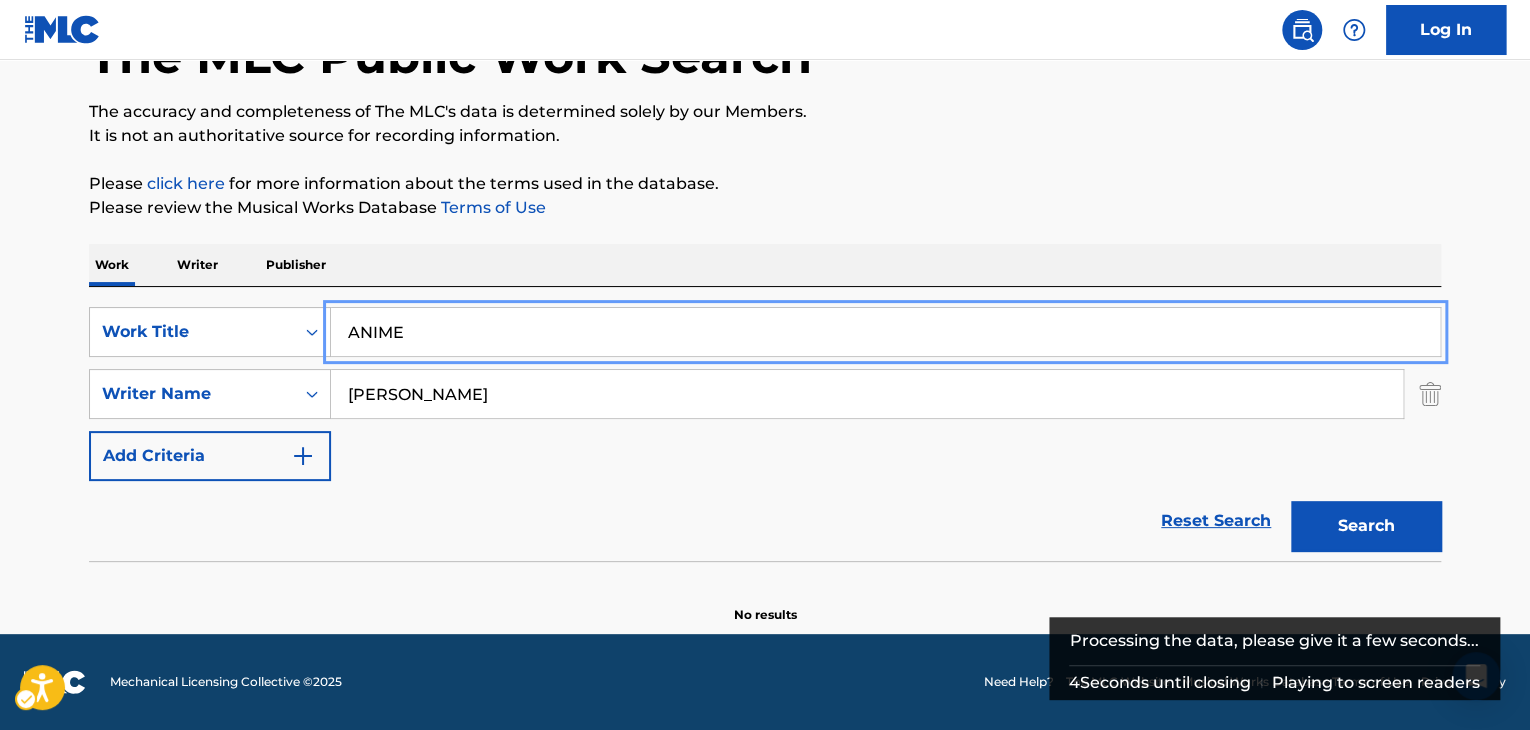 type on "ANIME" 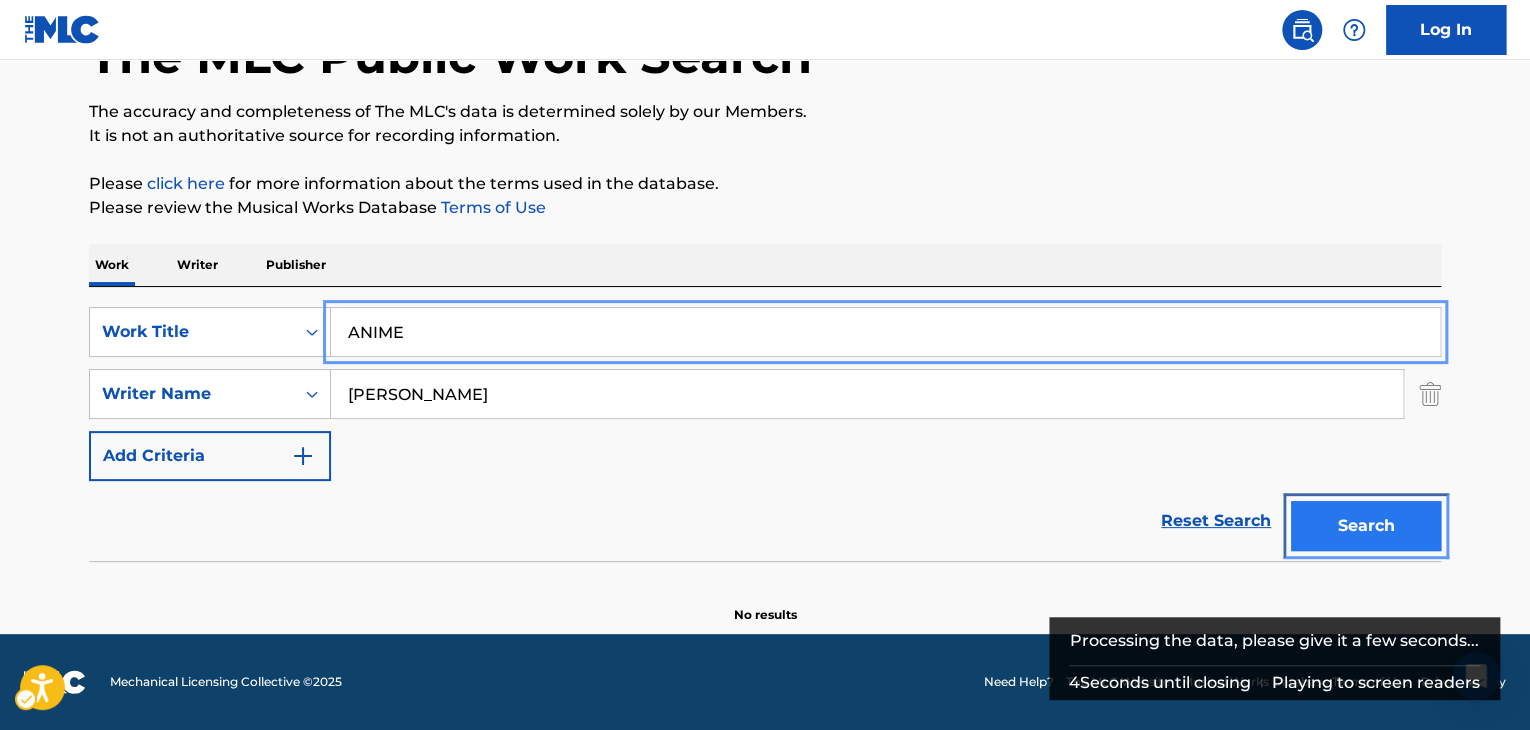 click on "Search" at bounding box center (1366, 526) 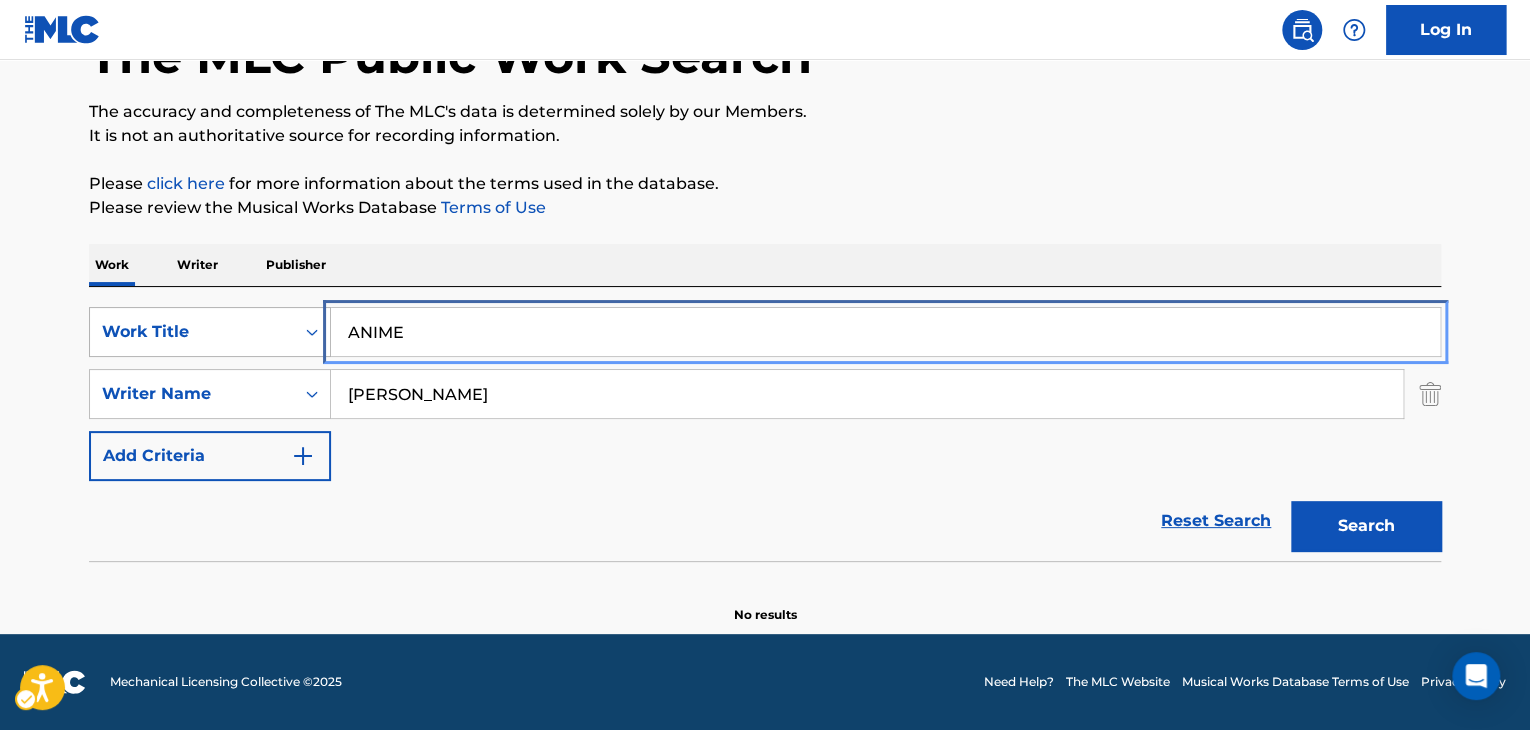 click on "SearchWithCriteria7d469914-ce2a-4662-bcac-01430bfb19fd Work Title ANIME Remove -" at bounding box center (765, 332) 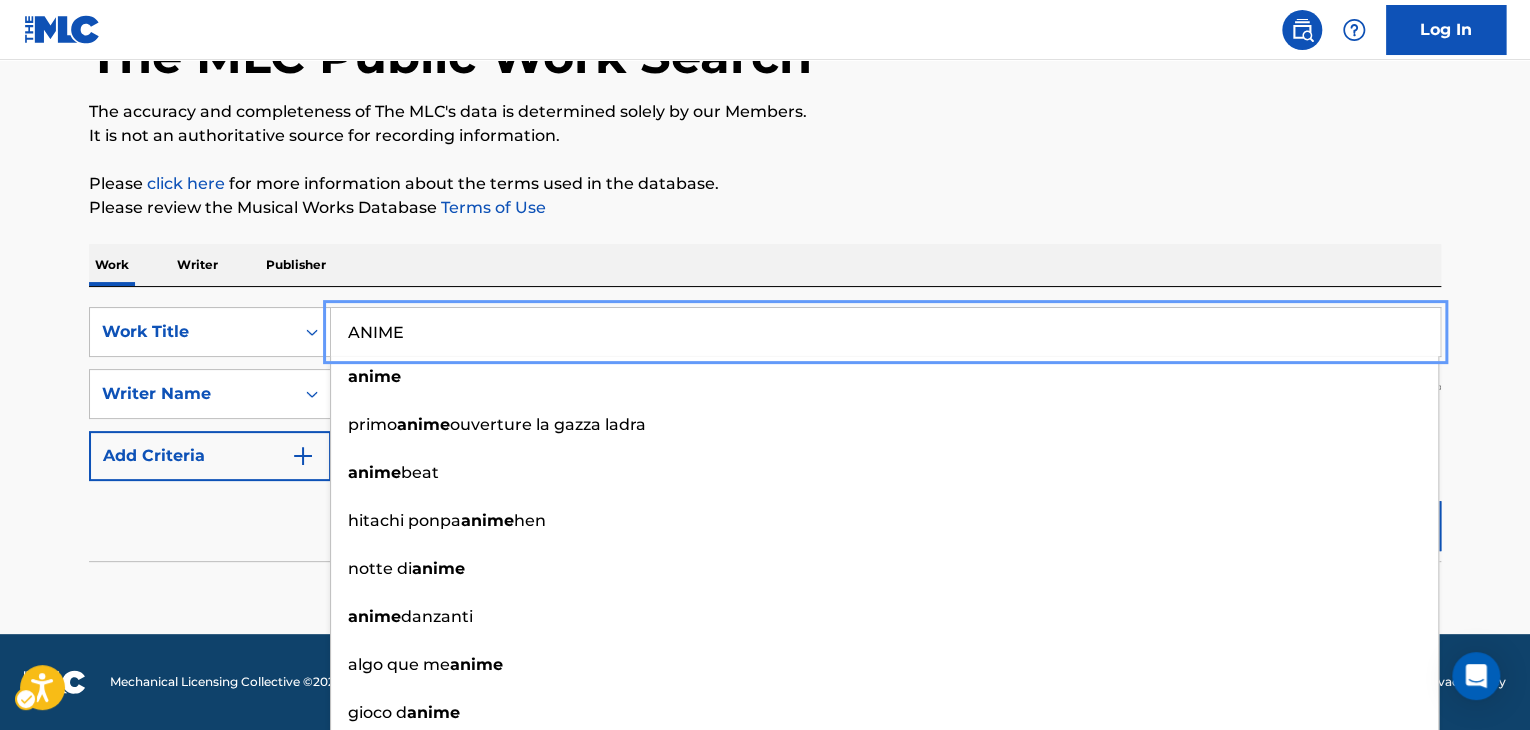 click on "Please   click here  | New Window   for more information about the terms used in the database." at bounding box center [765, 184] 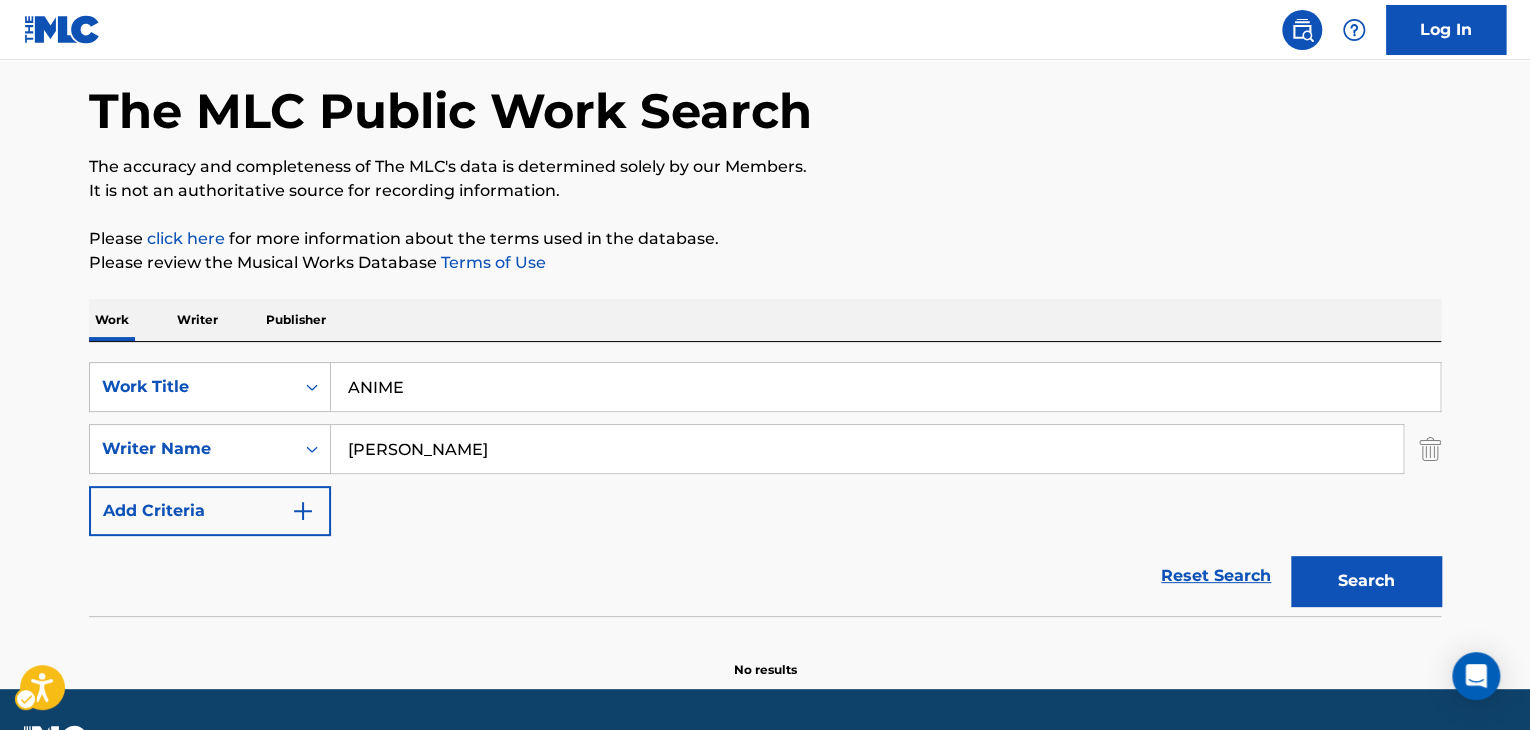 scroll, scrollTop: 0, scrollLeft: 0, axis: both 